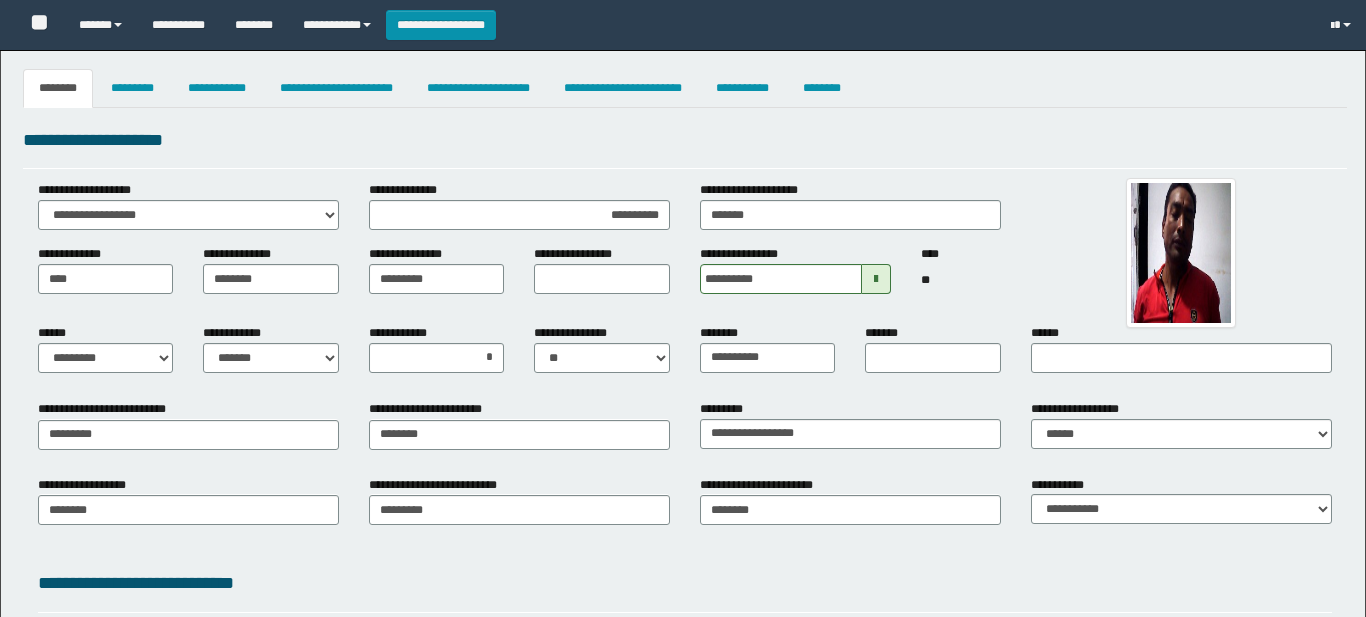 select on "*" 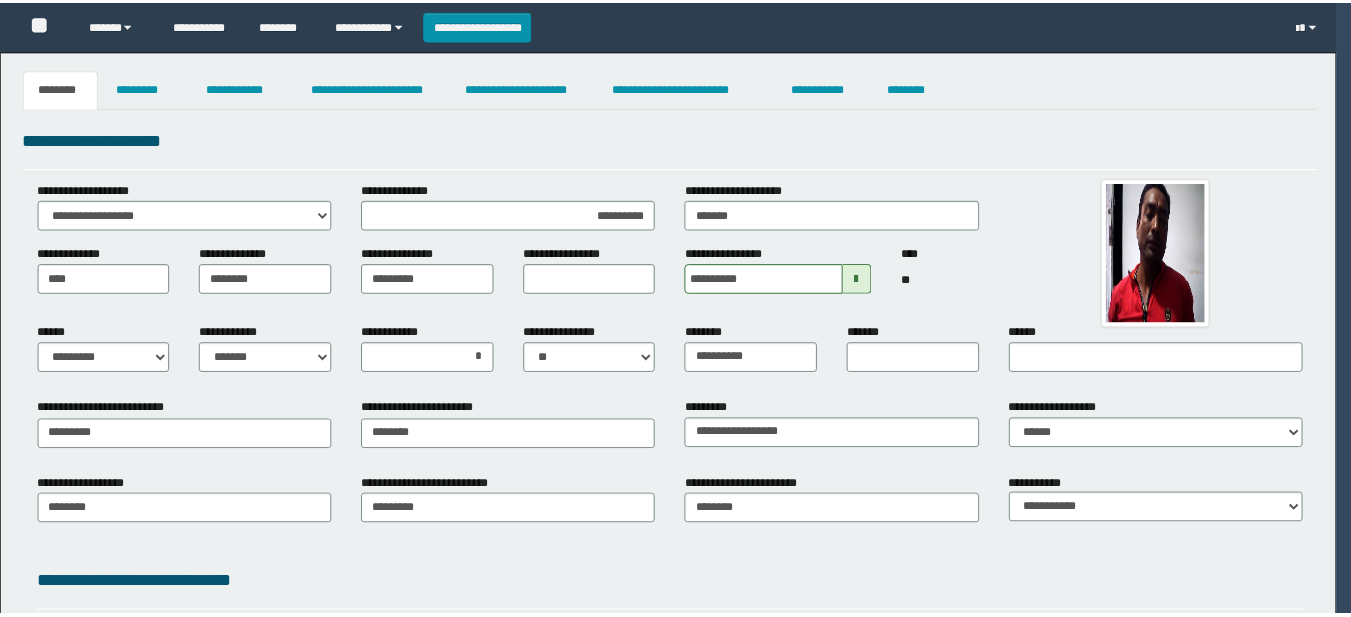 scroll, scrollTop: 0, scrollLeft: 0, axis: both 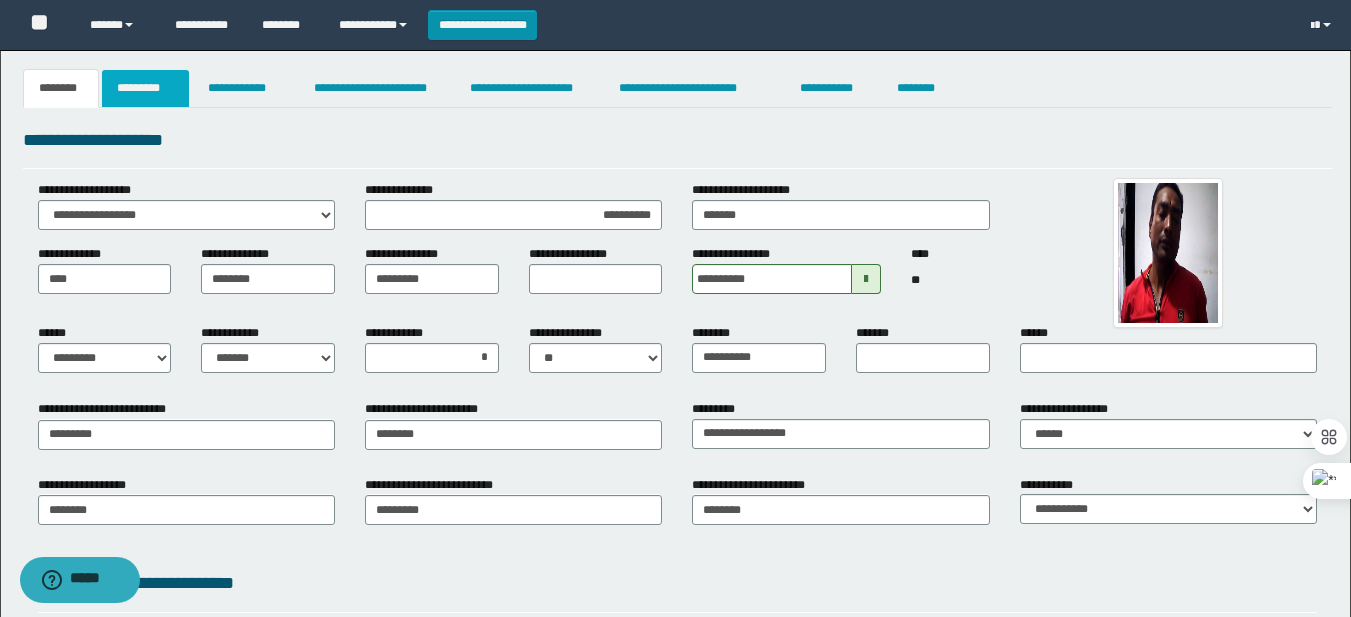 click on "*********" at bounding box center [145, 88] 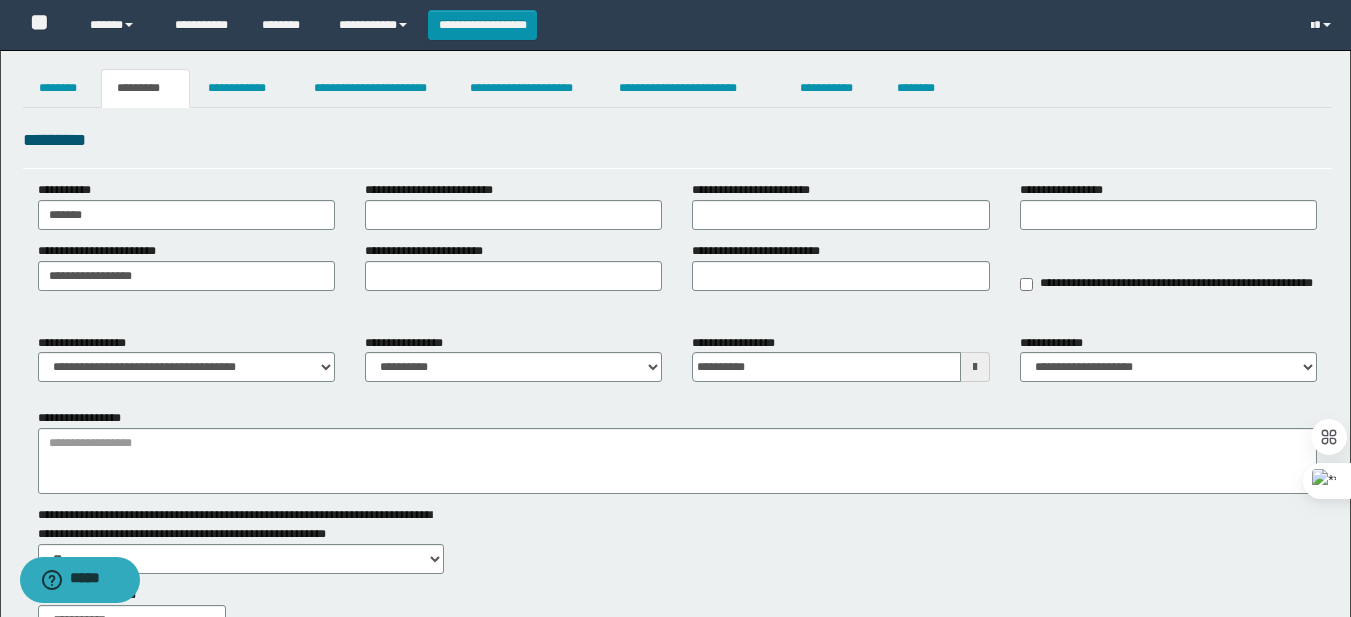 scroll, scrollTop: 144, scrollLeft: 0, axis: vertical 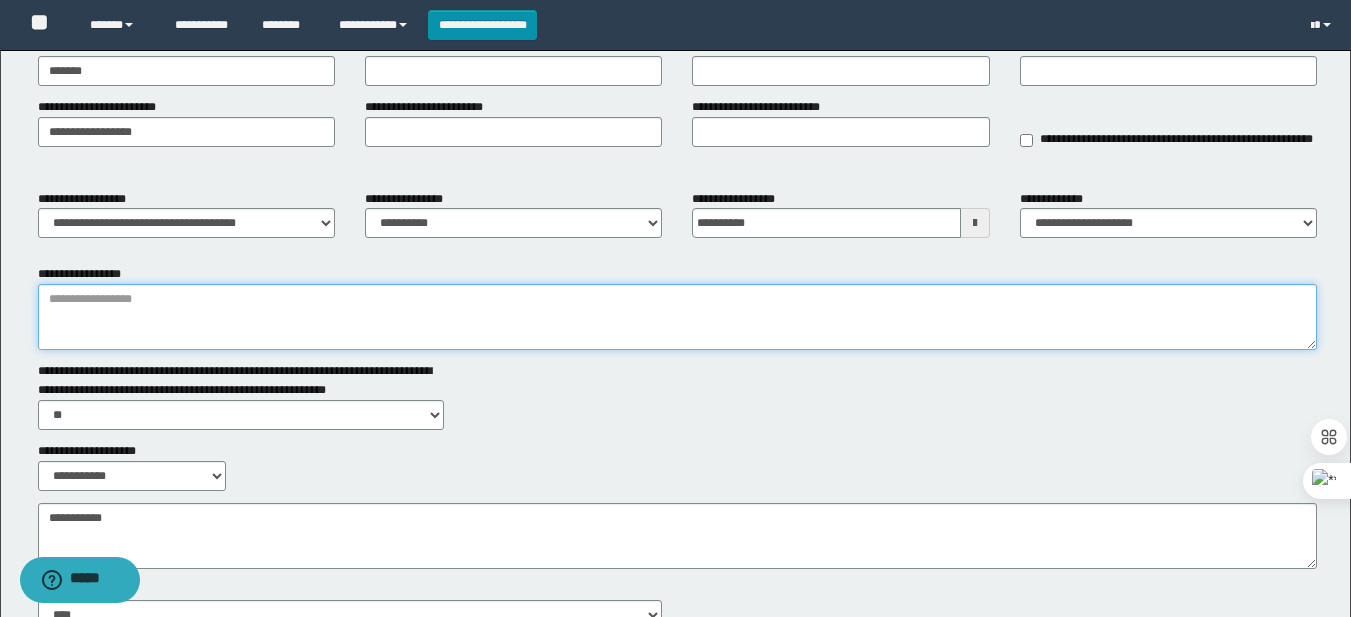 click on "**********" at bounding box center [677, 317] 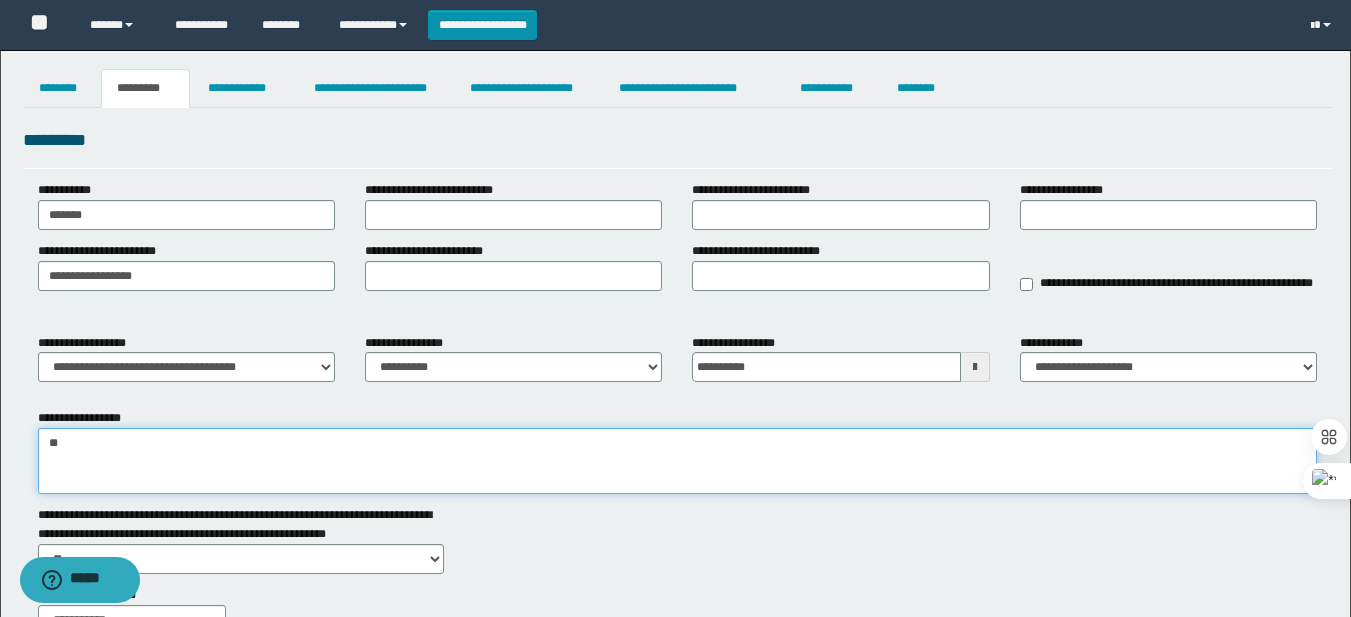 type on "*" 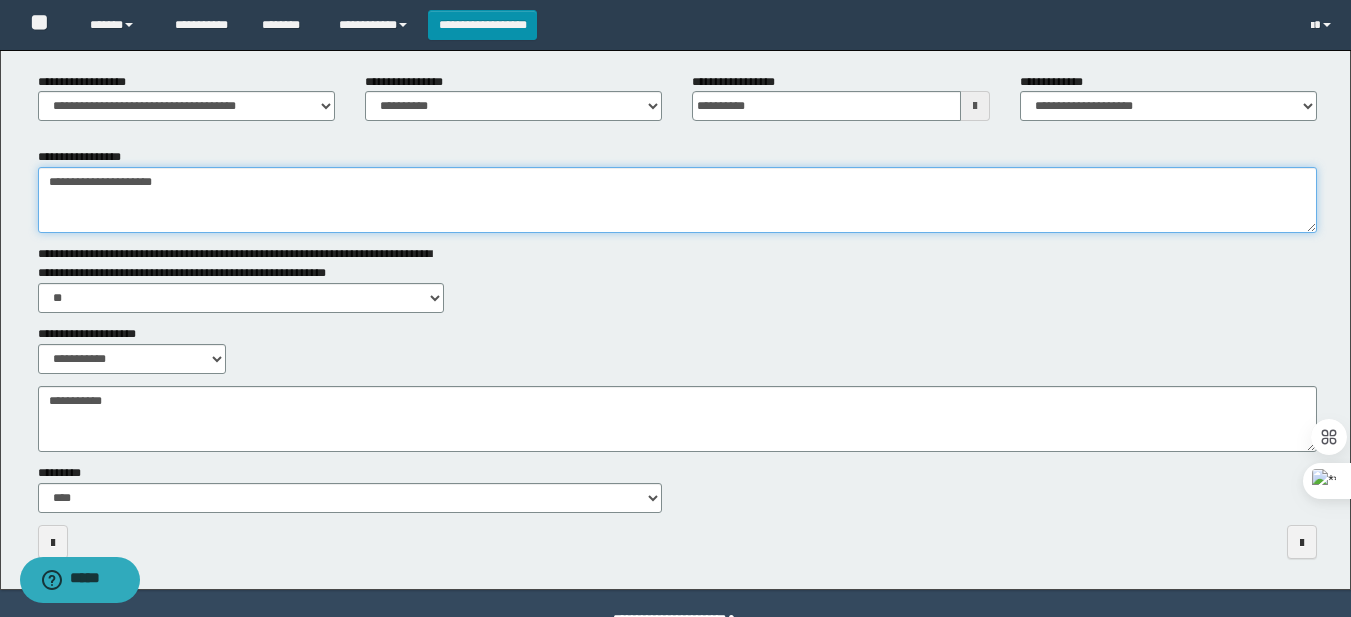 scroll, scrollTop: 262, scrollLeft: 0, axis: vertical 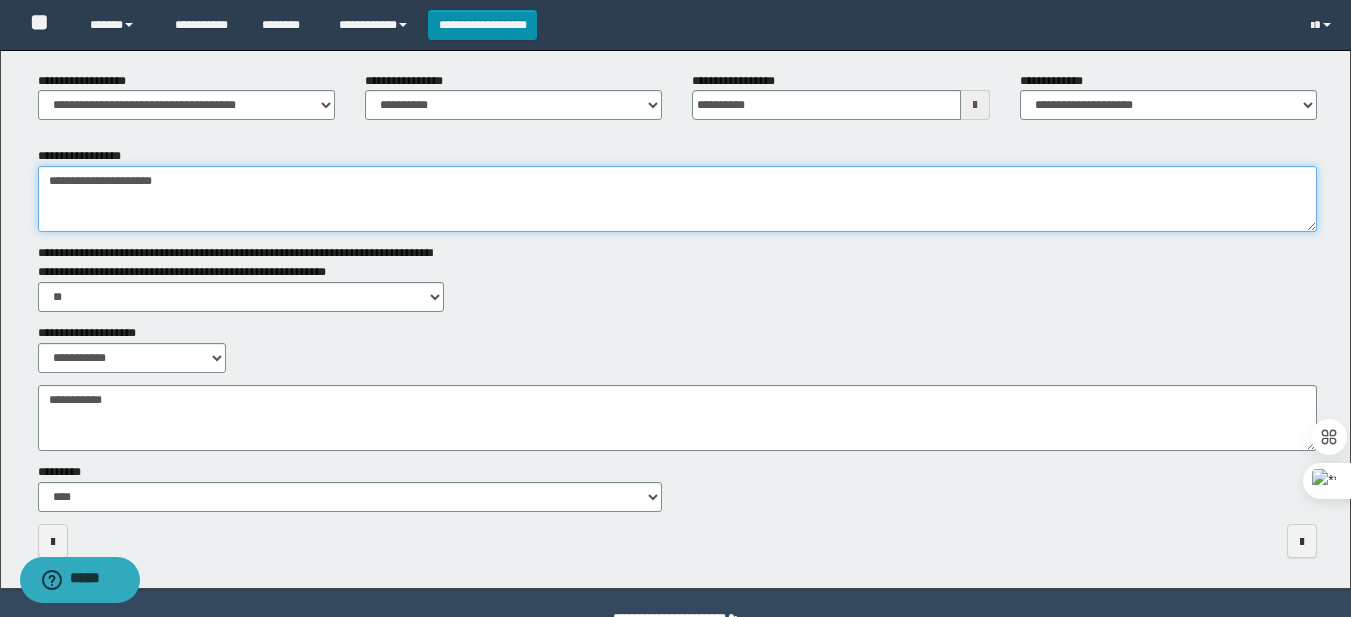 type on "**********" 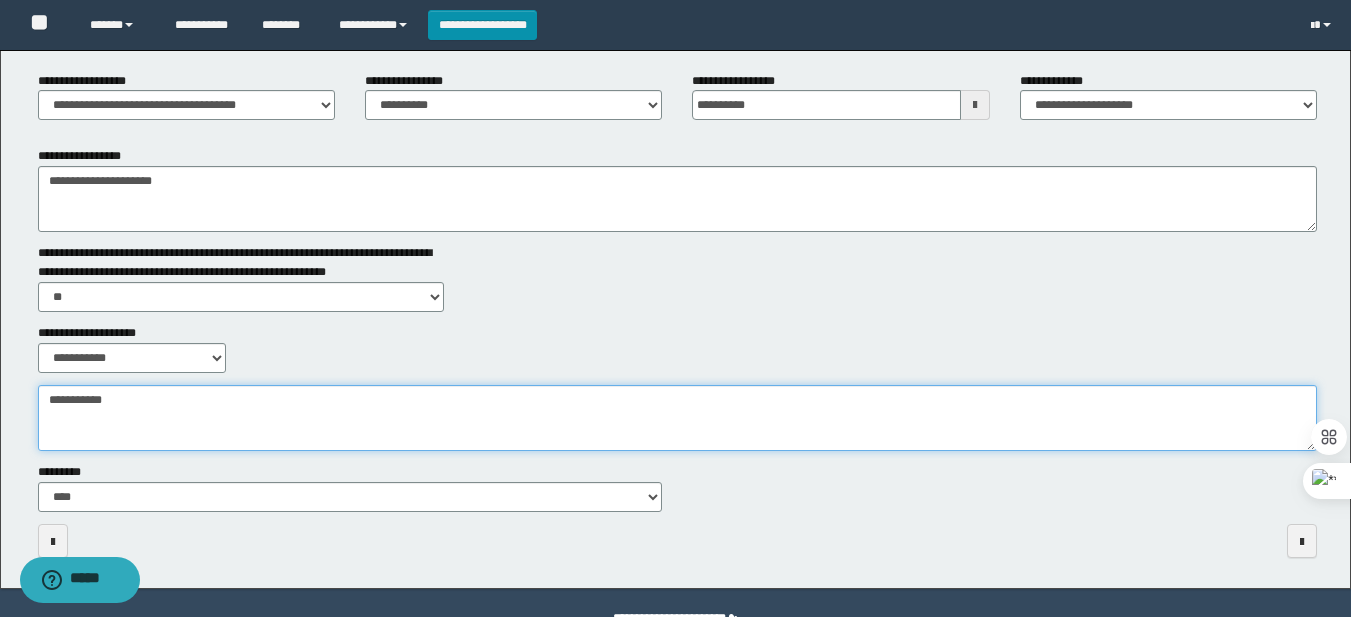 click on "**********" at bounding box center (677, 418) 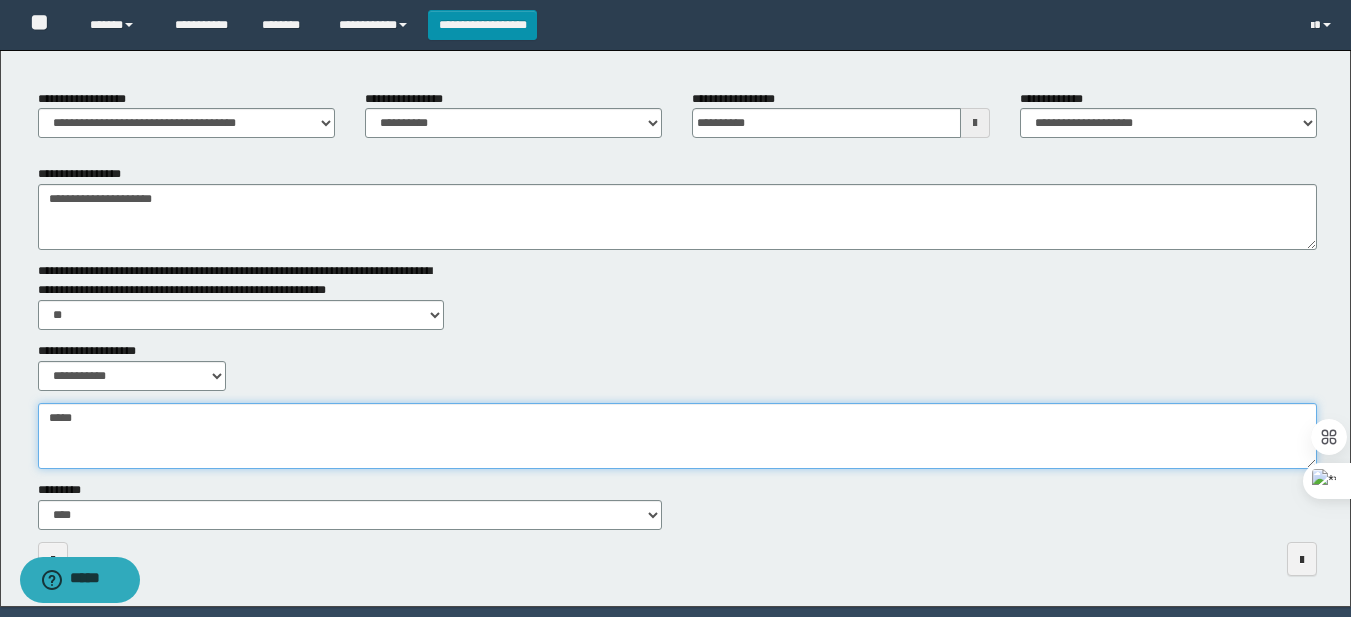 scroll, scrollTop: 0, scrollLeft: 0, axis: both 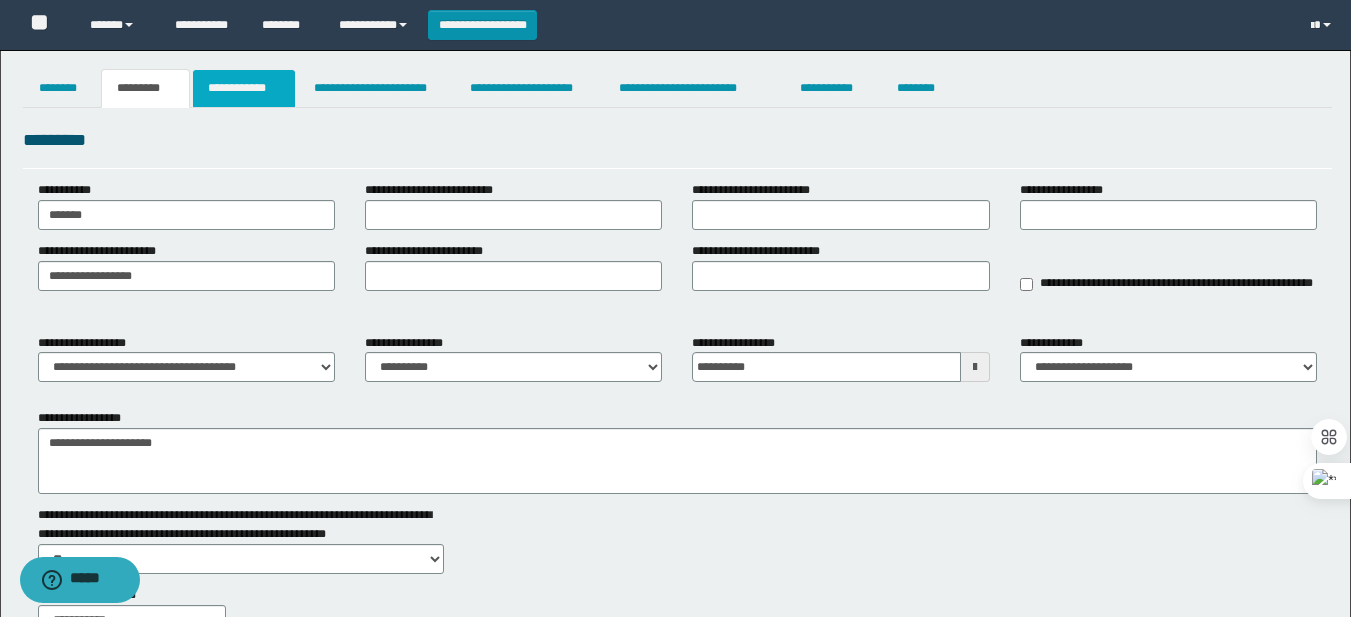 type on "*****" 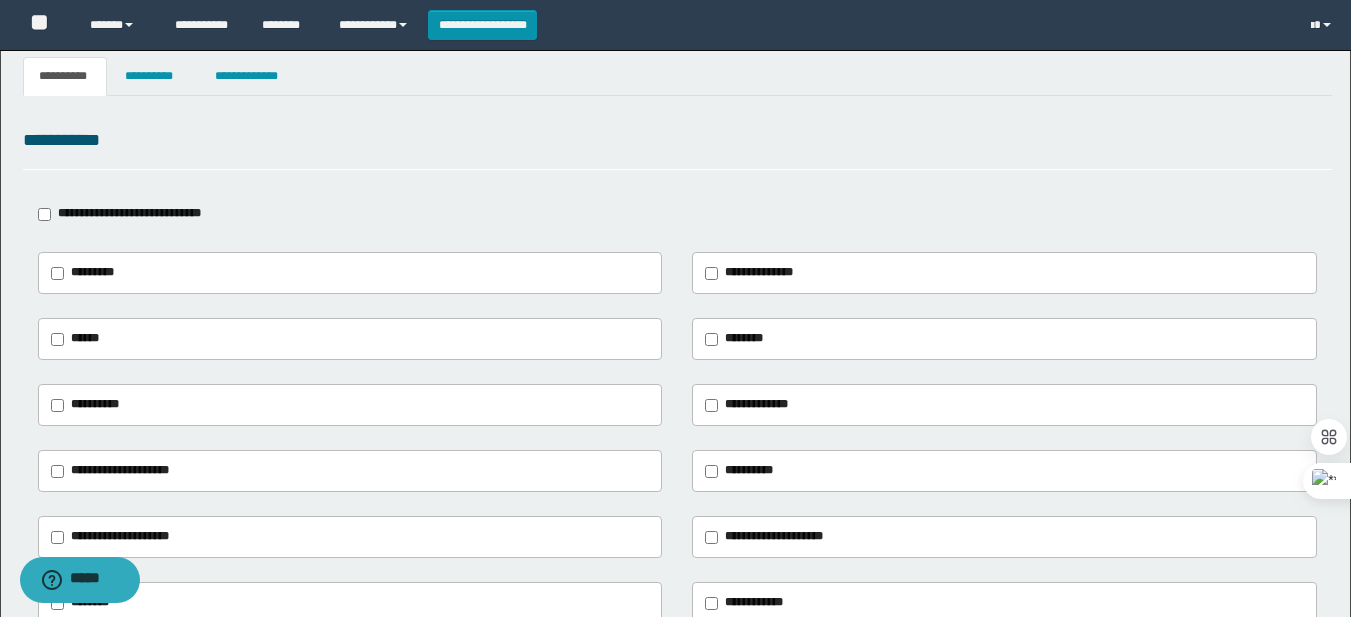 scroll, scrollTop: 0, scrollLeft: 0, axis: both 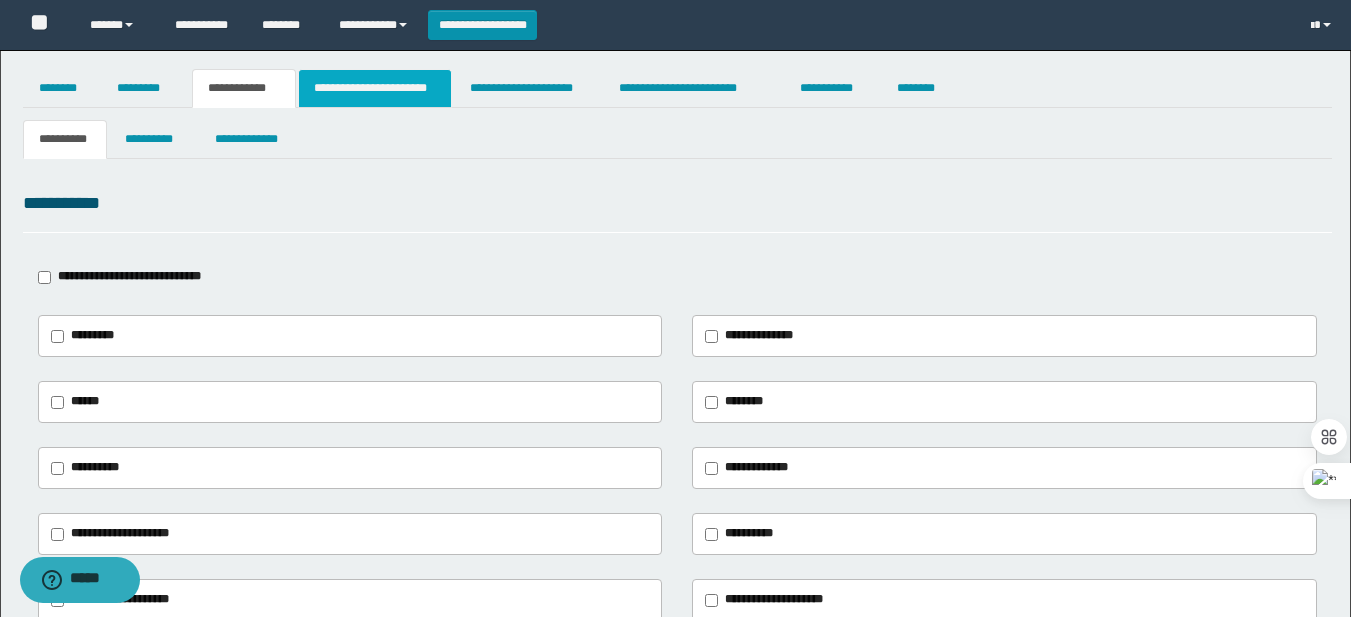 click on "**********" at bounding box center (375, 88) 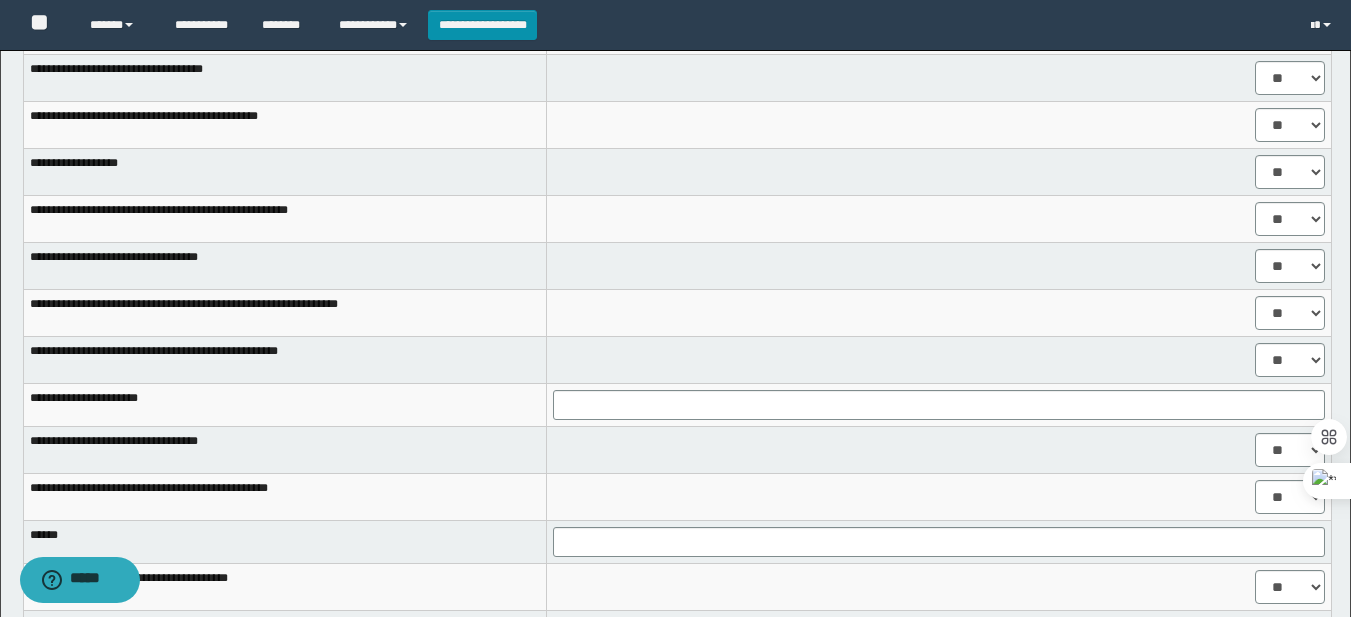 scroll, scrollTop: 803, scrollLeft: 0, axis: vertical 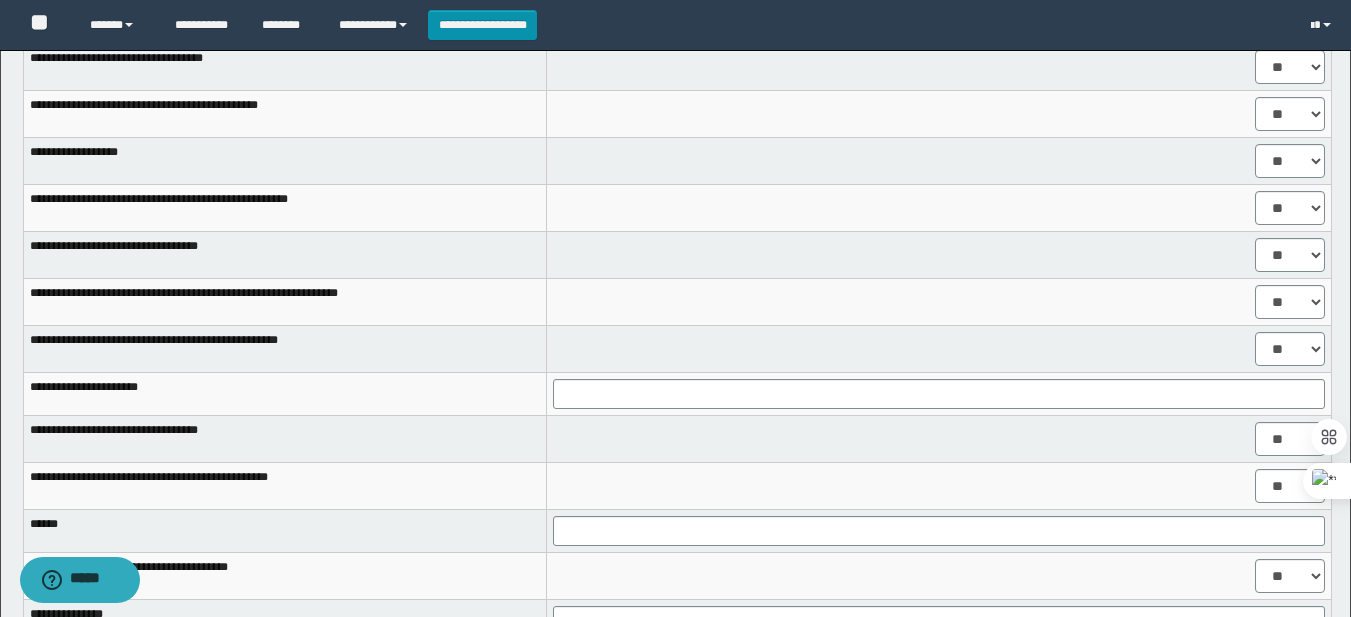 drag, startPoint x: 897, startPoint y: 370, endPoint x: 769, endPoint y: 277, distance: 158.2182 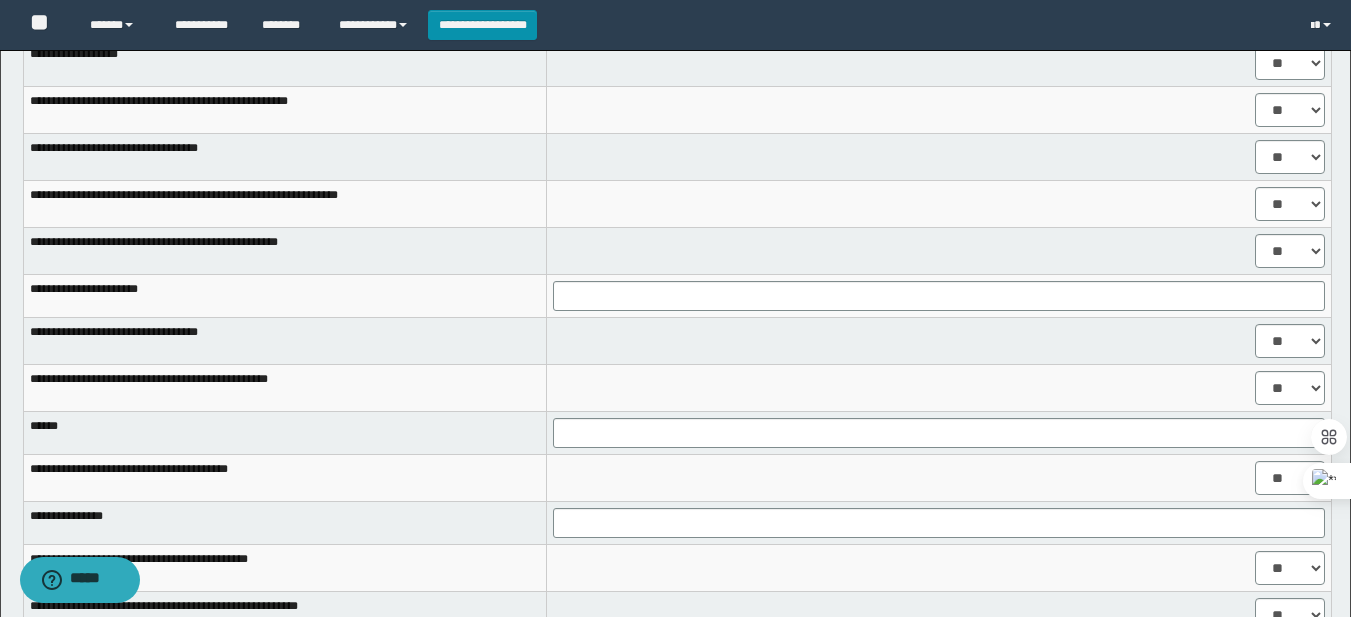 scroll, scrollTop: 925, scrollLeft: 0, axis: vertical 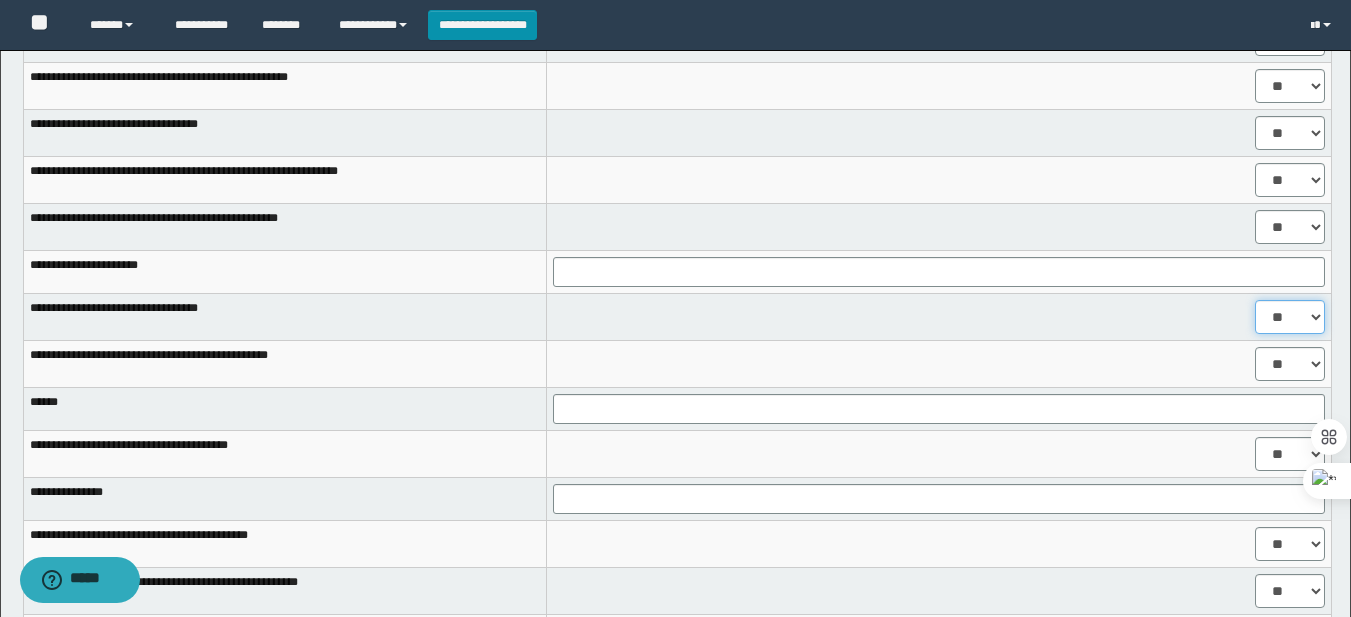 click on "**
**" at bounding box center [1290, 317] 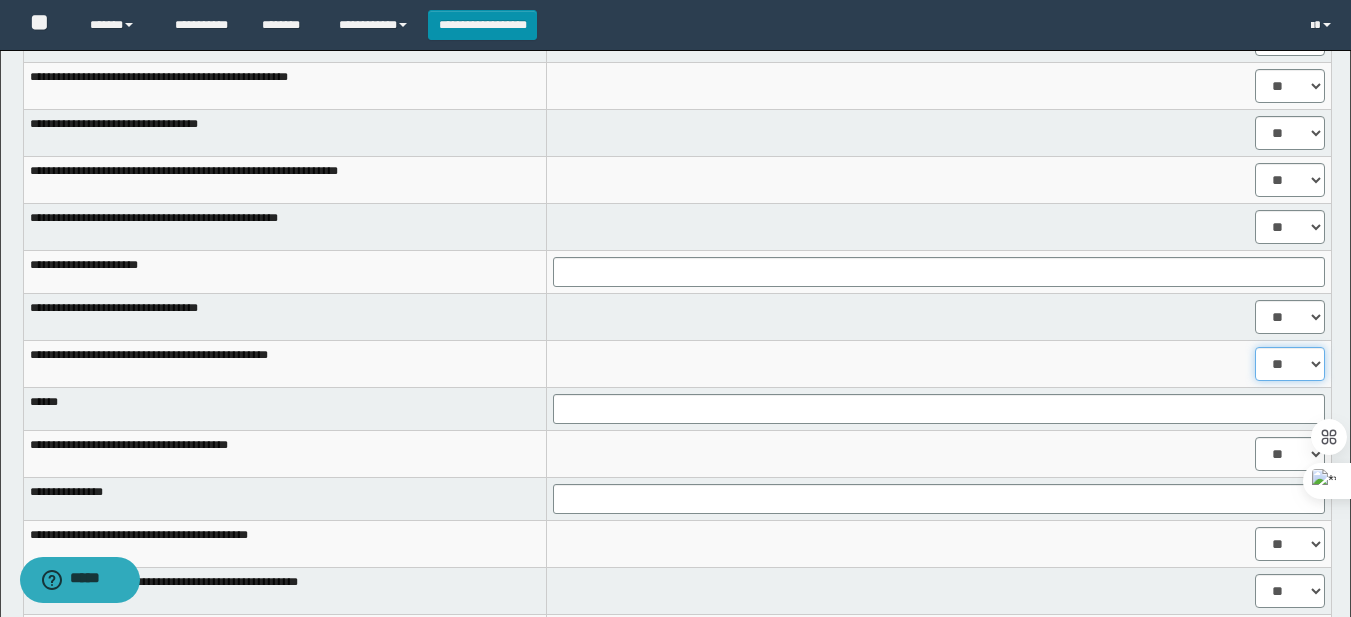 click on "**
**" at bounding box center [1290, 364] 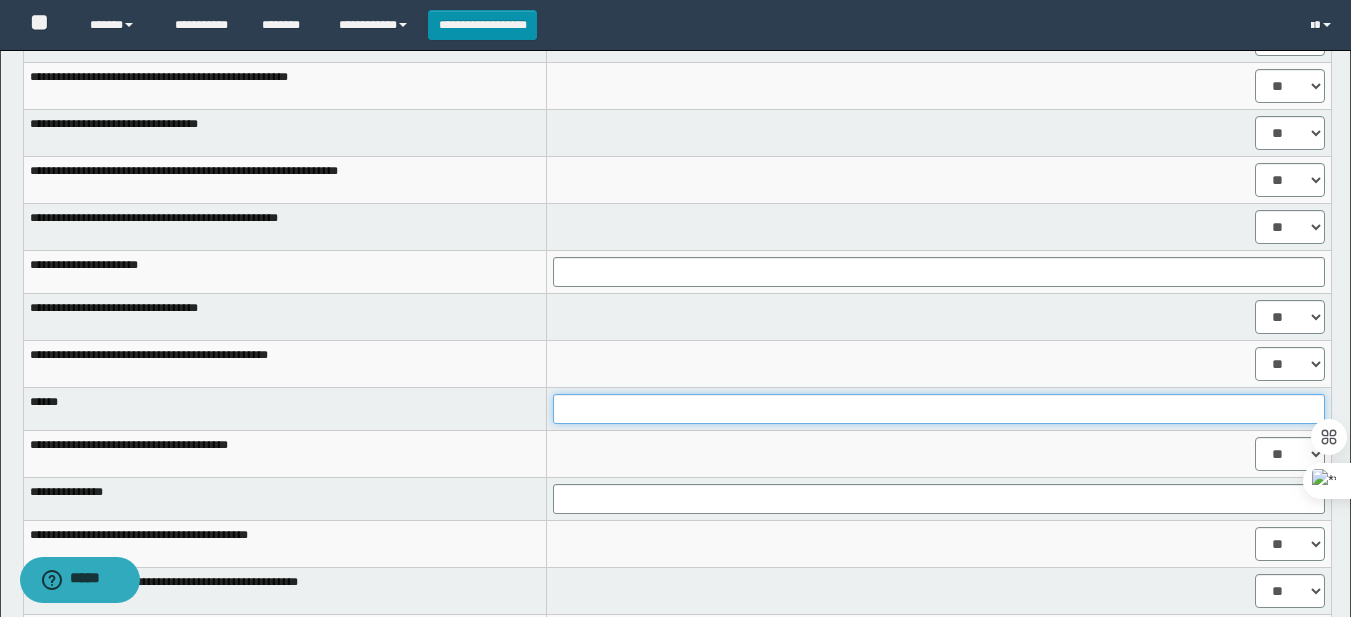 click at bounding box center (939, 409) 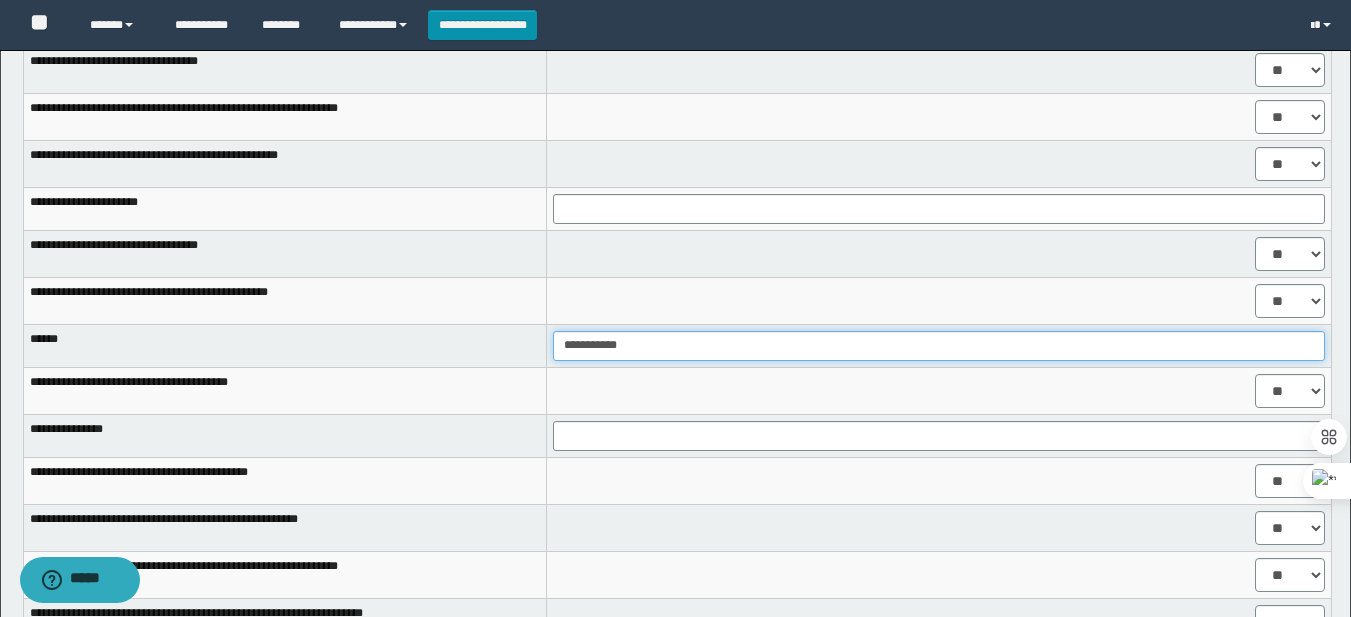 scroll, scrollTop: 989, scrollLeft: 0, axis: vertical 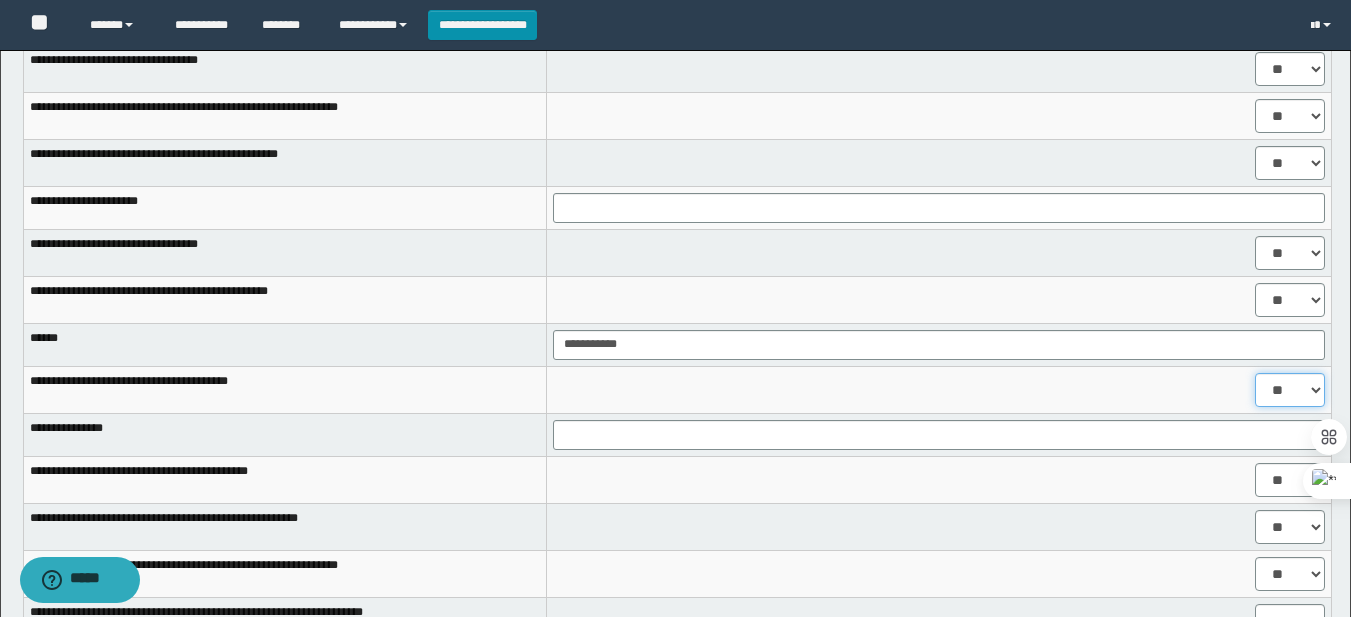 click on "**
**" at bounding box center (1290, 390) 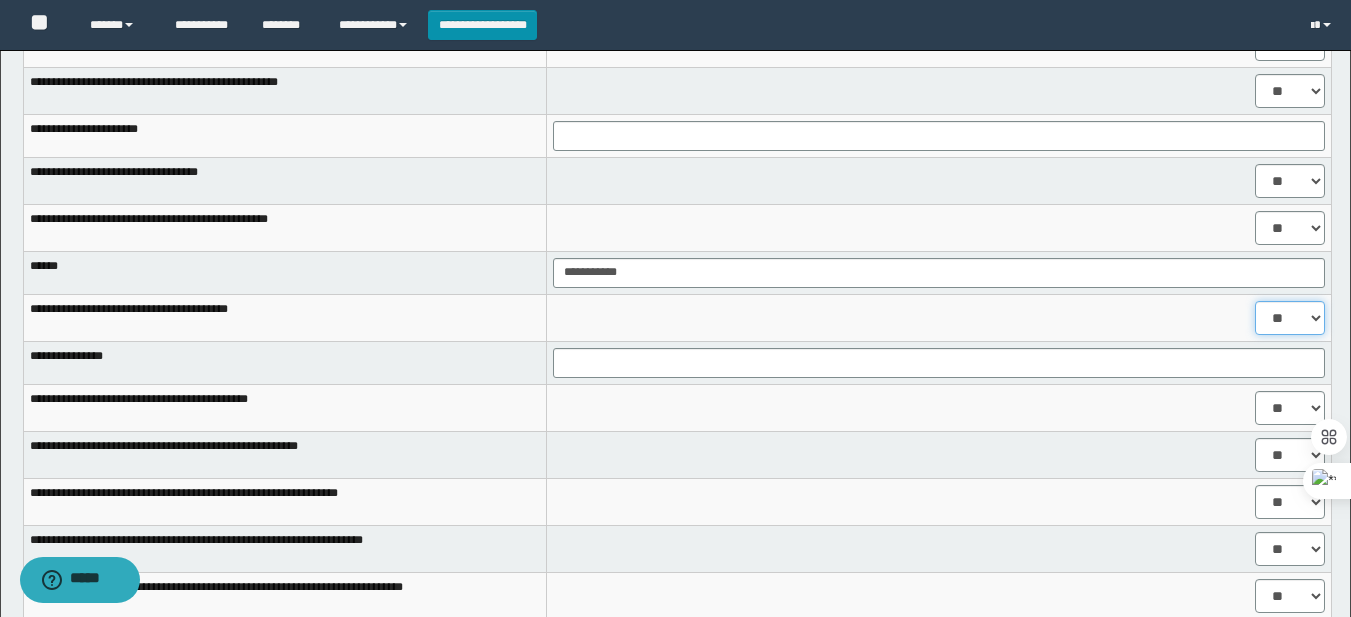 scroll, scrollTop: 1062, scrollLeft: 0, axis: vertical 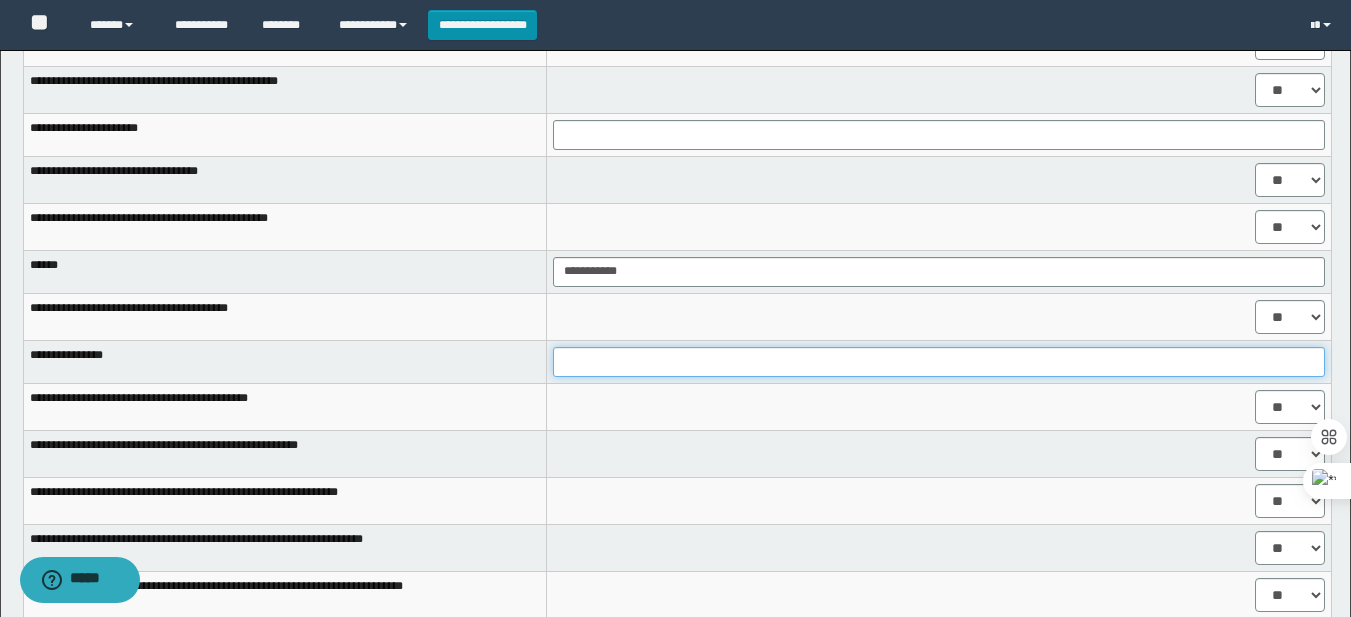 click at bounding box center [939, 362] 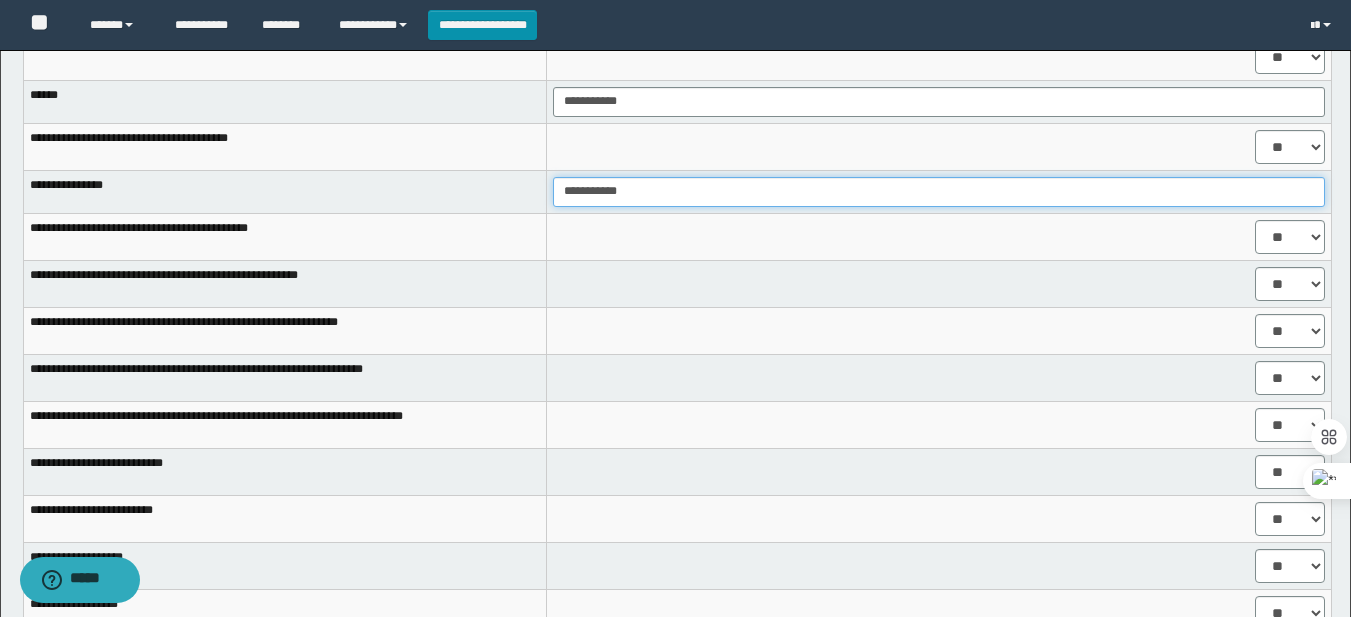 scroll, scrollTop: 1274, scrollLeft: 0, axis: vertical 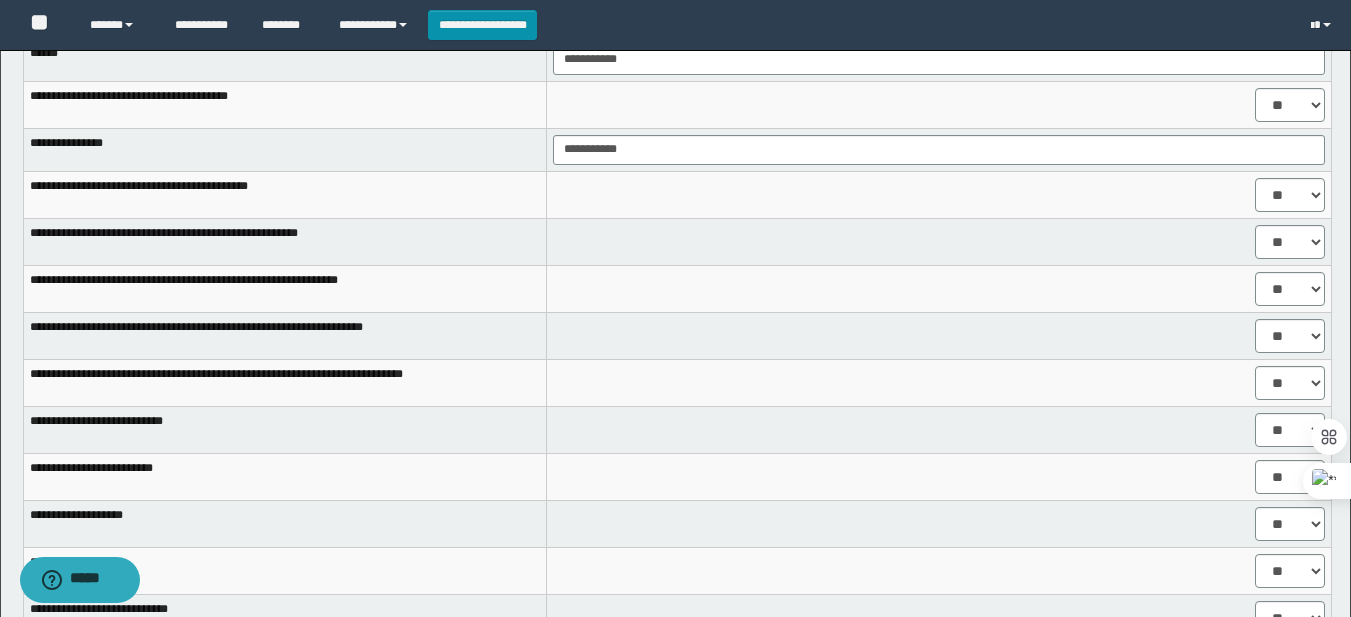 click on "**
**" at bounding box center (938, 382) 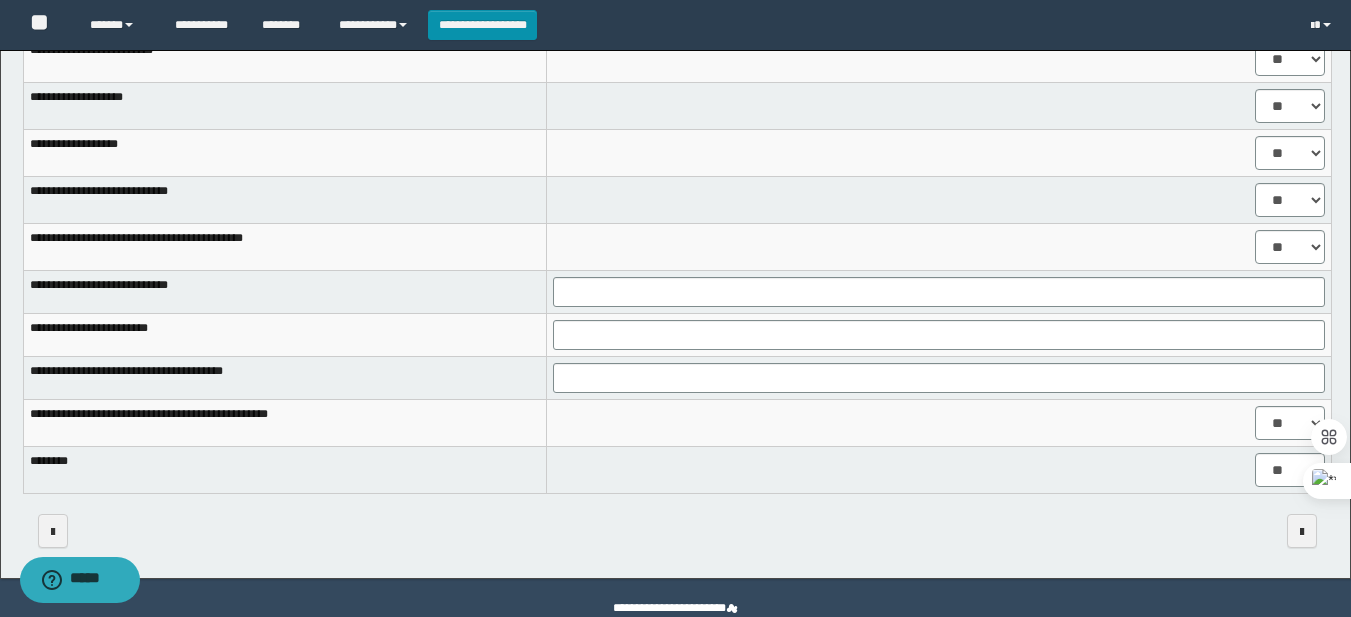 scroll, scrollTop: 1731, scrollLeft: 0, axis: vertical 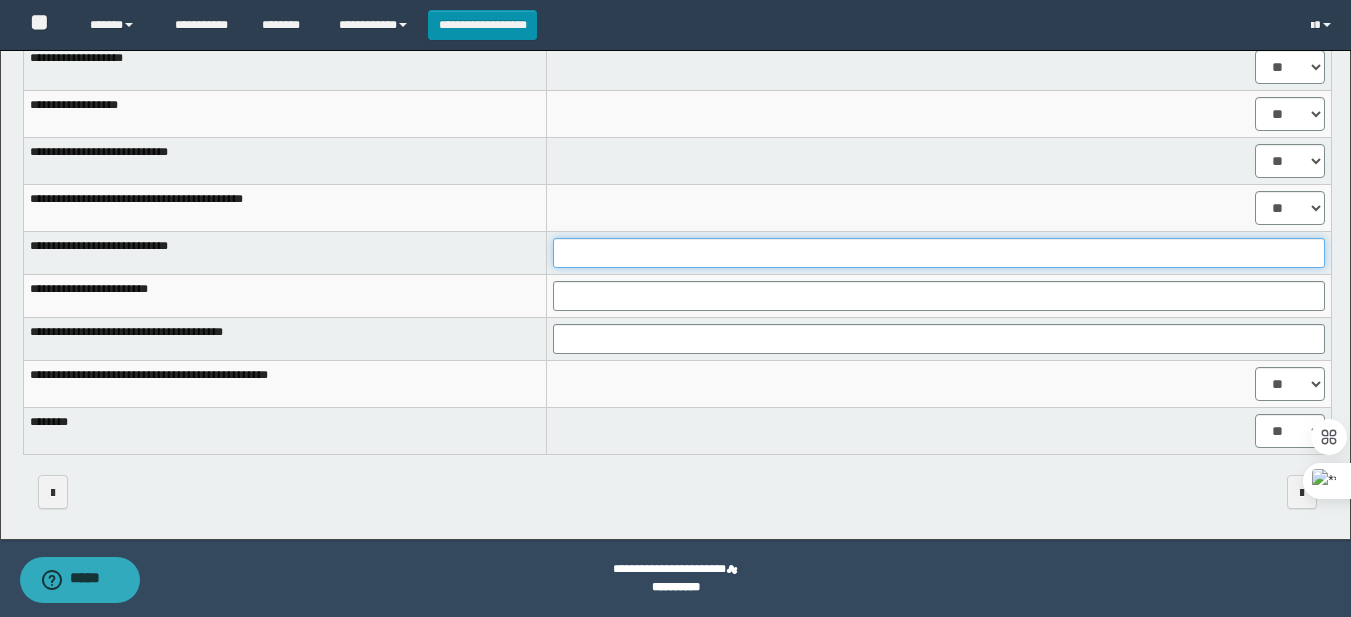 click at bounding box center [939, 253] 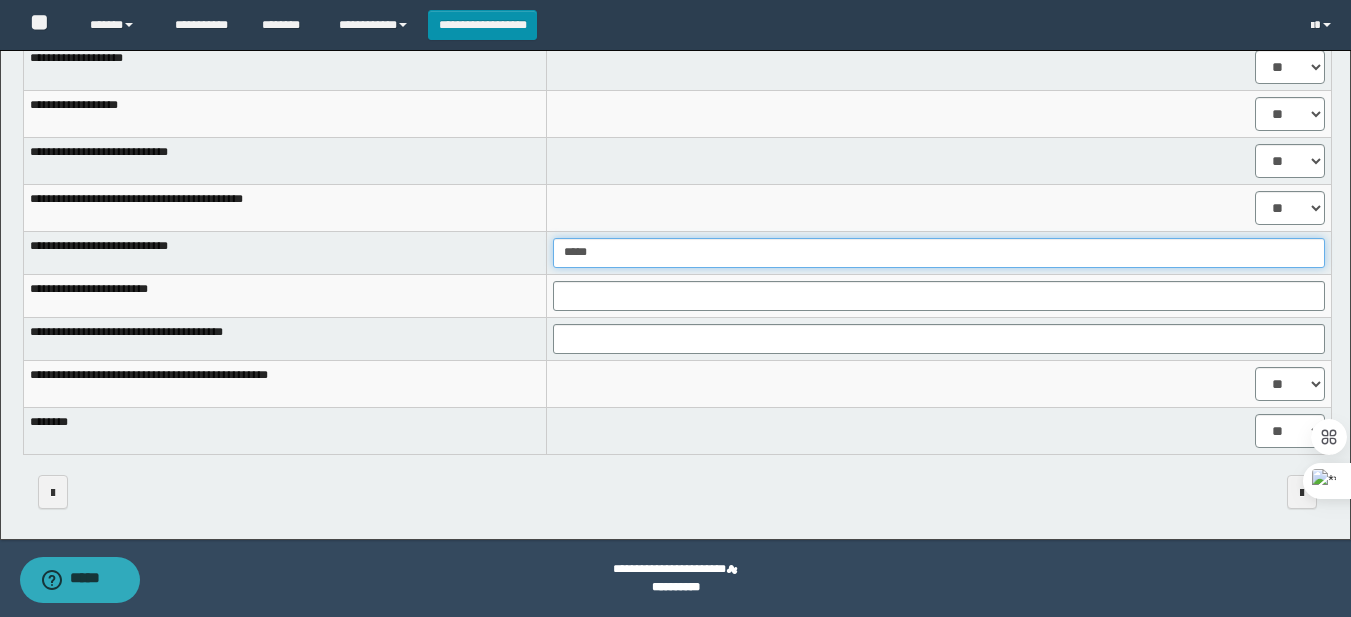 type on "*****" 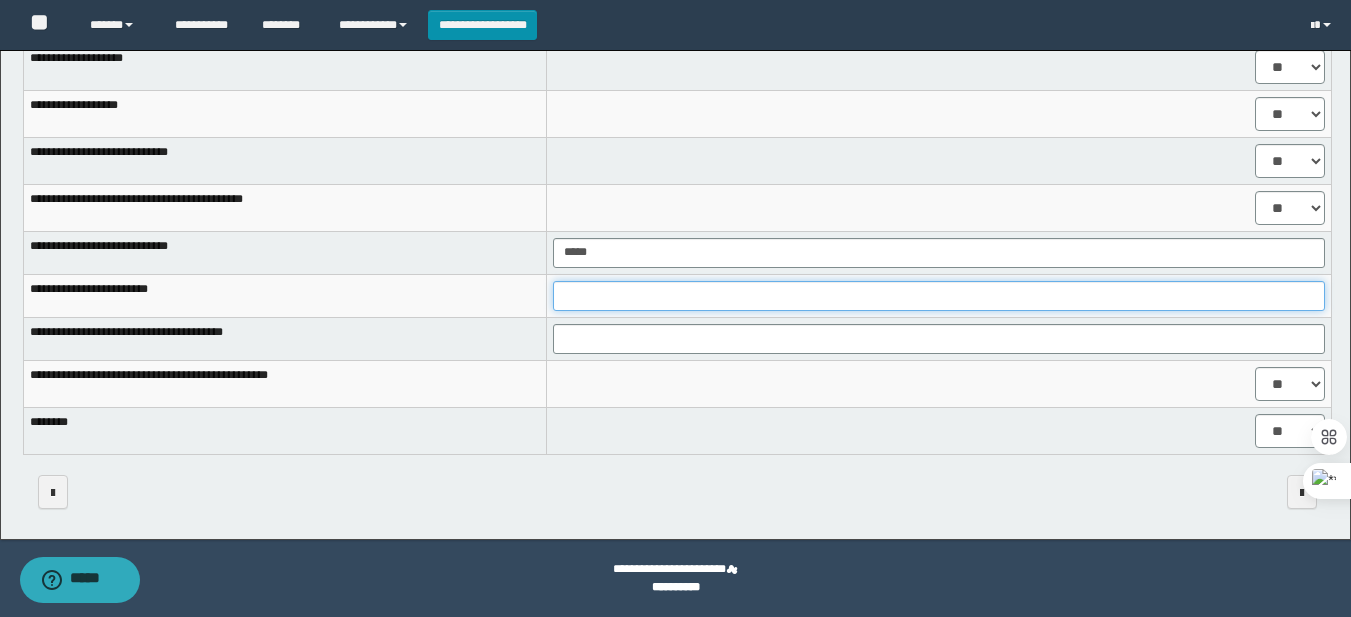 click at bounding box center [939, 296] 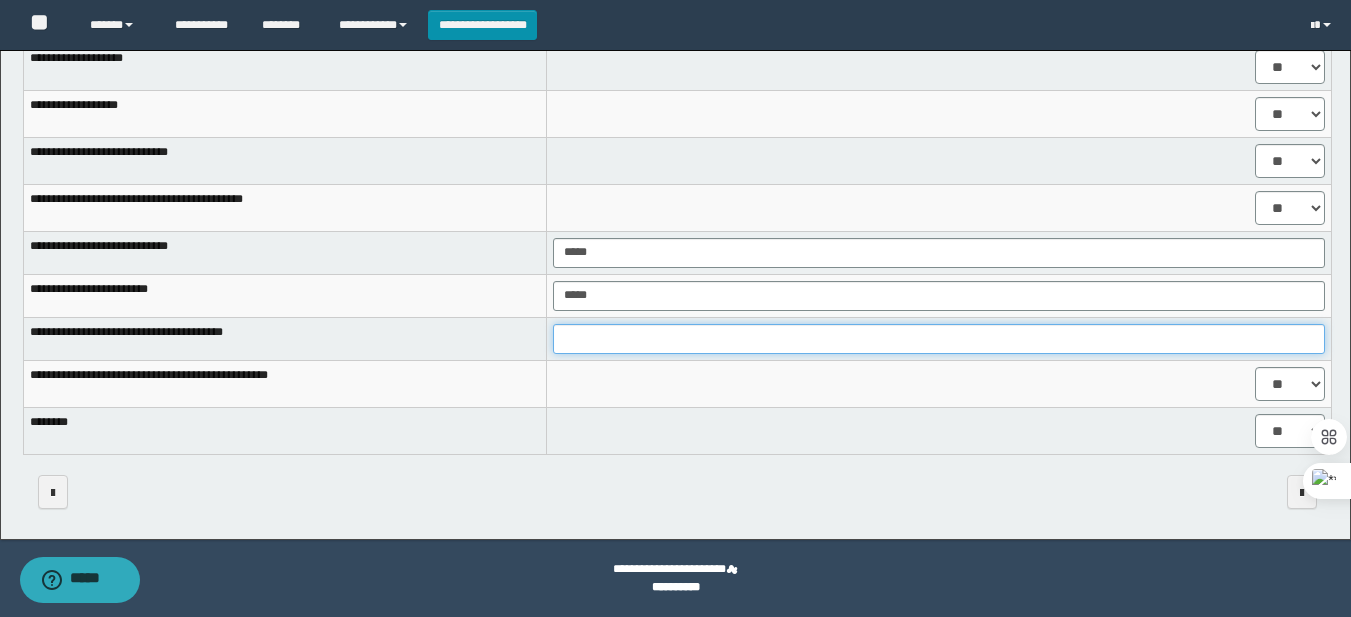 click at bounding box center [939, 339] 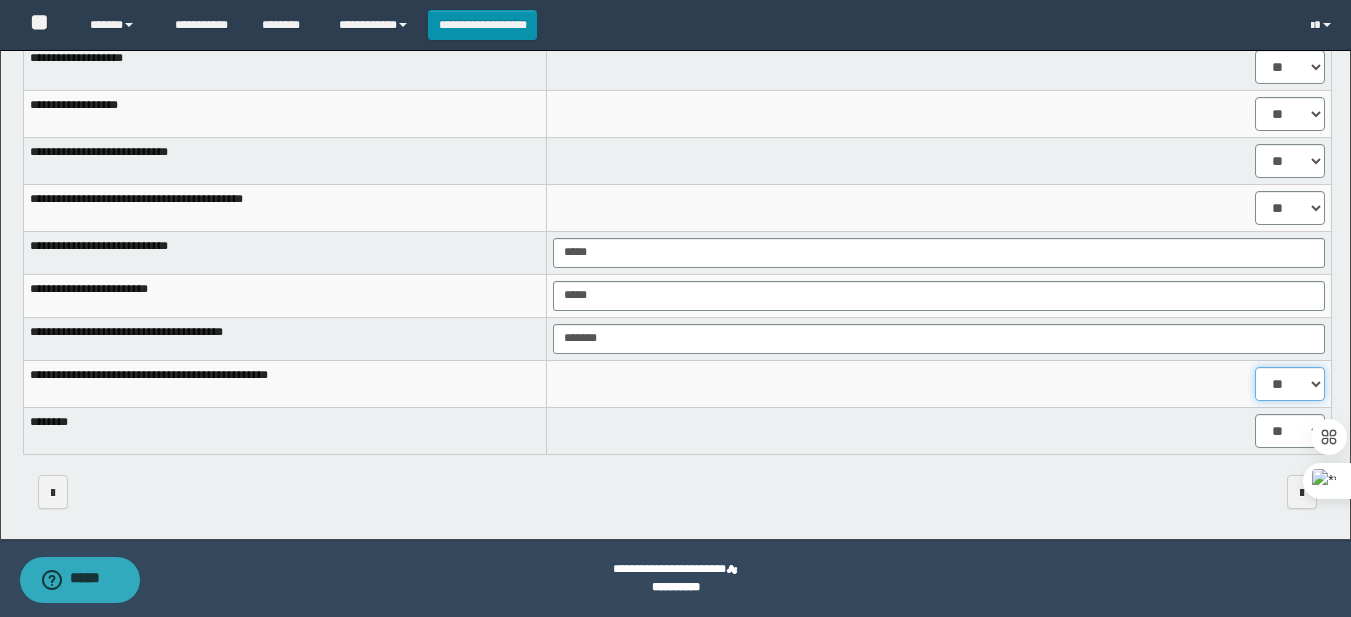 click on "**
**" at bounding box center [1290, 384] 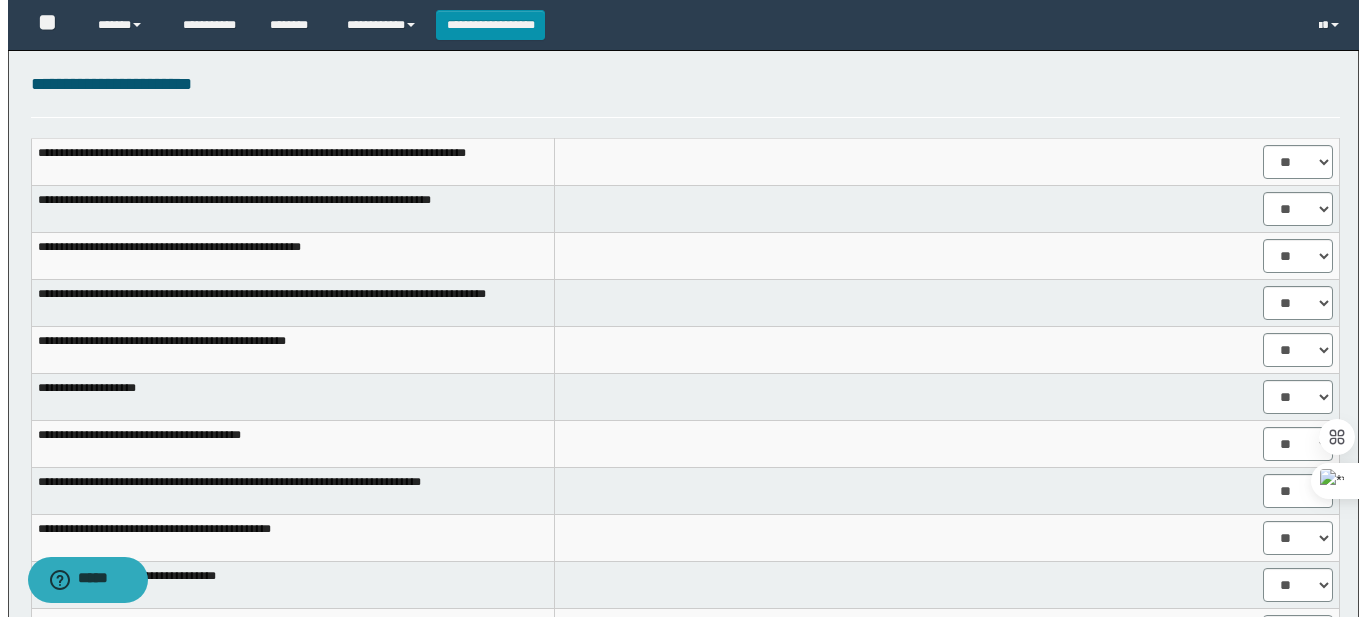 scroll, scrollTop: 0, scrollLeft: 0, axis: both 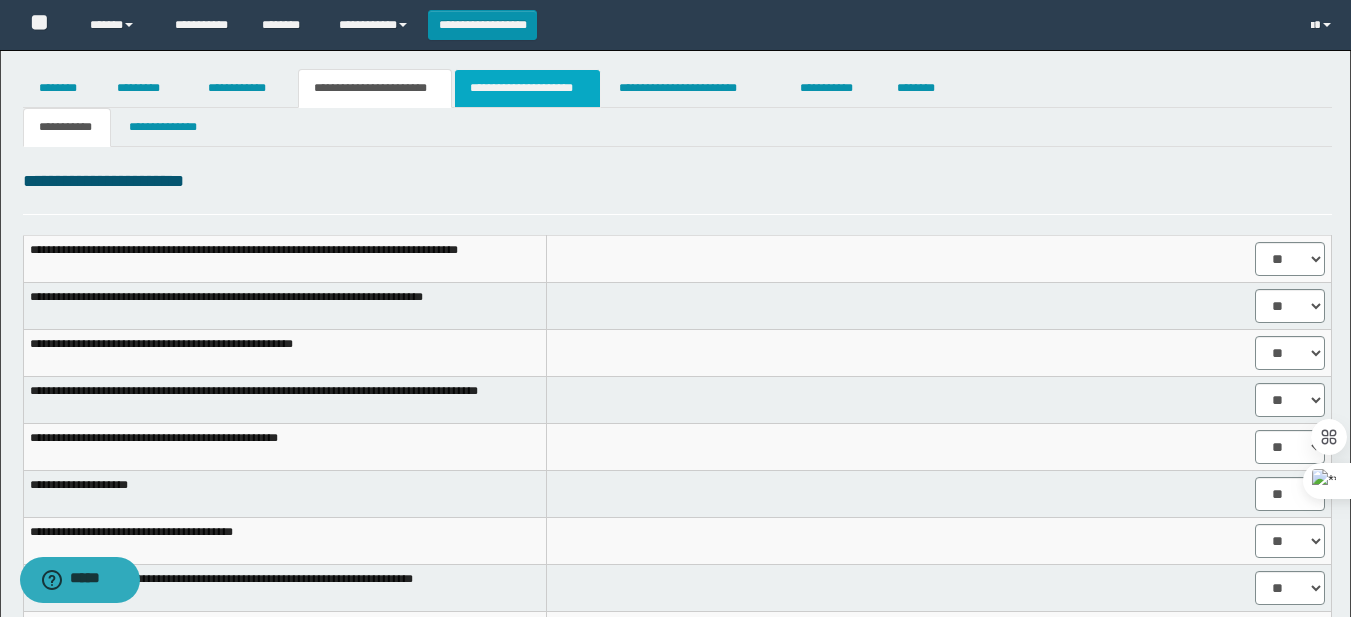 click on "**********" at bounding box center [527, 88] 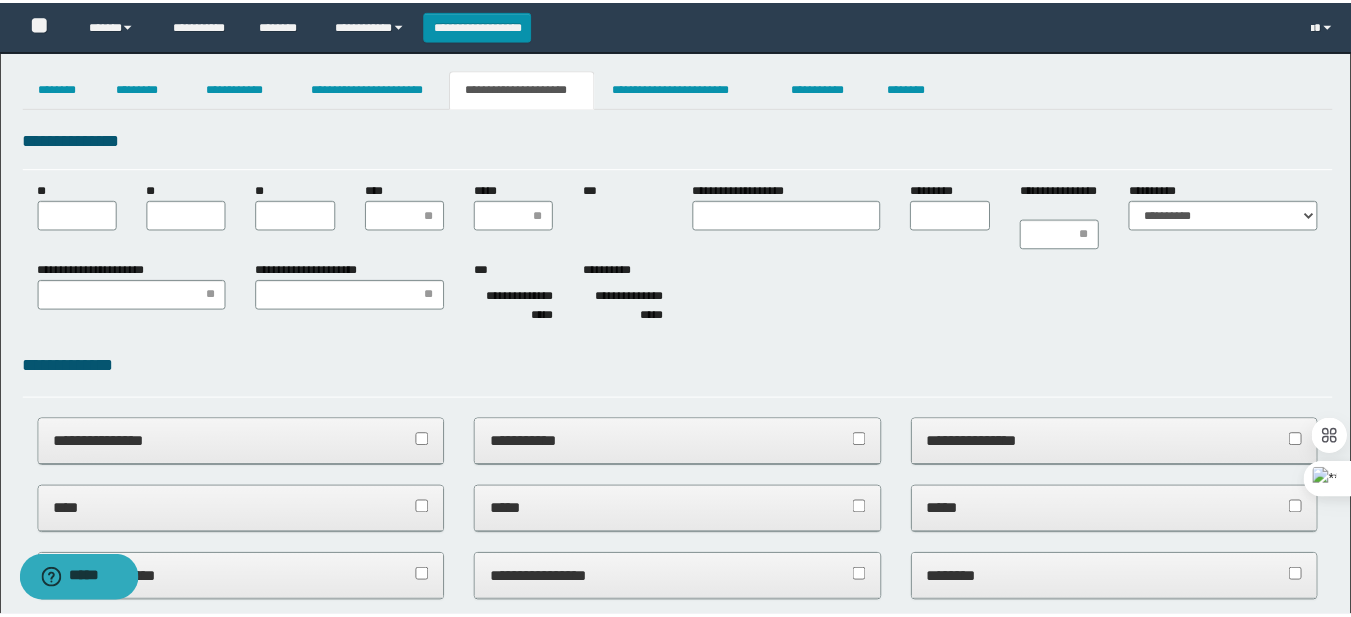 scroll, scrollTop: 0, scrollLeft: 0, axis: both 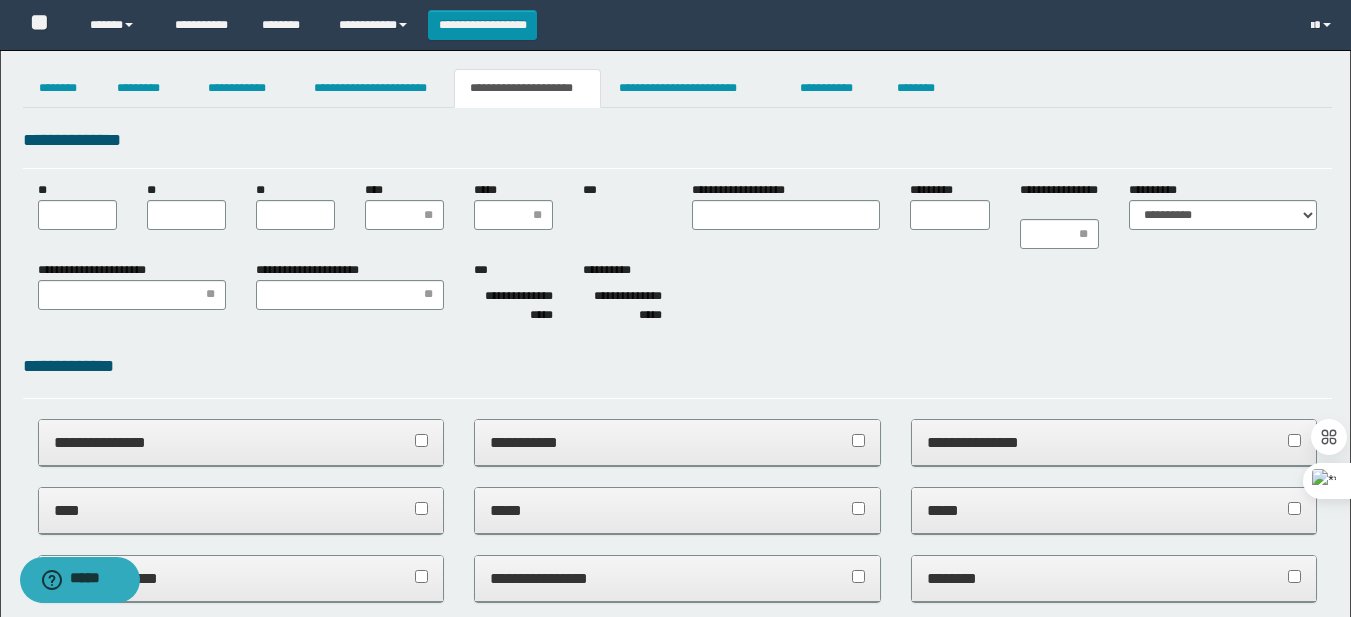 type 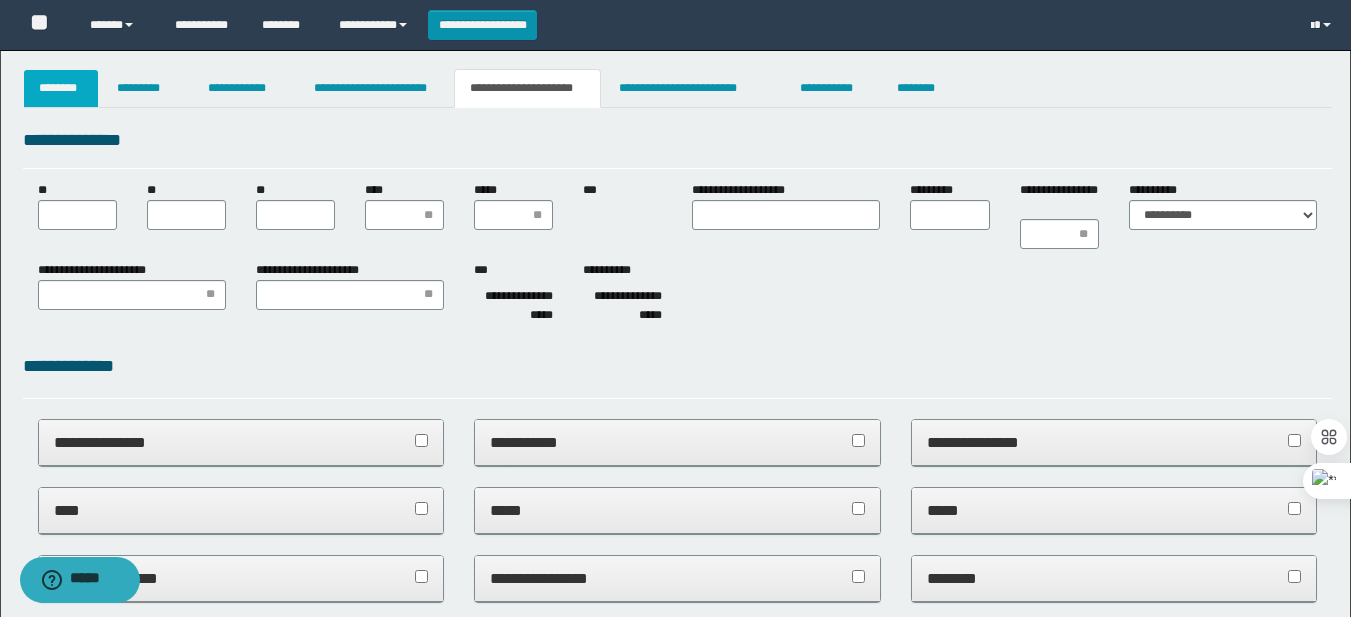 click on "********" at bounding box center [61, 88] 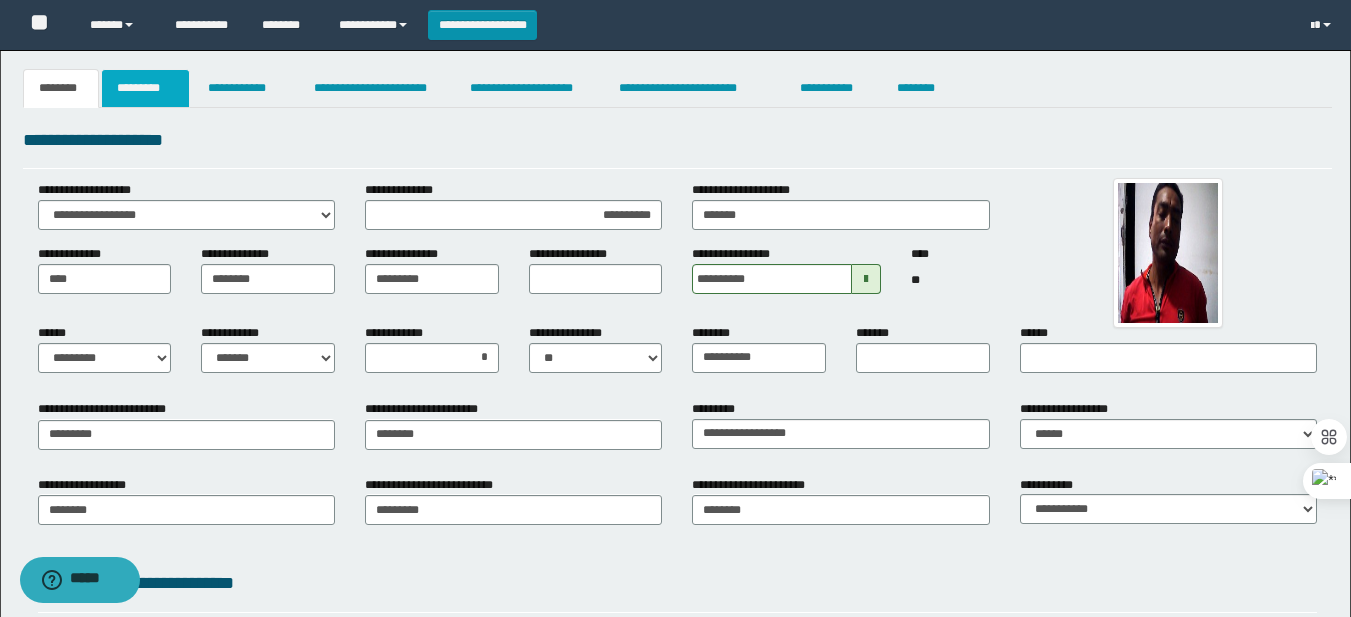click on "*********" at bounding box center (145, 88) 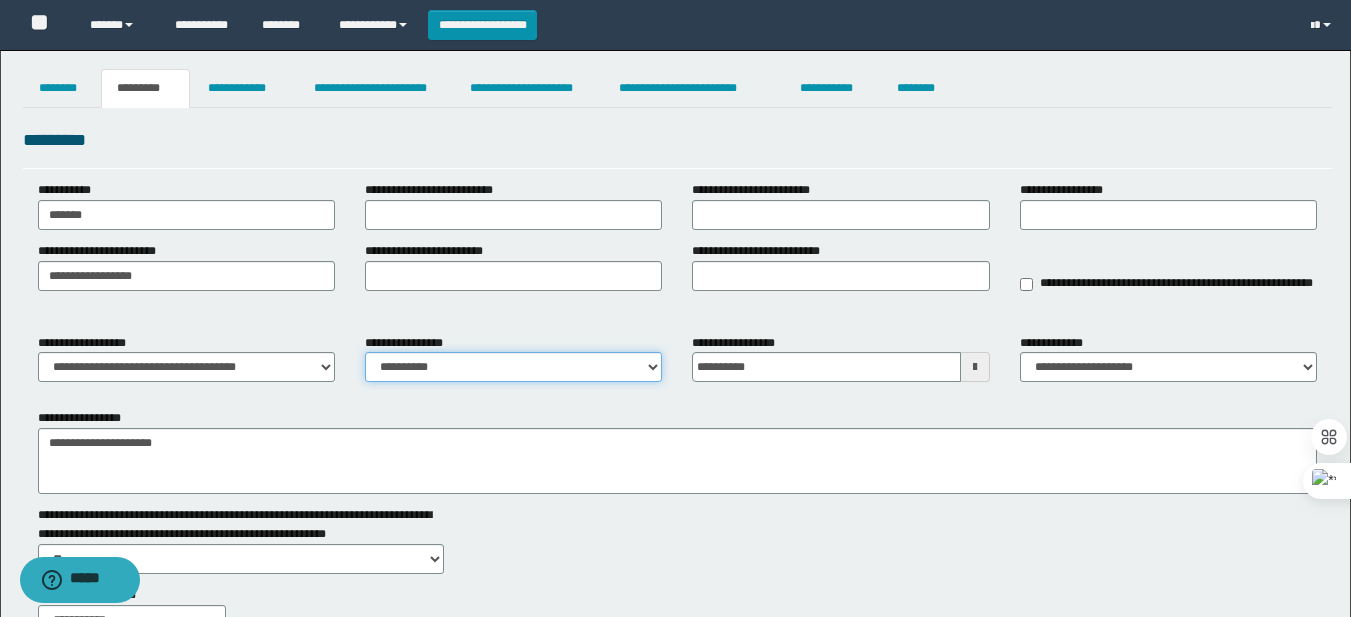 click on "**********" at bounding box center [513, 367] 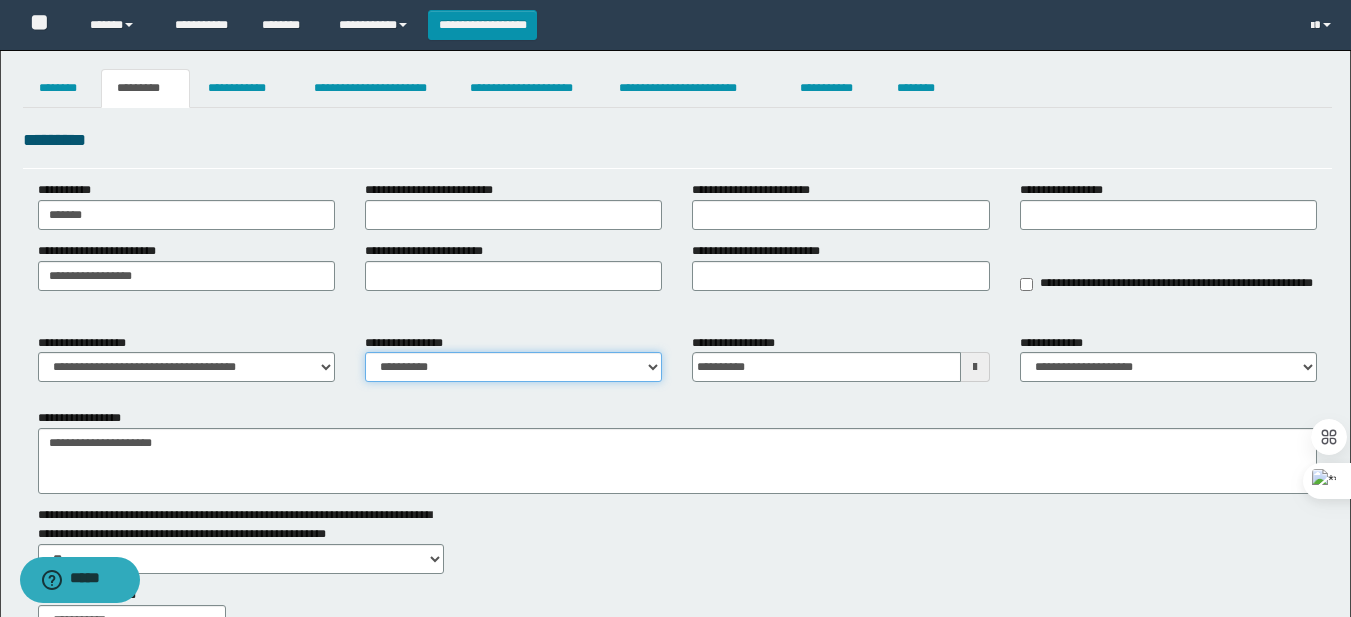 select on "****" 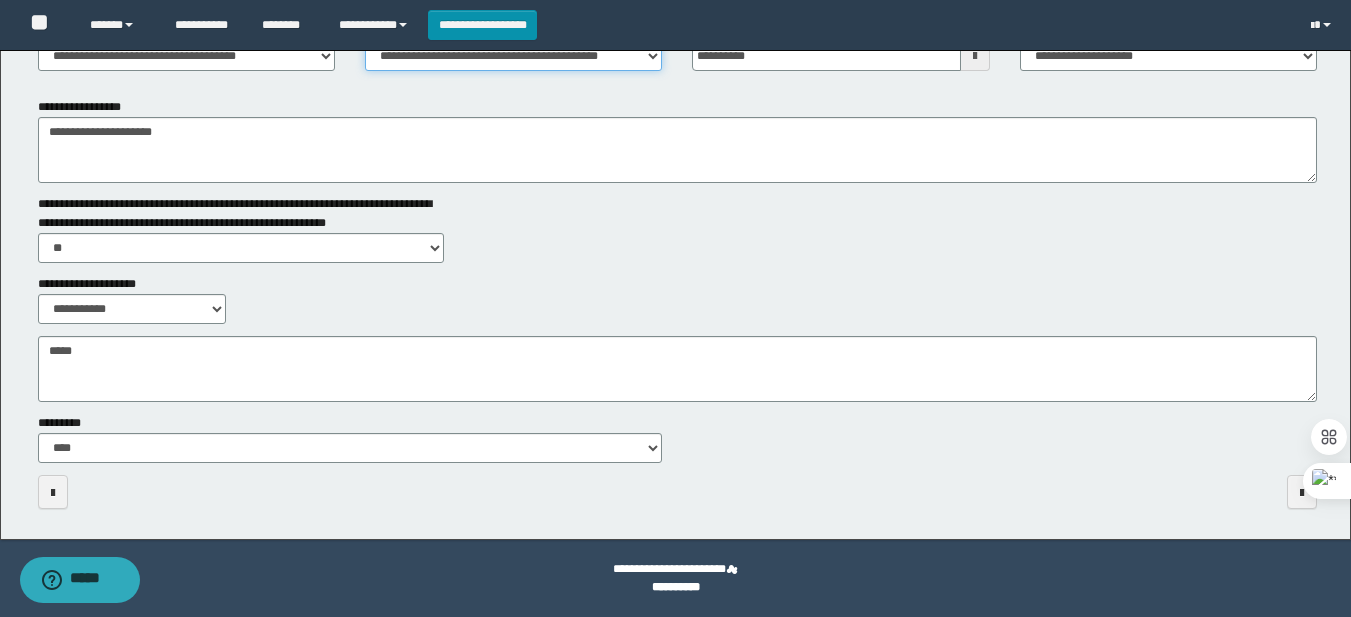 scroll, scrollTop: 0, scrollLeft: 0, axis: both 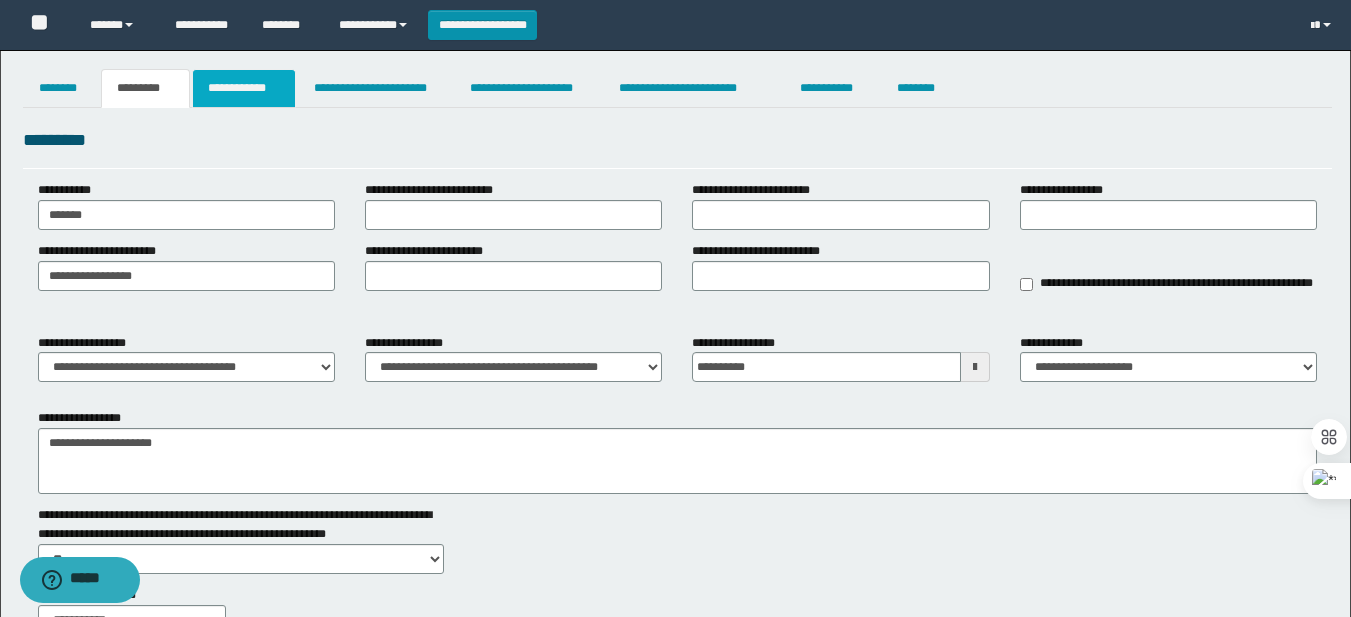 click on "**********" at bounding box center [244, 88] 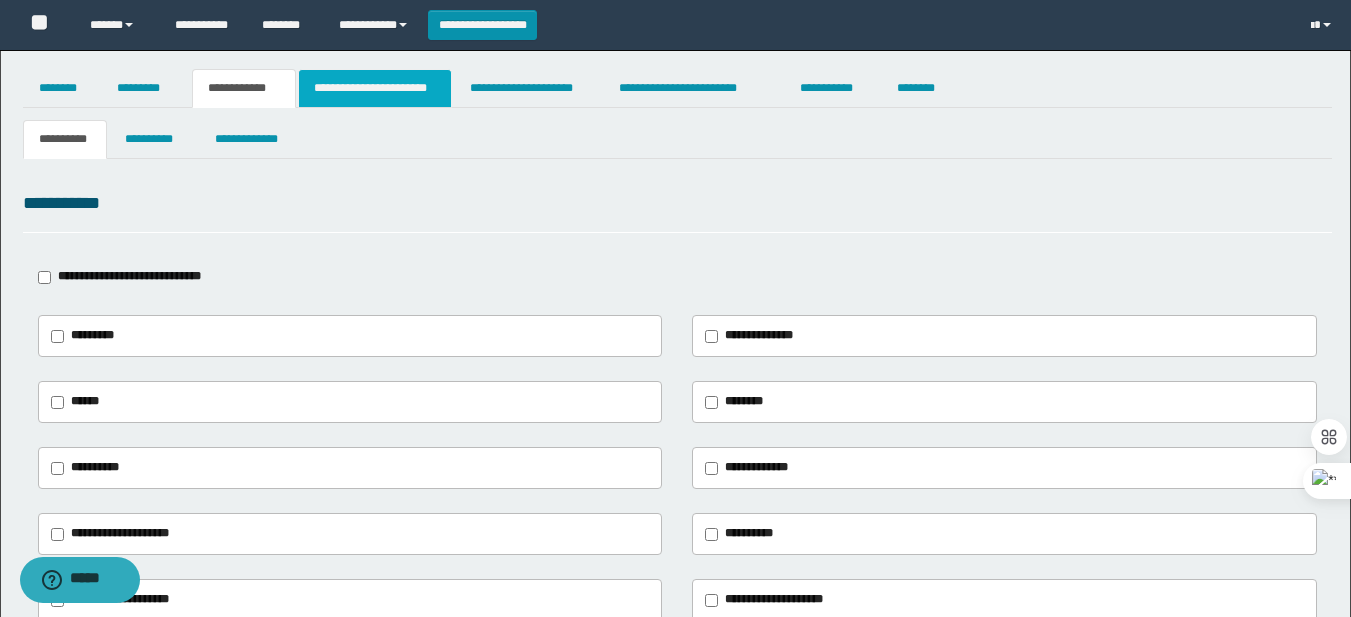 click on "**********" at bounding box center (375, 88) 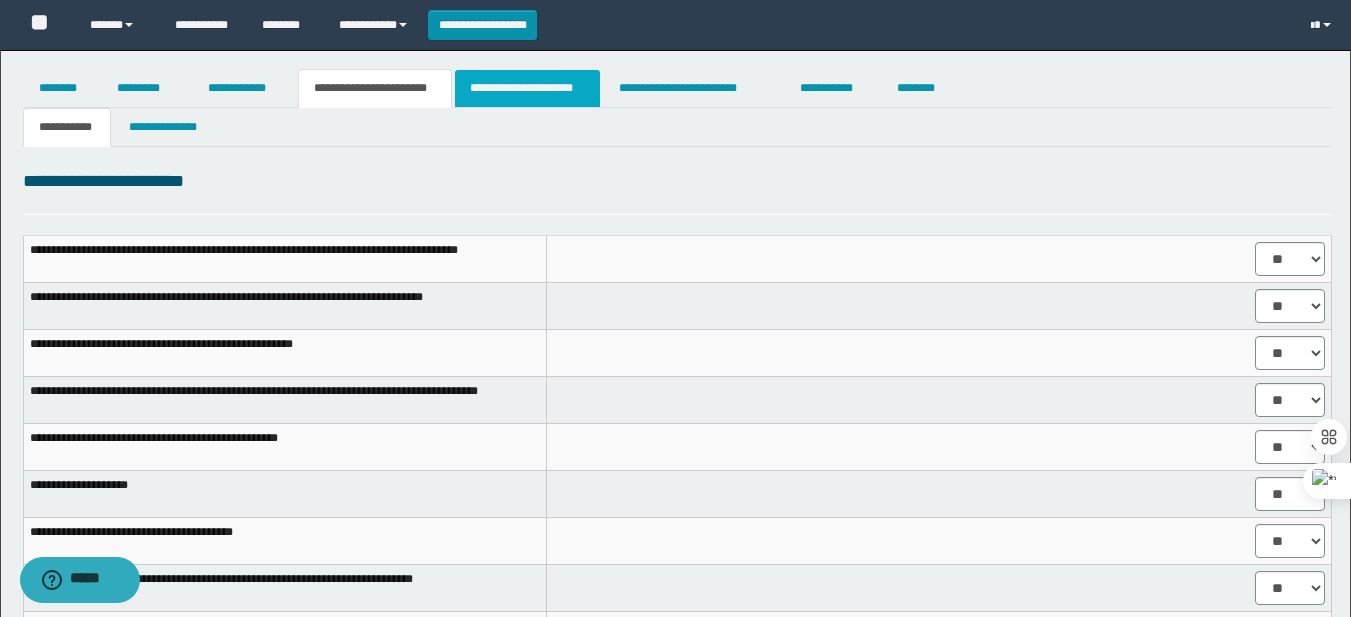 click on "**********" at bounding box center (527, 88) 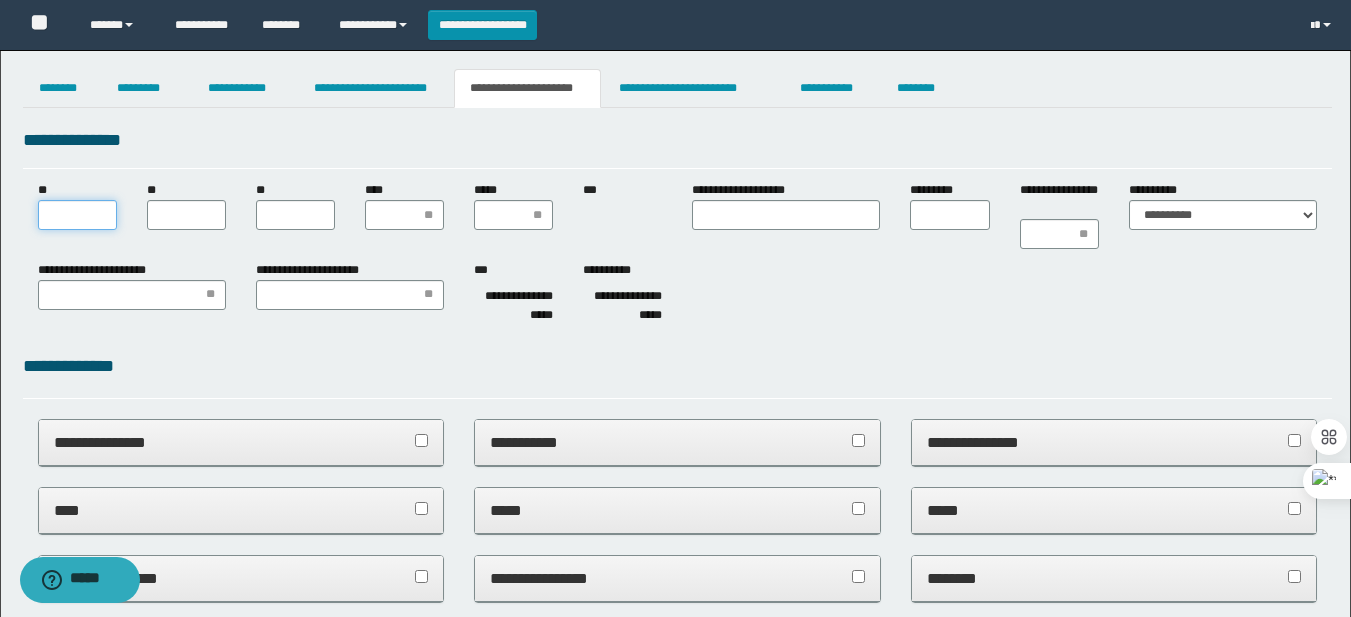 click on "**" at bounding box center (77, 215) 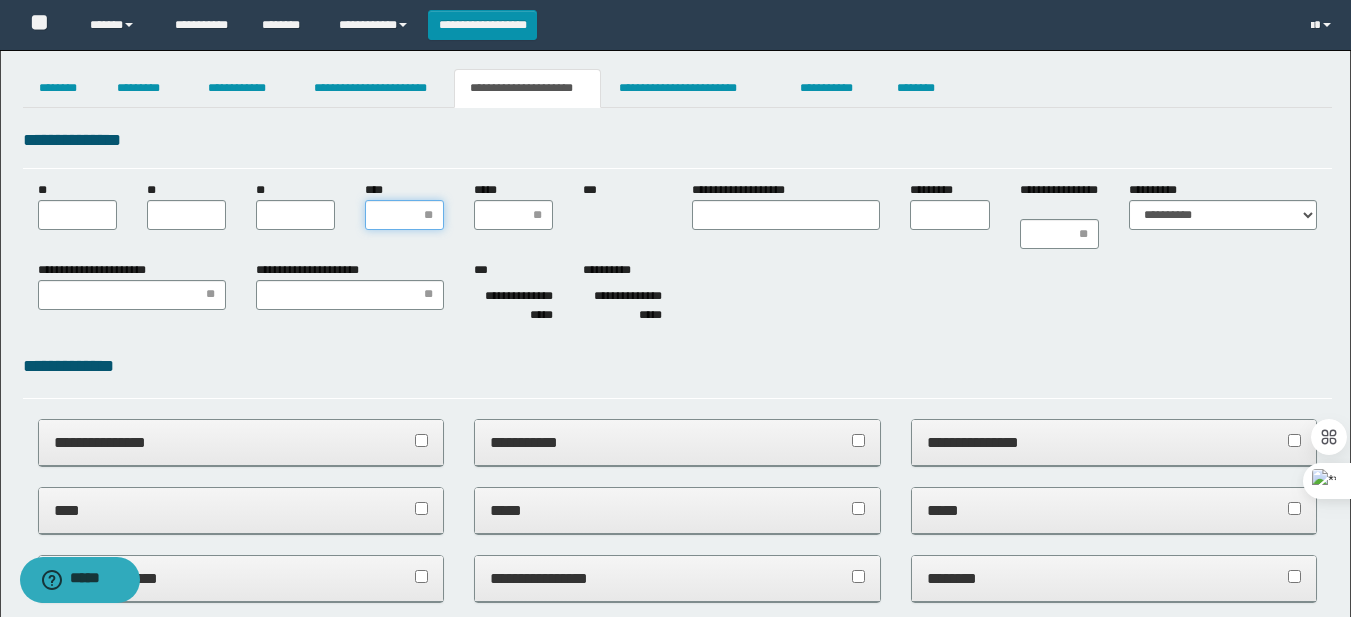 click on "****" at bounding box center [404, 215] 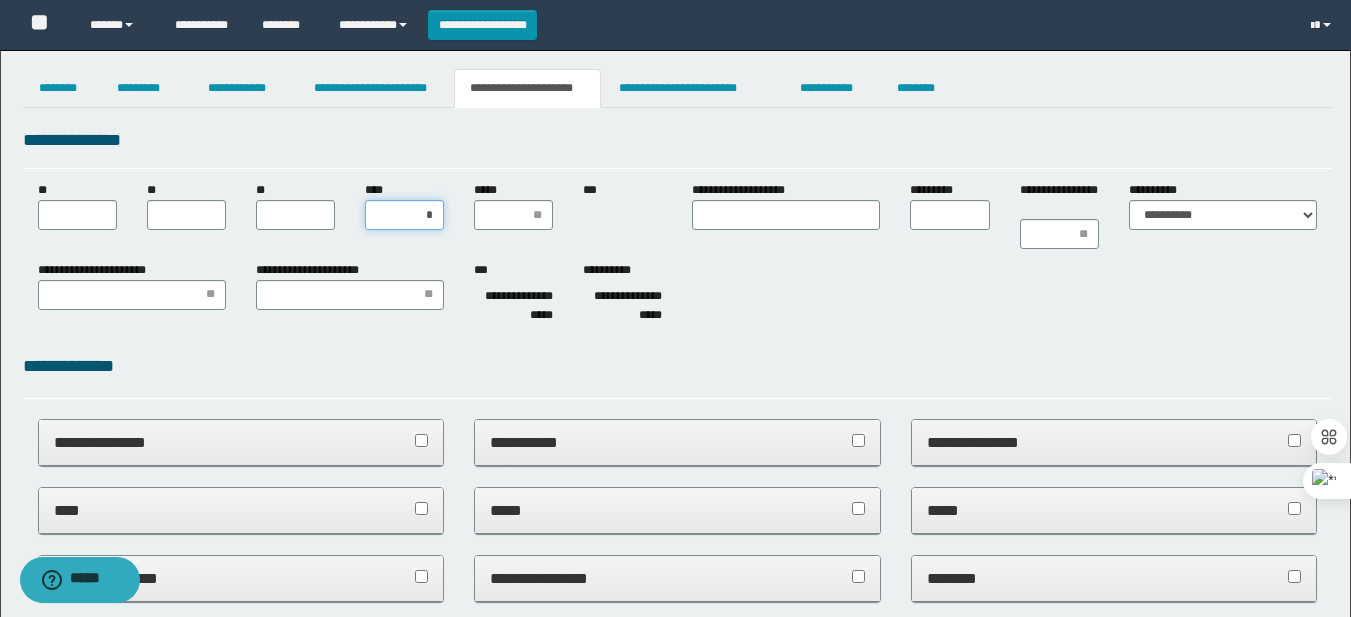 type on "**" 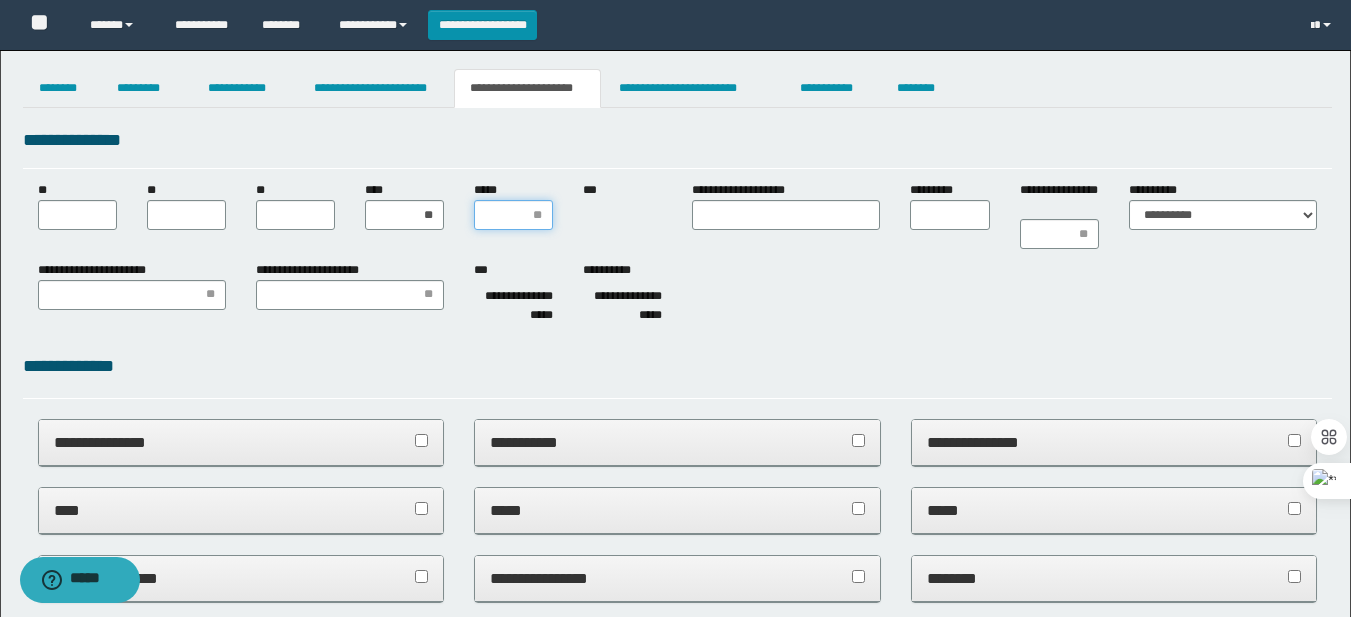 click on "*****" at bounding box center [513, 215] 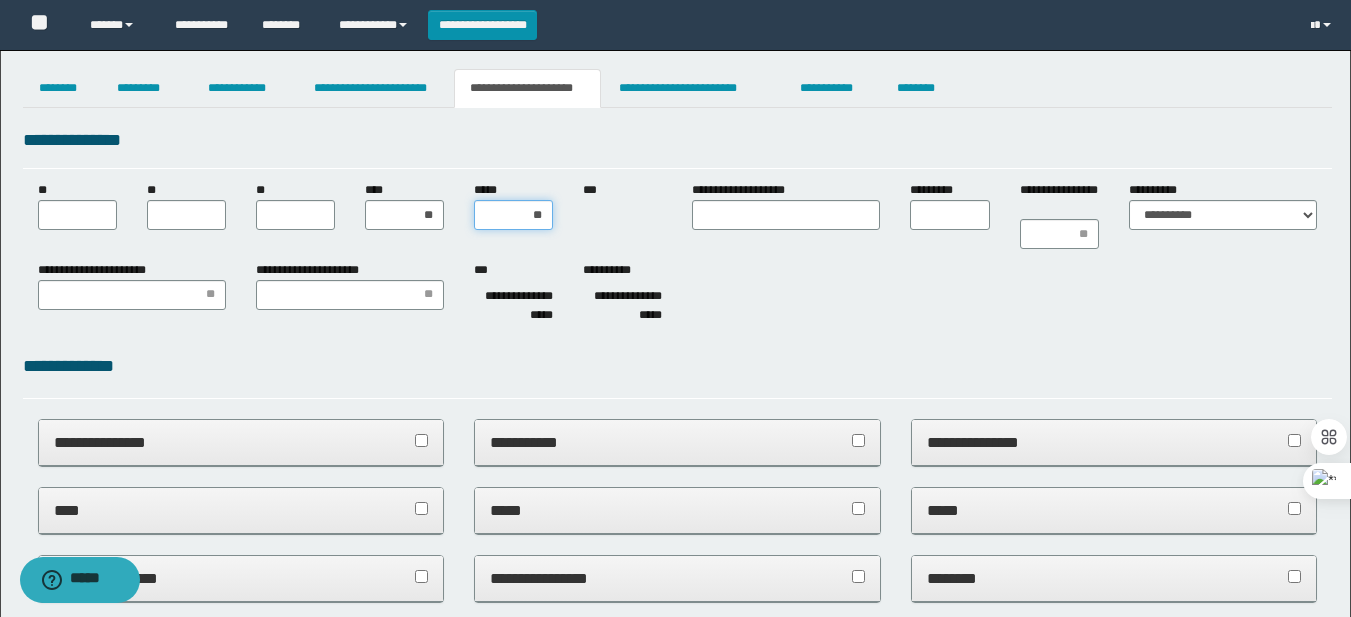 type on "***" 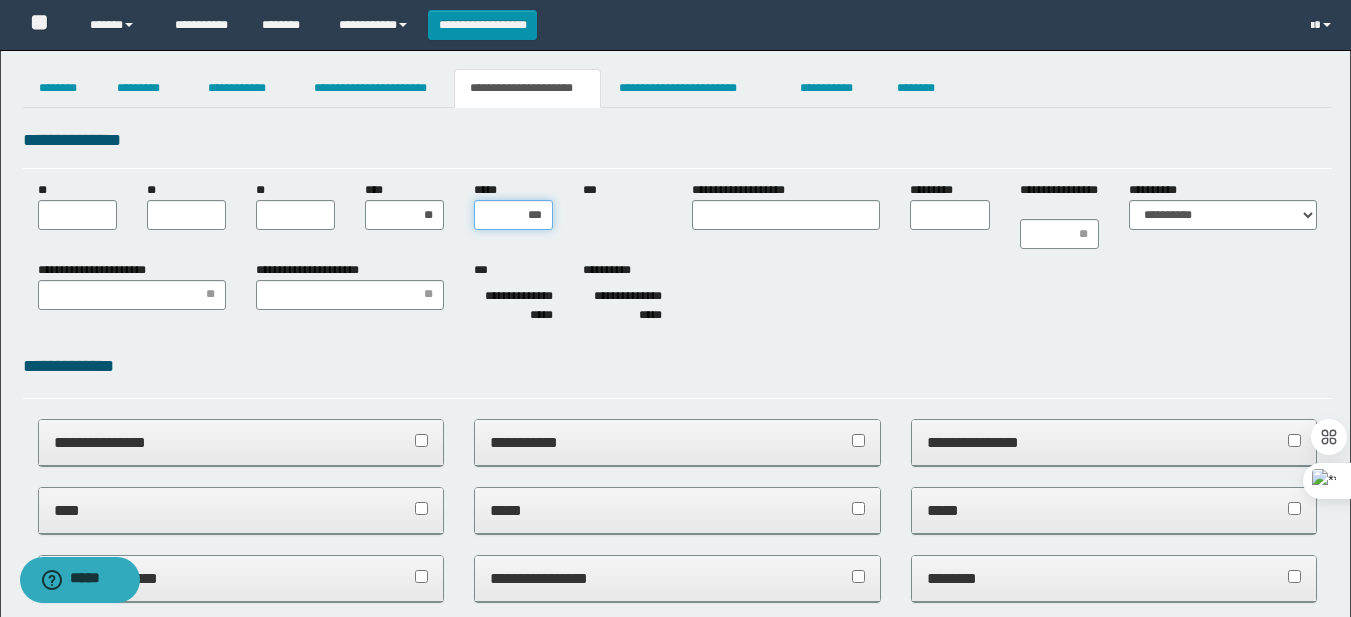 type 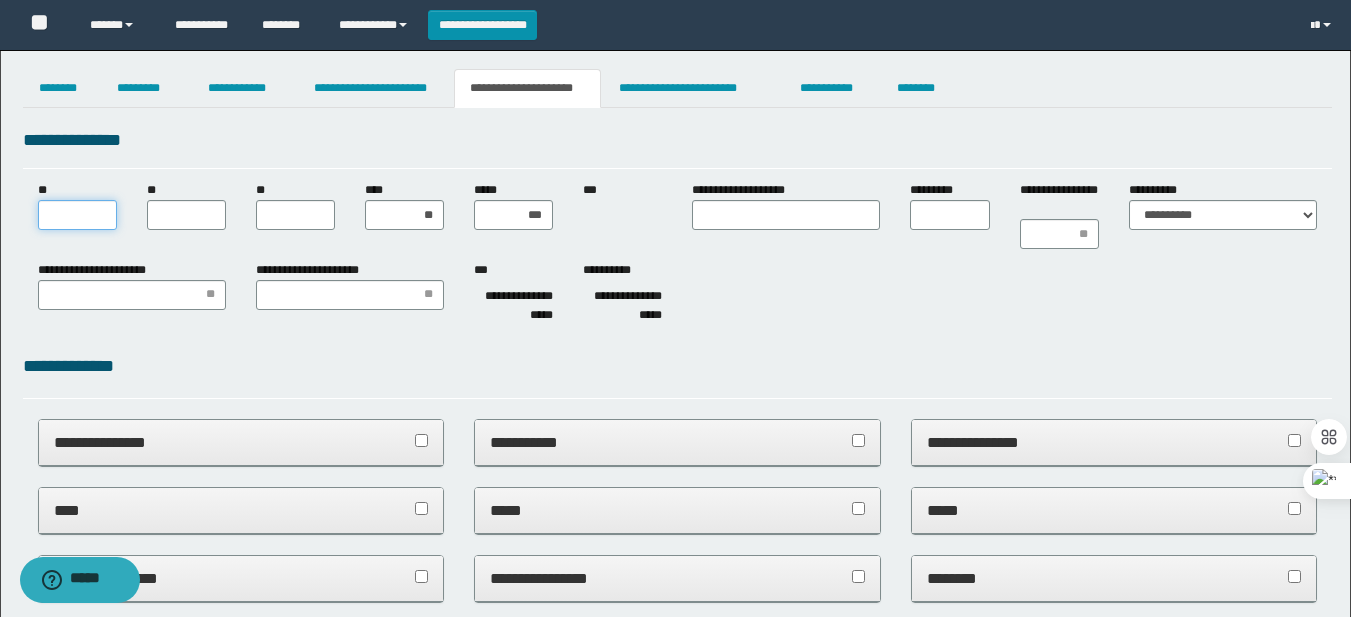 click on "**" at bounding box center (77, 215) 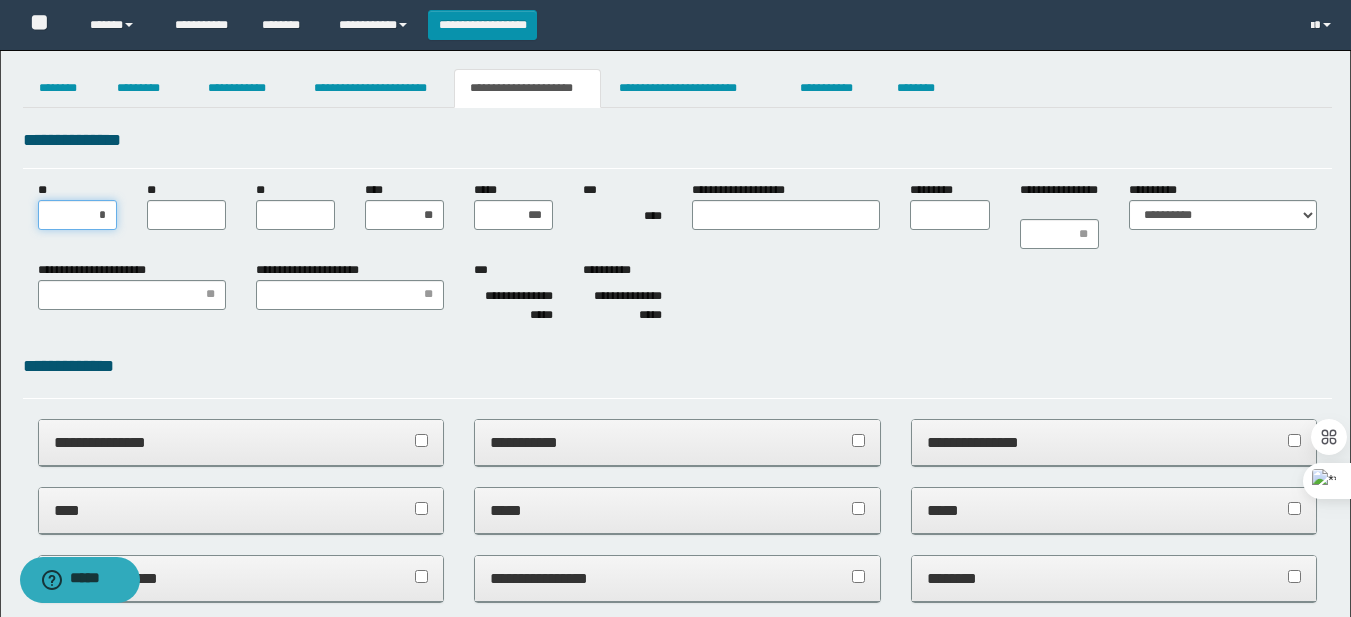 type on "**" 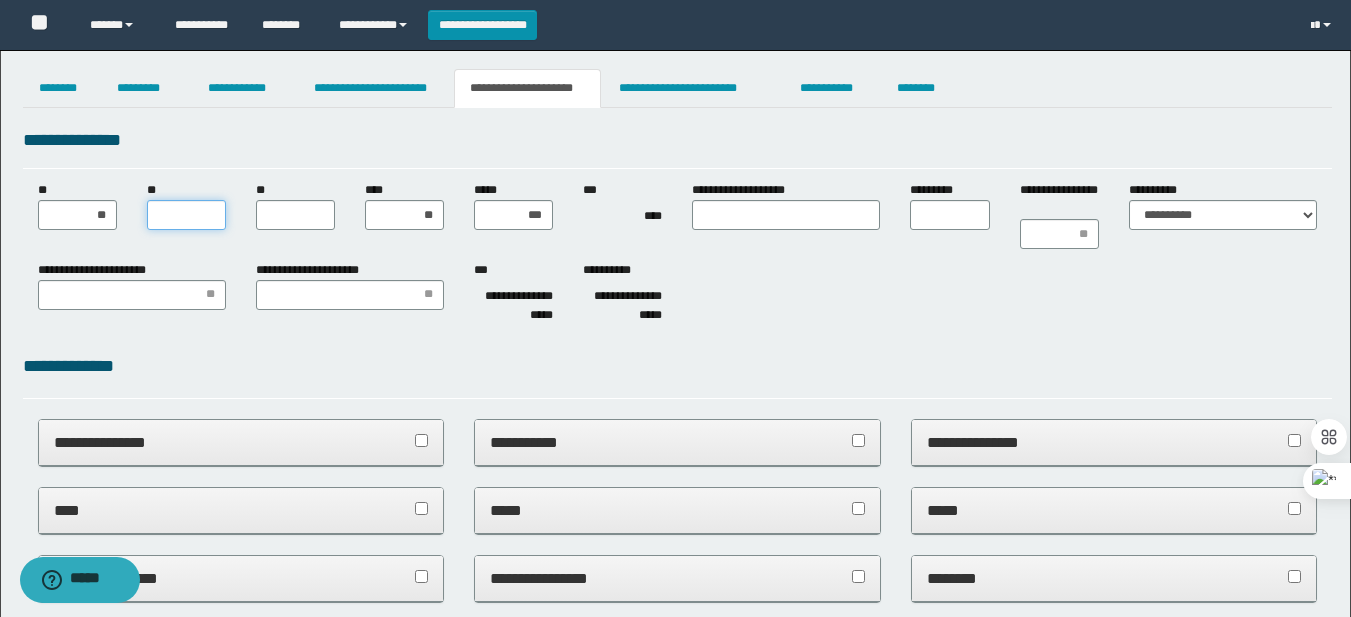 click on "**" at bounding box center [186, 215] 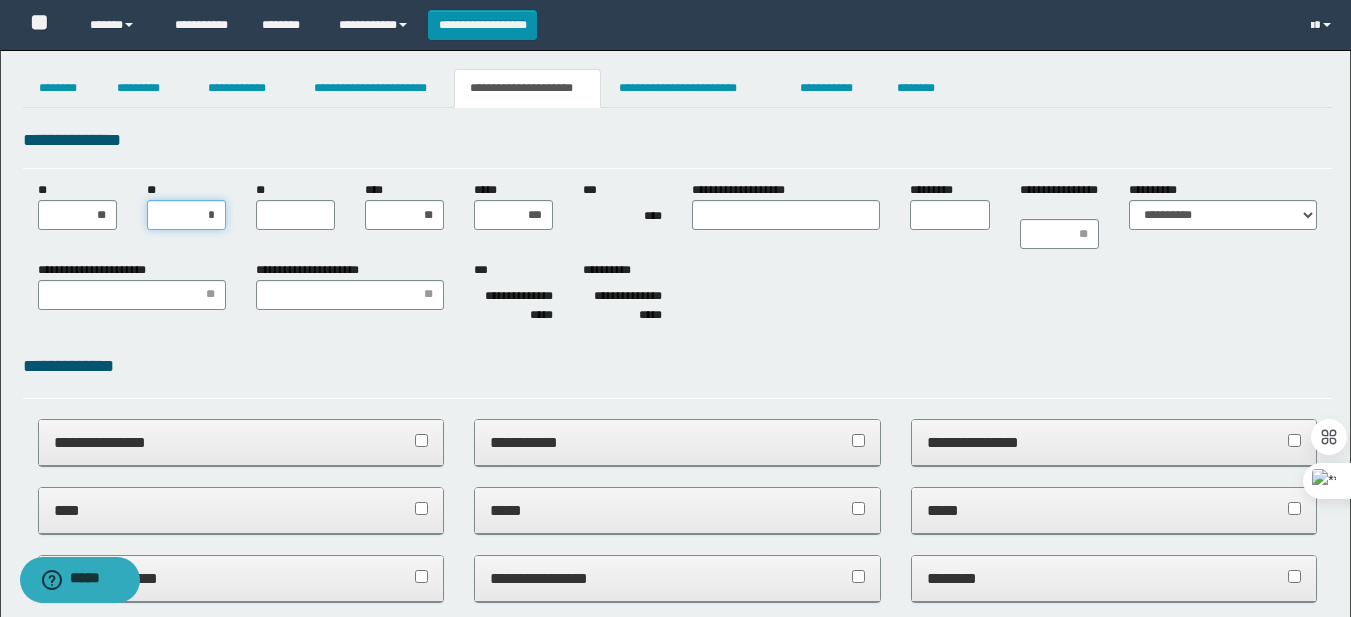 type on "**" 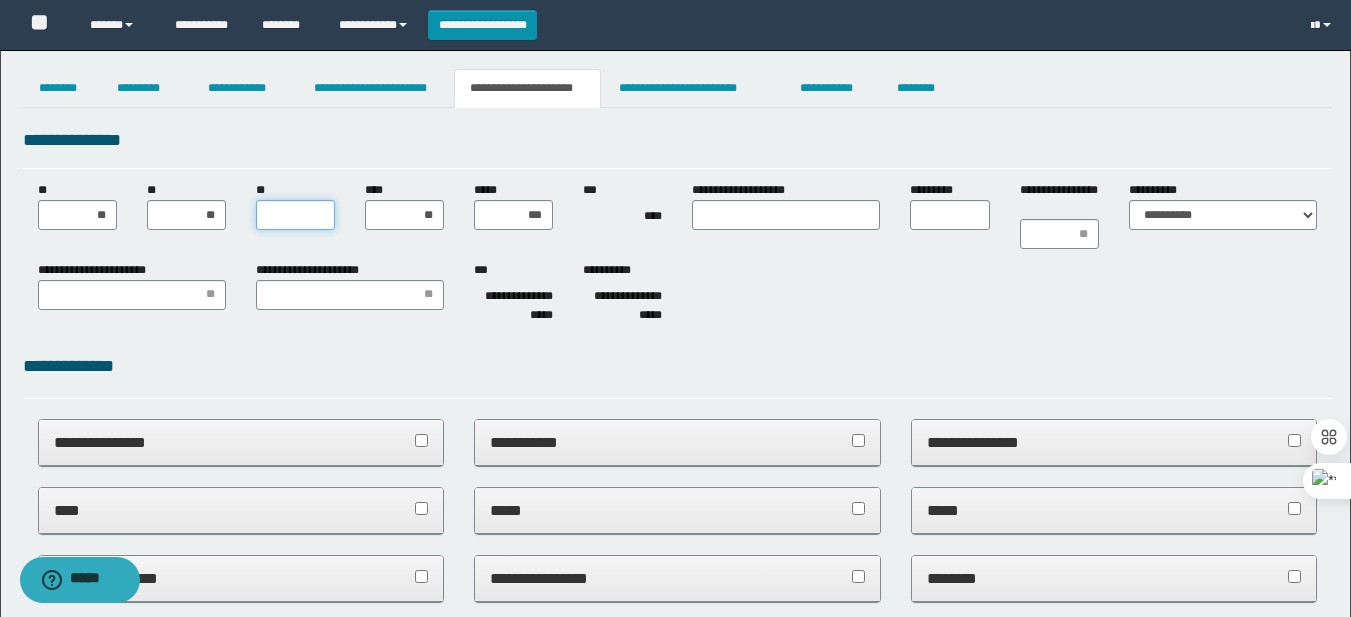 click on "**" at bounding box center (295, 215) 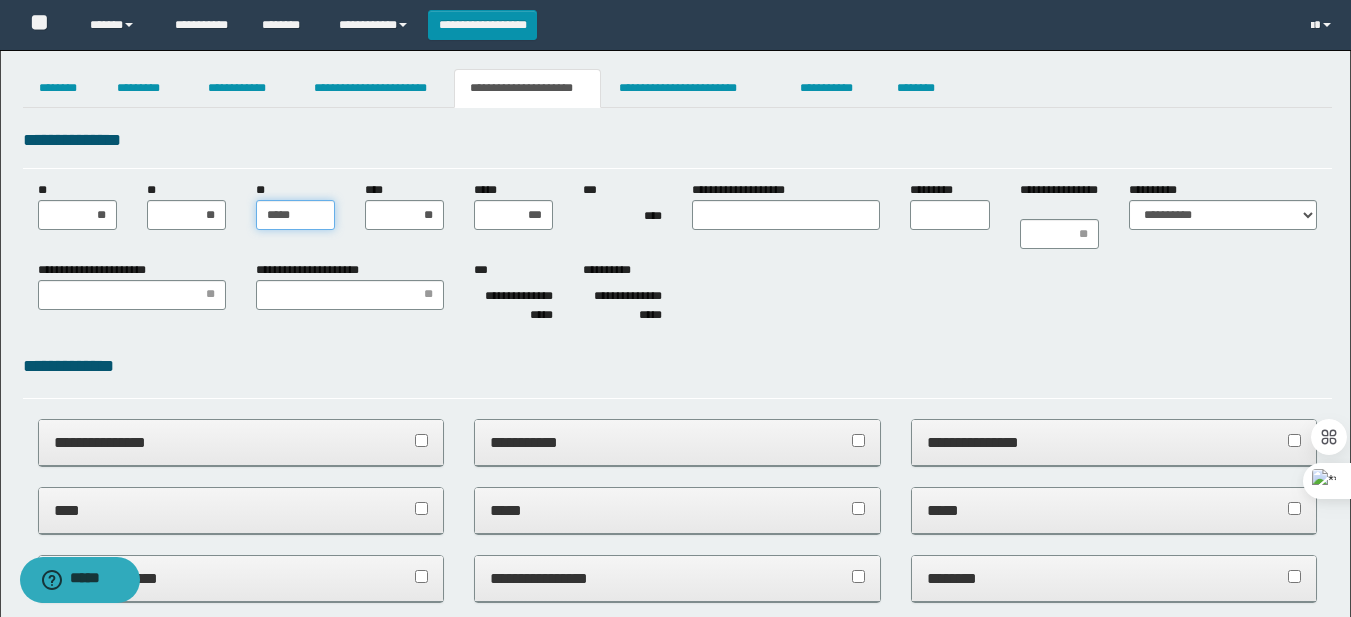 type on "******" 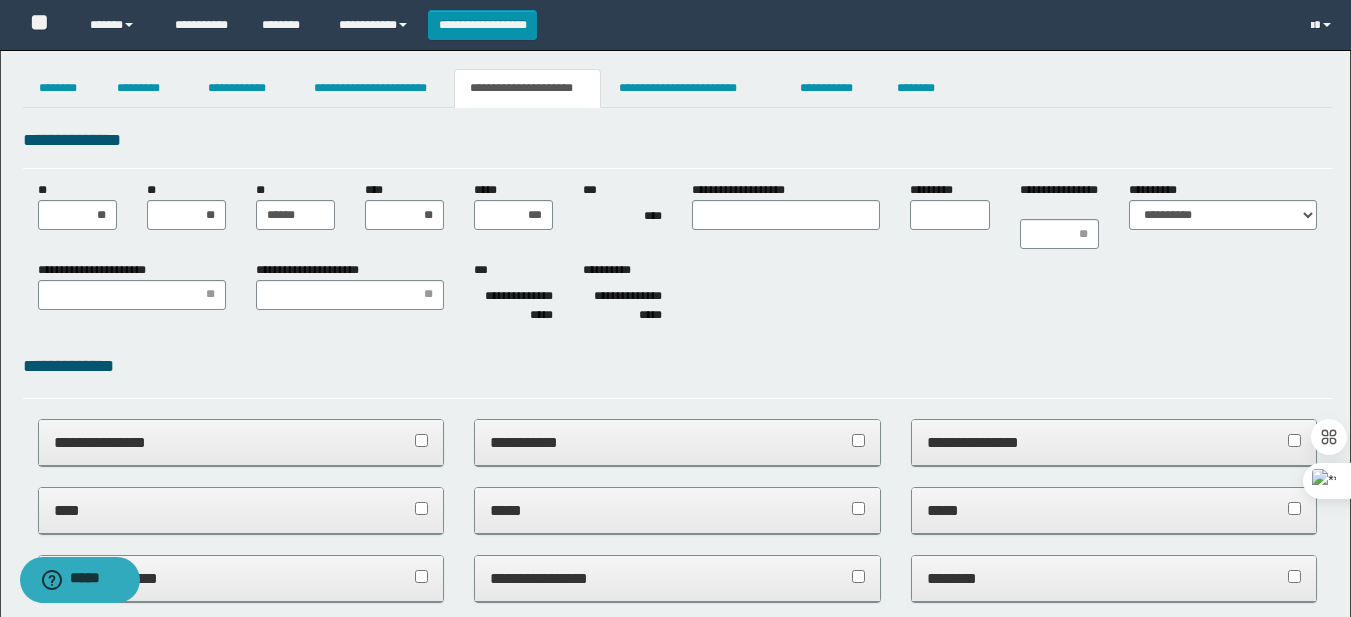 click on "**********" at bounding box center (747, 190) 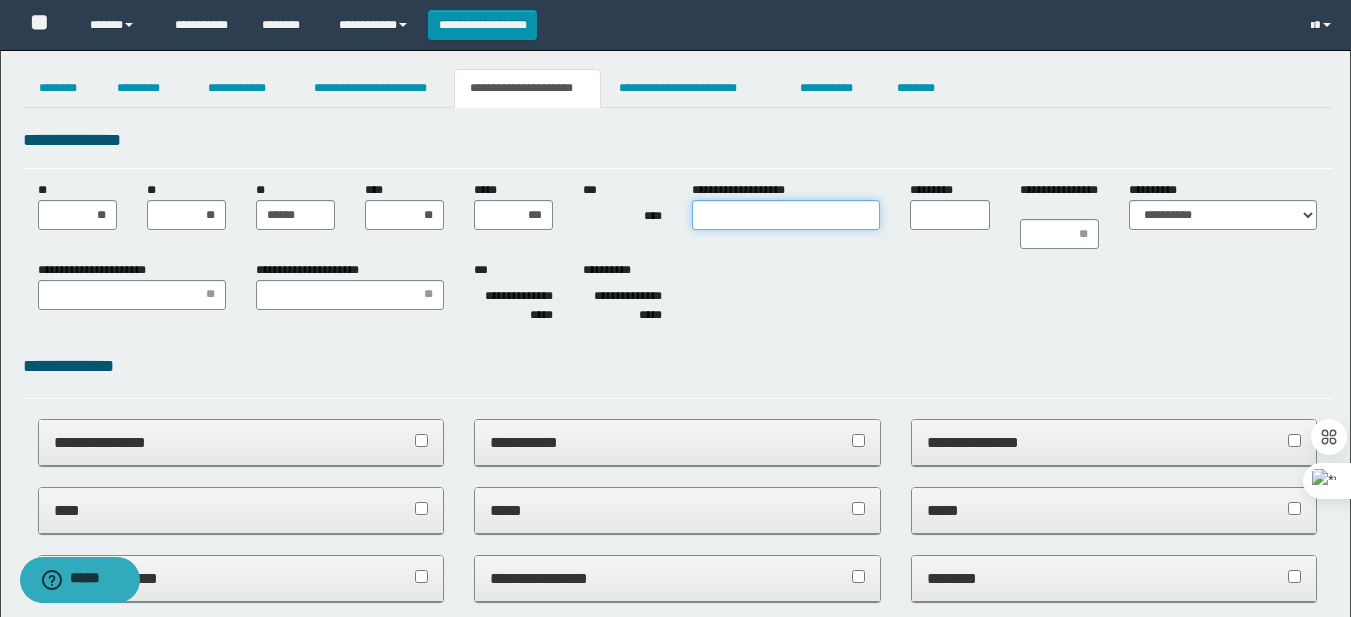 click on "**********" at bounding box center [786, 215] 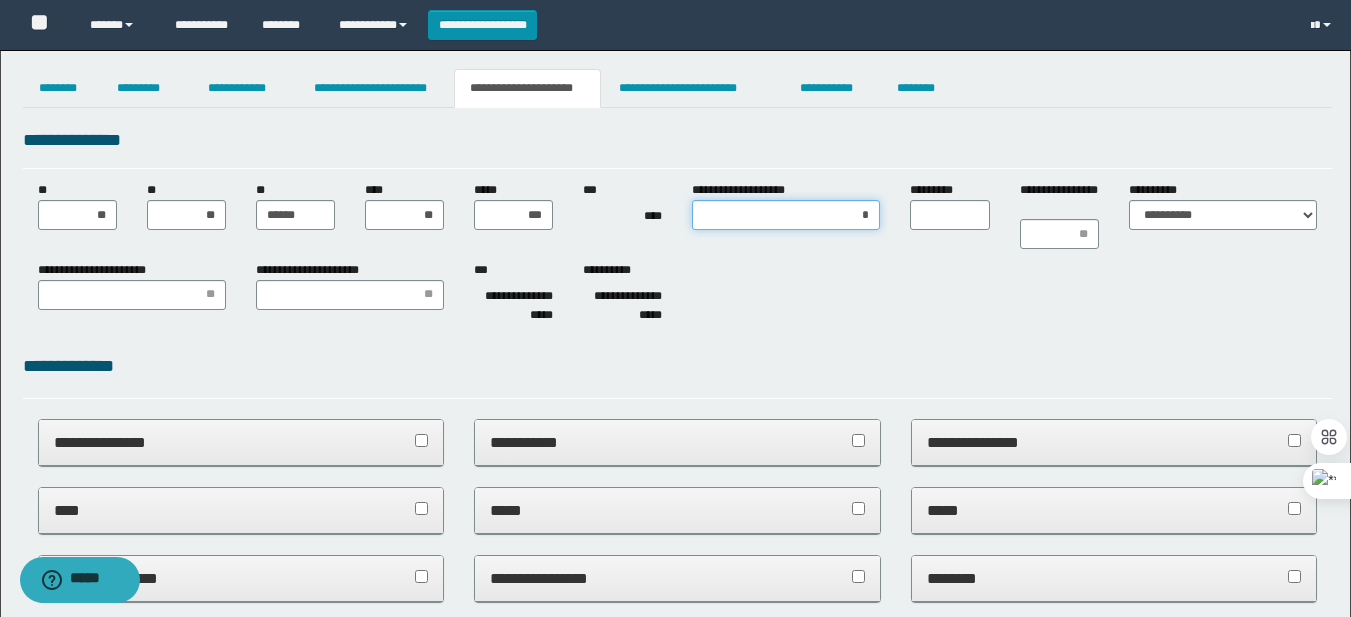 type on "**" 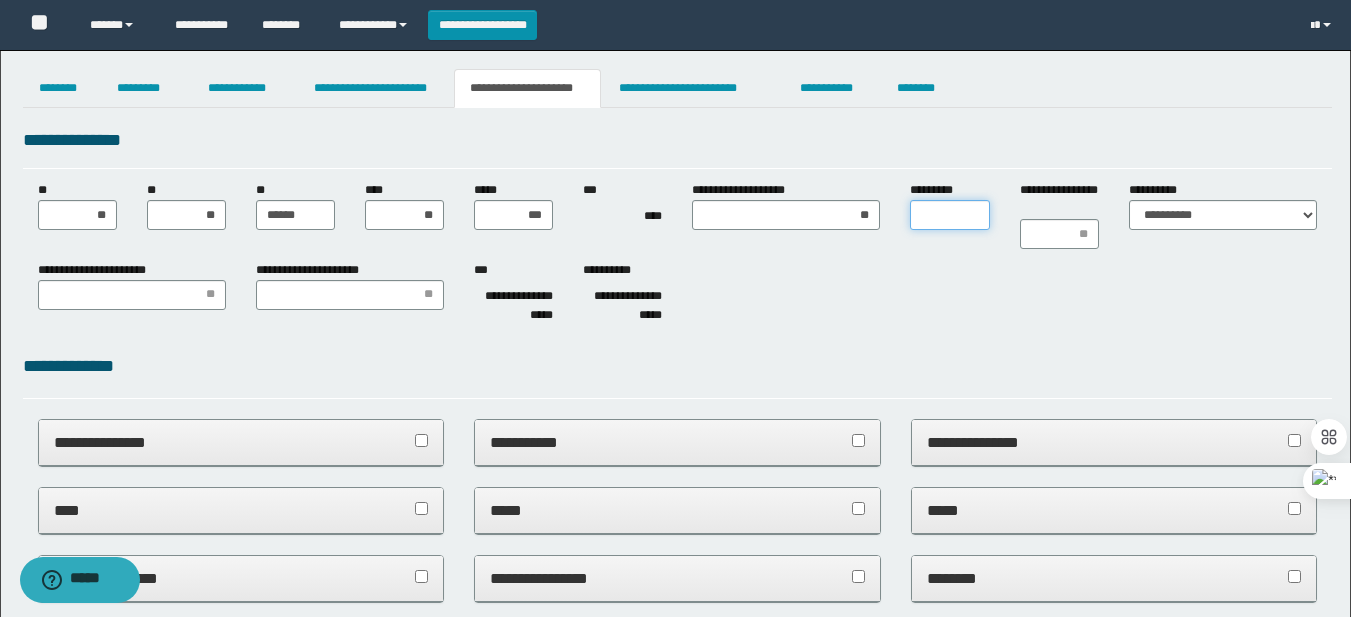 click on "*********" at bounding box center (949, 215) 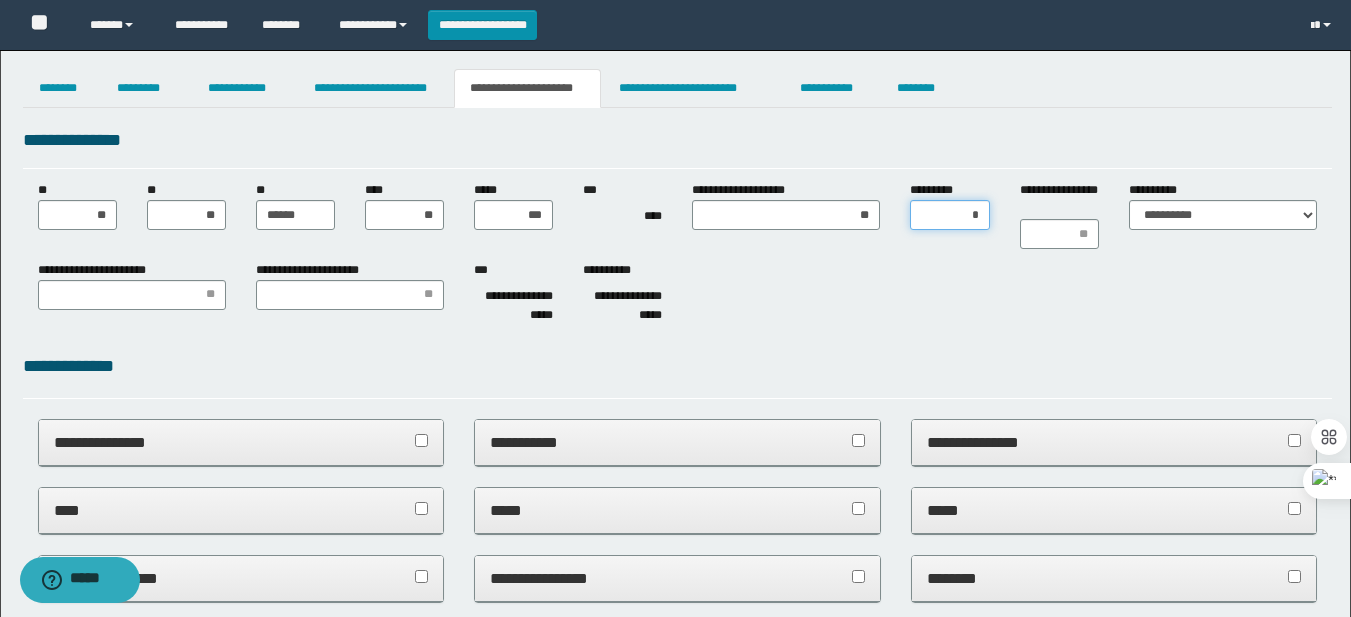 type on "**" 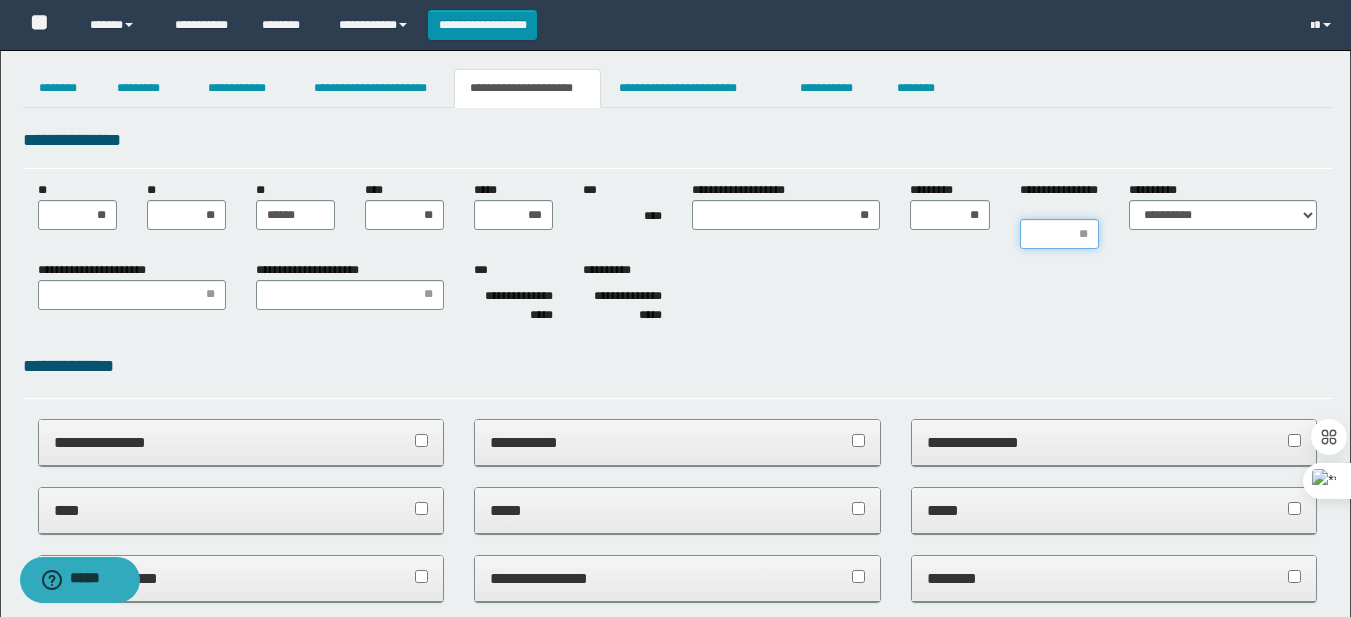 click on "**********" at bounding box center (1059, 234) 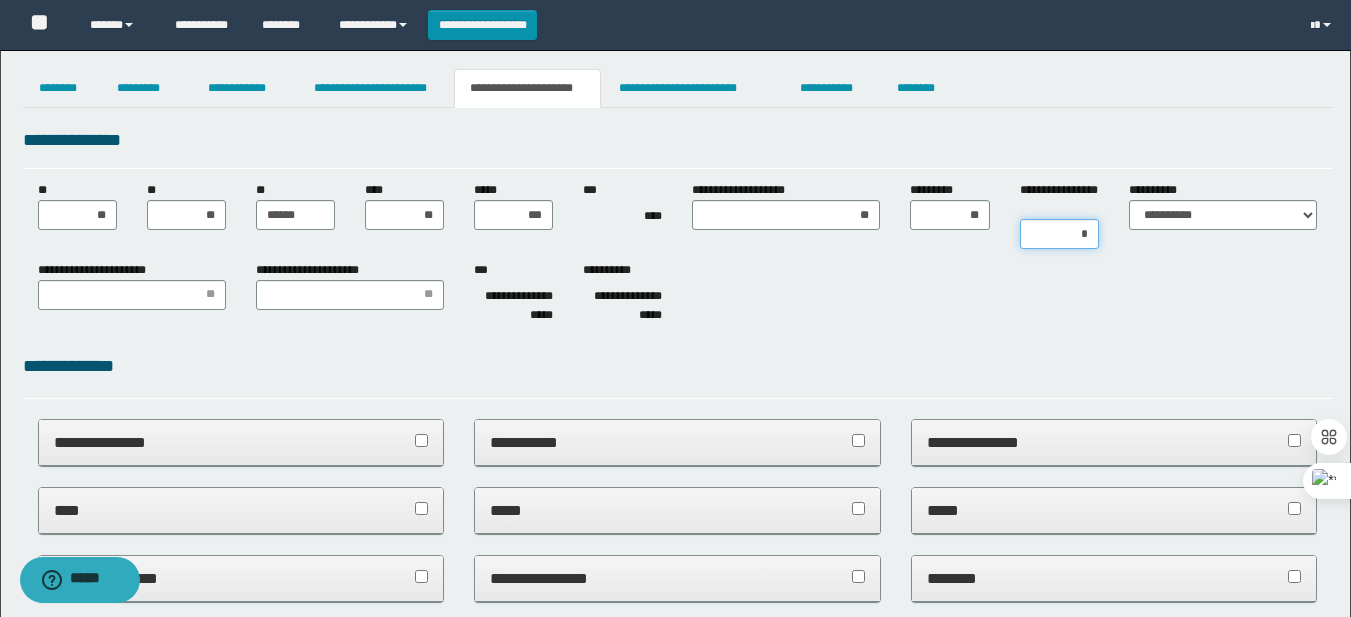 type on "**" 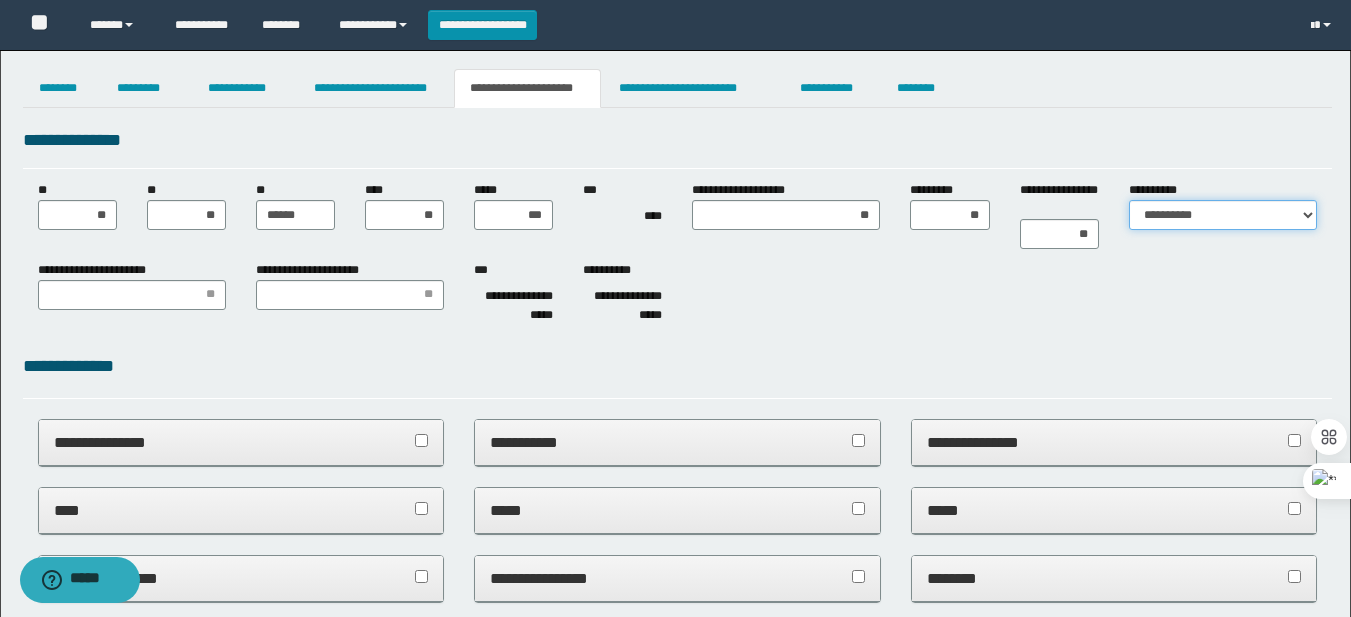 click on "**********" at bounding box center (1223, 215) 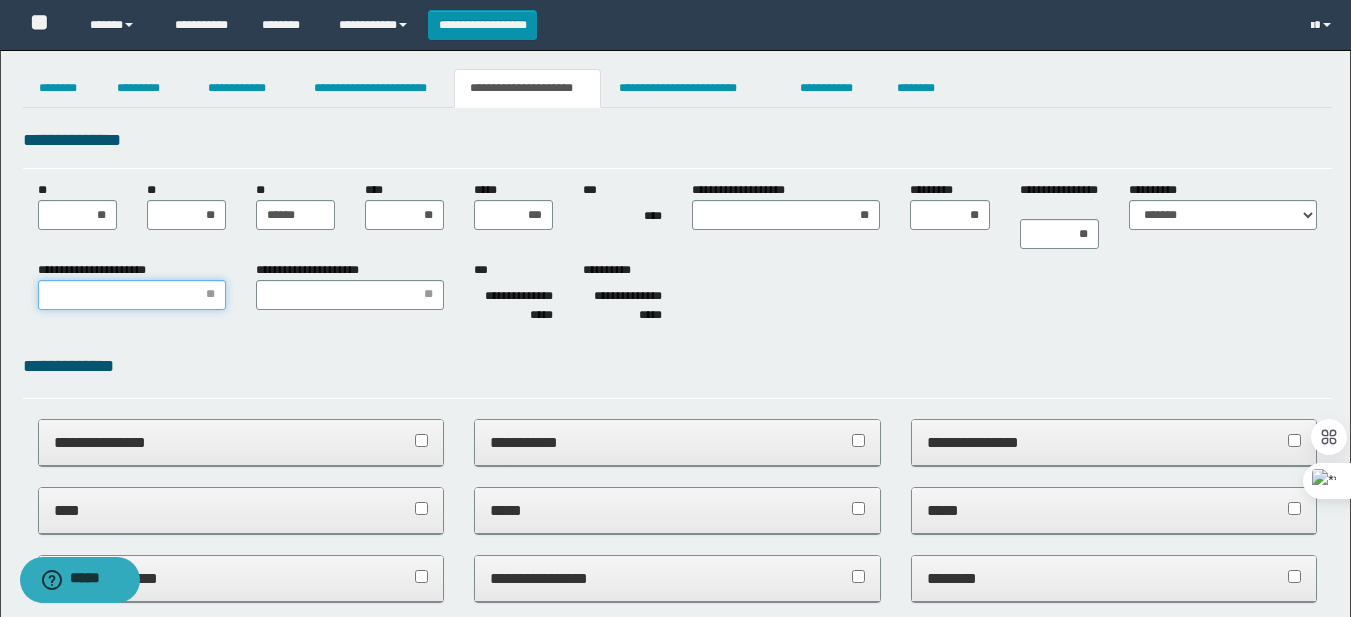 click on "**********" at bounding box center (132, 295) 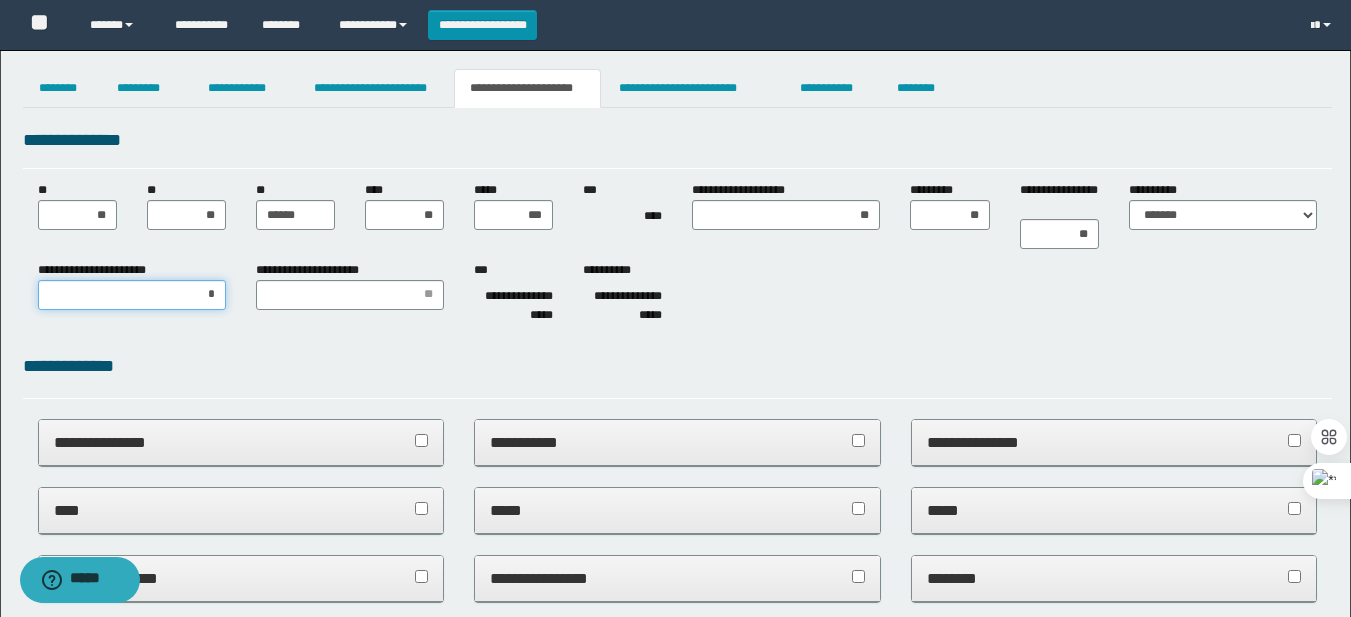 type on "**" 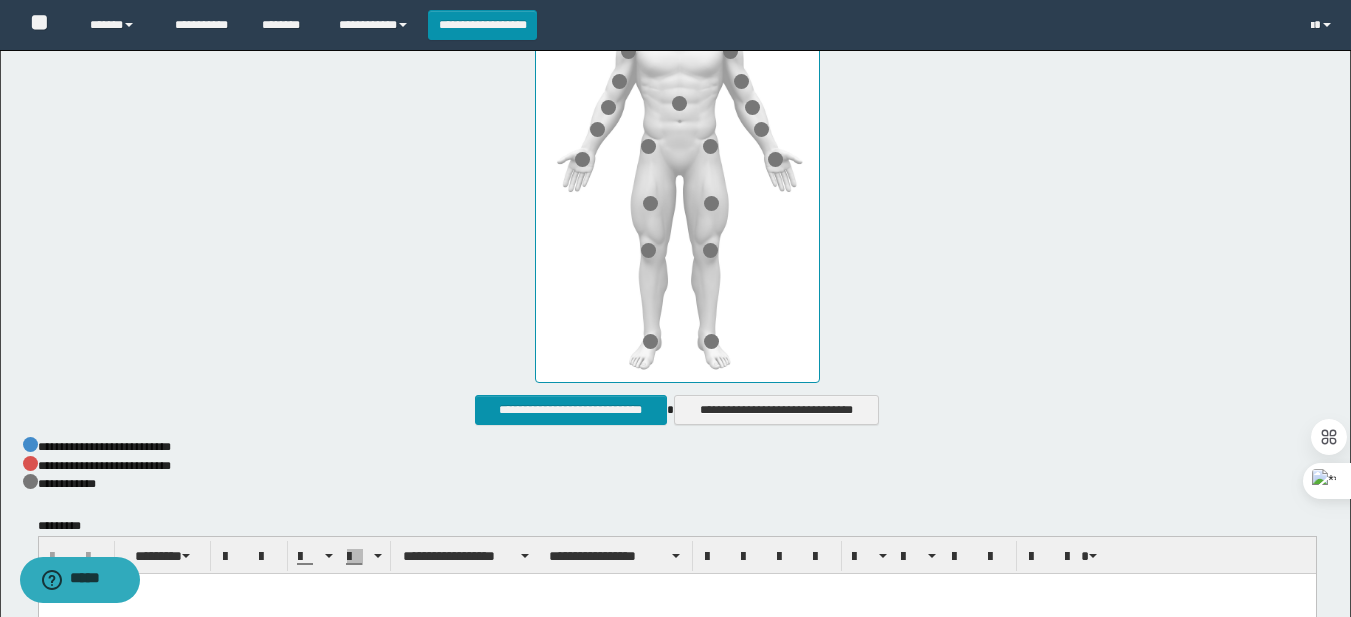 scroll, scrollTop: 917, scrollLeft: 0, axis: vertical 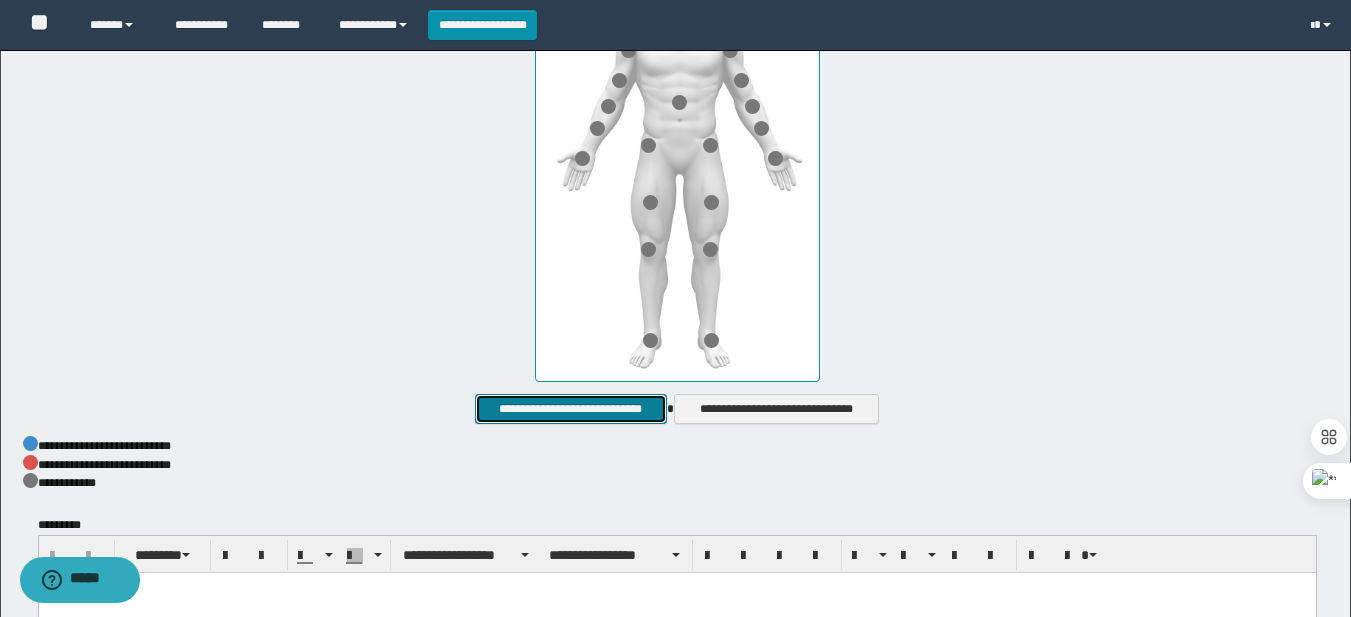 click on "**********" at bounding box center [570, 409] 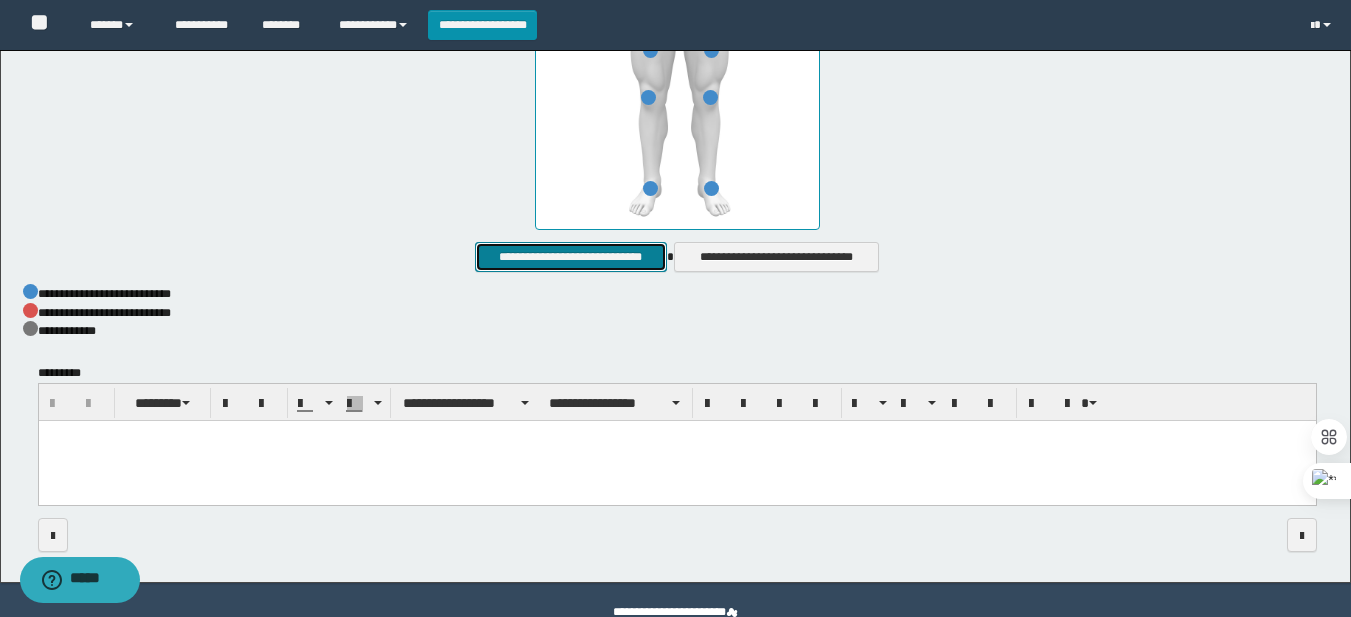 scroll, scrollTop: 1070, scrollLeft: 0, axis: vertical 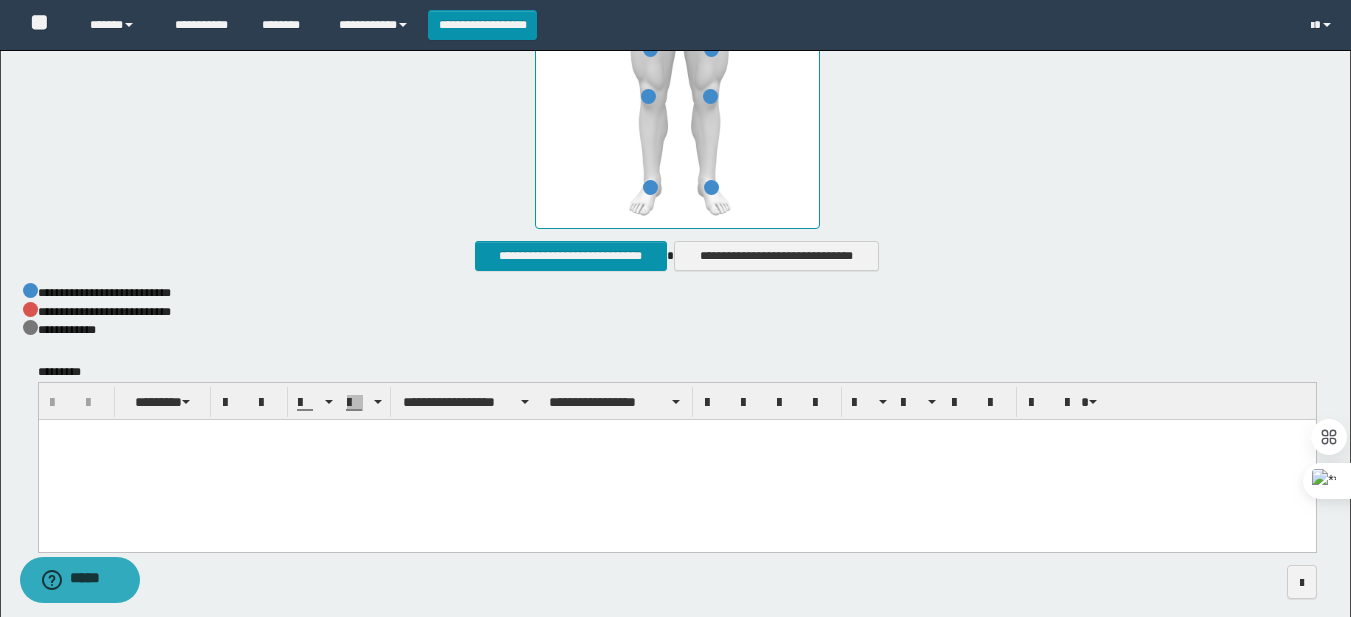 click at bounding box center (676, 461) 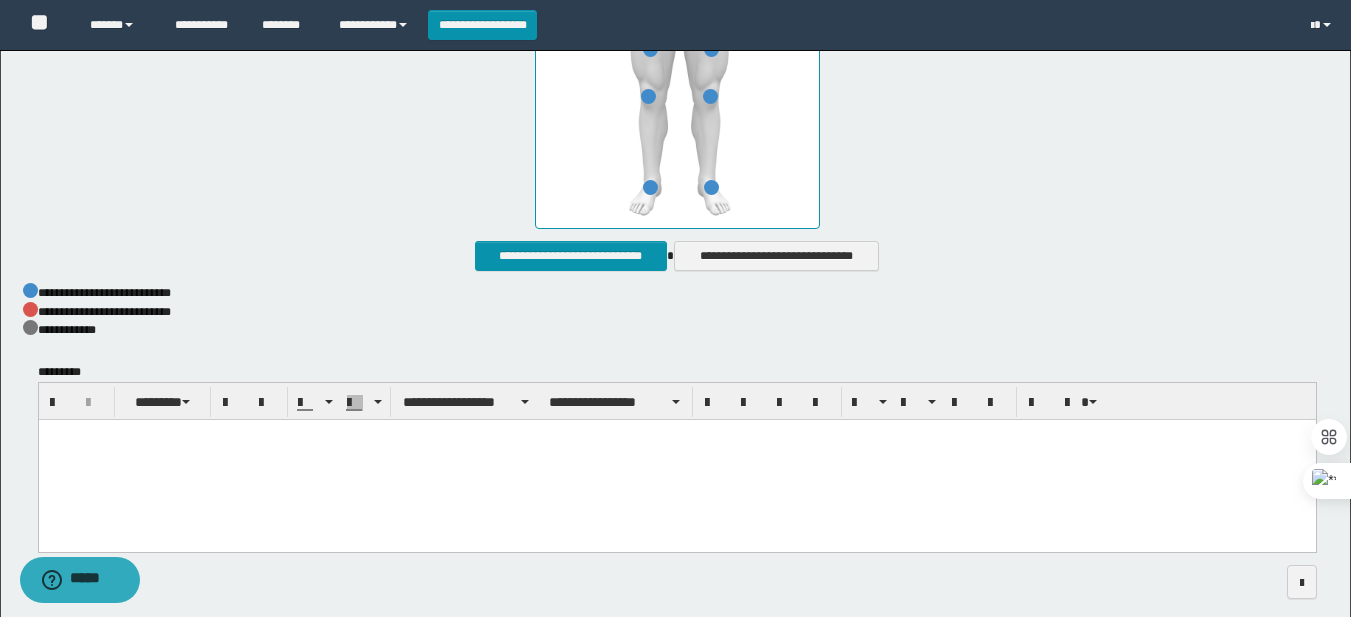 click at bounding box center [676, 461] 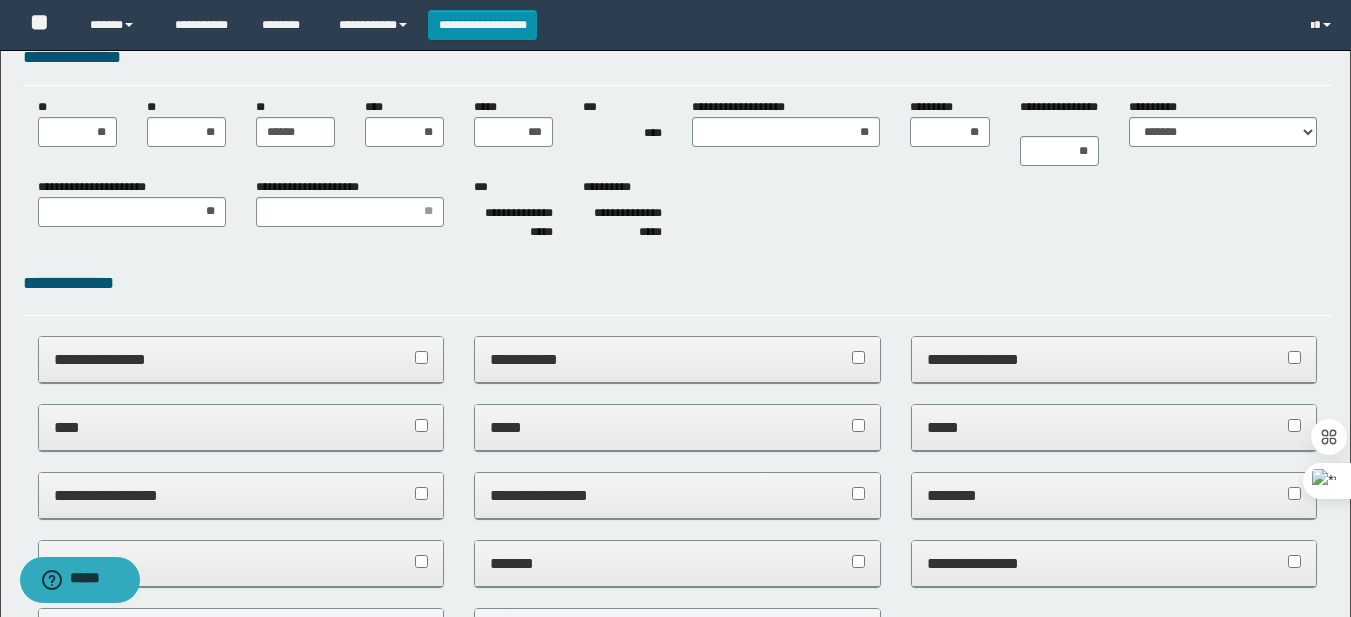 scroll, scrollTop: 0, scrollLeft: 0, axis: both 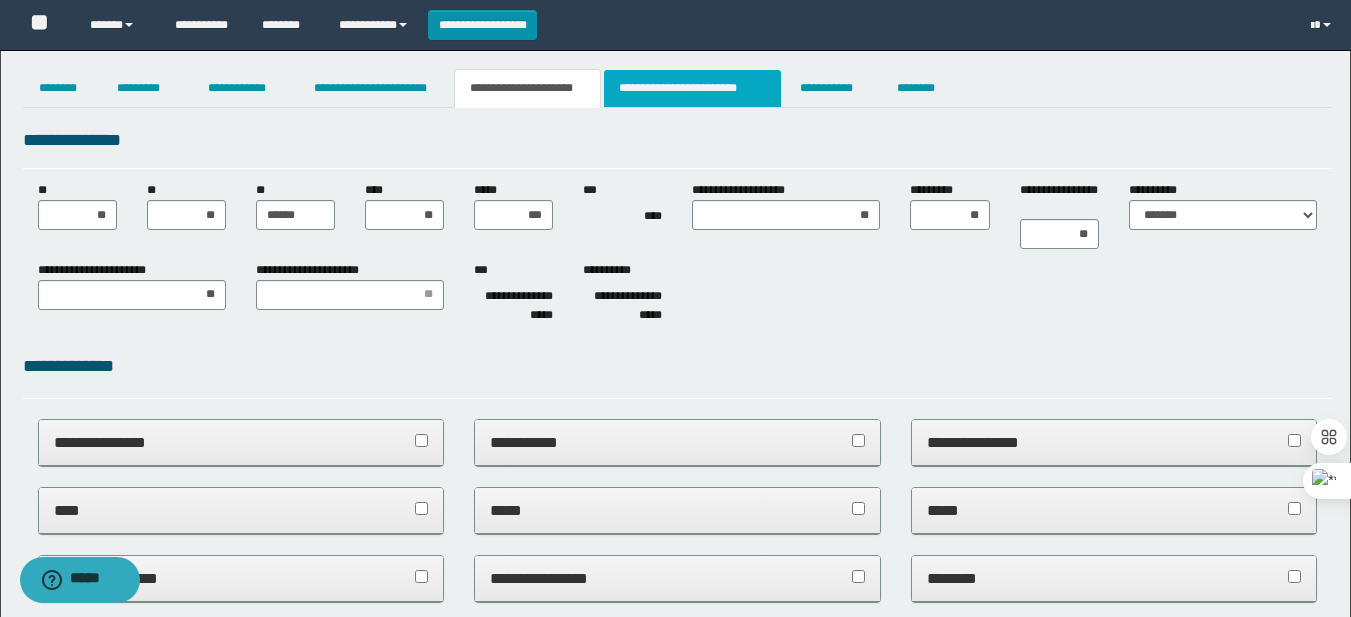 click on "**********" at bounding box center [693, 88] 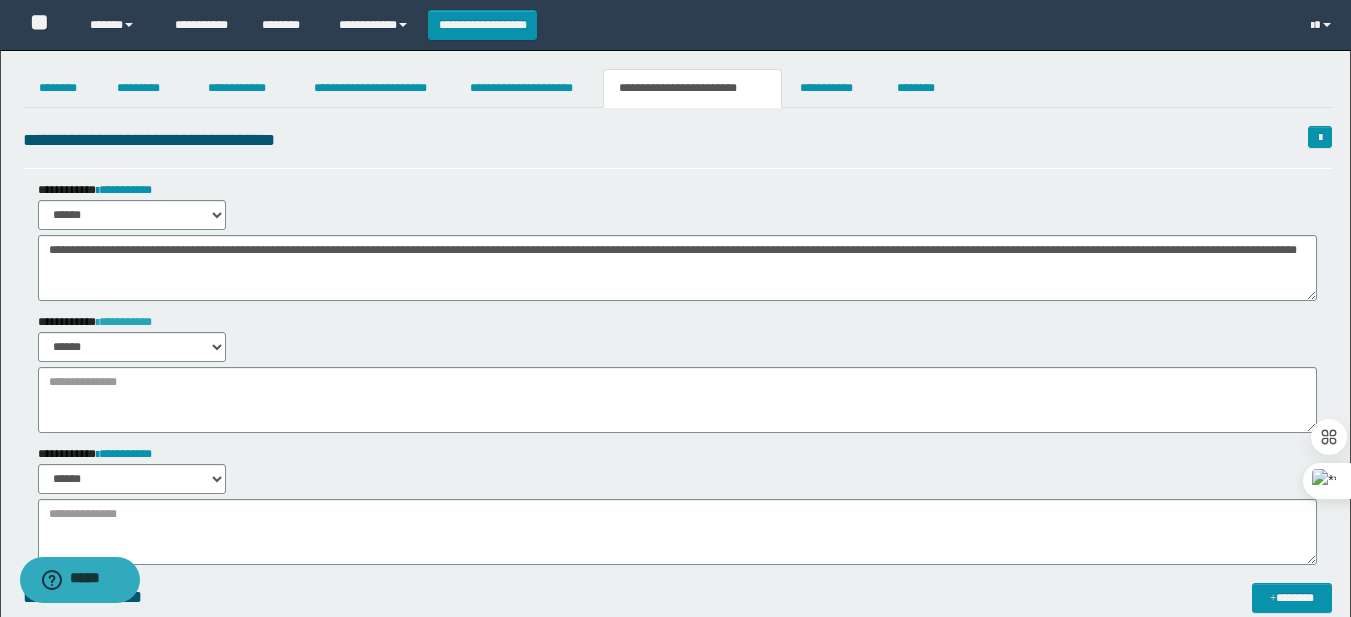 click on "**********" at bounding box center (124, 322) 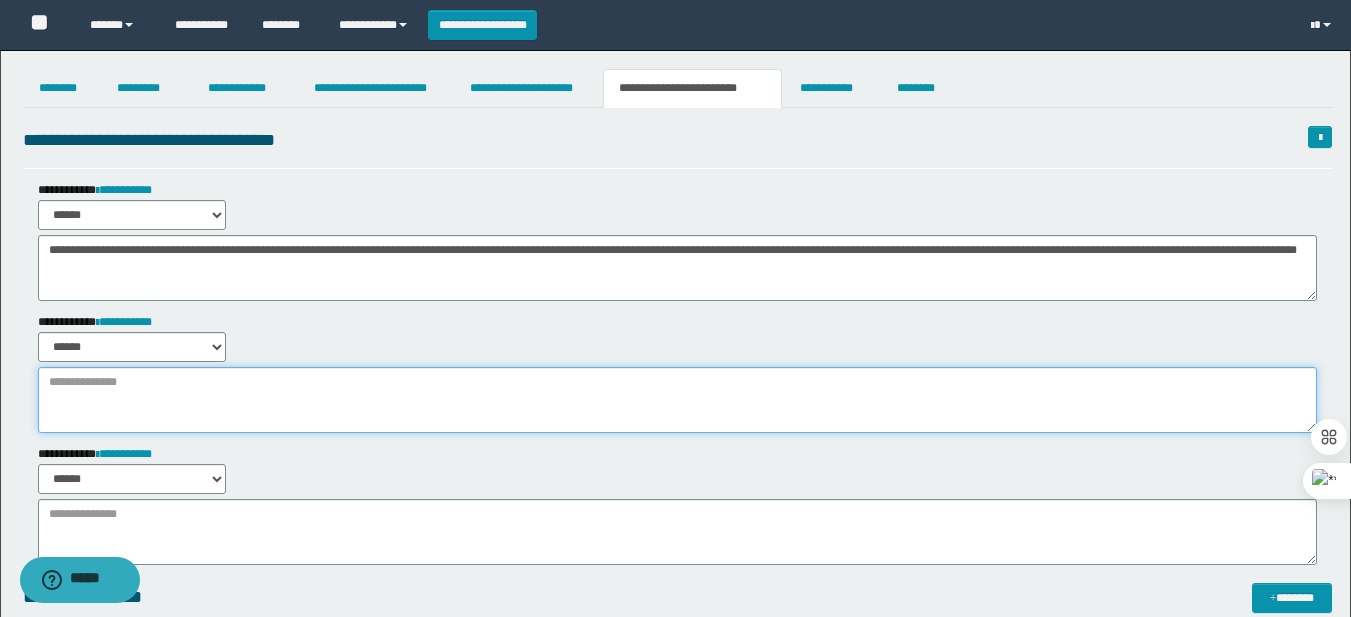 click at bounding box center (677, 400) 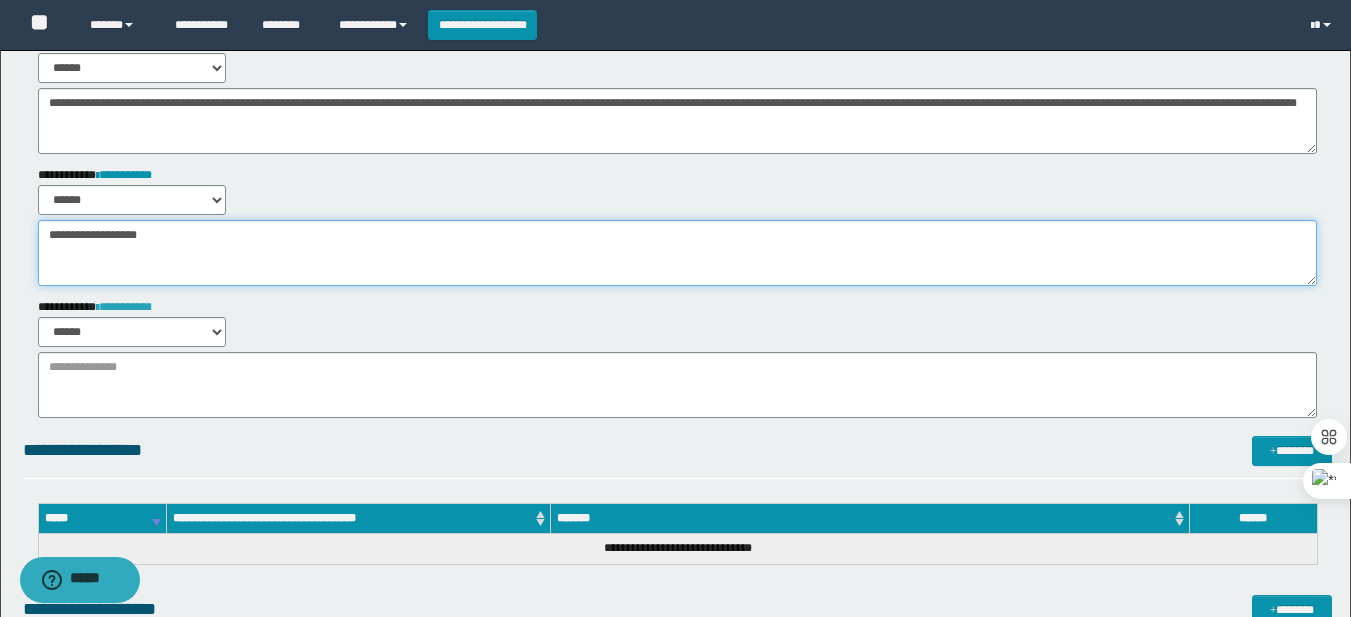 scroll, scrollTop: 158, scrollLeft: 0, axis: vertical 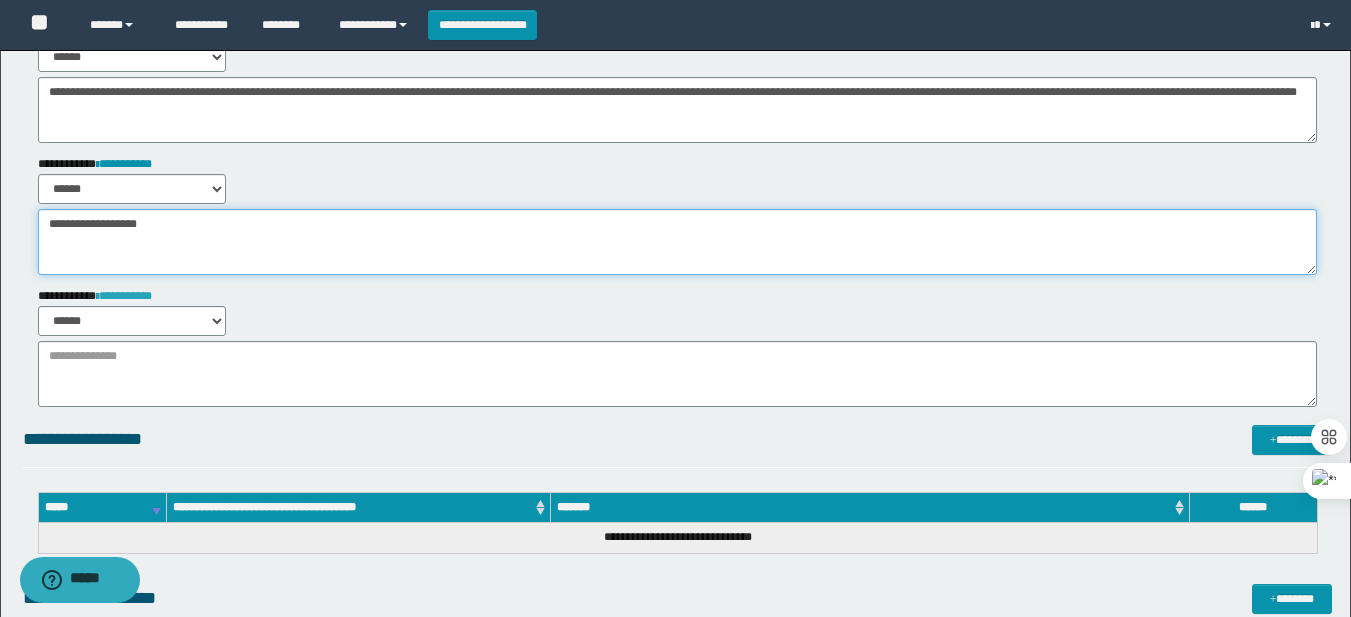 type on "**********" 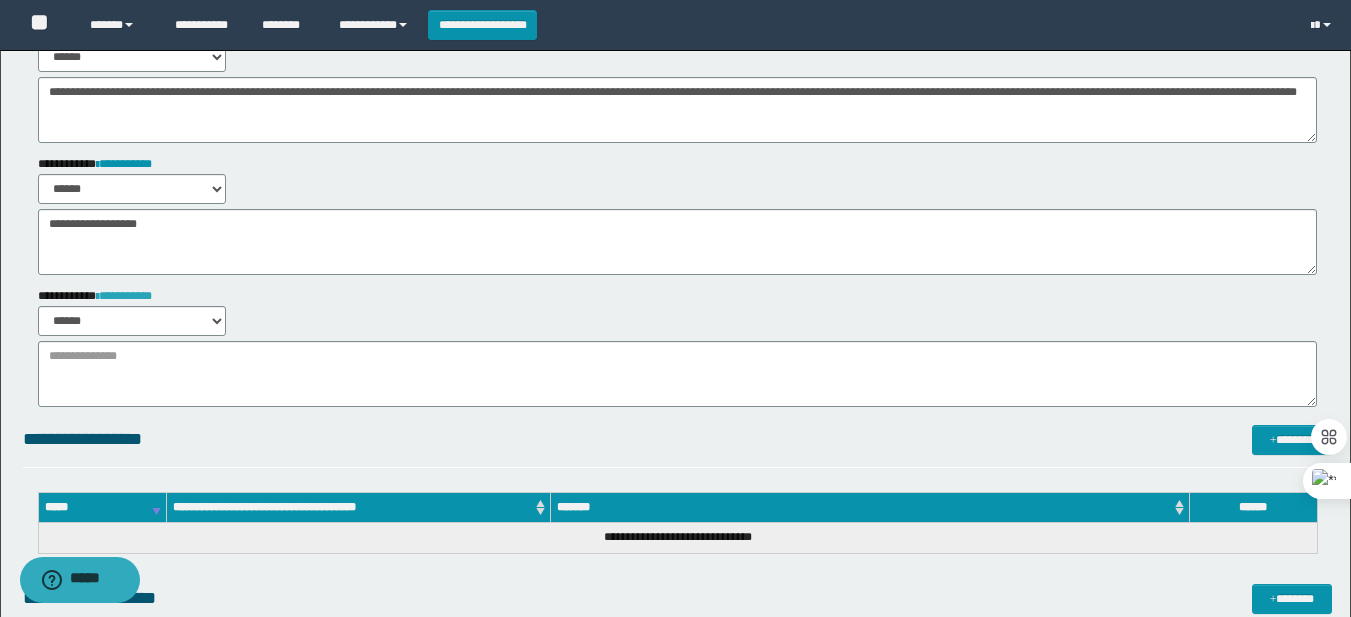 click on "**********" at bounding box center [124, 296] 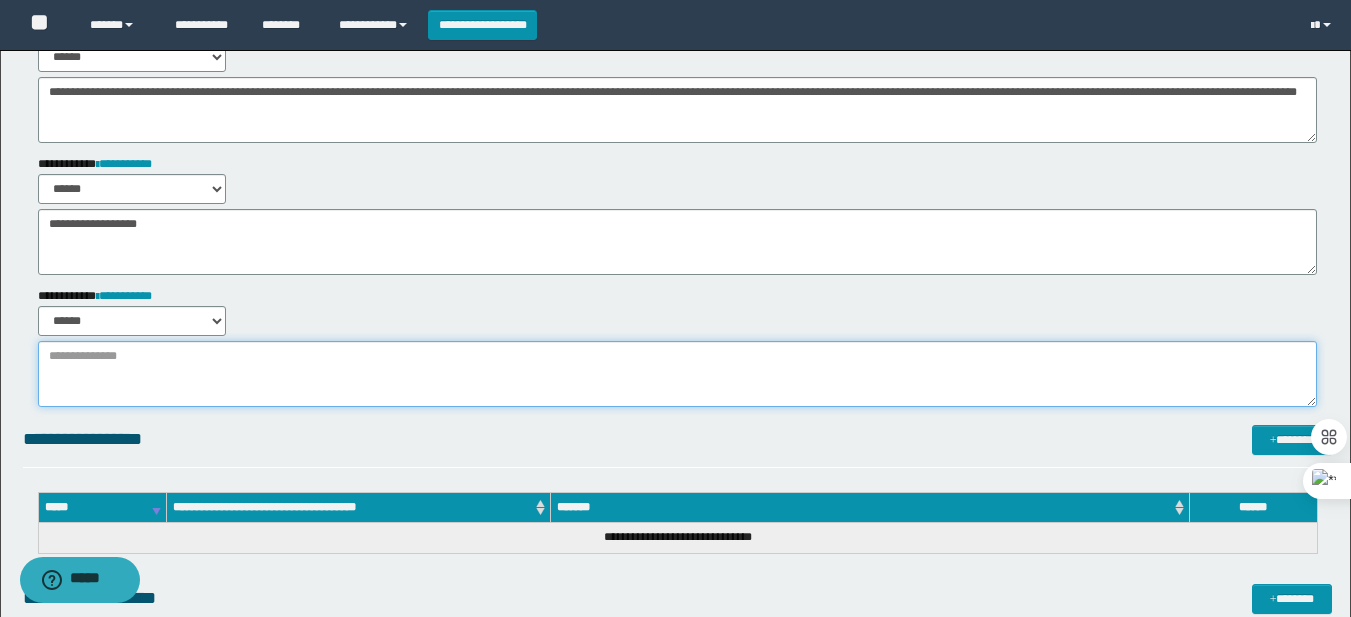 click at bounding box center (677, 374) 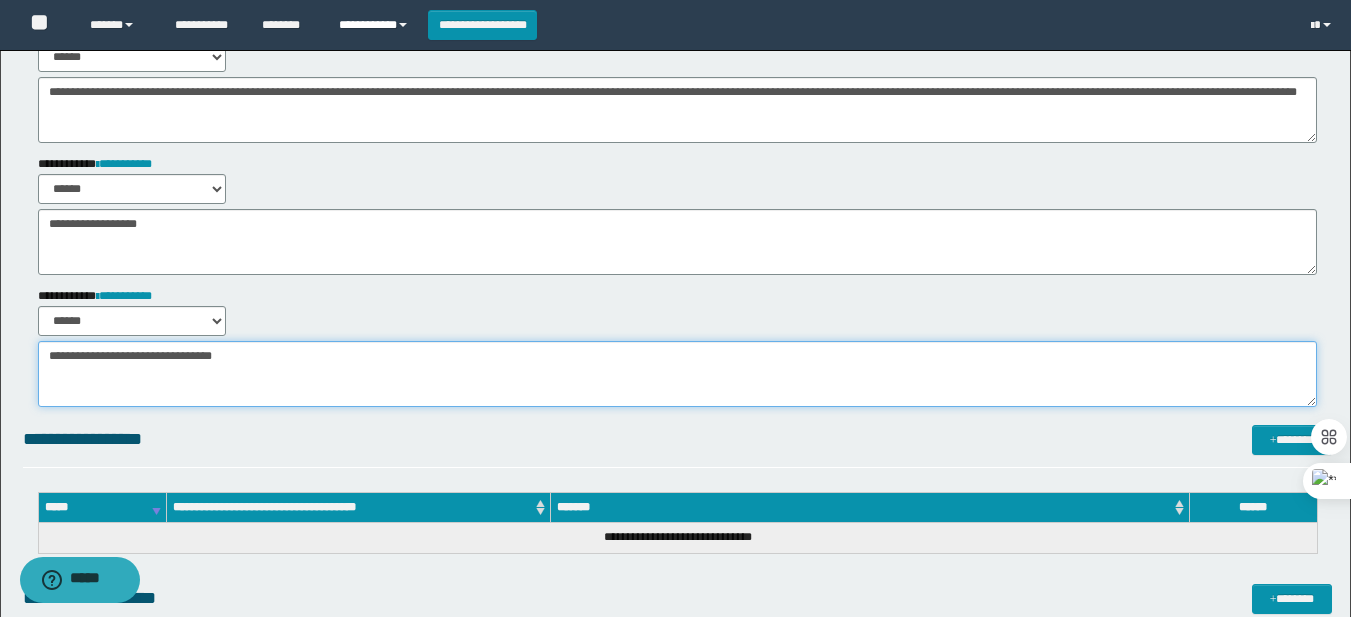 type on "**********" 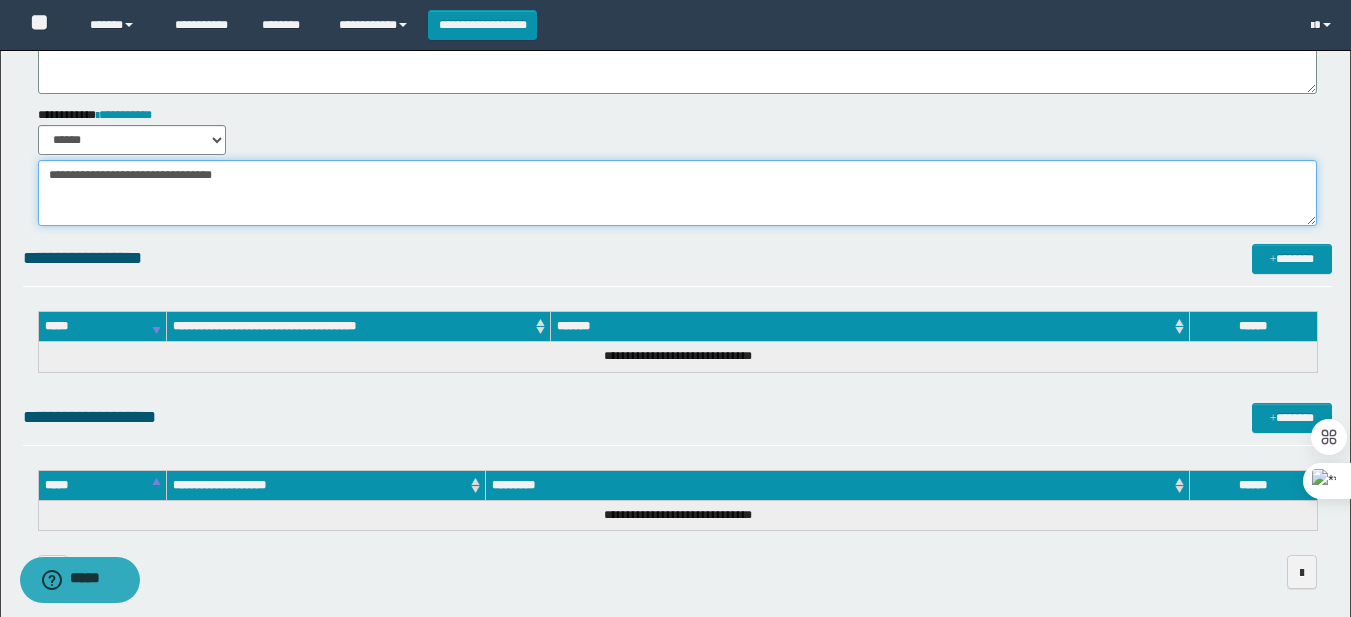 scroll, scrollTop: 340, scrollLeft: 0, axis: vertical 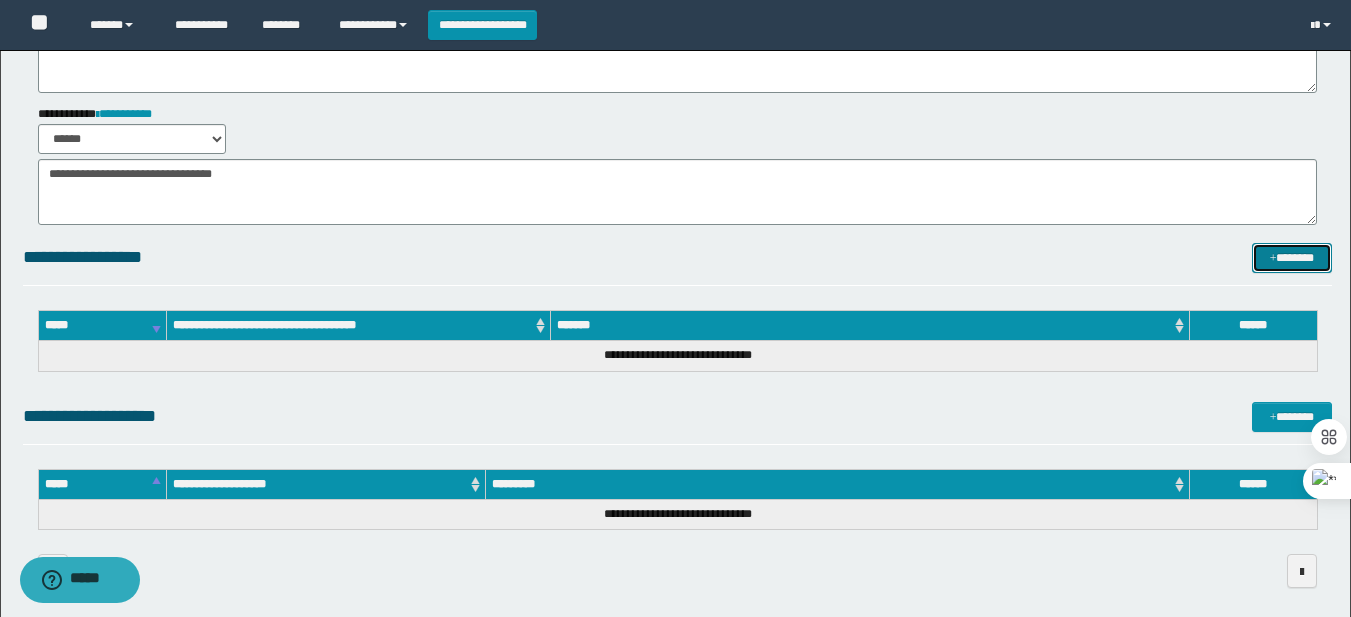 click on "*******" at bounding box center (1292, 258) 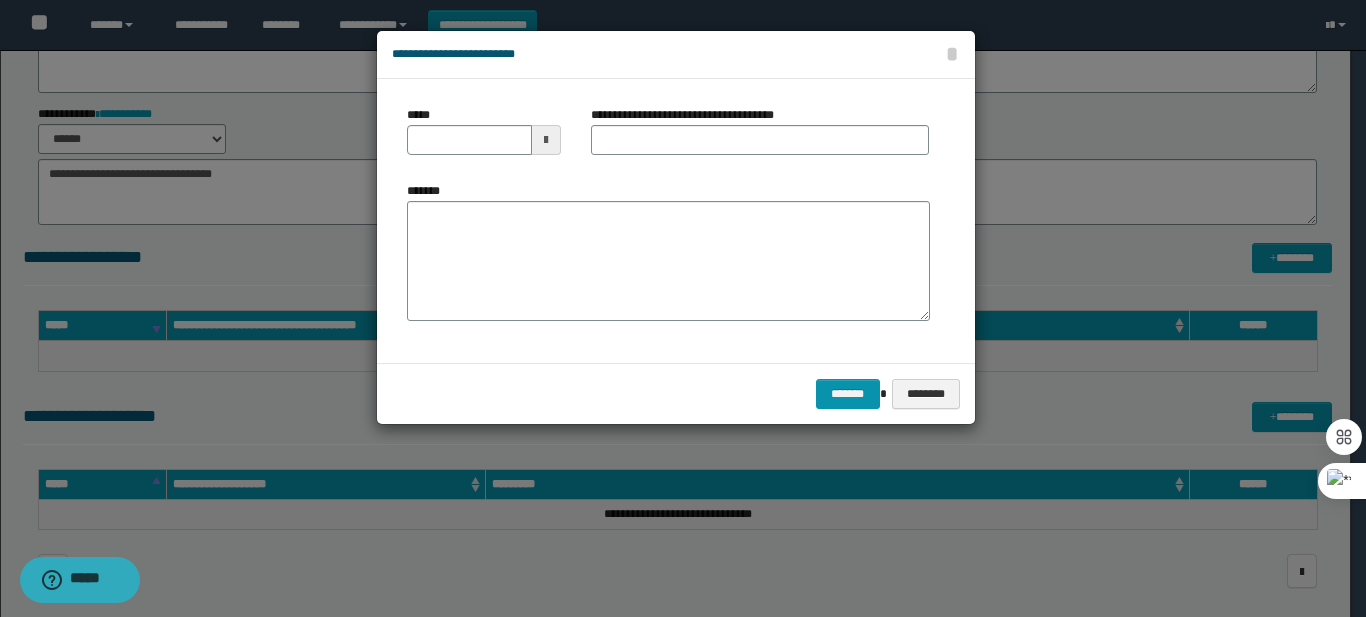 click at bounding box center (546, 140) 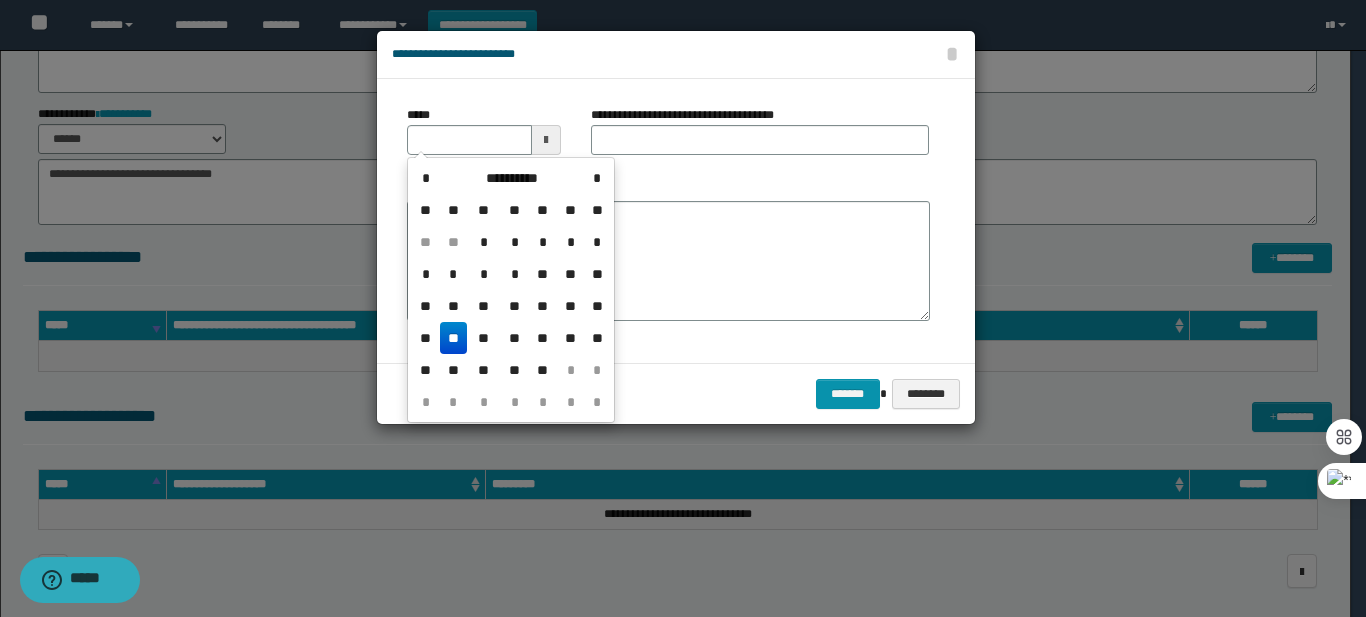 click on "**" at bounding box center [454, 338] 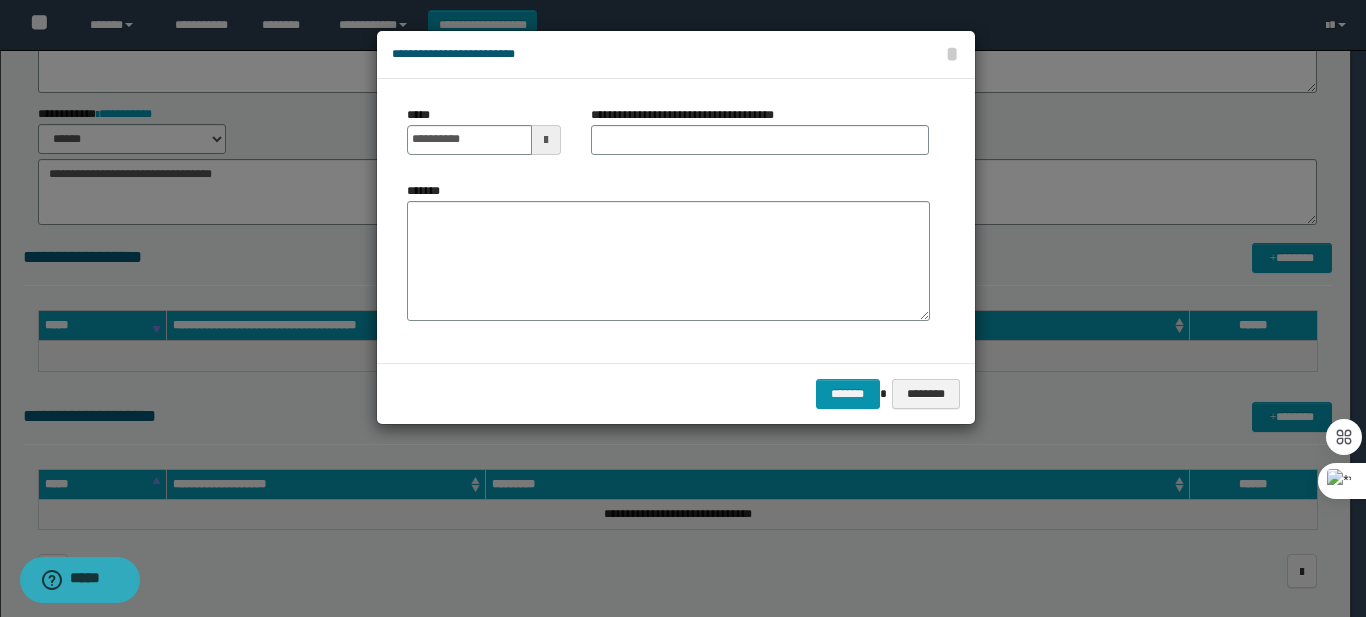 click at bounding box center [546, 140] 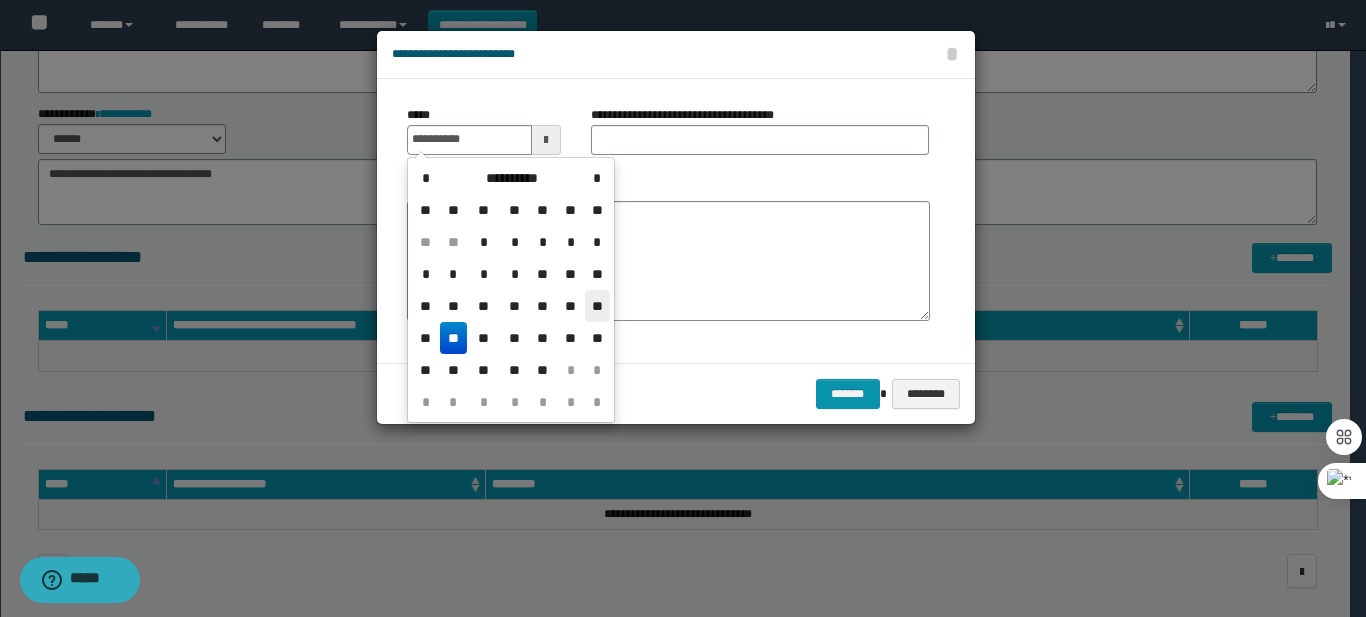 click on "**" at bounding box center (597, 306) 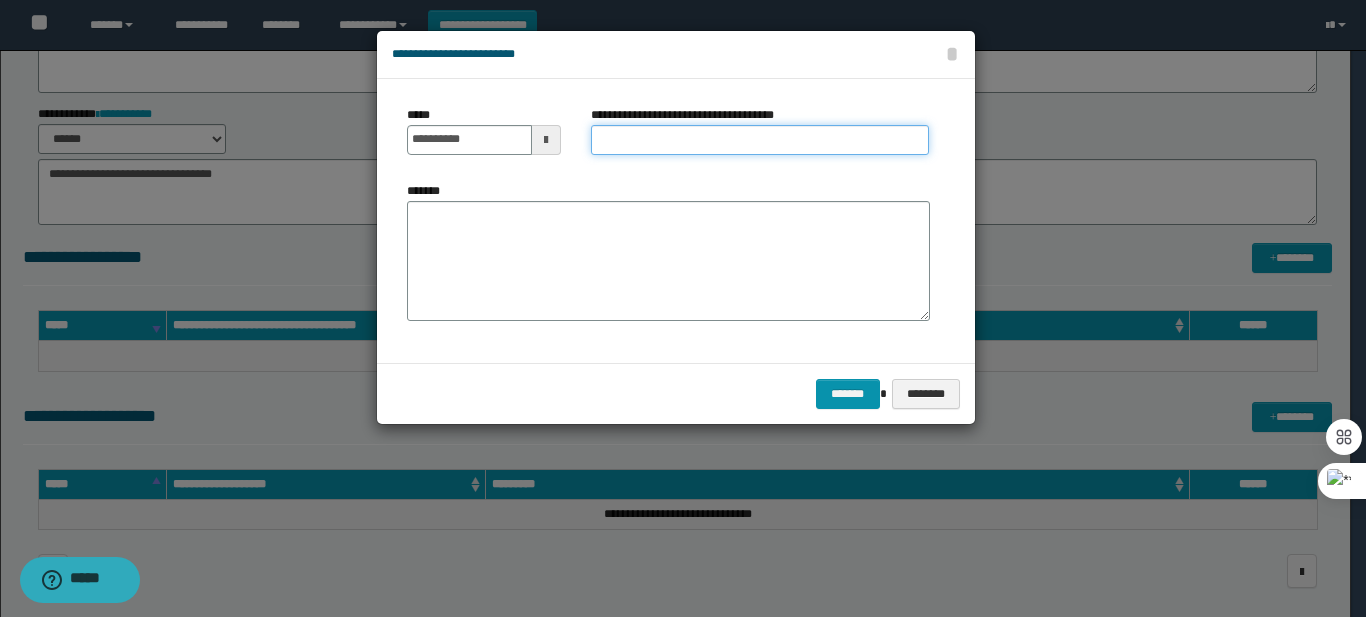 click on "**********" at bounding box center (760, 140) 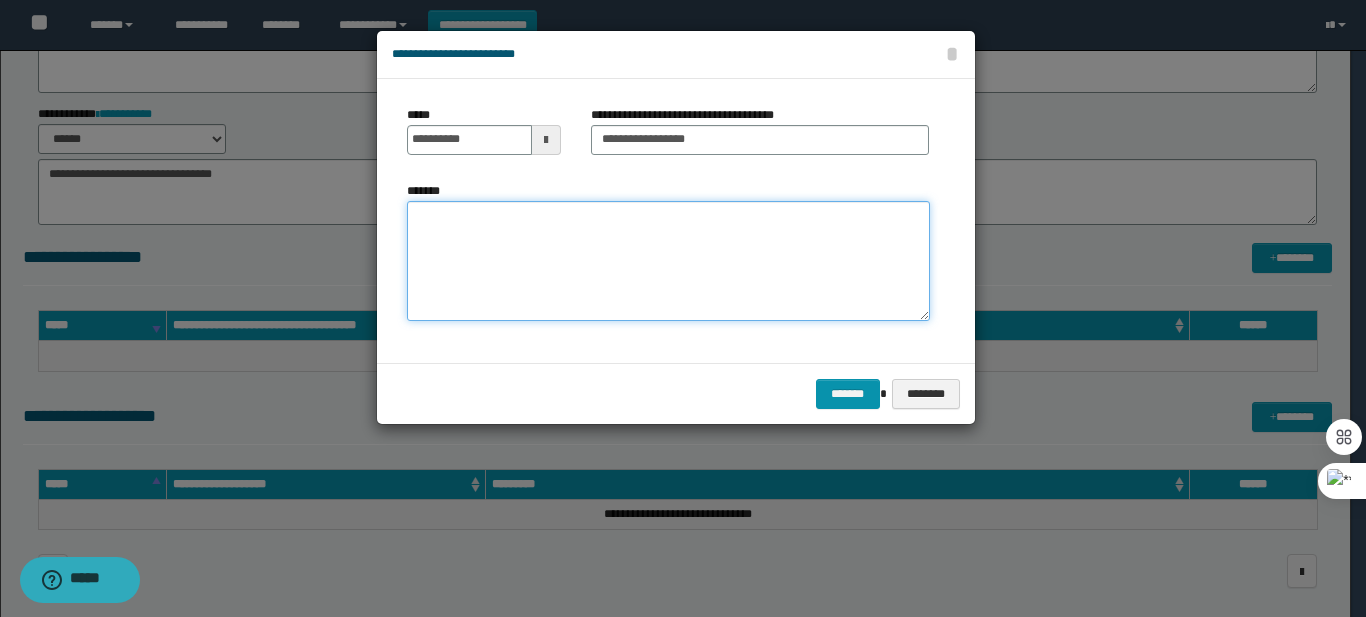 click on "*******" at bounding box center (668, 261) 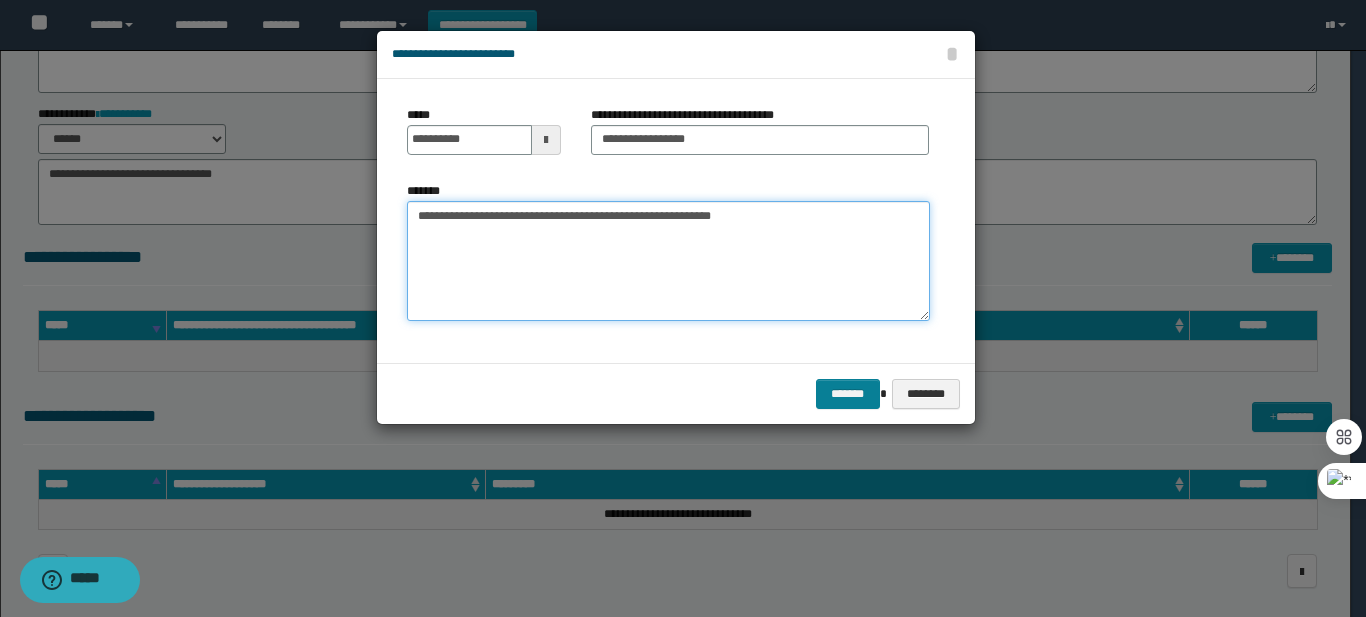 type on "**********" 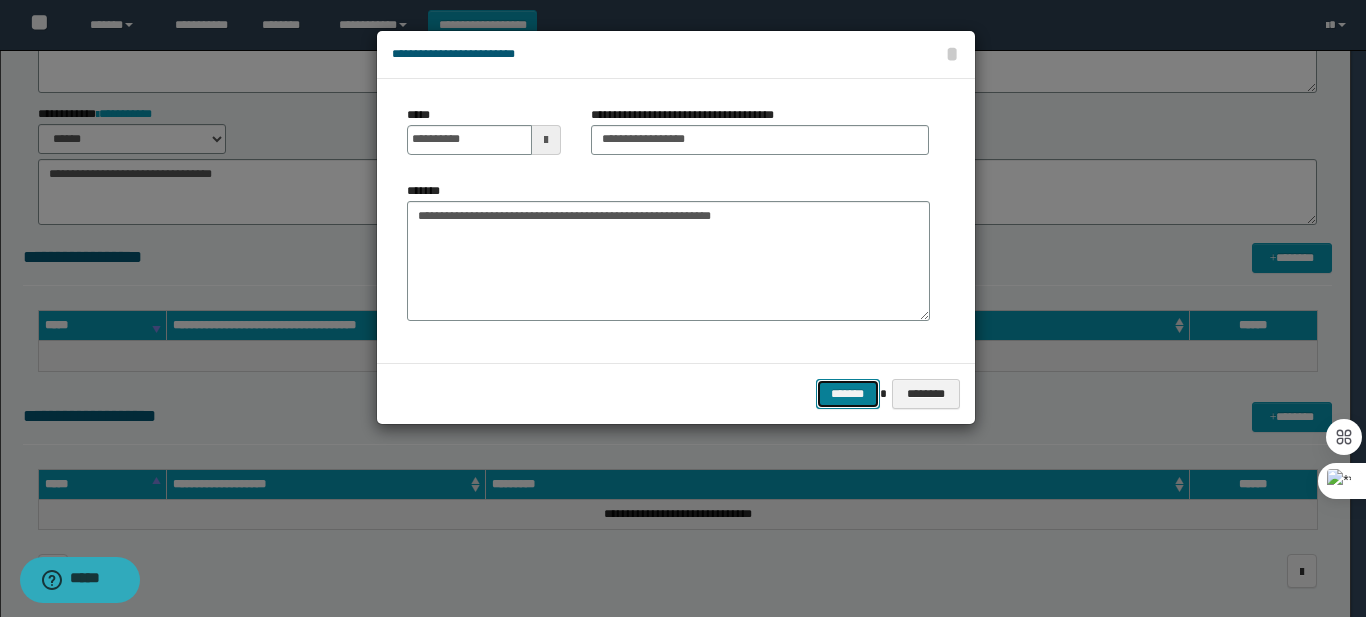 click on "*******" at bounding box center [848, 394] 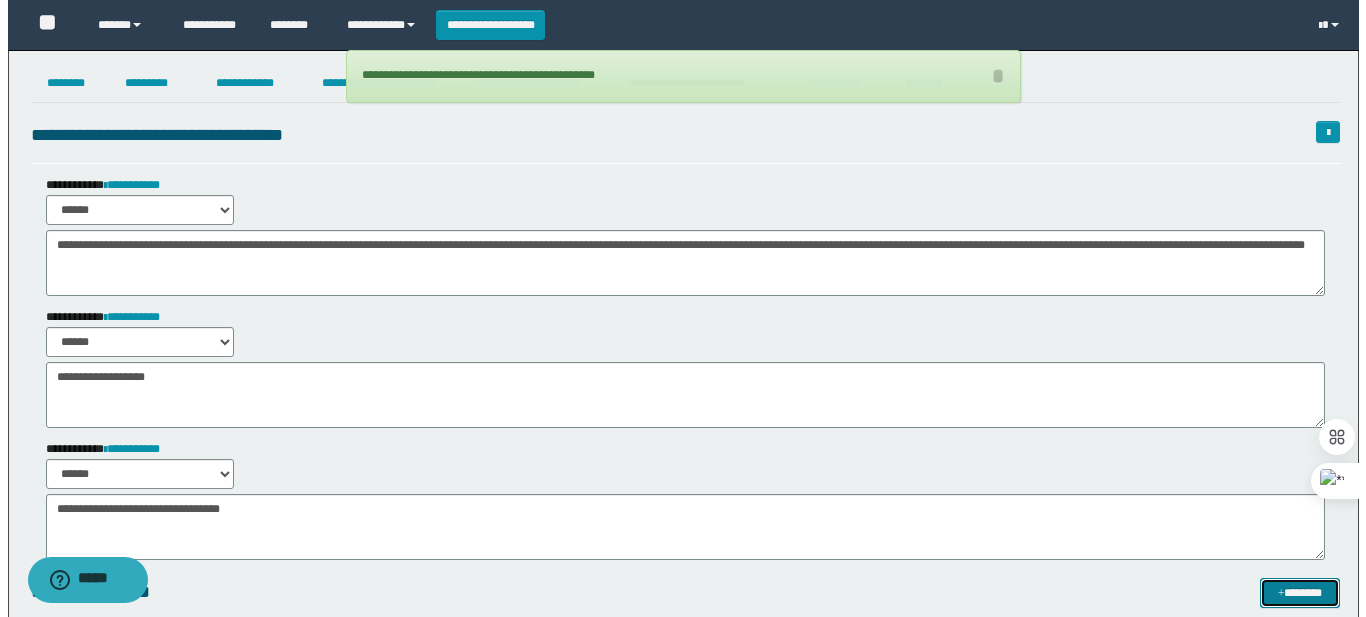 scroll, scrollTop: 0, scrollLeft: 0, axis: both 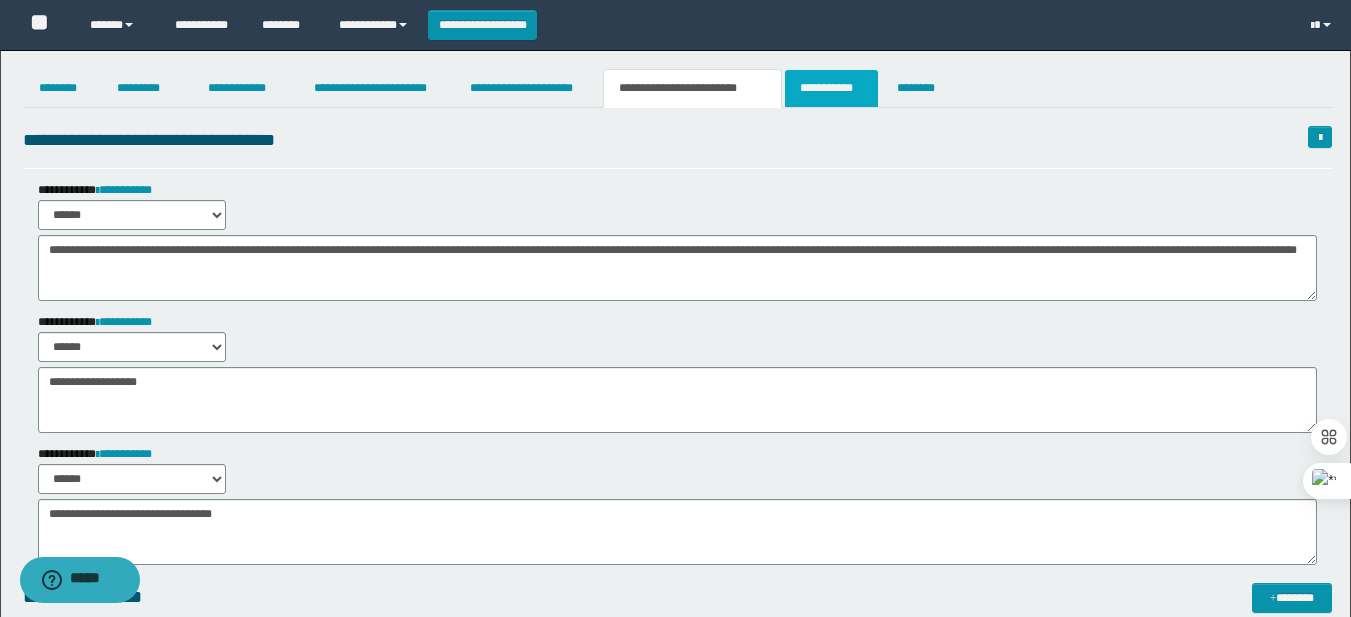 click on "**********" at bounding box center (831, 88) 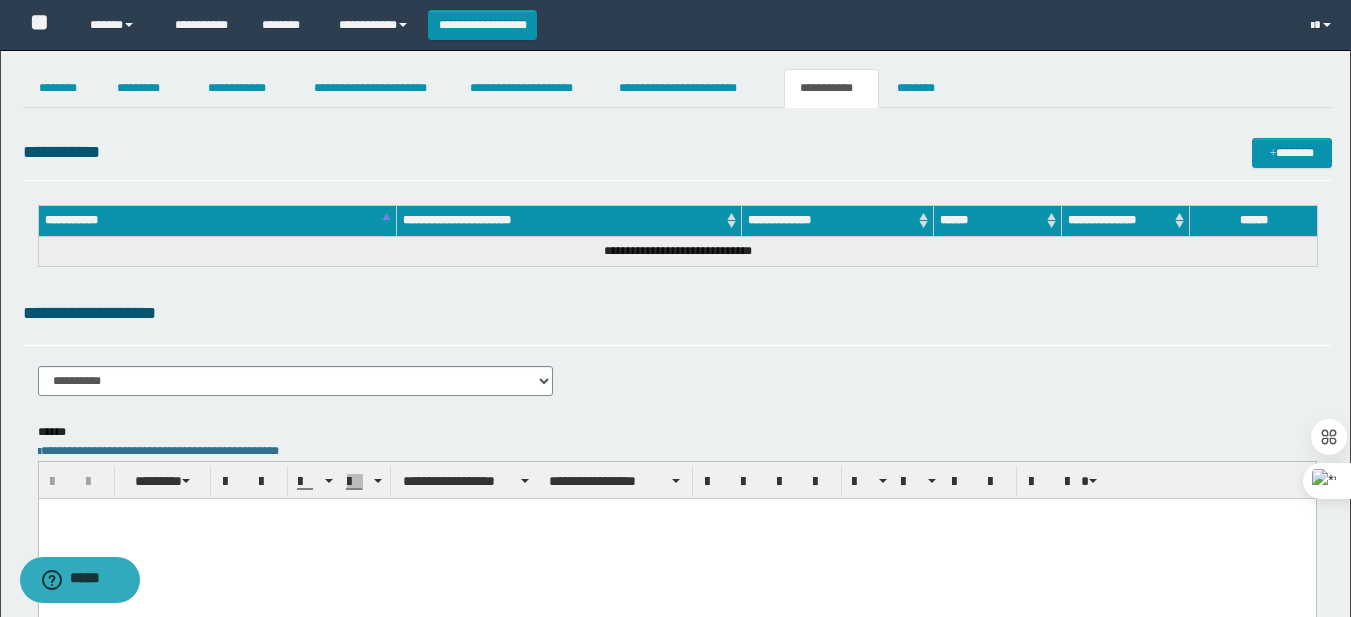 scroll, scrollTop: 58, scrollLeft: 0, axis: vertical 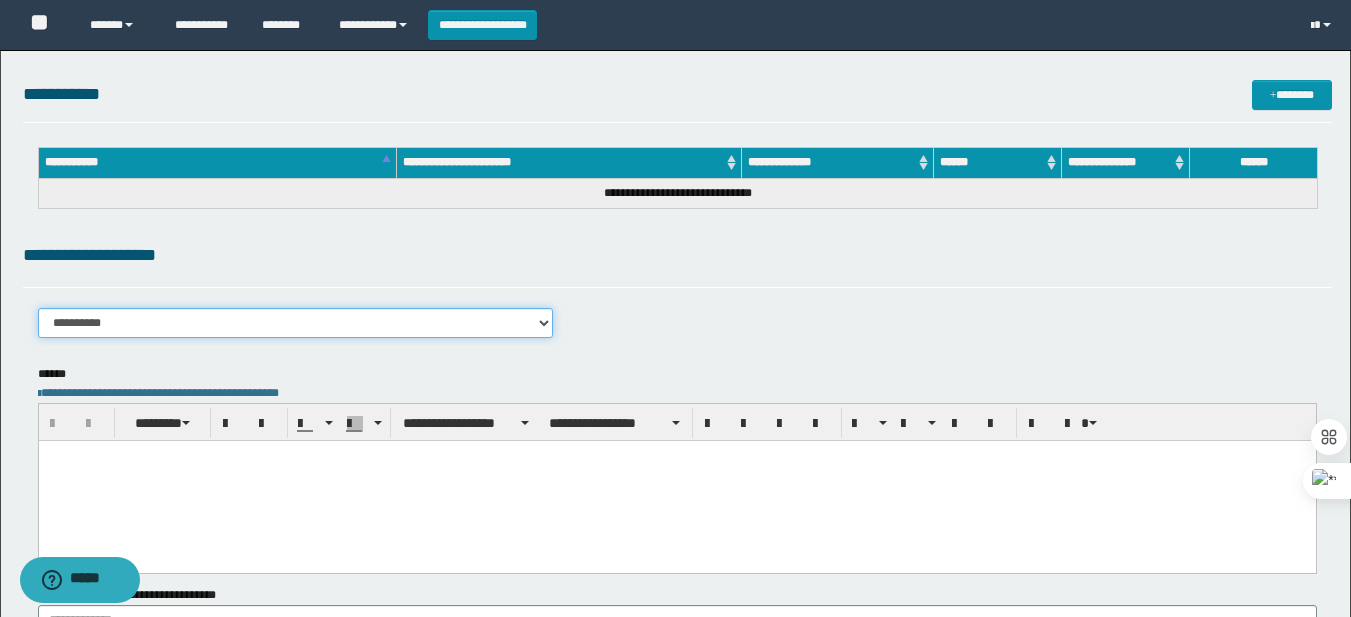 click on "**********" at bounding box center (296, 323) 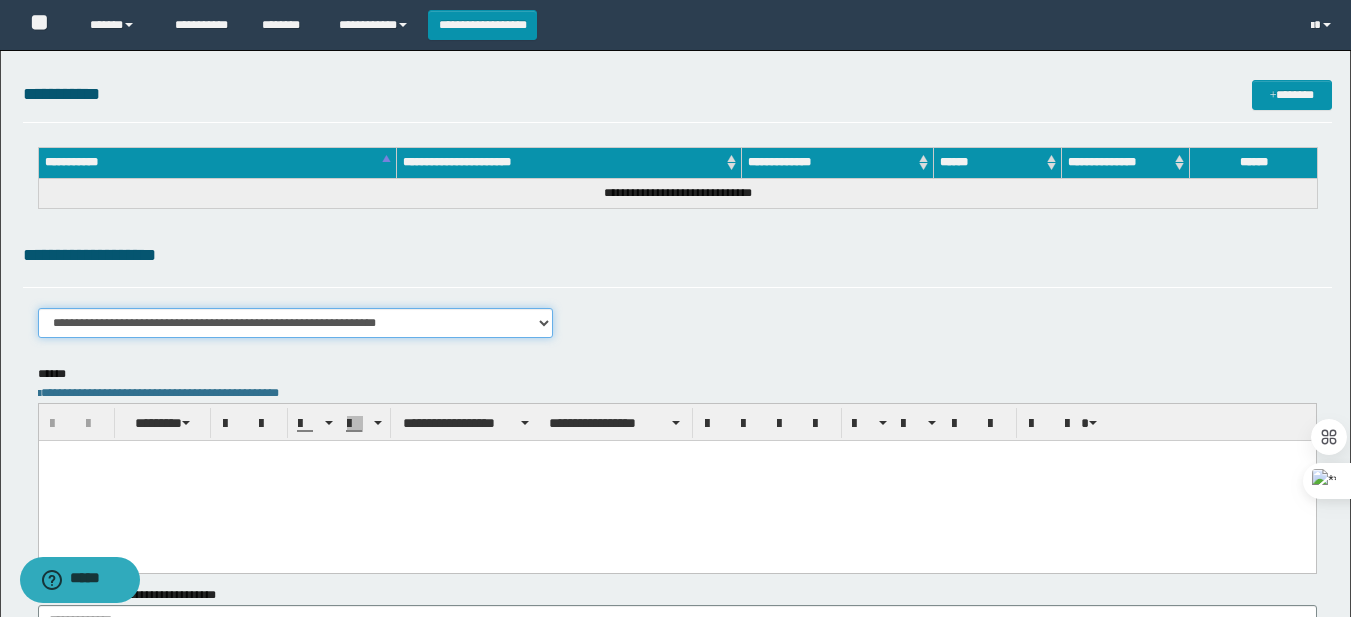 scroll, scrollTop: 199, scrollLeft: 0, axis: vertical 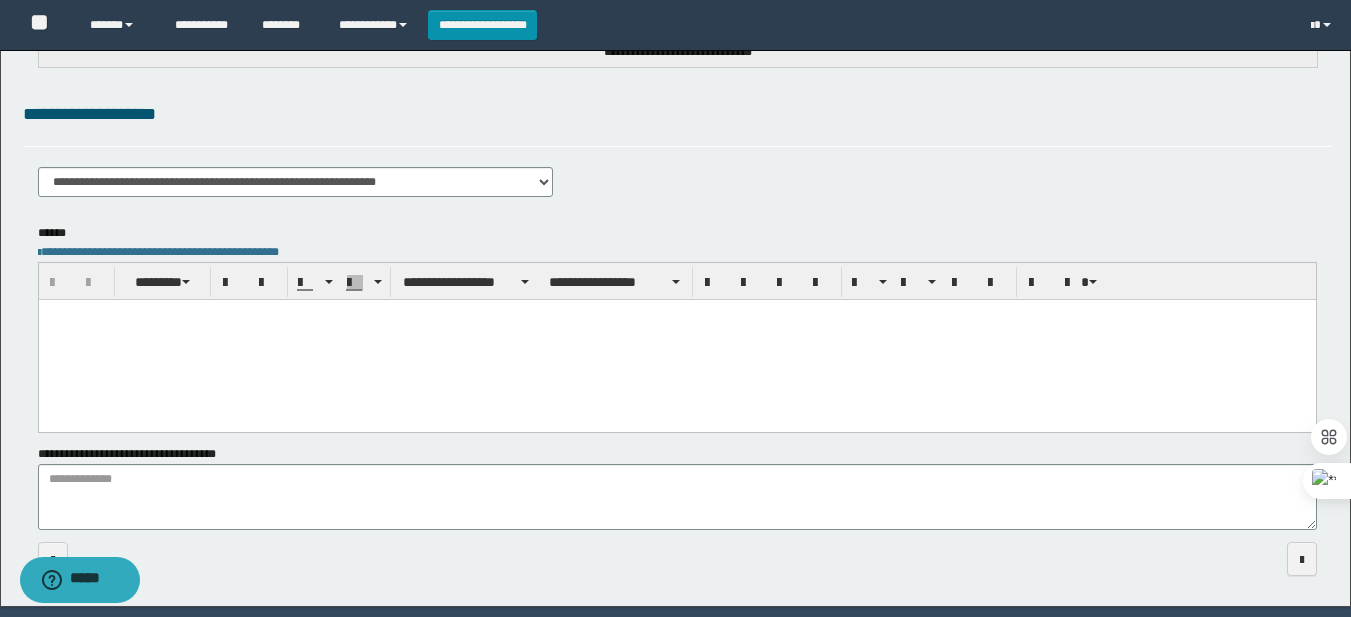 click at bounding box center [676, 339] 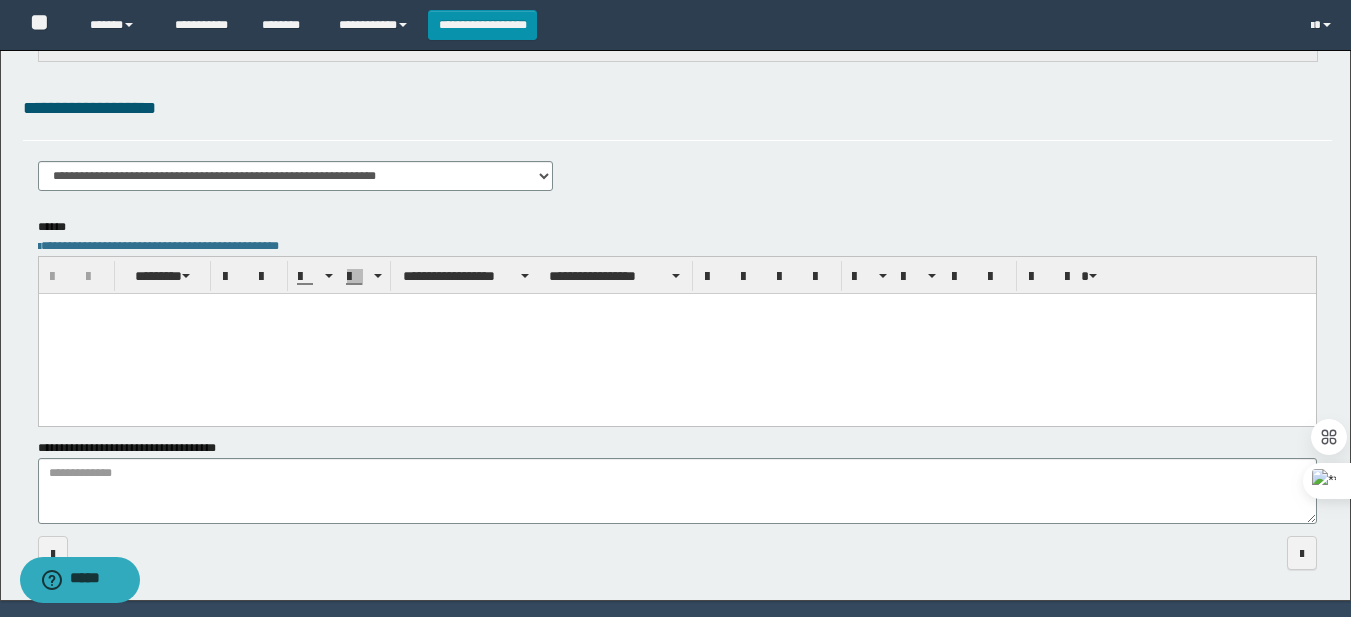 scroll, scrollTop: 206, scrollLeft: 0, axis: vertical 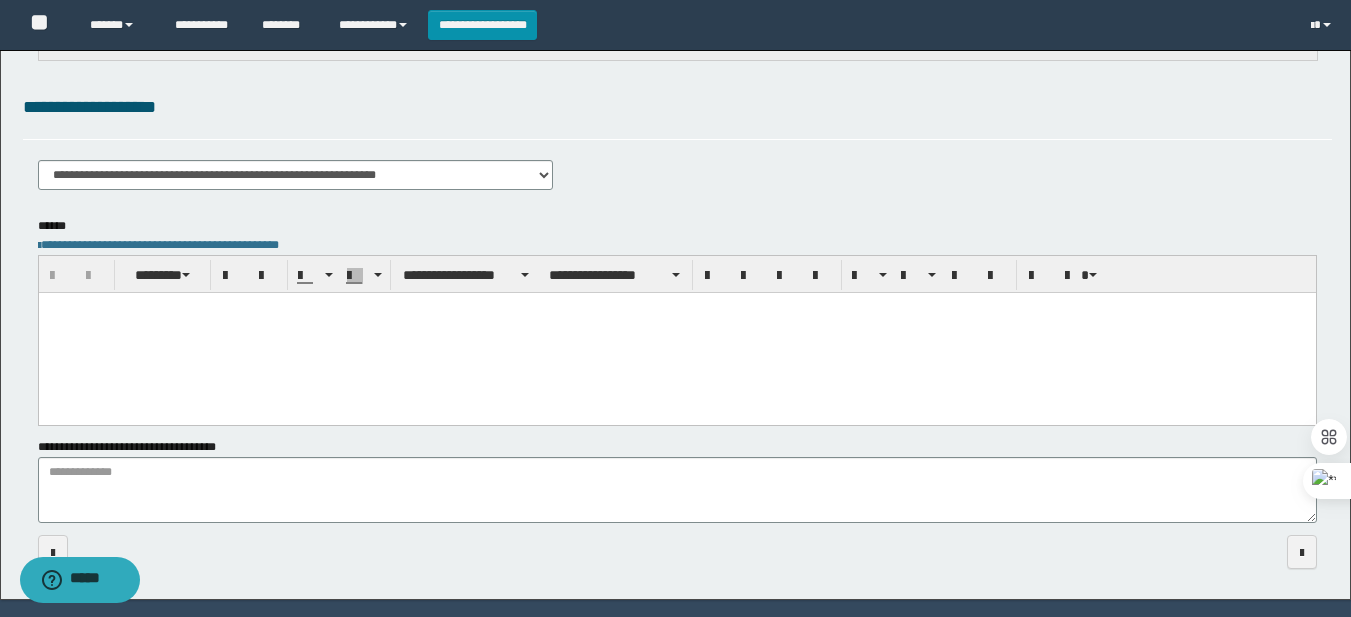 type 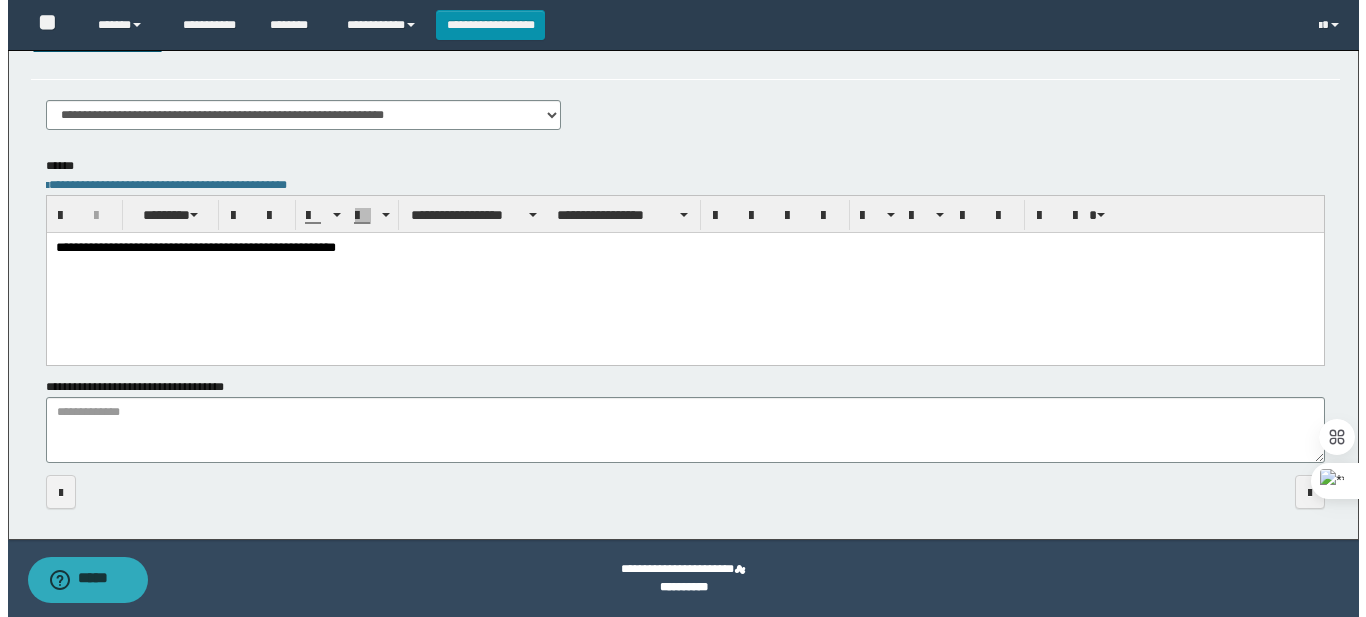 scroll, scrollTop: 0, scrollLeft: 0, axis: both 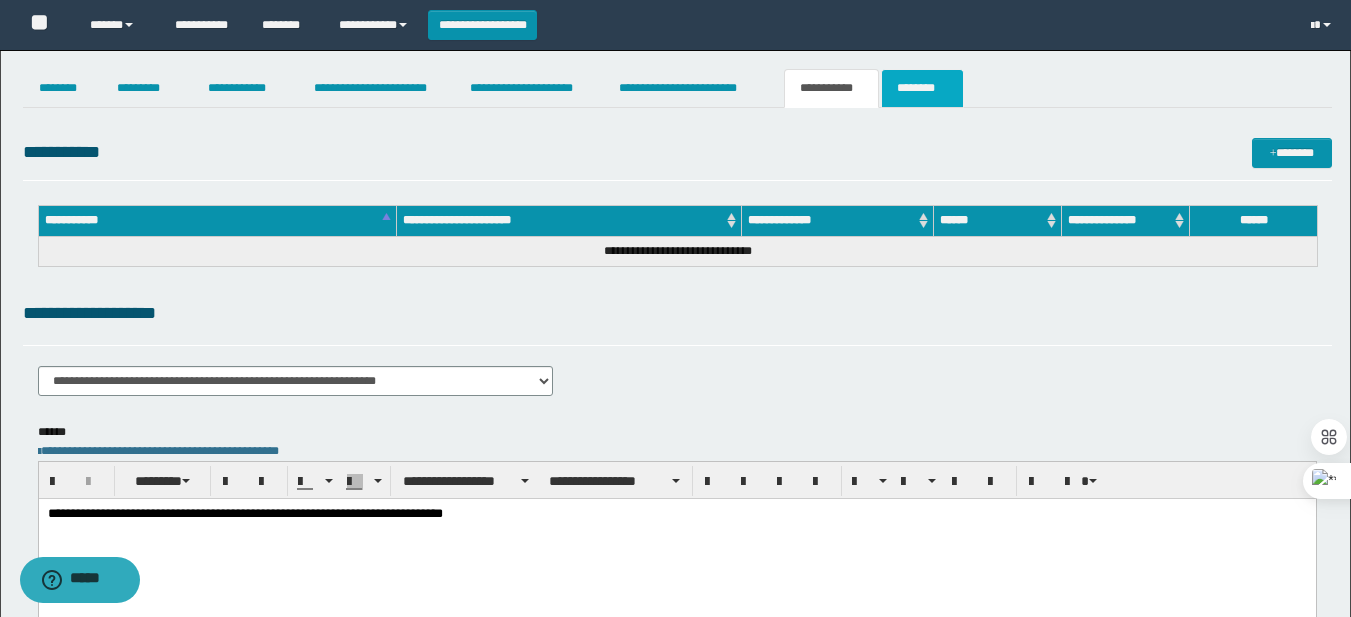 click on "********" at bounding box center (922, 88) 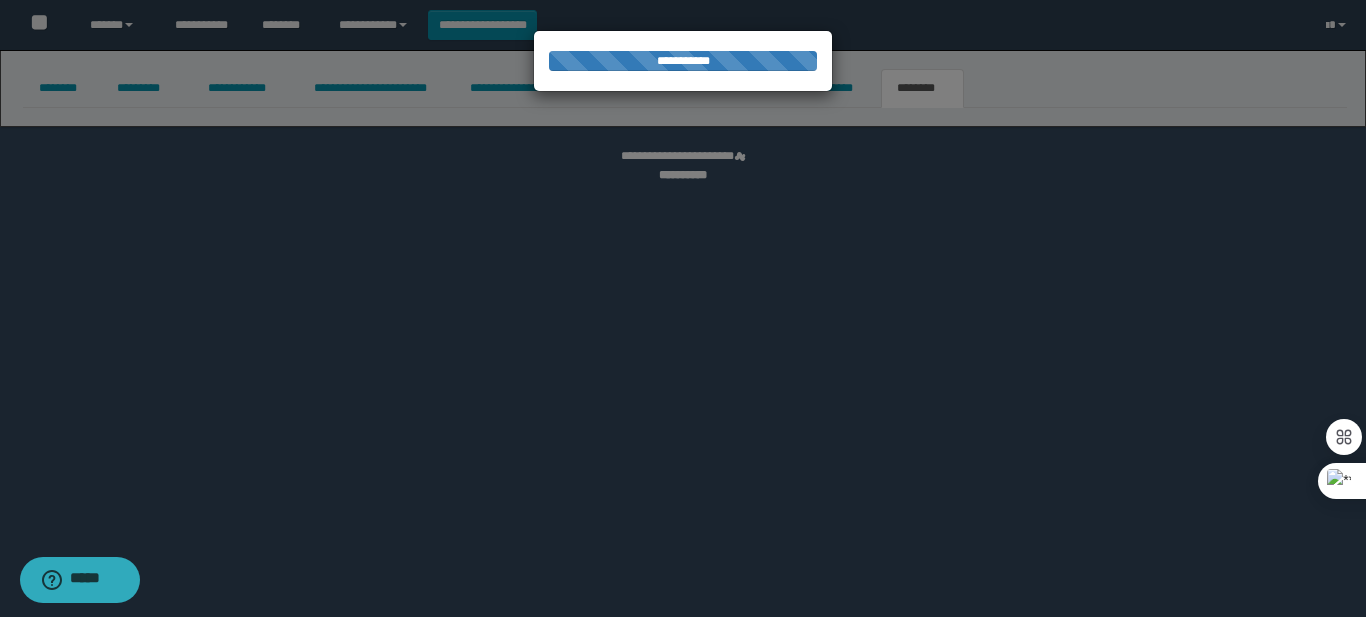 select 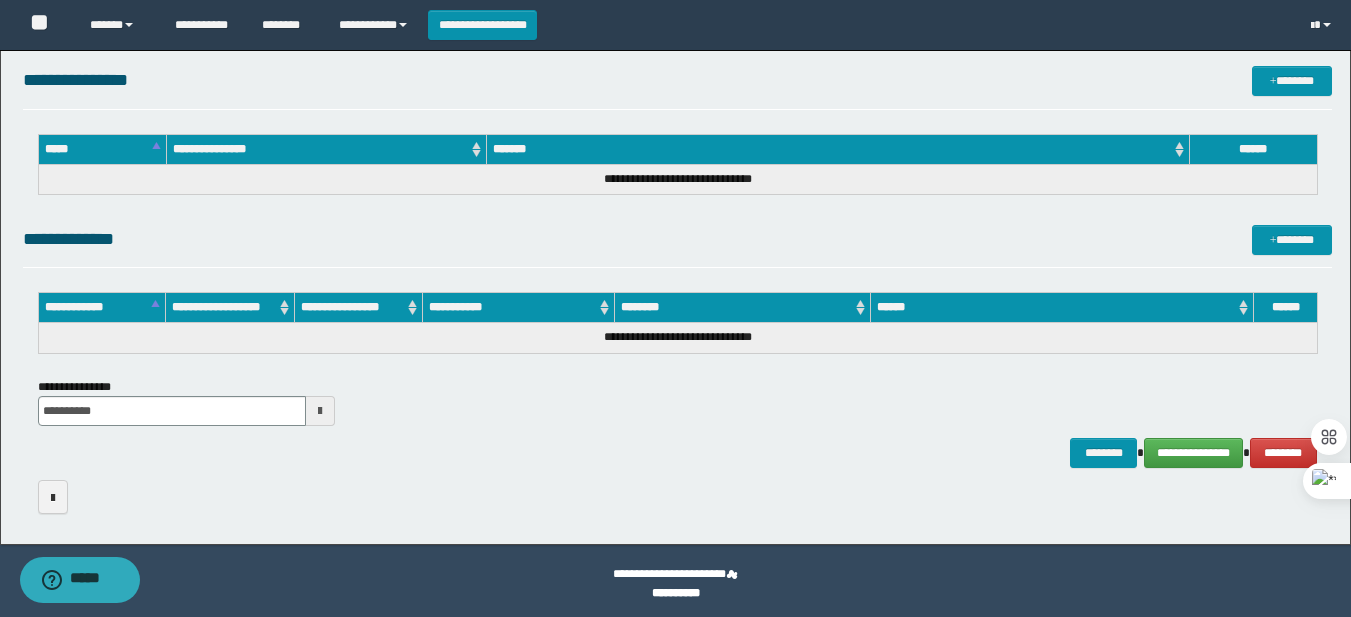 scroll, scrollTop: 1014, scrollLeft: 0, axis: vertical 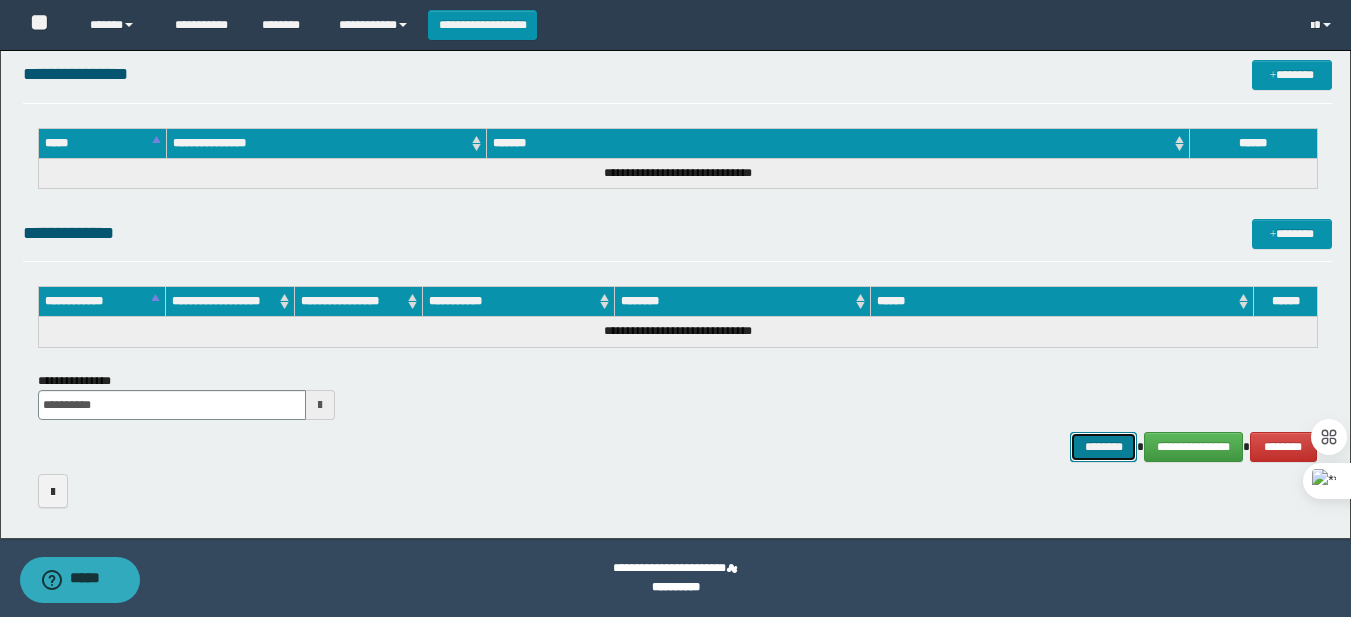 click on "********" at bounding box center (1104, 447) 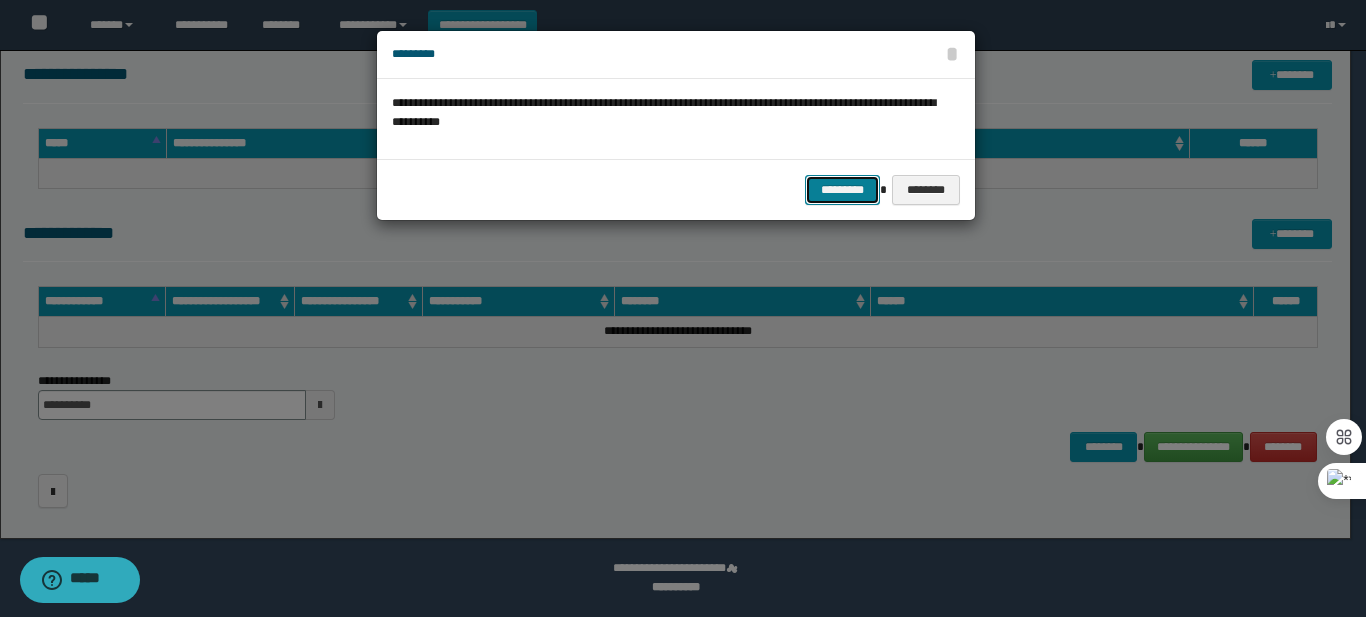 click on "*********" at bounding box center [842, 190] 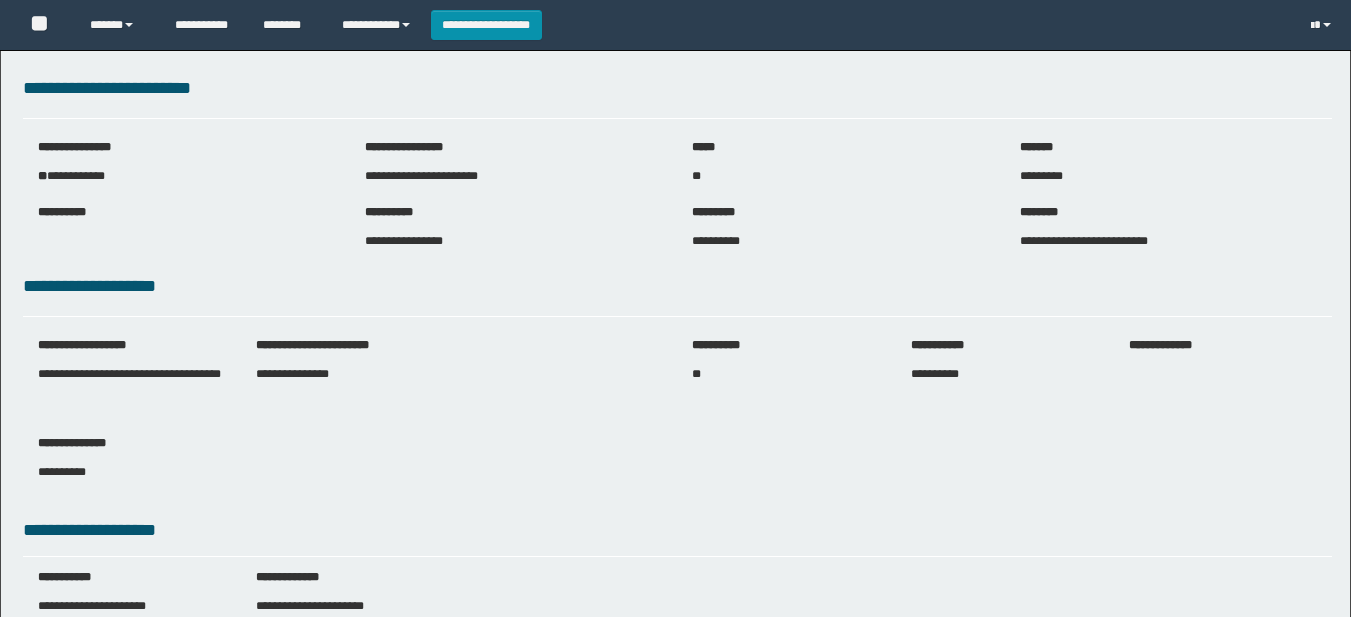 scroll, scrollTop: 0, scrollLeft: 0, axis: both 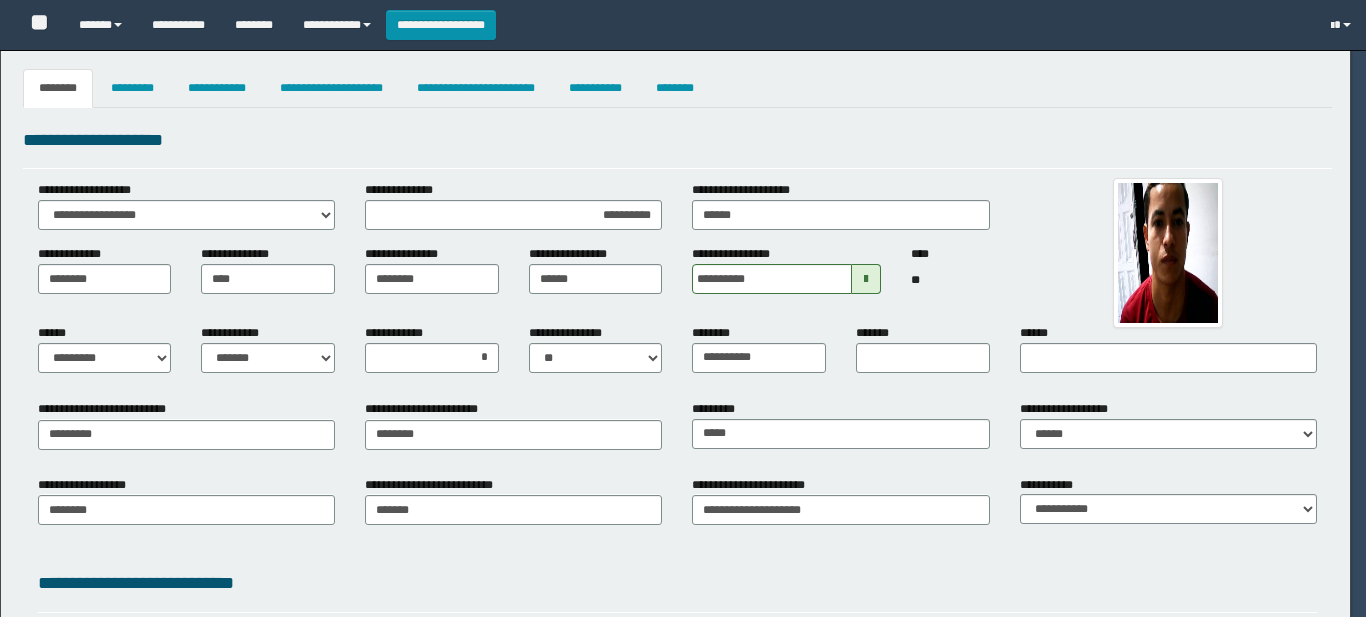select on "*" 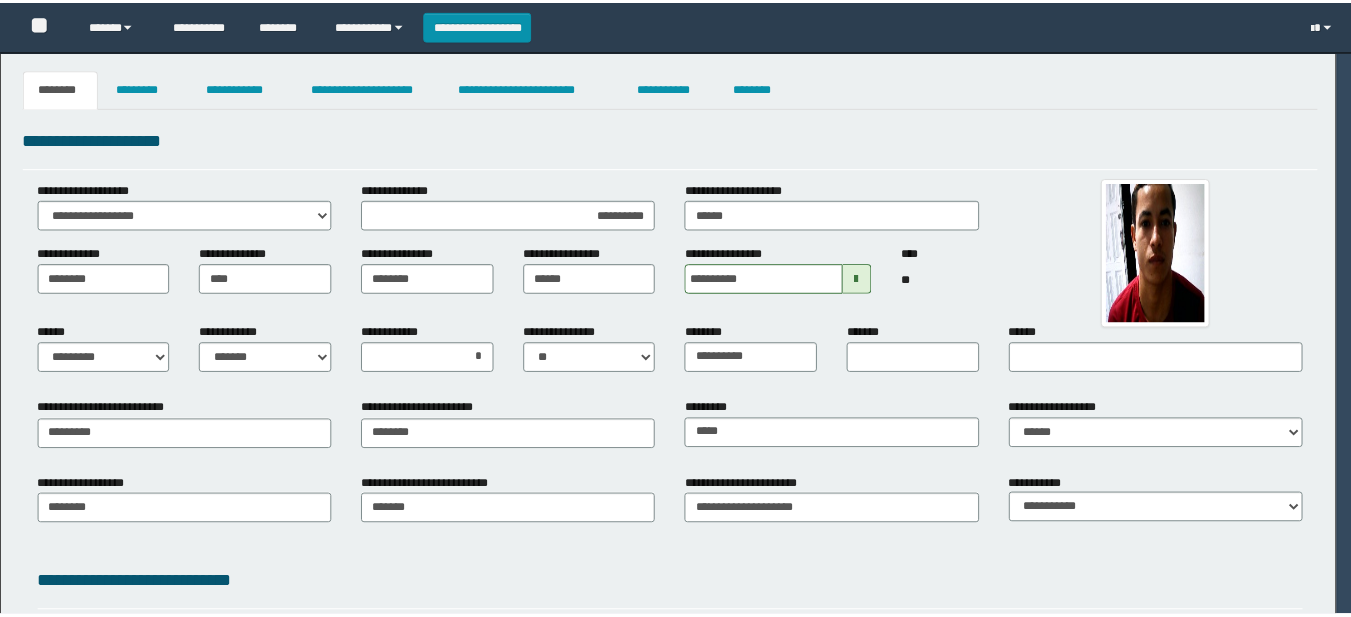scroll, scrollTop: 0, scrollLeft: 0, axis: both 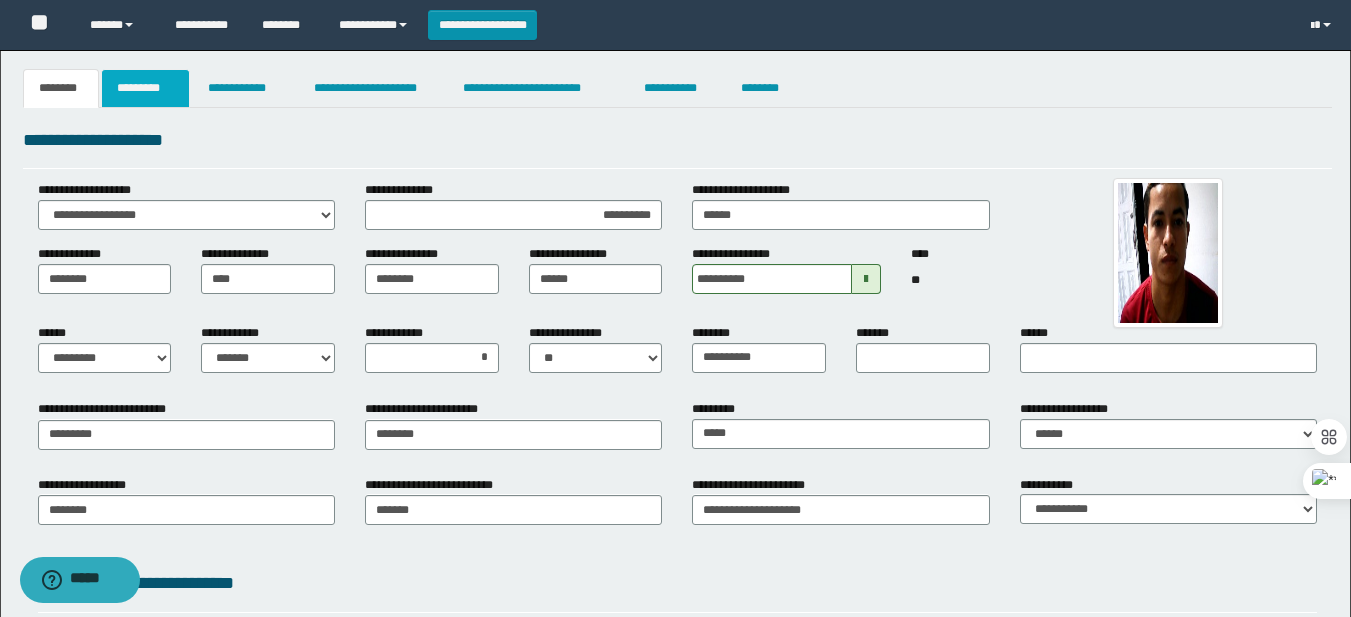 click on "*********" at bounding box center (145, 88) 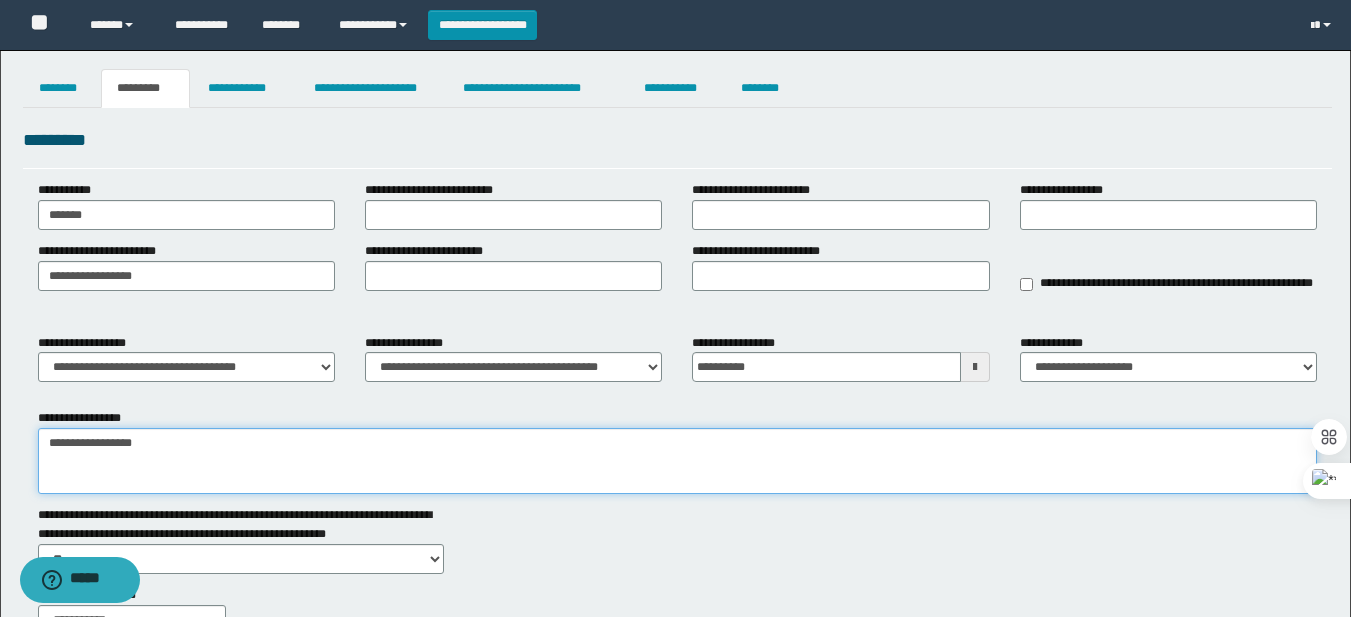 click on "**********" at bounding box center (677, 461) 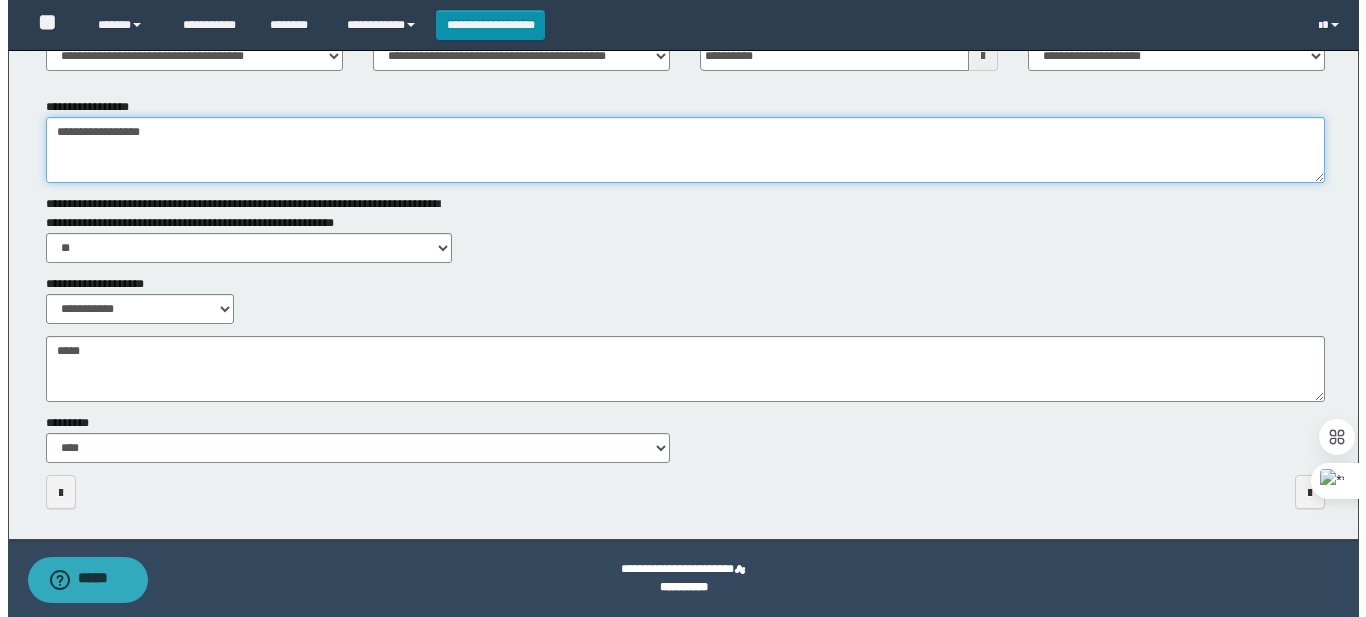 scroll, scrollTop: 0, scrollLeft: 0, axis: both 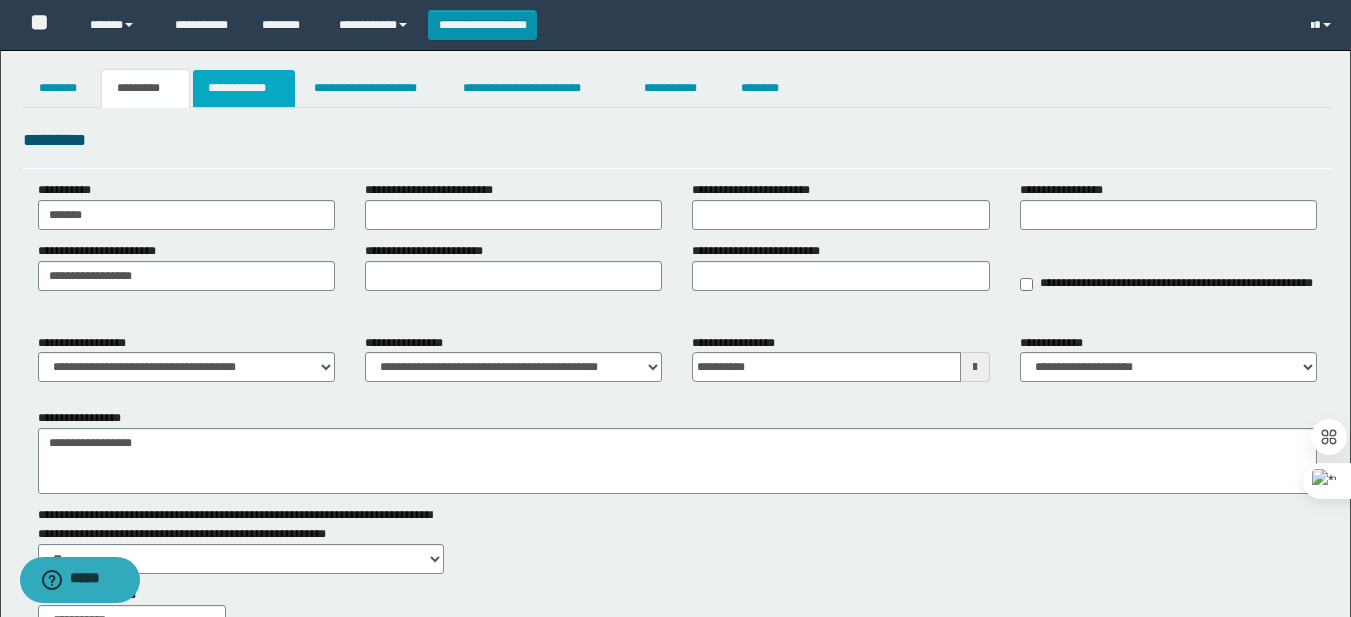 click on "**********" at bounding box center [244, 88] 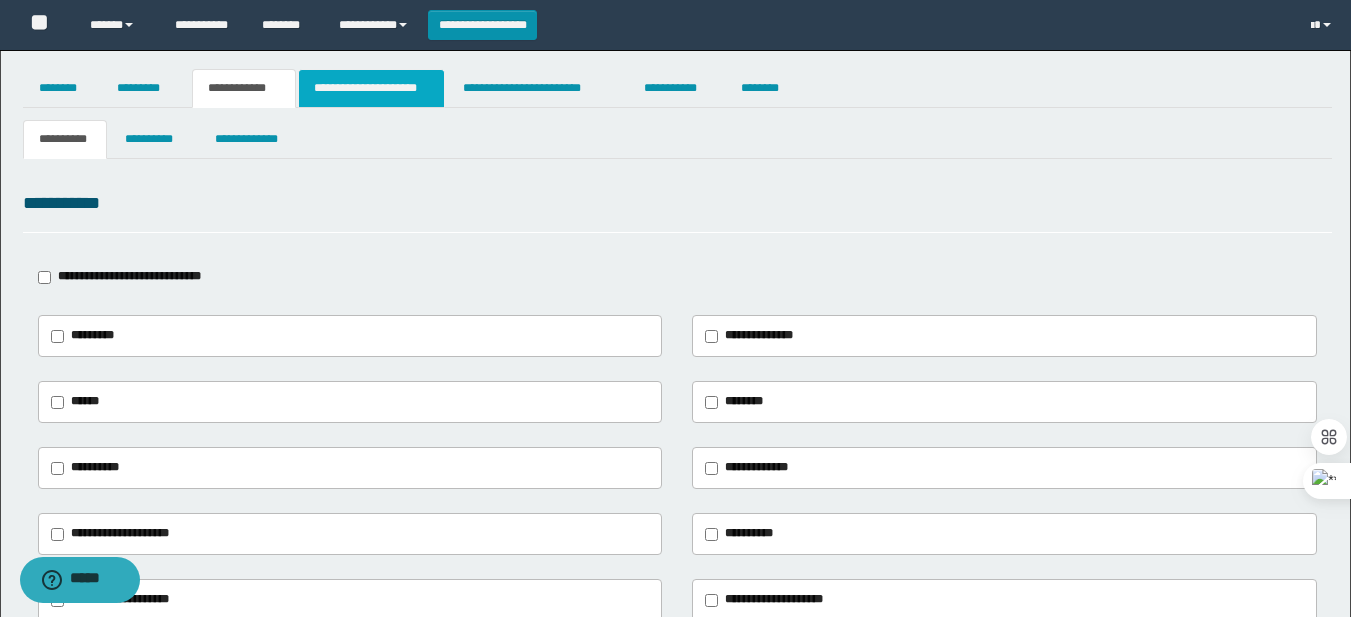 click on "**********" at bounding box center (371, 88) 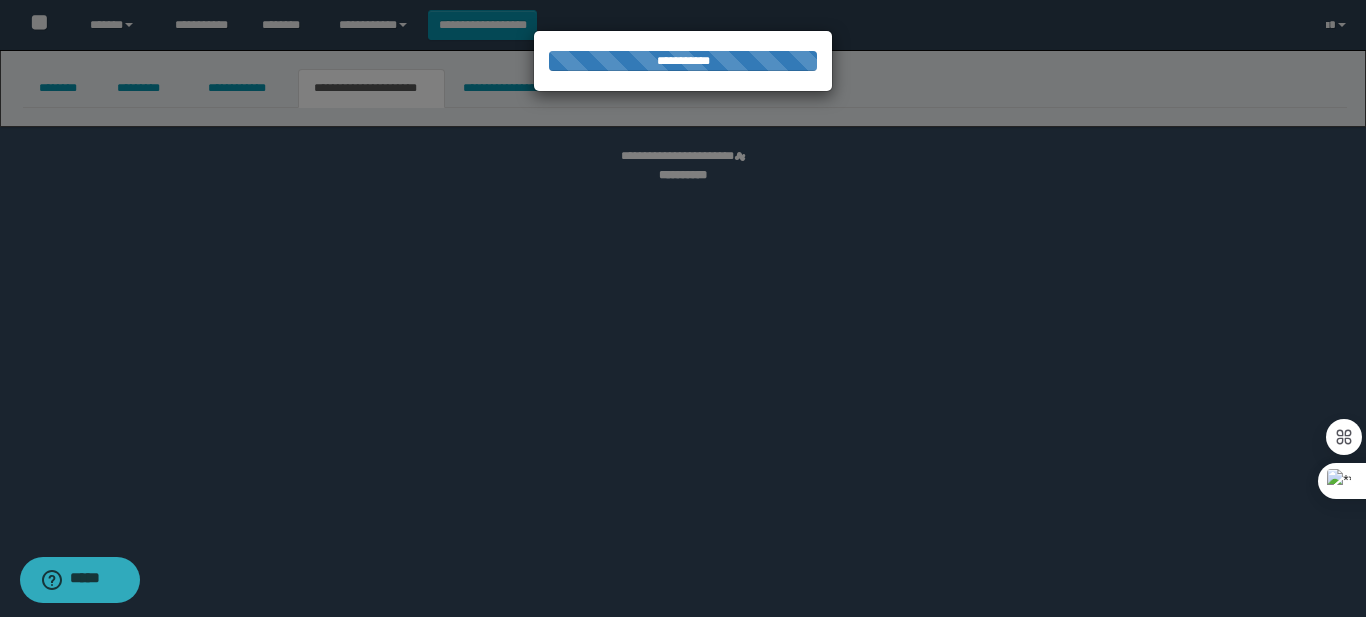 select on "*" 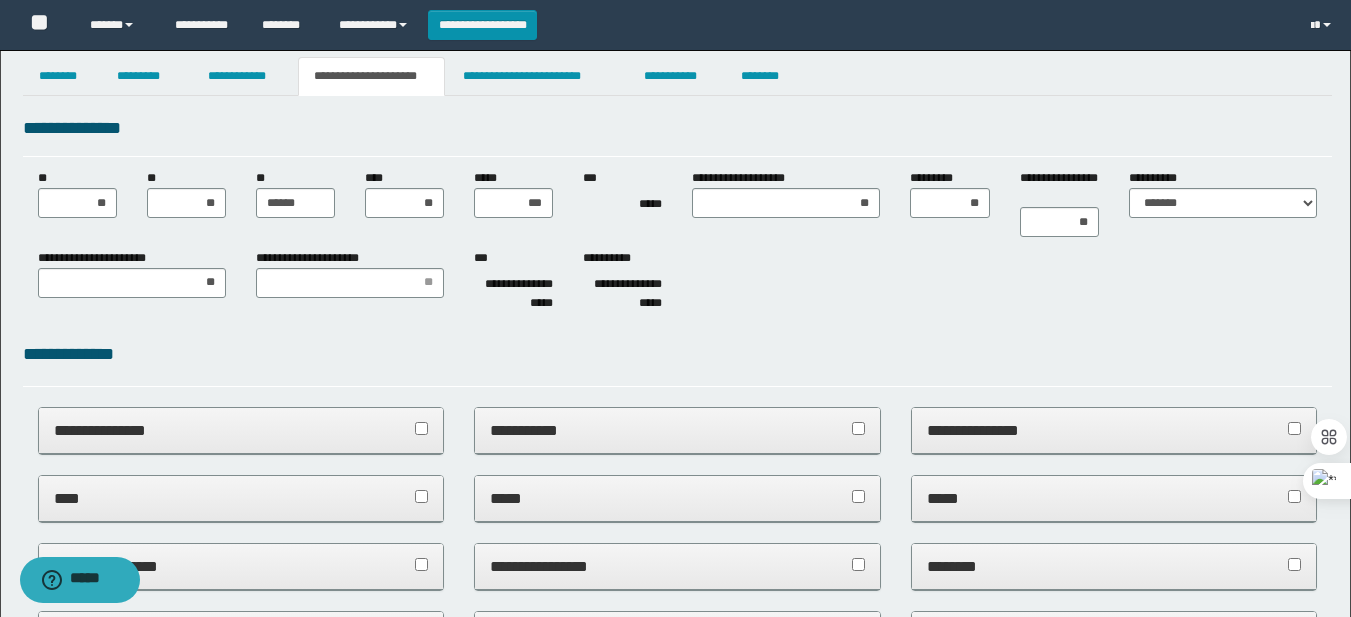 scroll, scrollTop: 0, scrollLeft: 0, axis: both 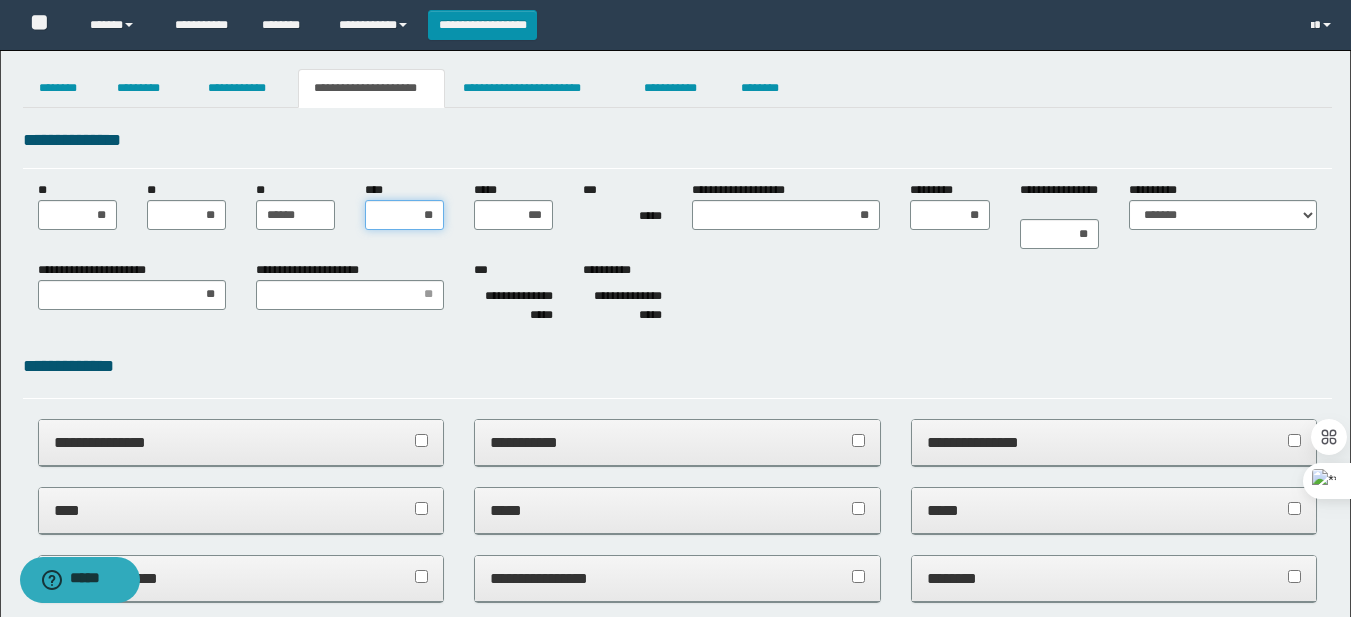 click on "**" at bounding box center [404, 215] 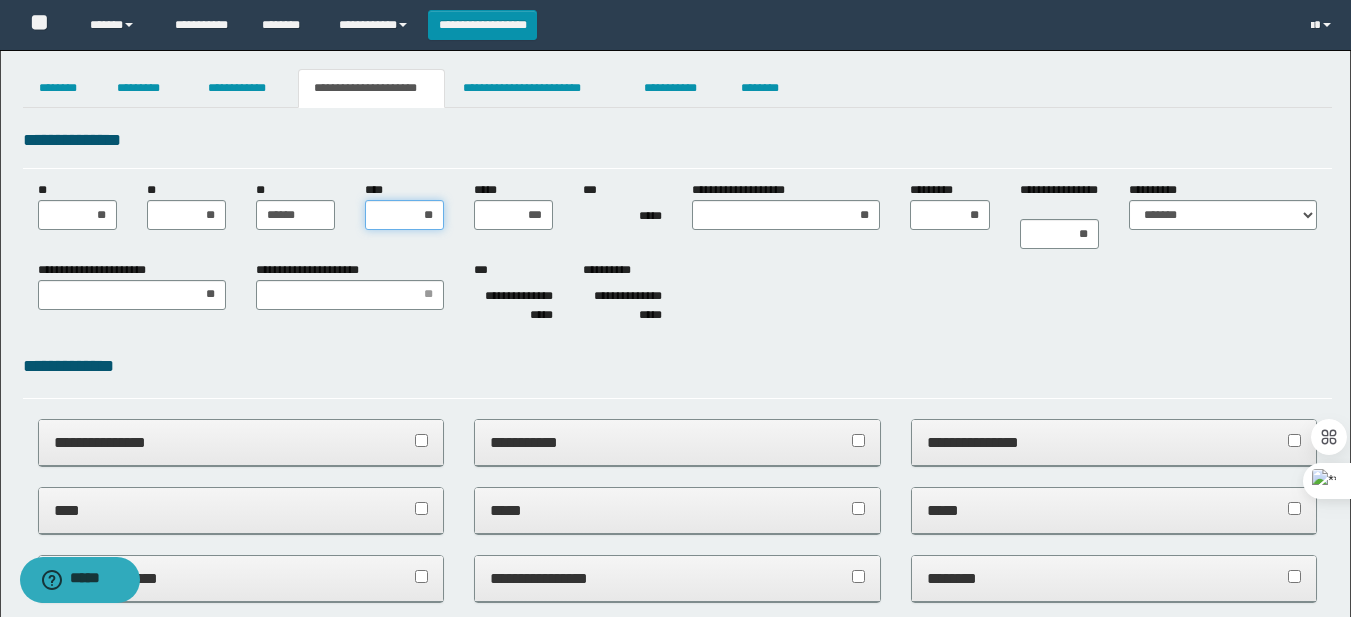 type on "*" 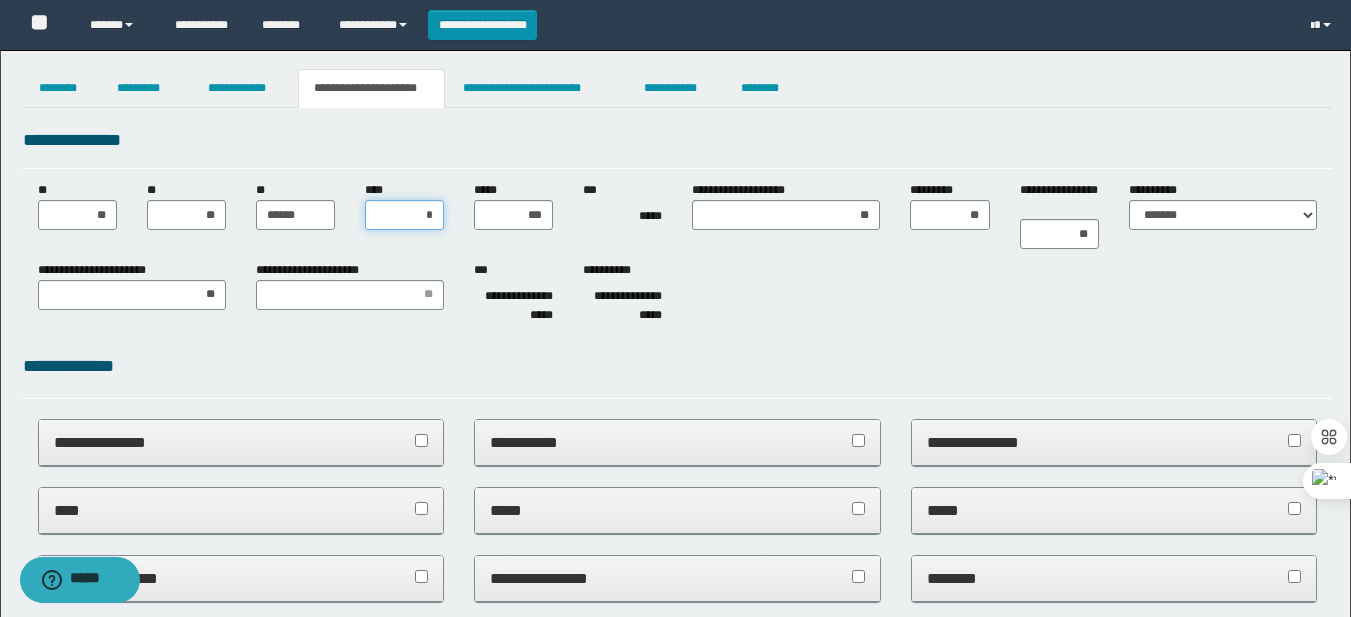 type on "**" 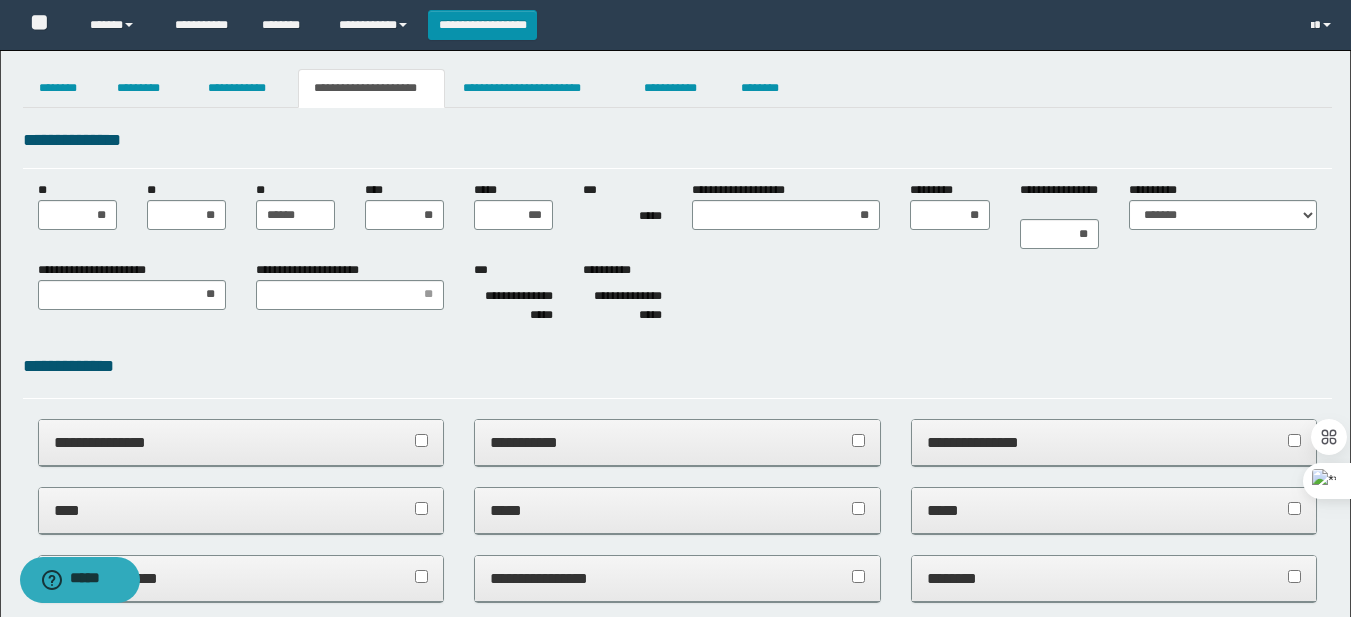 click on "**********" at bounding box center (677, 366) 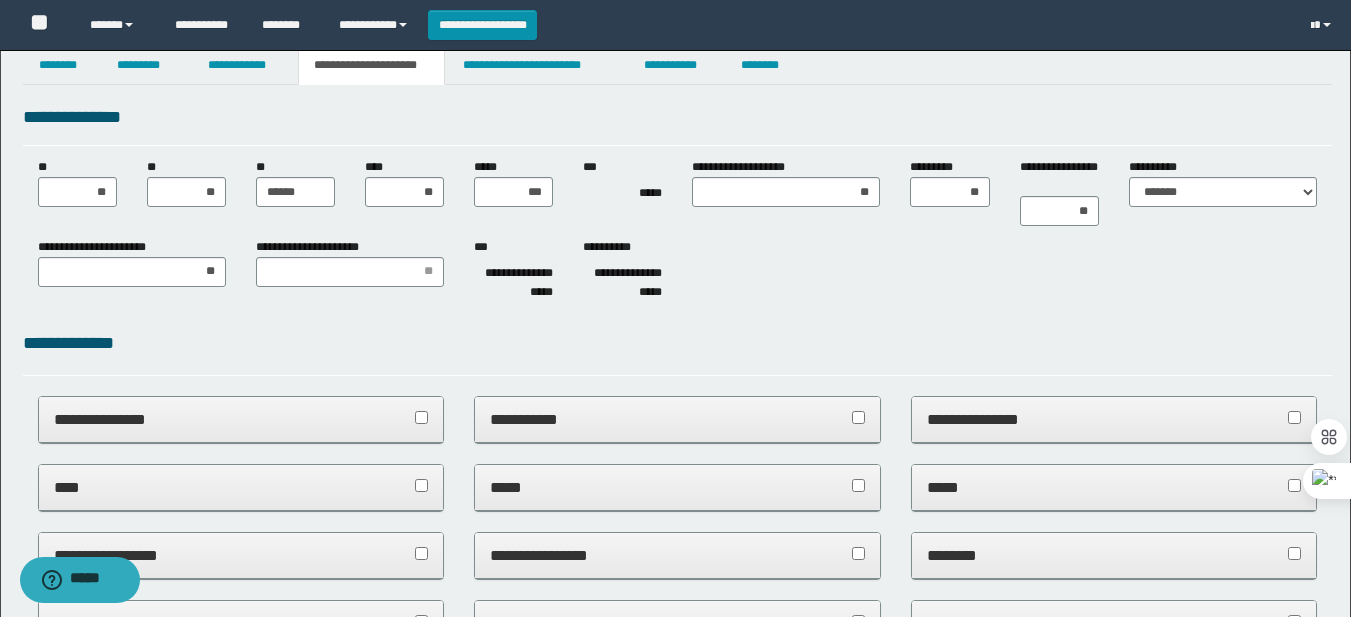 scroll, scrollTop: 0, scrollLeft: 0, axis: both 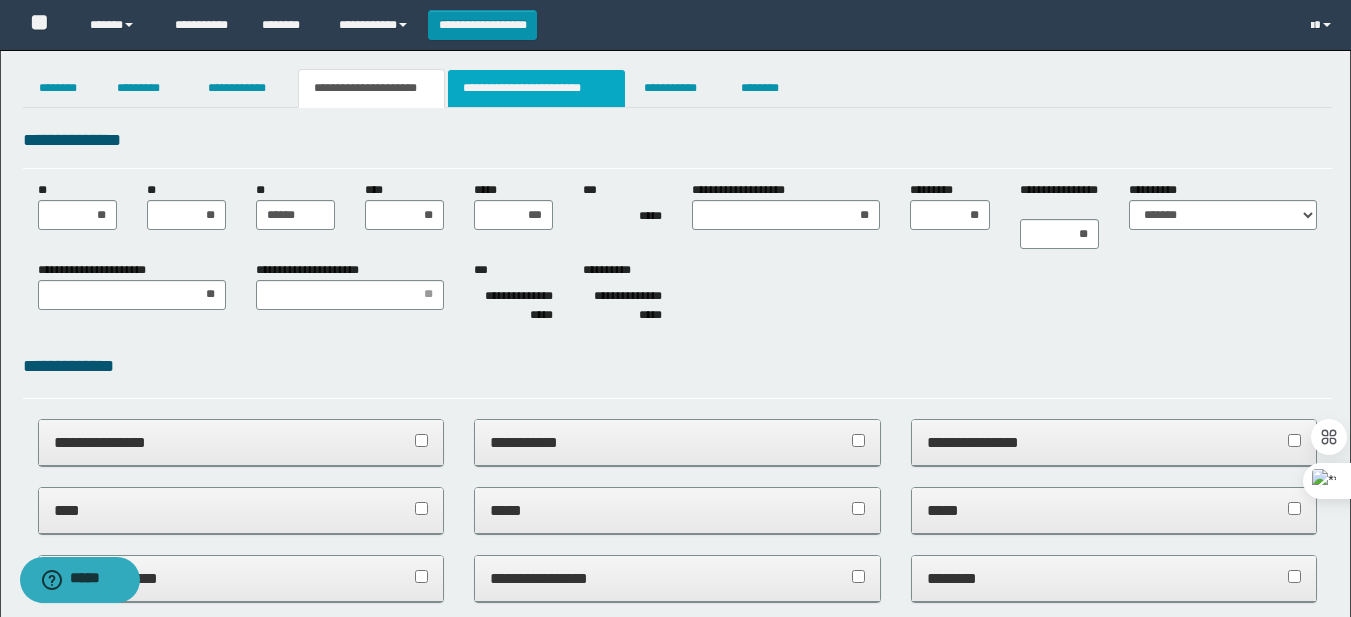 click on "**********" at bounding box center (537, 88) 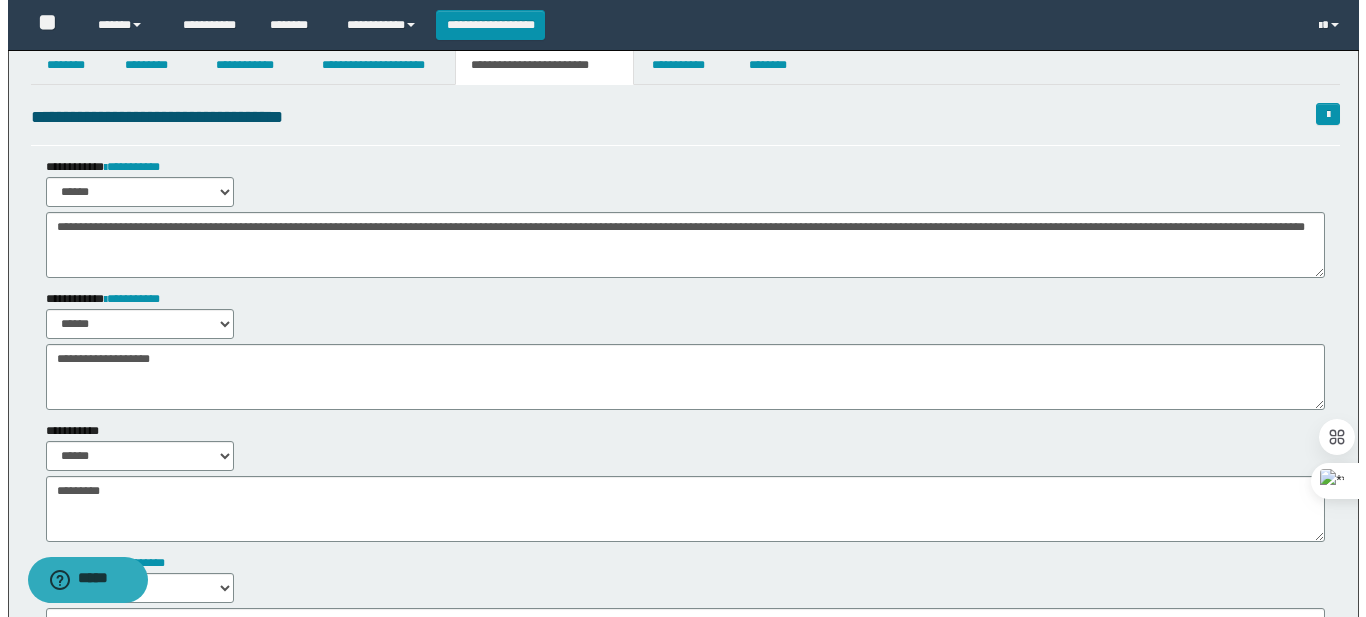 scroll, scrollTop: 0, scrollLeft: 0, axis: both 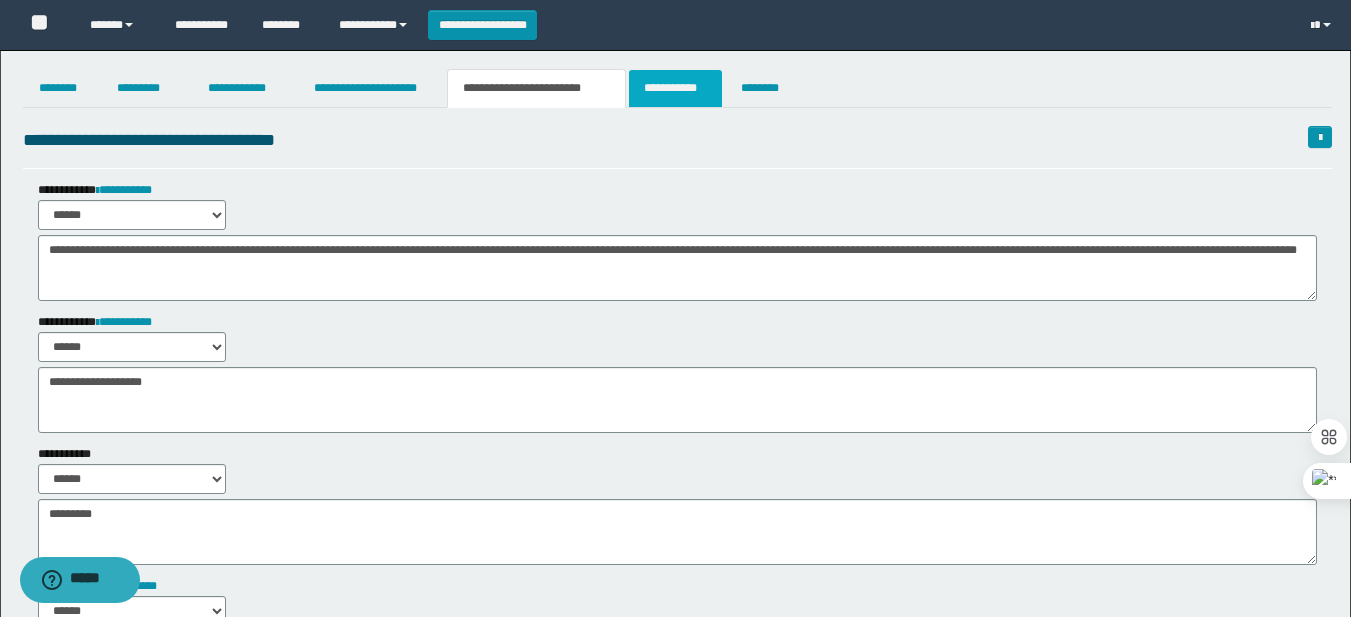 click on "**********" at bounding box center [675, 88] 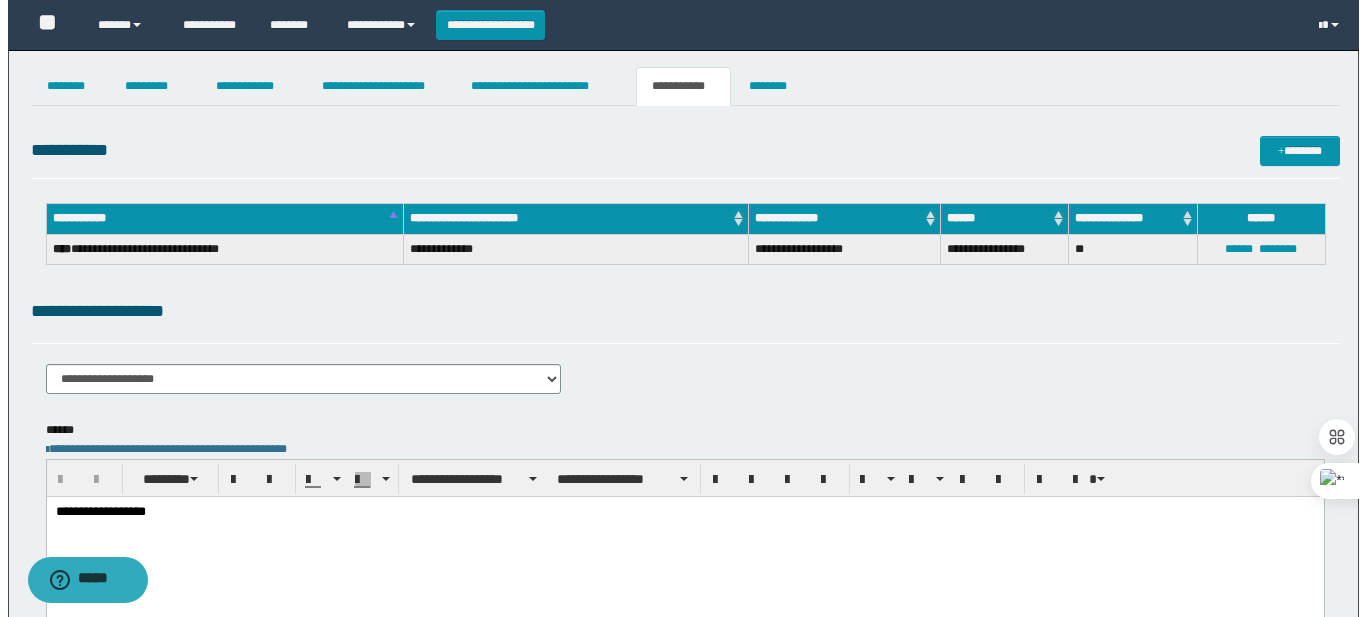 scroll, scrollTop: 0, scrollLeft: 0, axis: both 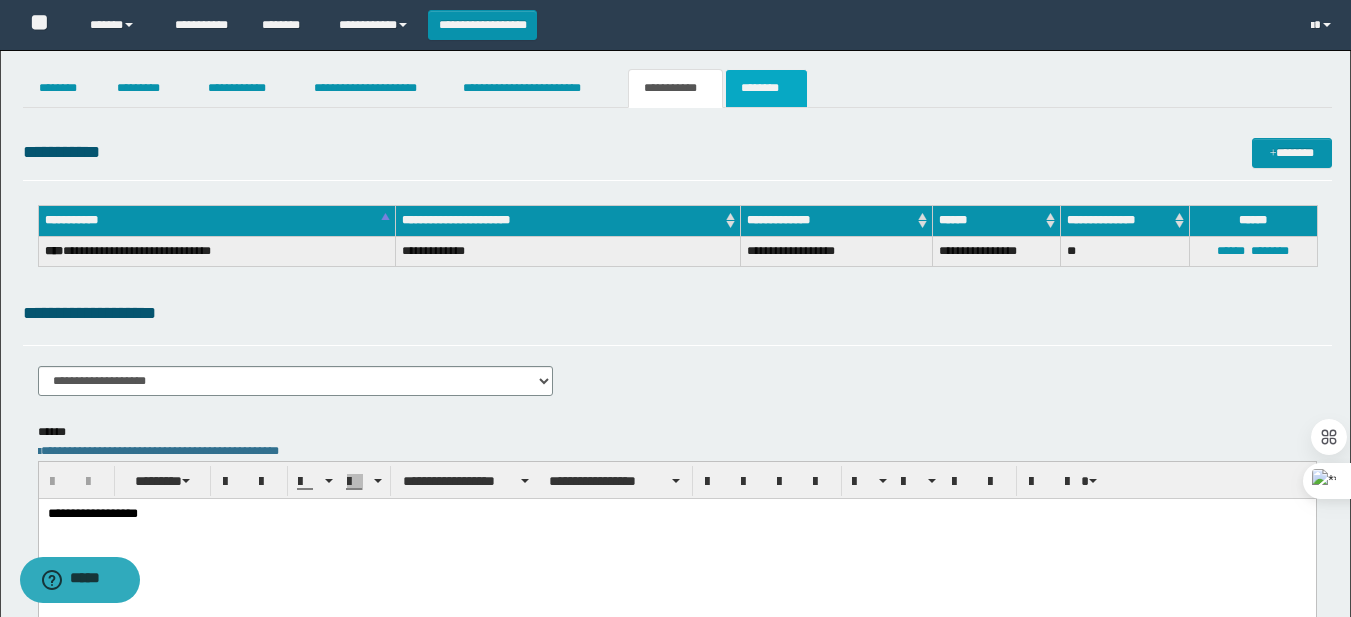 click on "********" at bounding box center [766, 88] 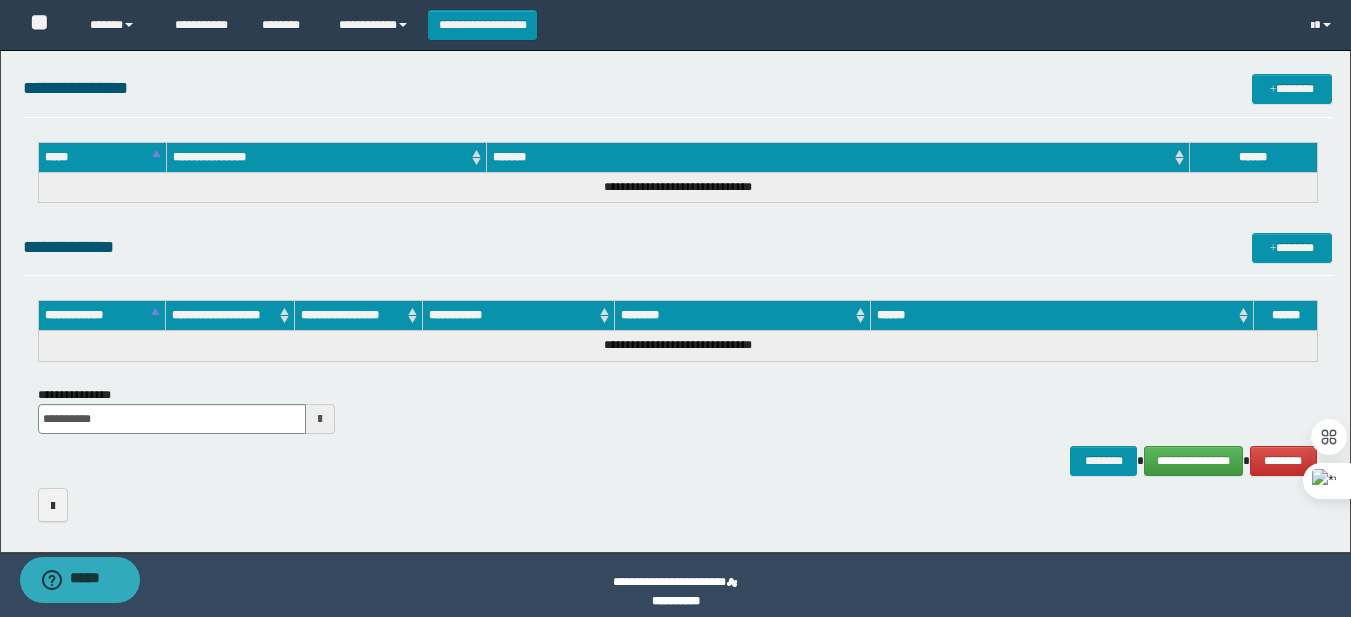 scroll, scrollTop: 1014, scrollLeft: 0, axis: vertical 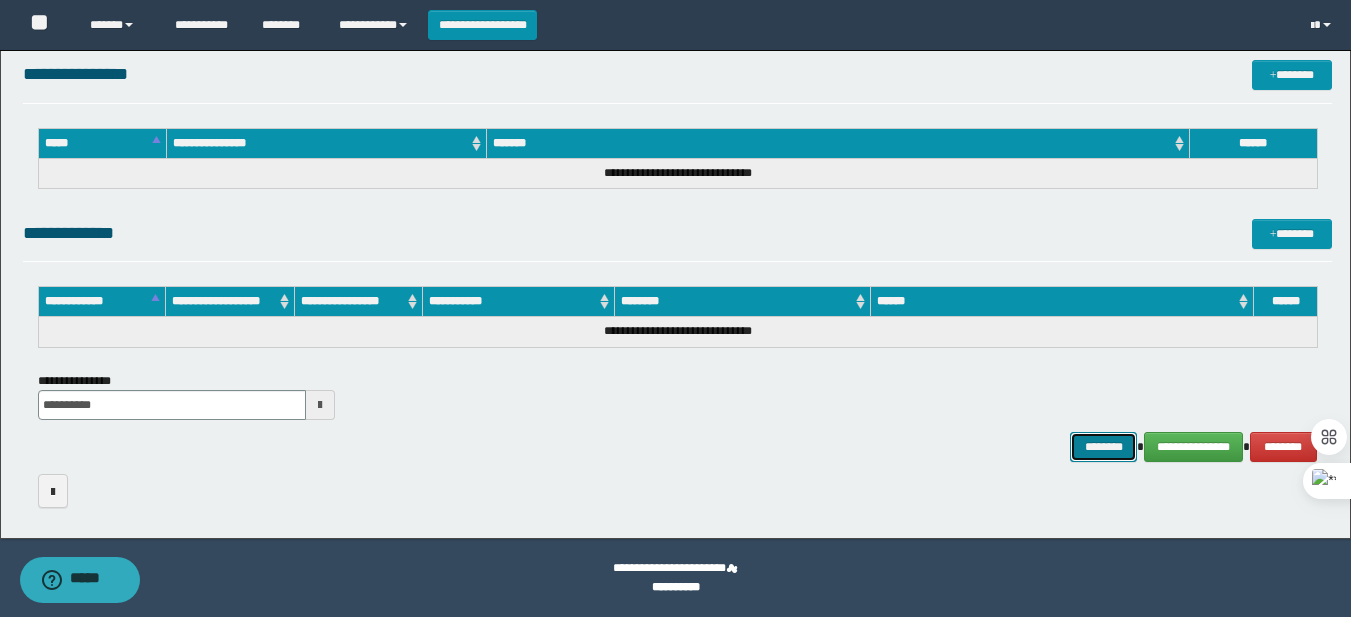 click on "********" at bounding box center (1104, 447) 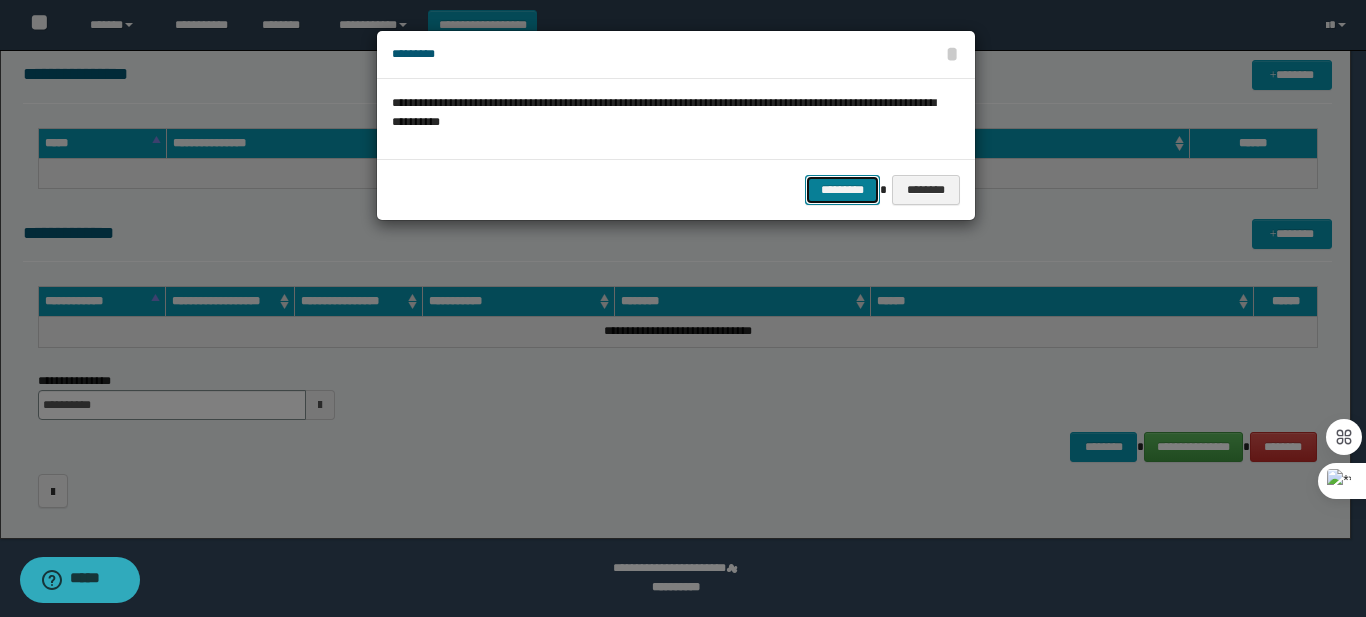 click on "*********" at bounding box center (842, 190) 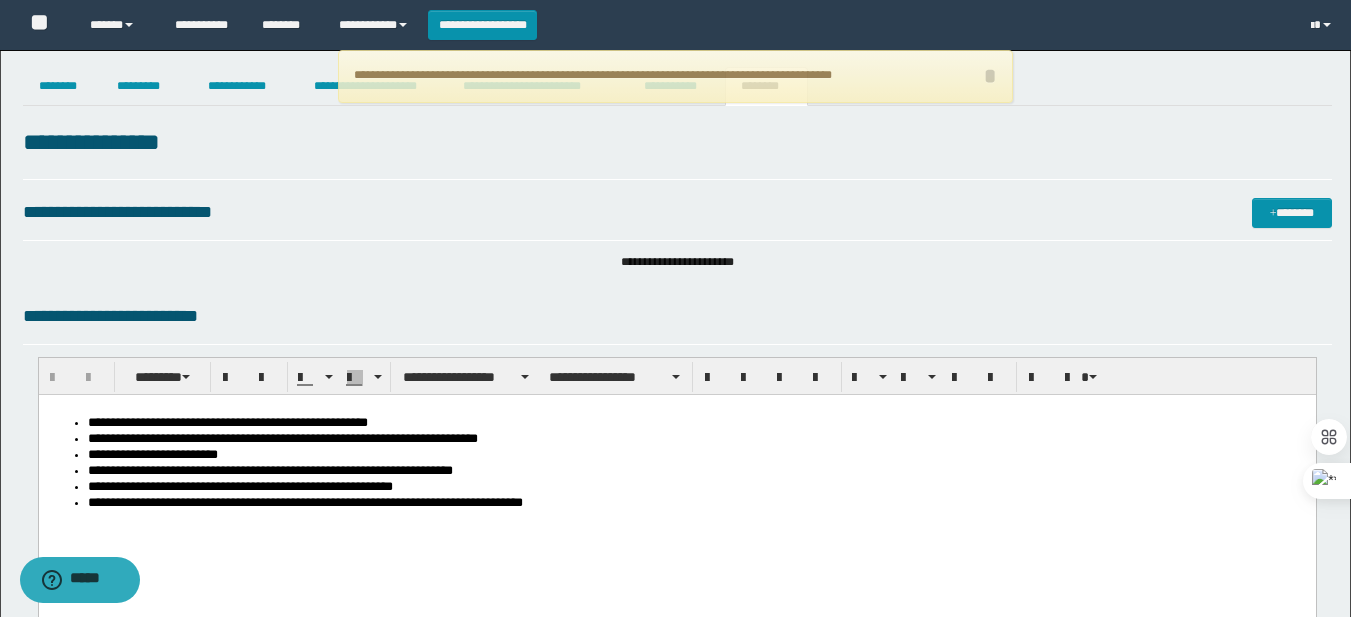 scroll, scrollTop: 0, scrollLeft: 0, axis: both 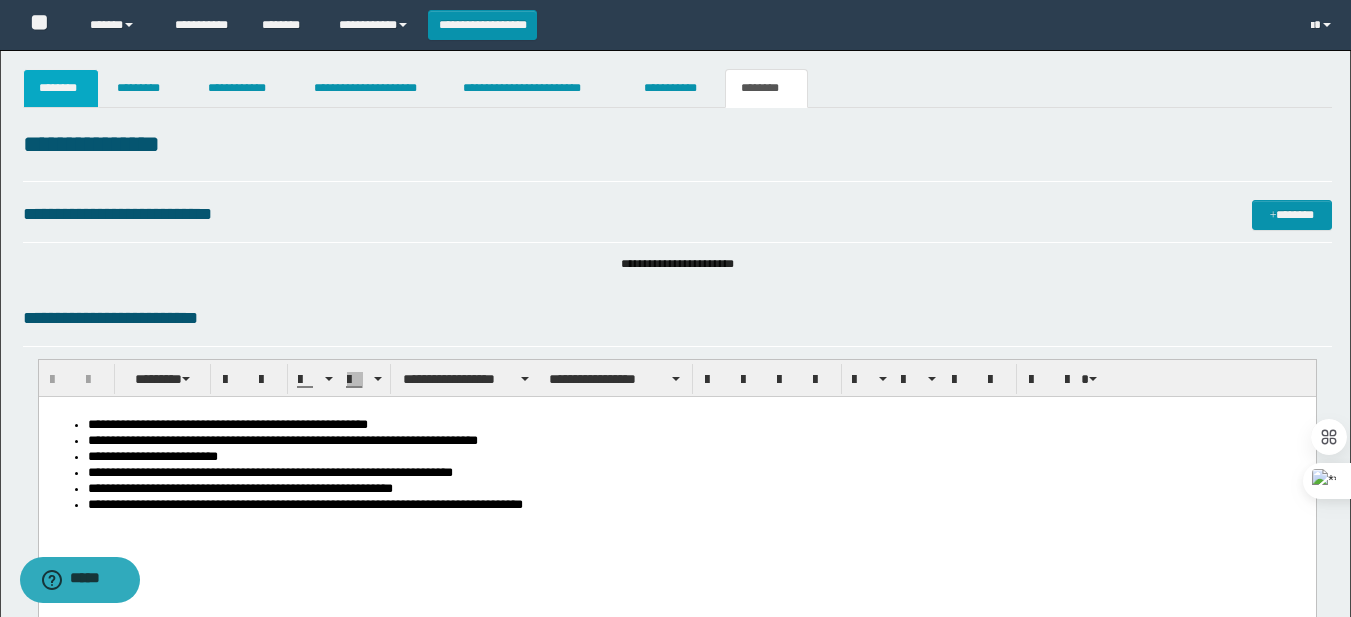 click on "********" at bounding box center [61, 88] 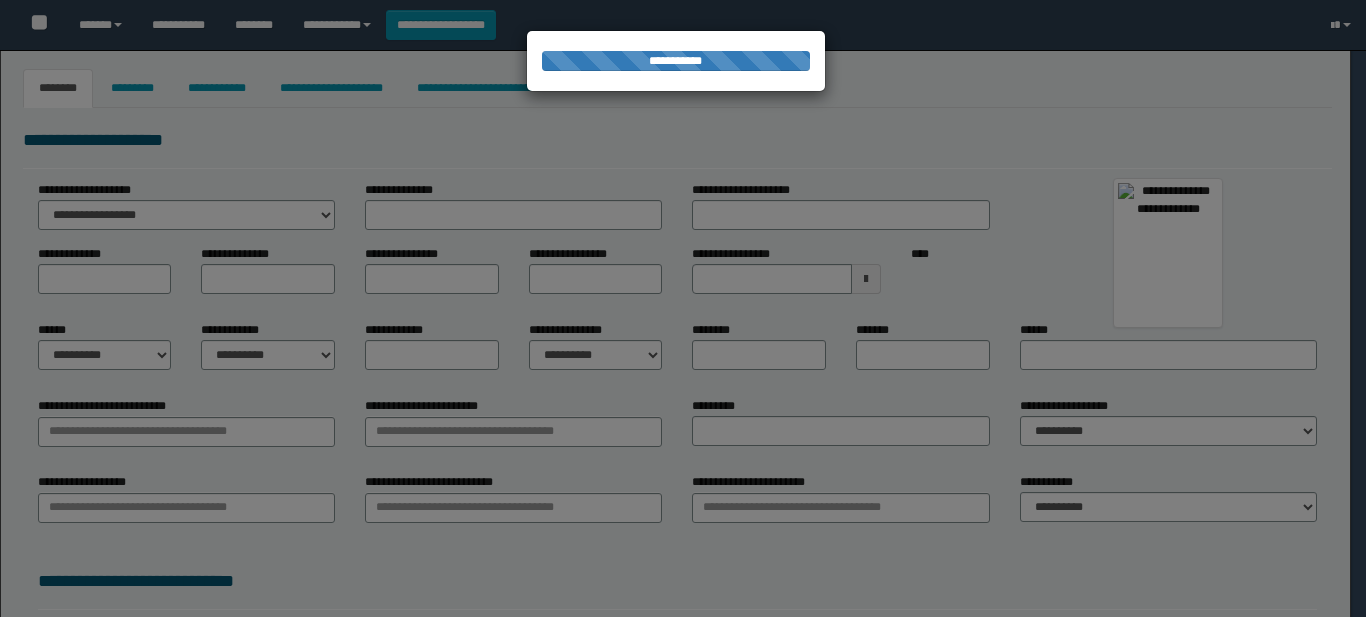 type on "******" 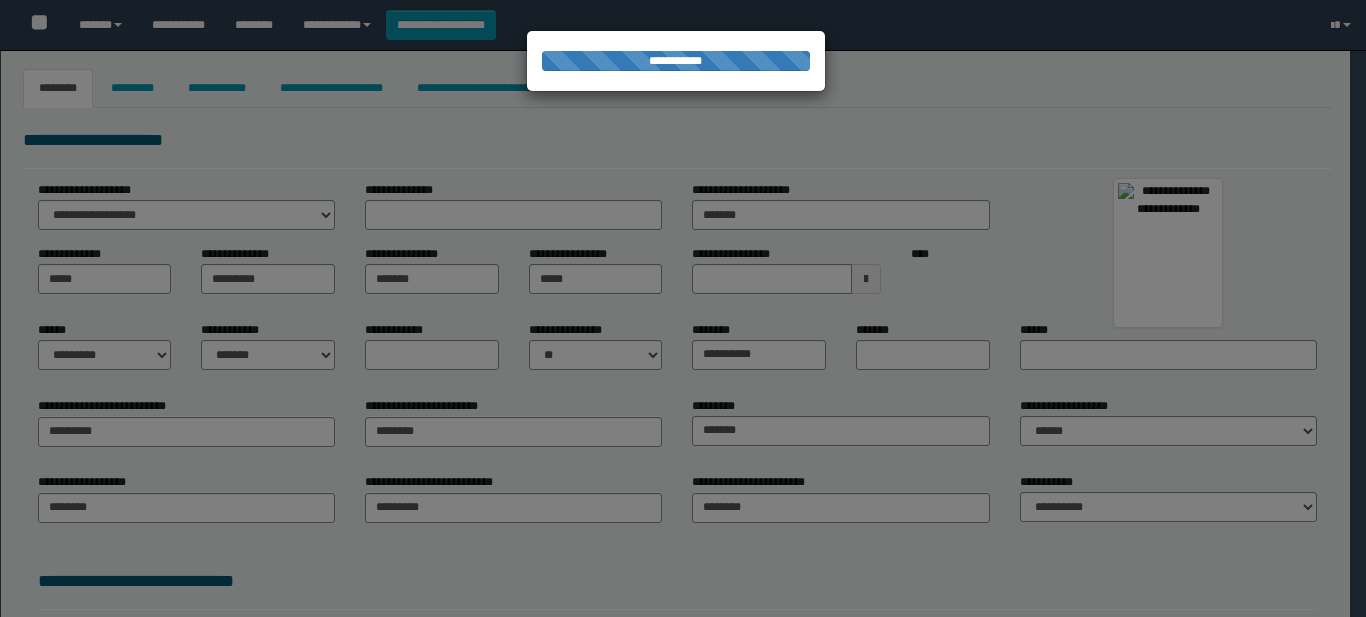 select on "*" 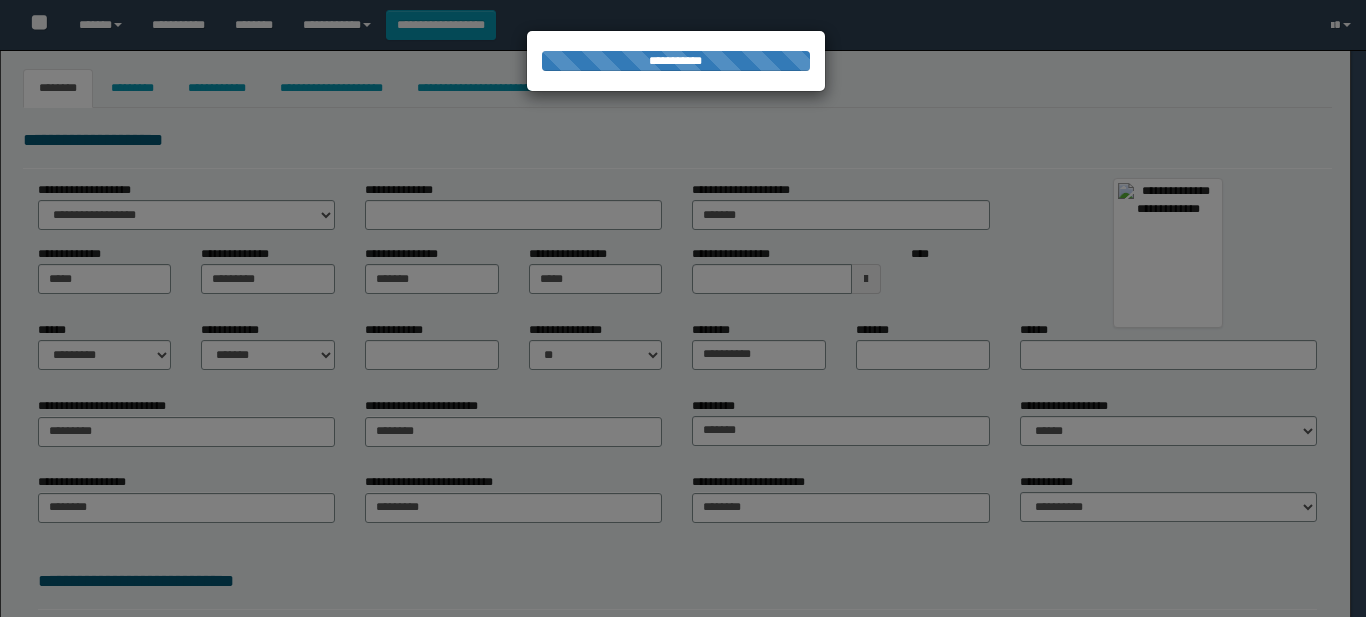 select 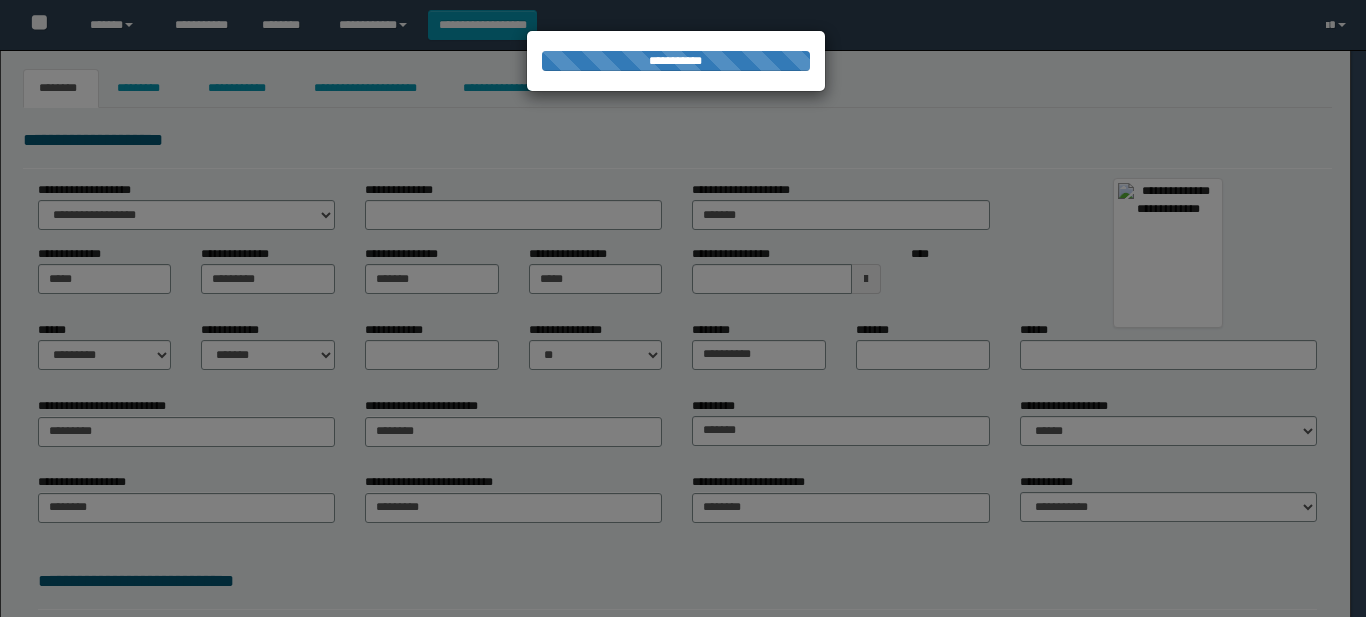 scroll, scrollTop: 0, scrollLeft: 0, axis: both 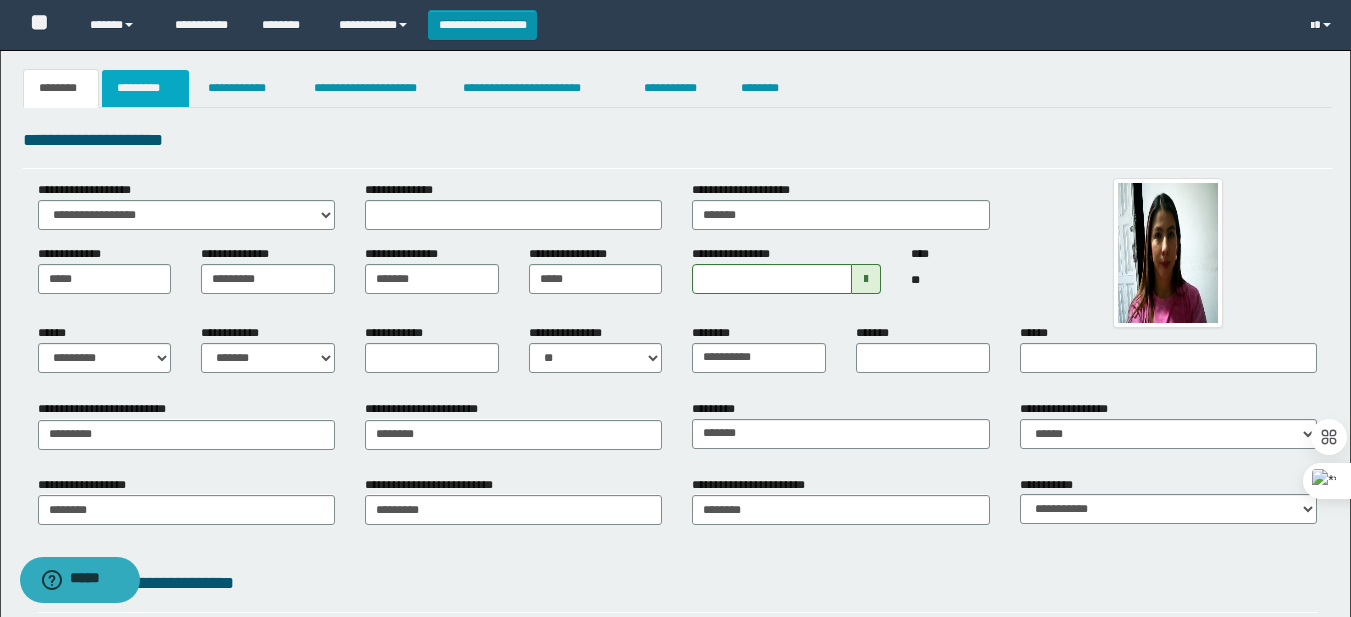 click on "*********" at bounding box center (145, 88) 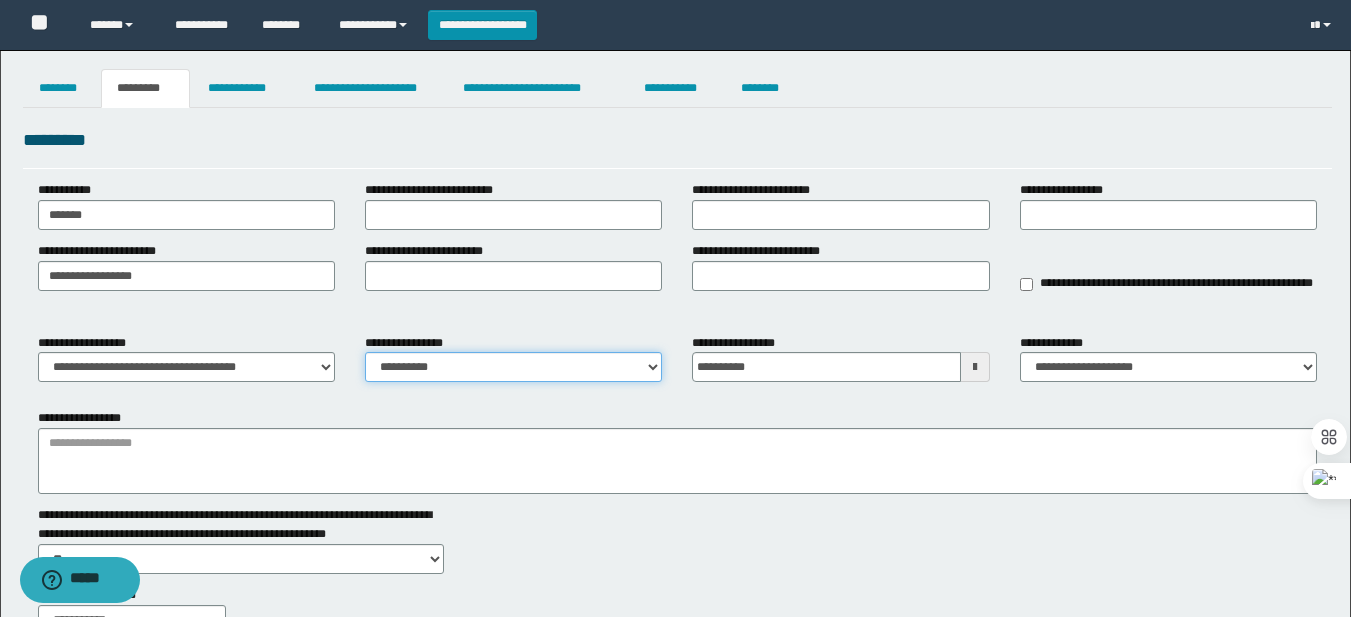 click on "**********" at bounding box center [513, 367] 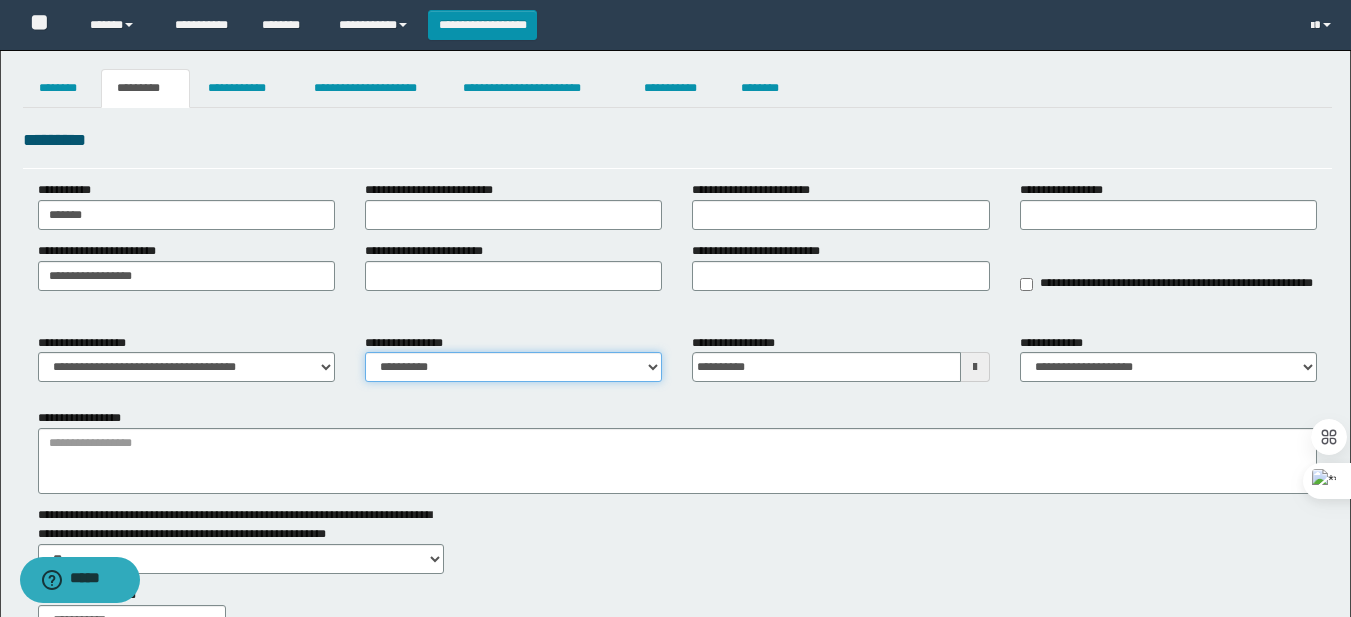 select on "****" 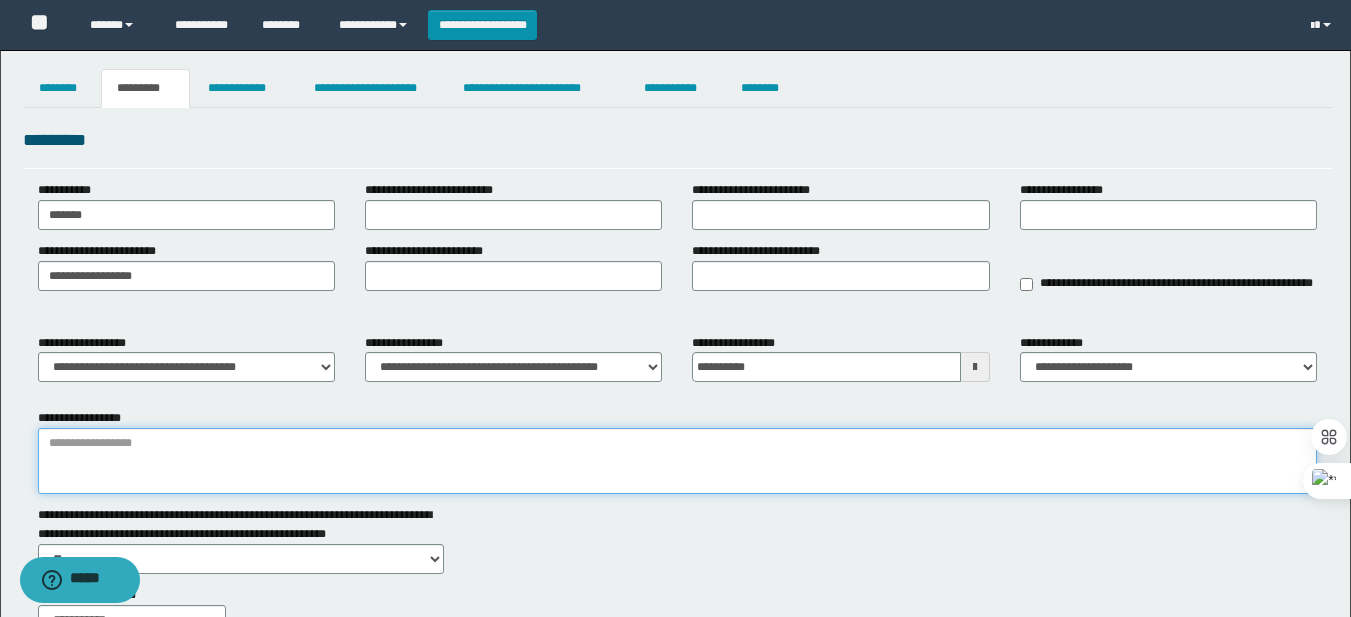 click on "**********" at bounding box center (677, 461) 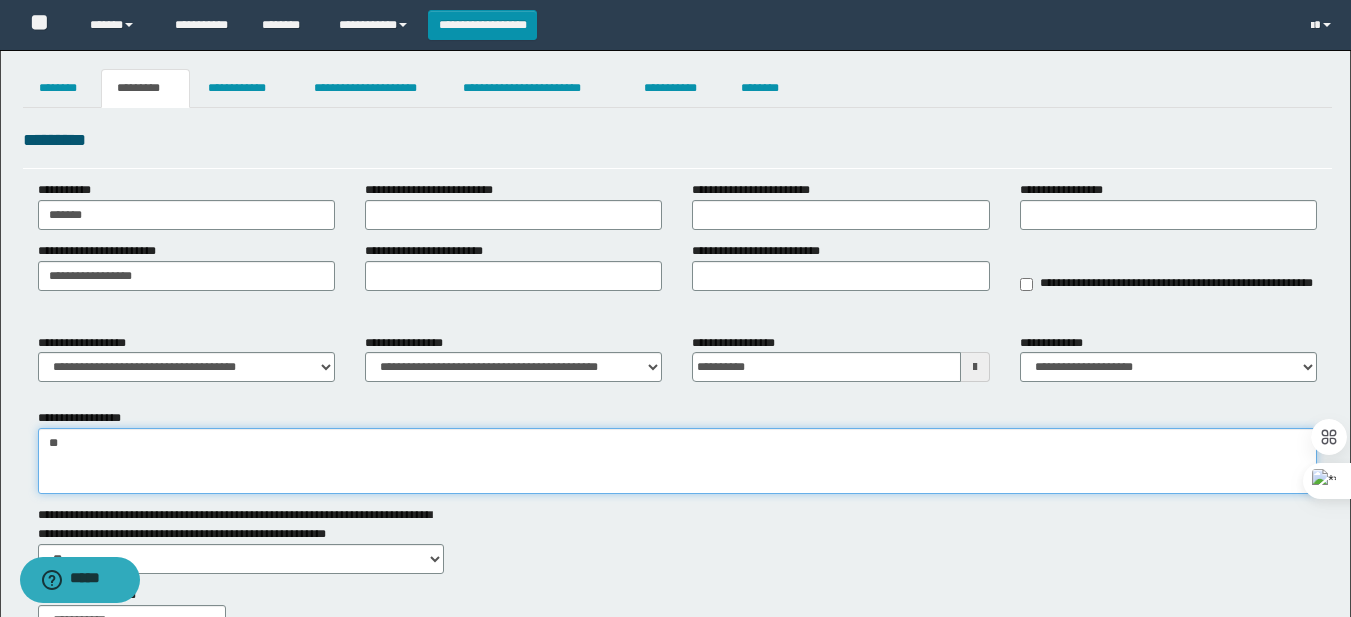type on "*" 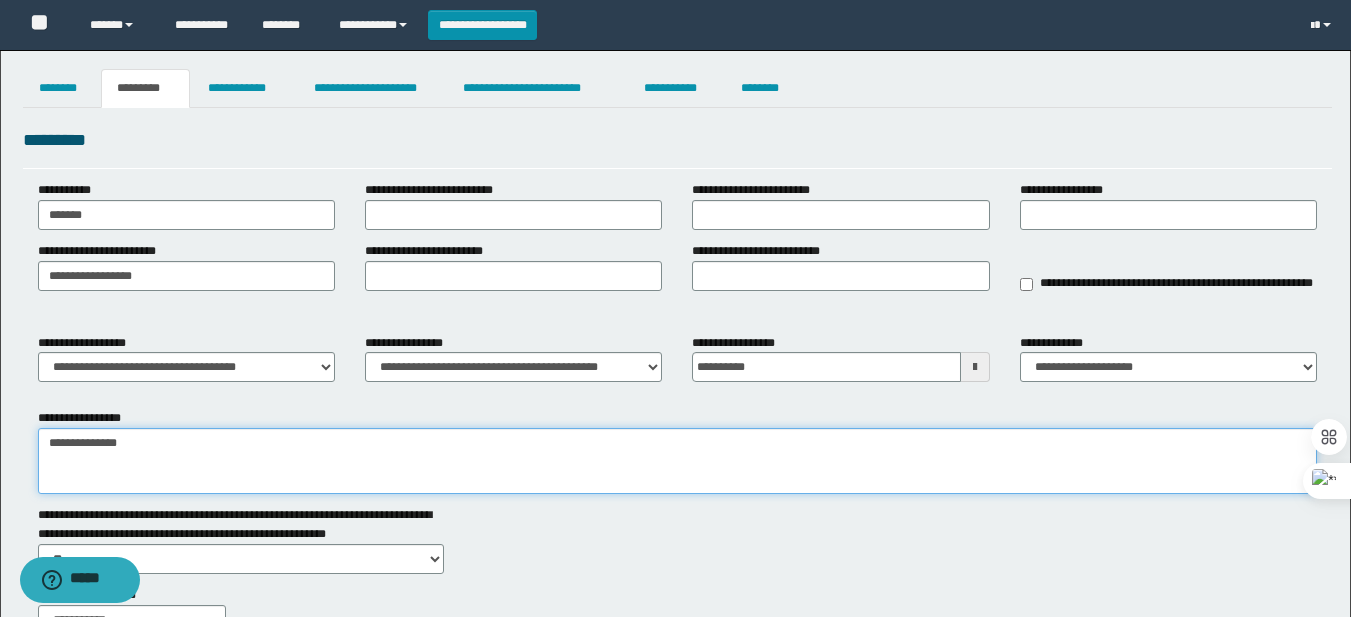 scroll, scrollTop: 311, scrollLeft: 0, axis: vertical 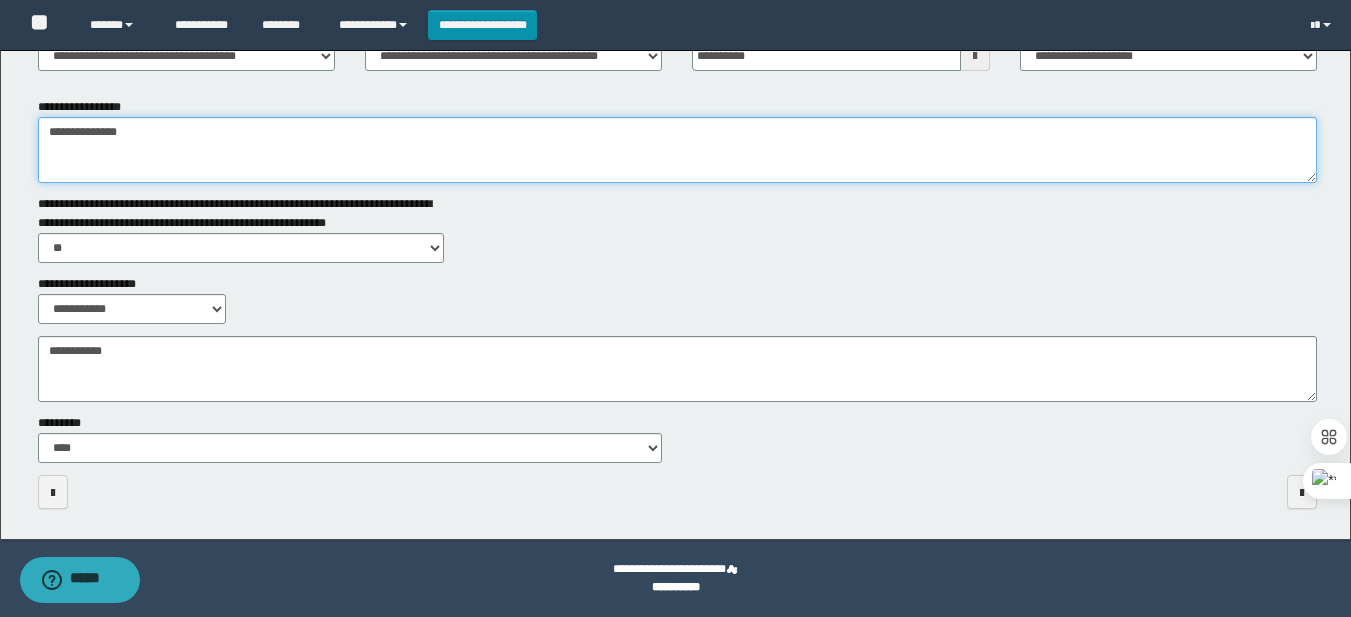 type on "**********" 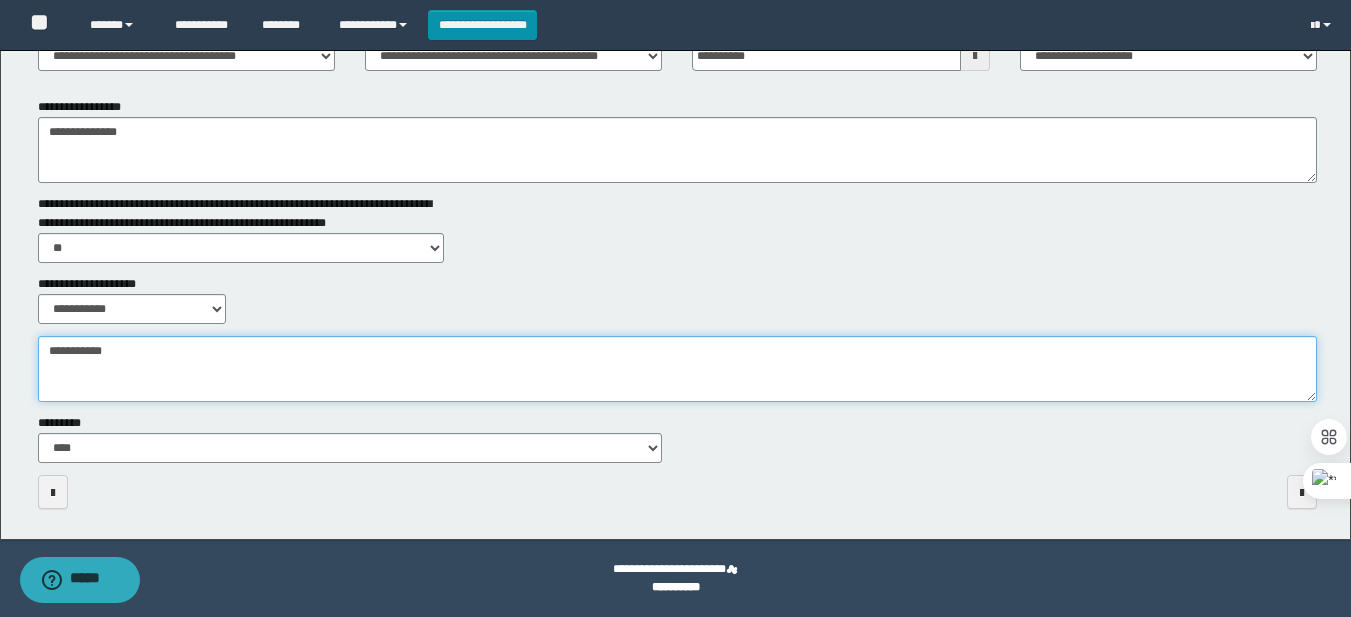 click on "**********" at bounding box center [677, 369] 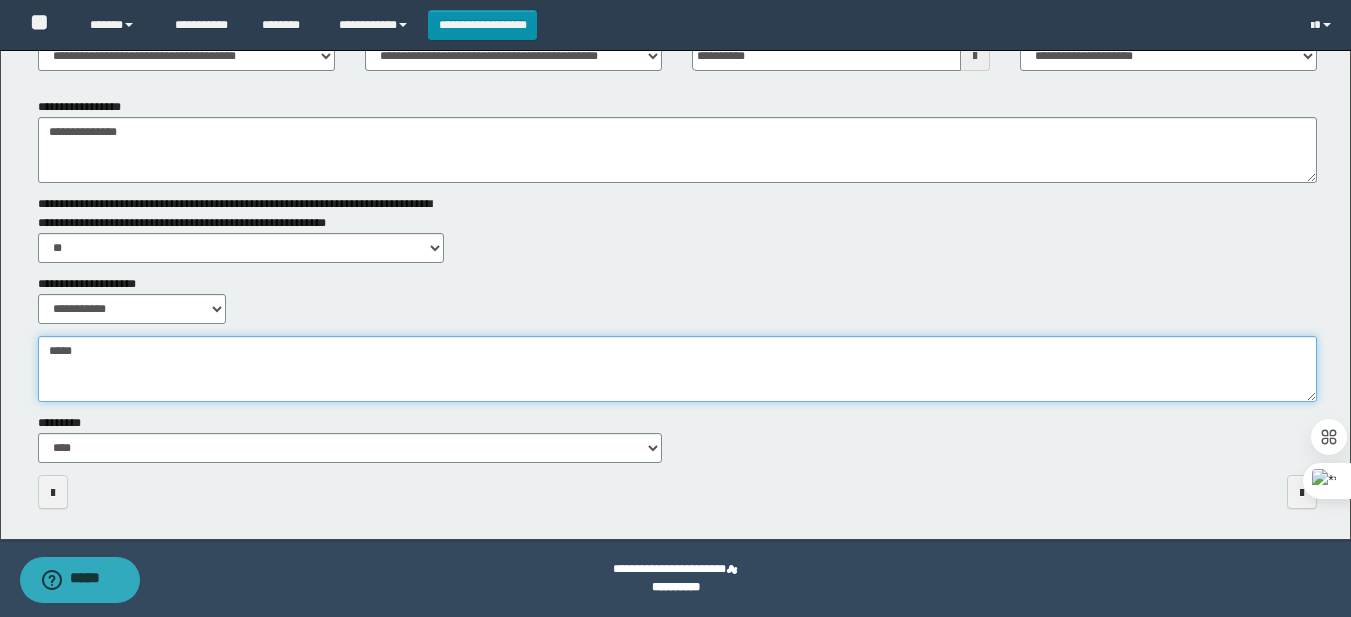 scroll, scrollTop: 0, scrollLeft: 0, axis: both 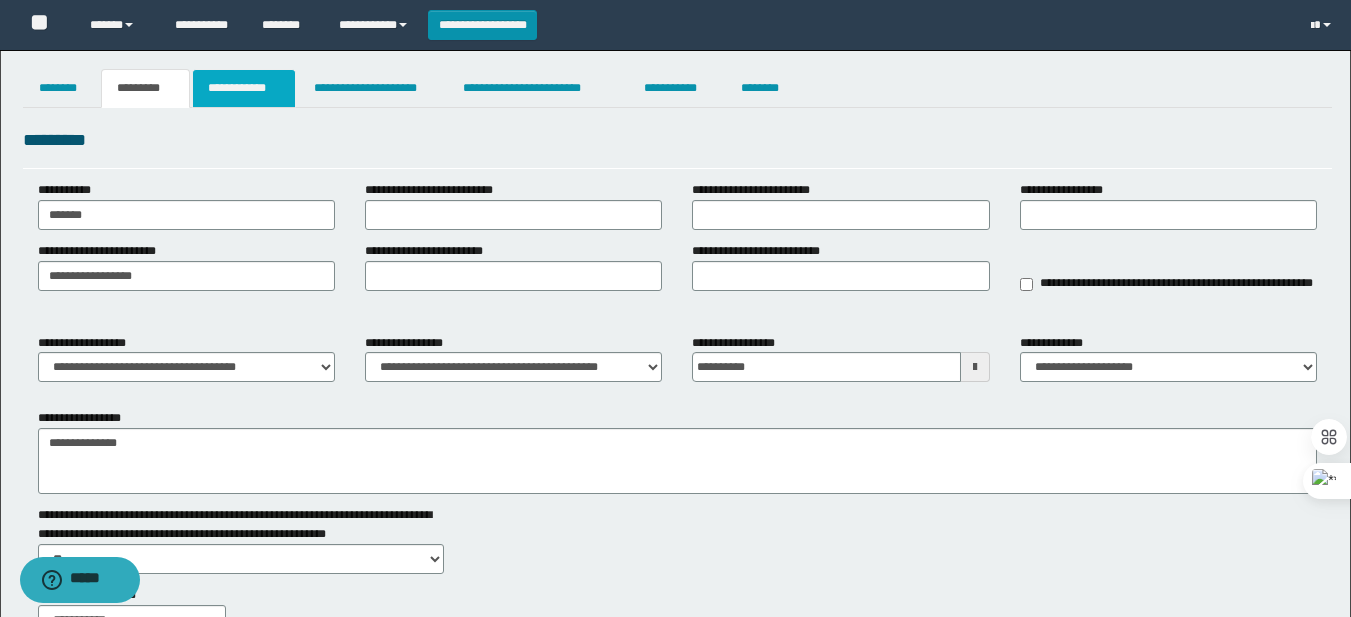 type on "*****" 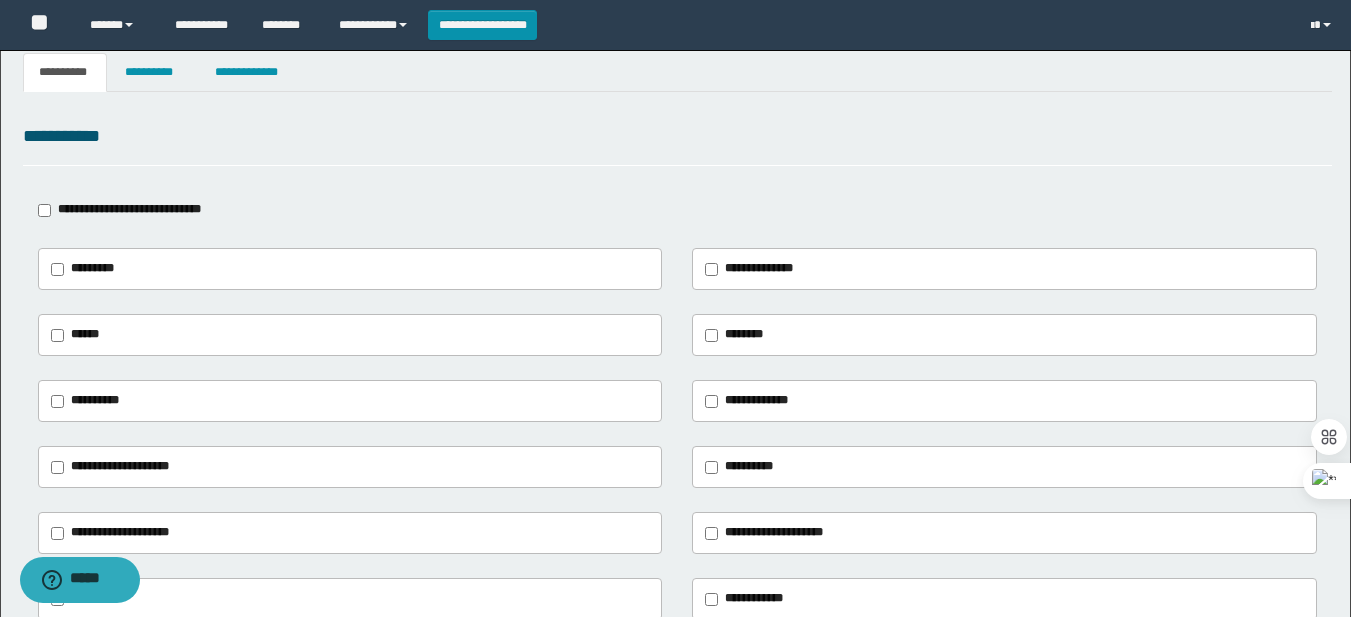 scroll, scrollTop: 0, scrollLeft: 0, axis: both 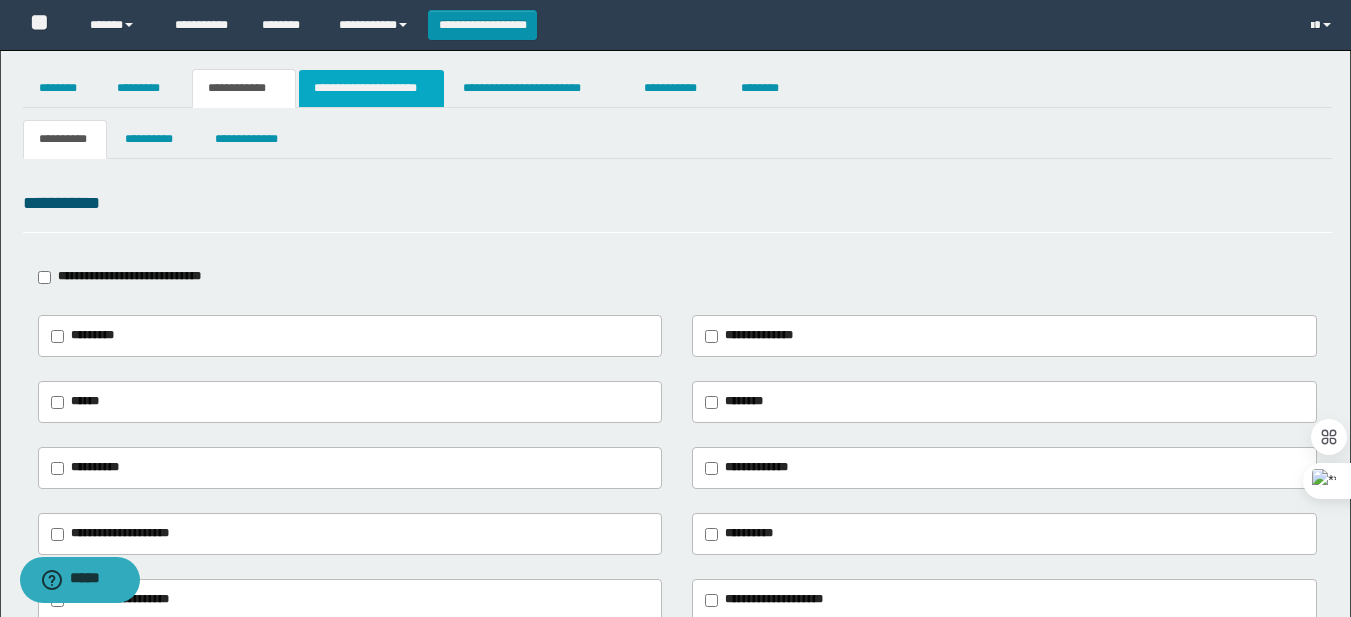 click on "**********" at bounding box center [371, 88] 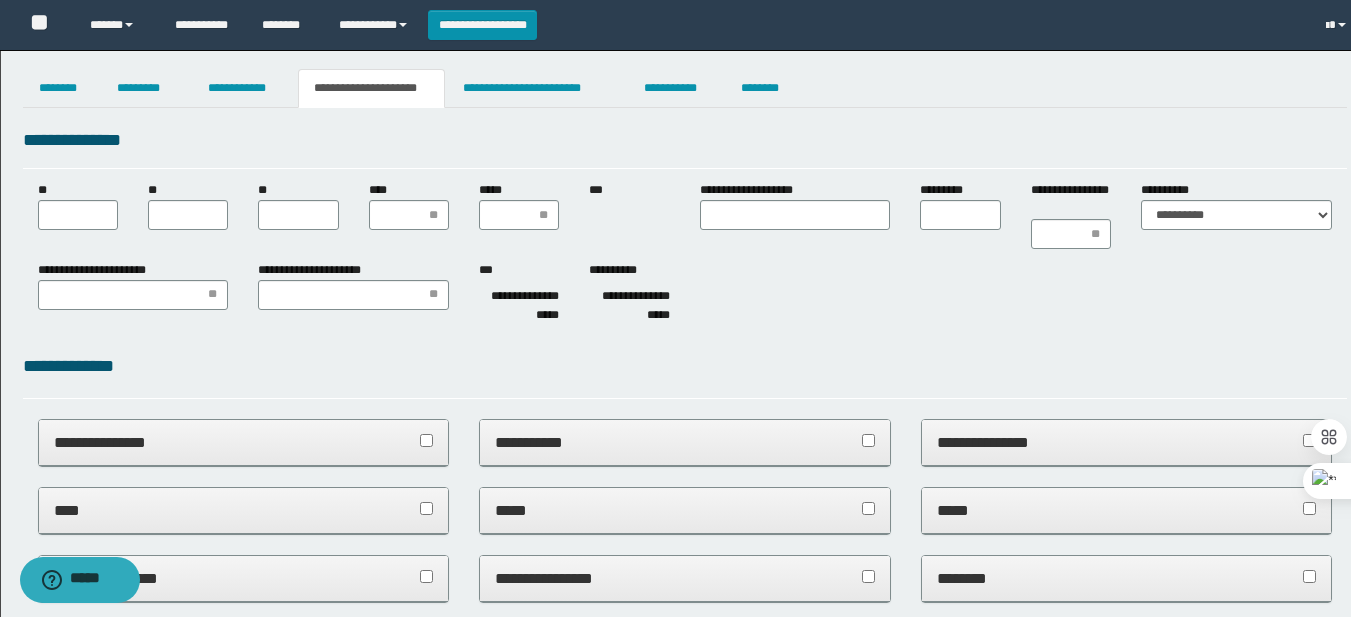 scroll, scrollTop: 0, scrollLeft: 0, axis: both 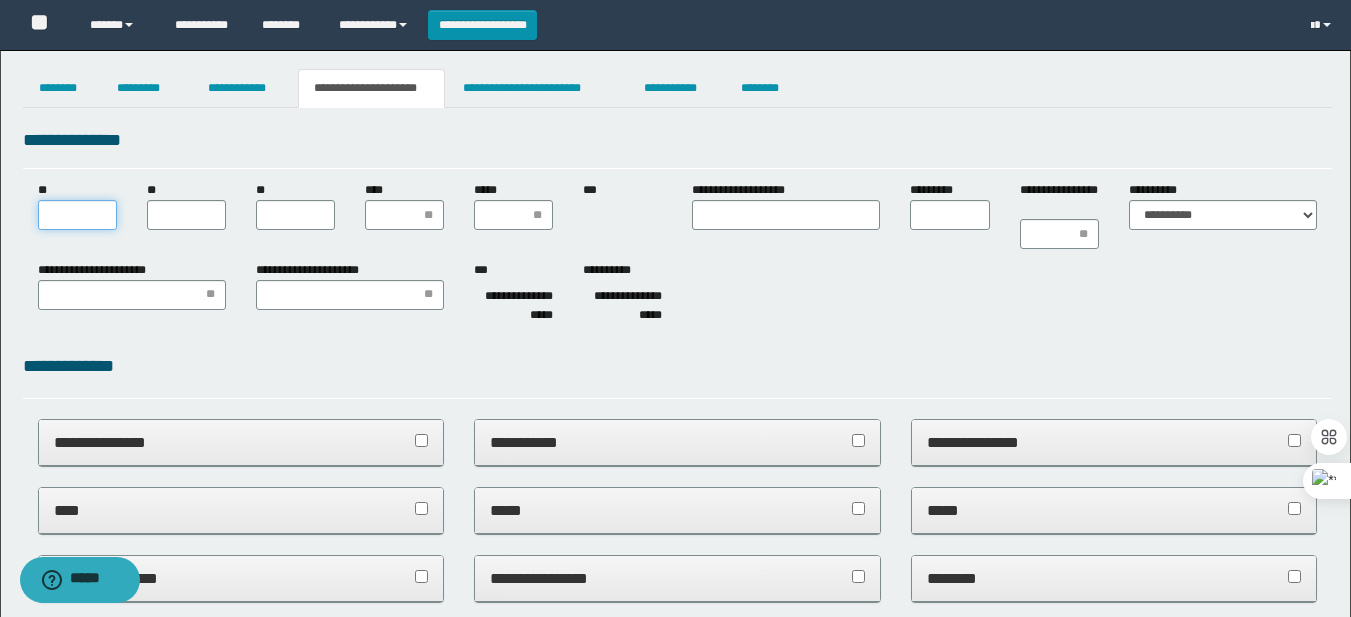 click on "**" at bounding box center (77, 215) 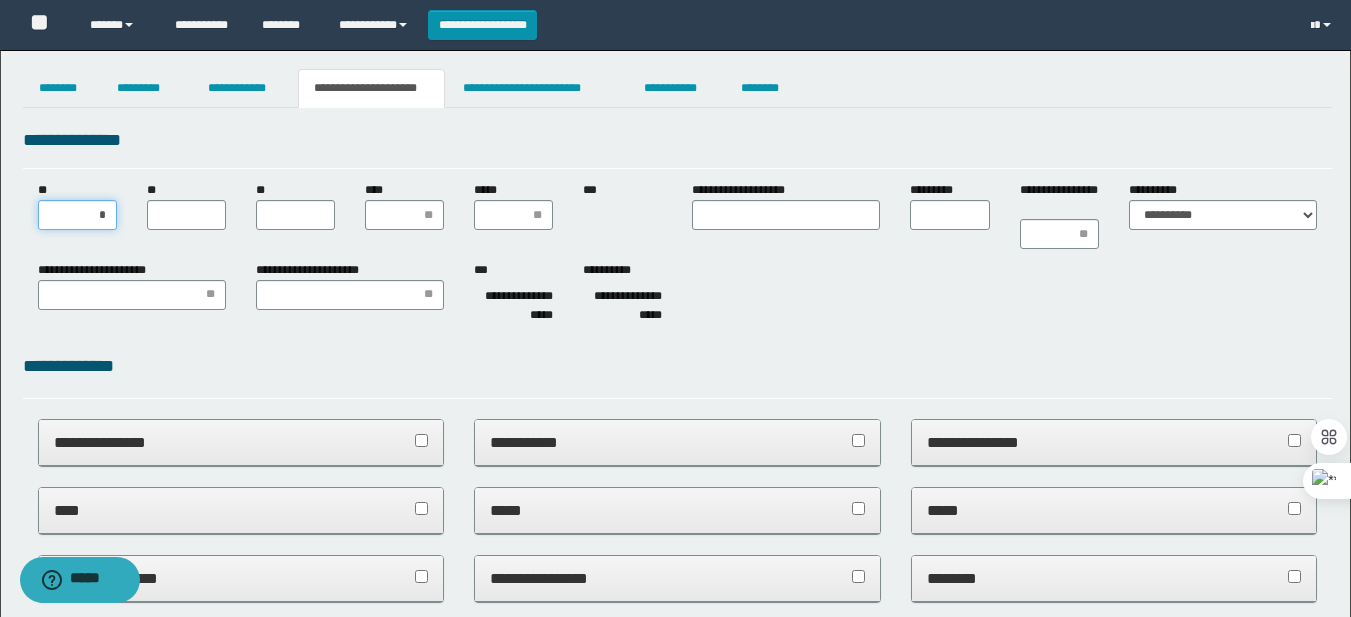 type on "**" 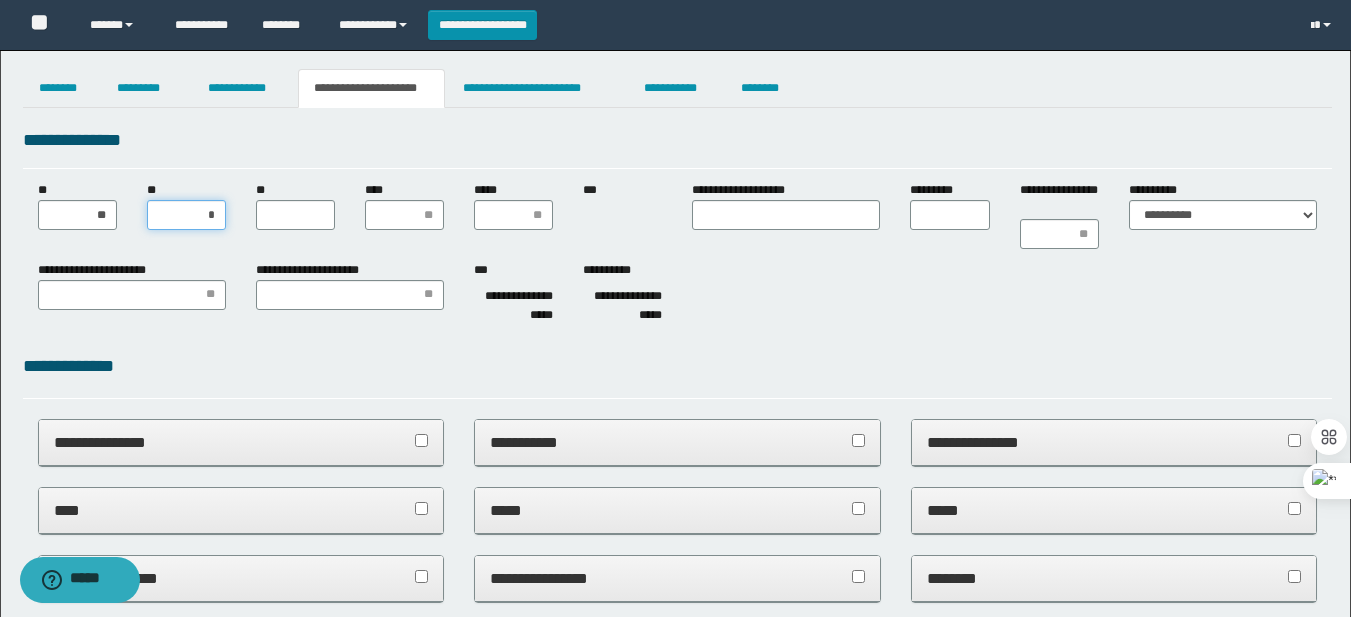 type on "**" 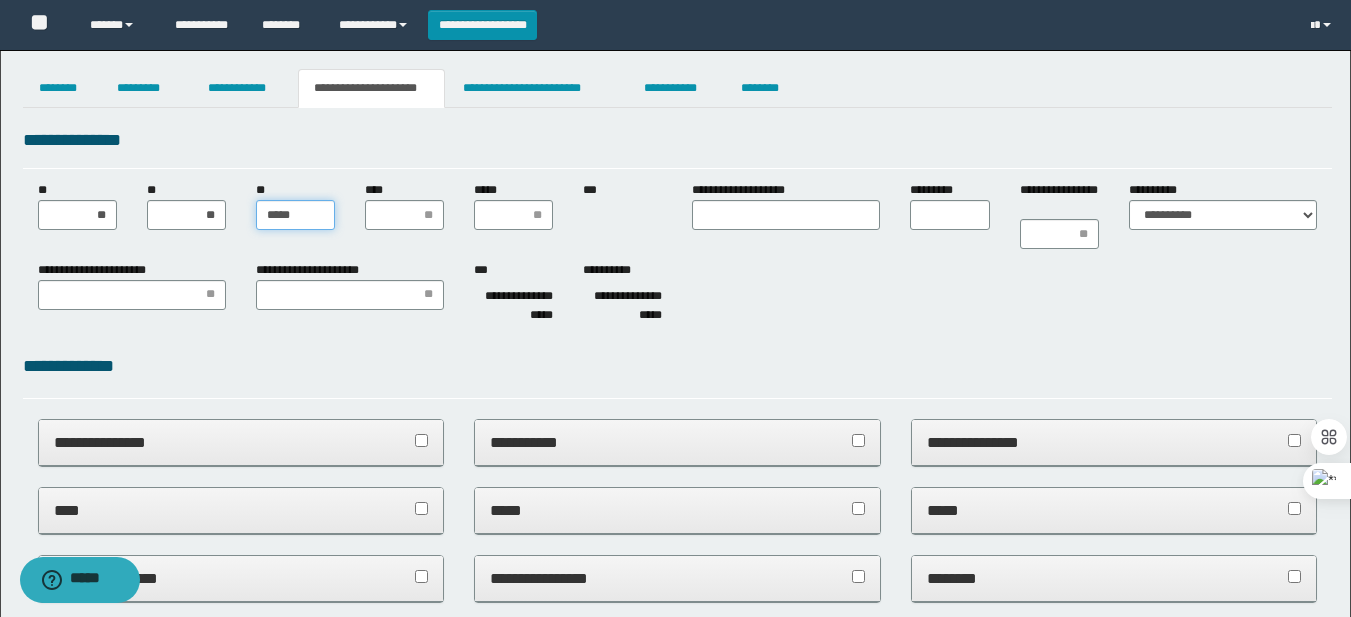 type on "******" 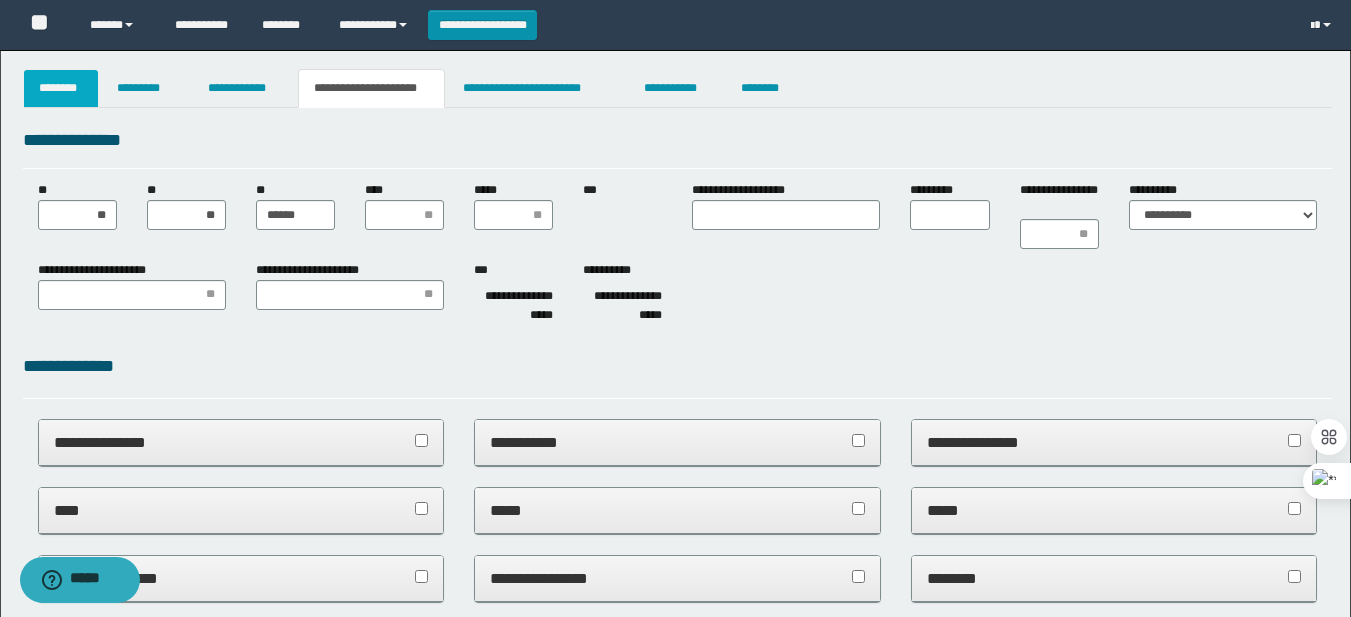 click on "********" at bounding box center [61, 88] 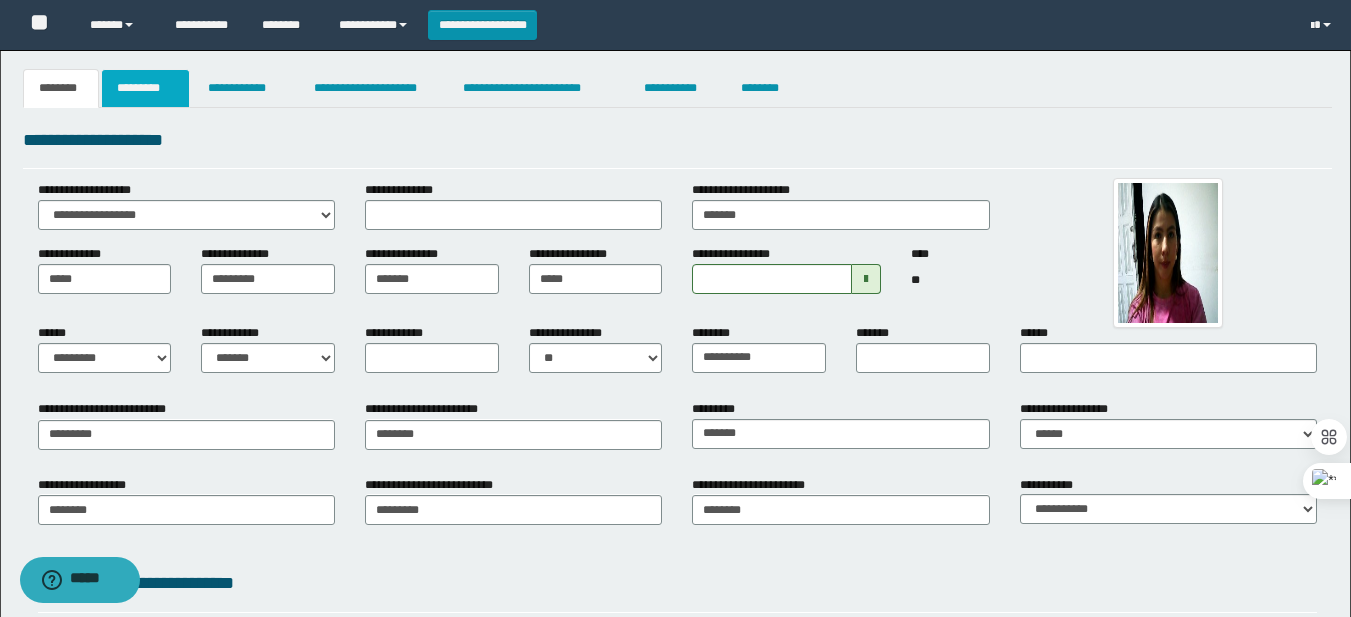 click on "*********" at bounding box center (145, 88) 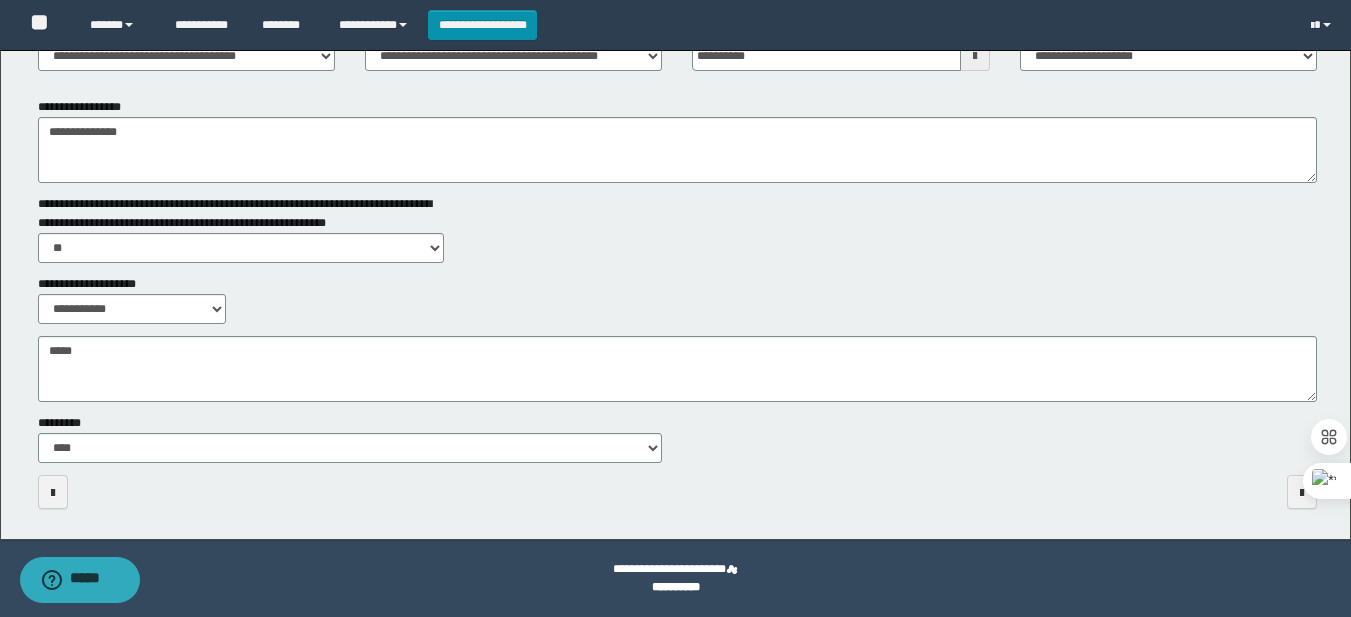 scroll, scrollTop: 0, scrollLeft: 0, axis: both 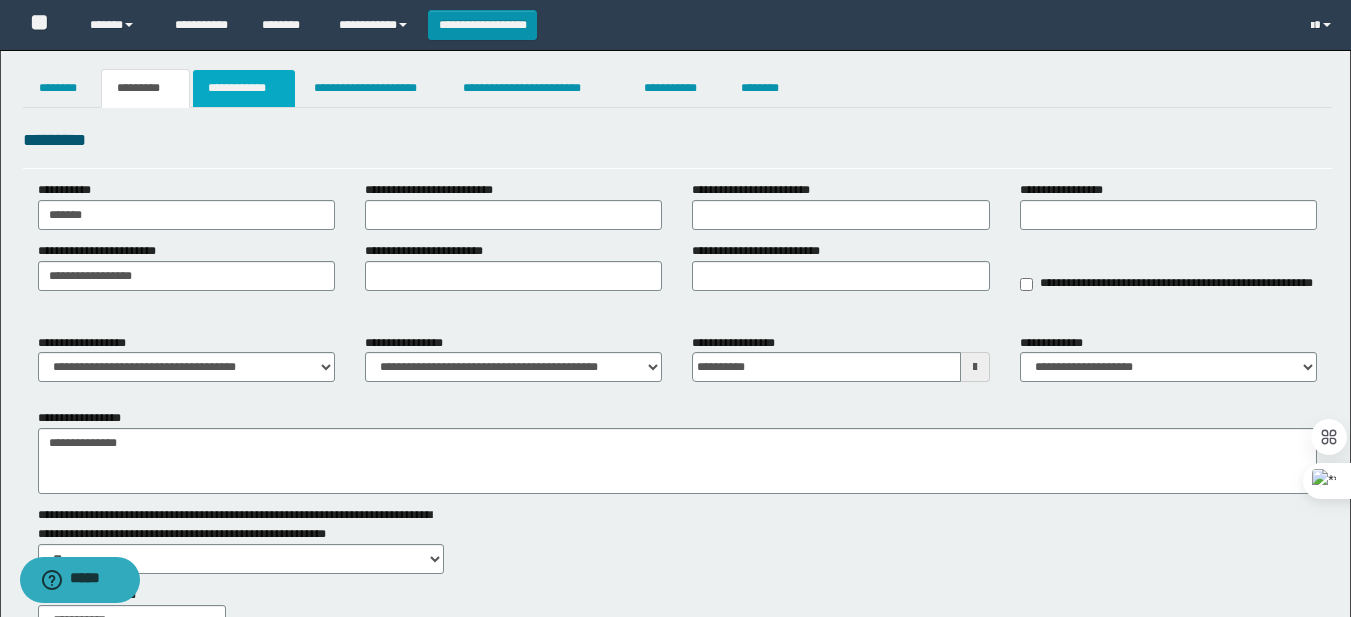click on "**********" at bounding box center [244, 88] 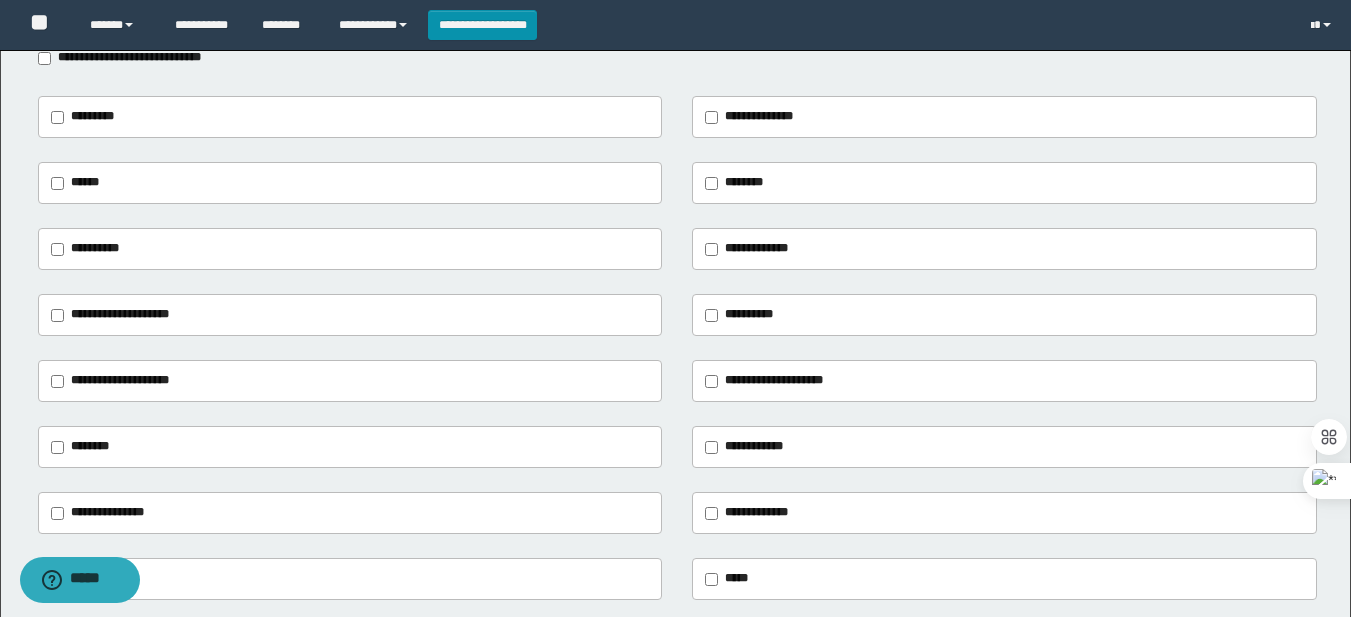 scroll, scrollTop: 0, scrollLeft: 0, axis: both 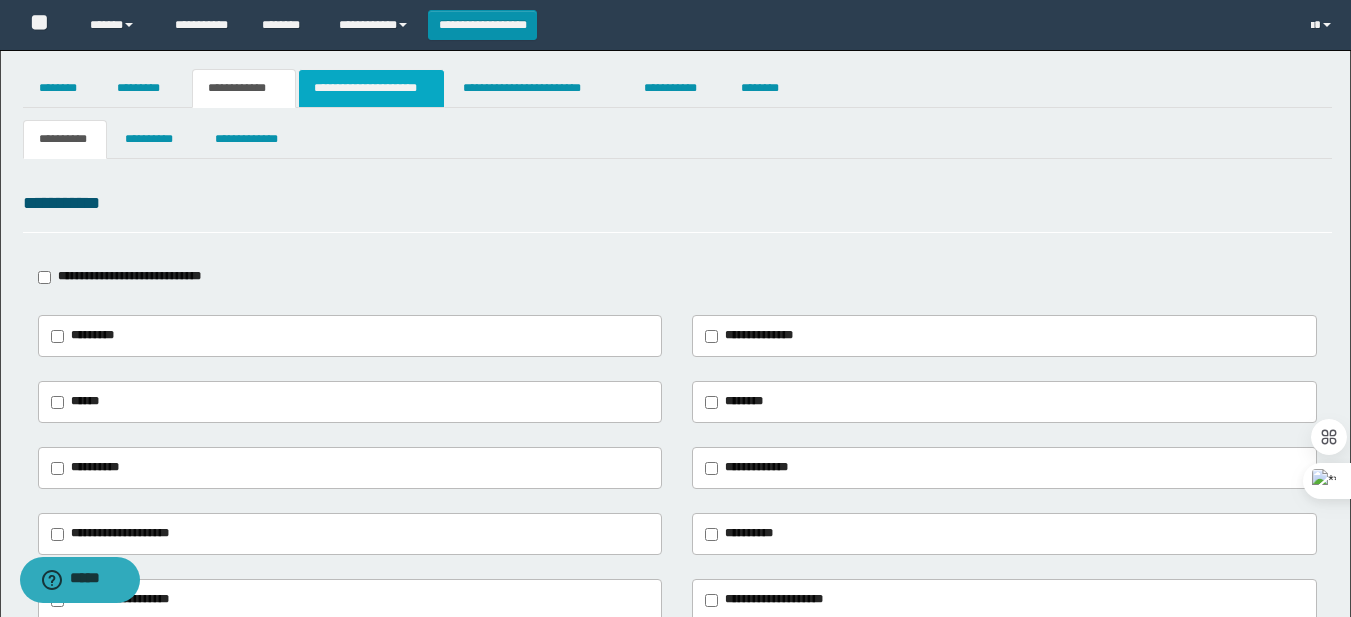 click on "**********" at bounding box center (371, 88) 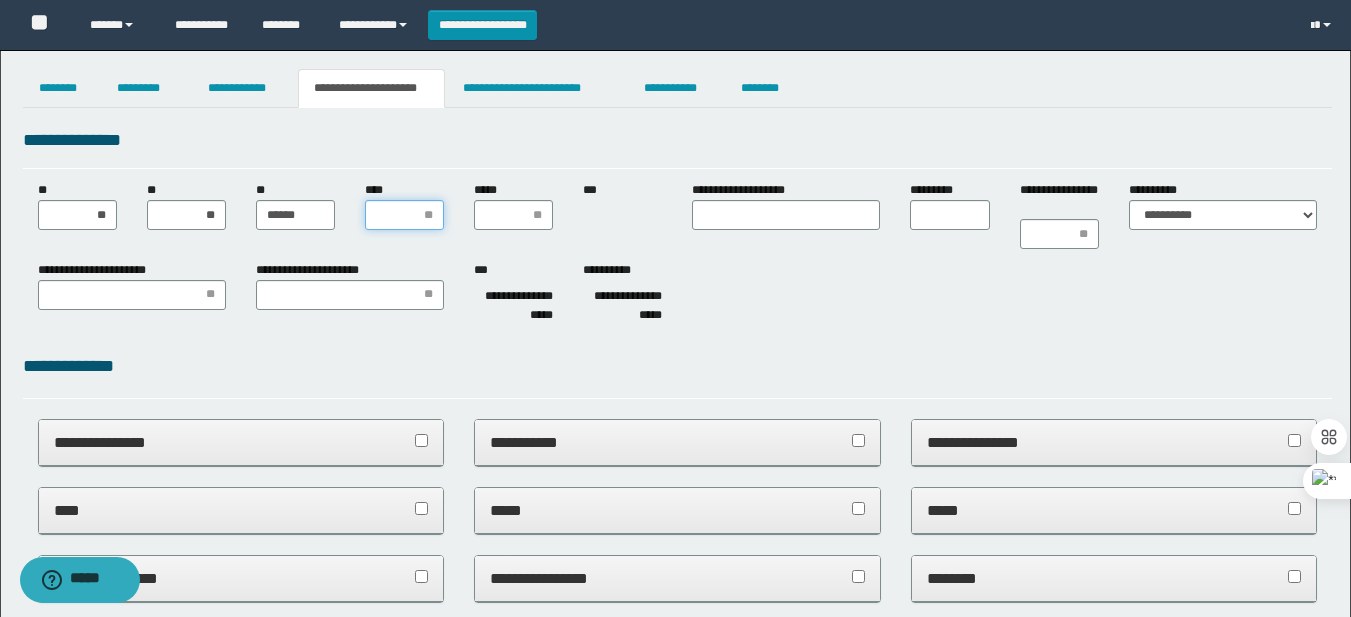 click on "****" at bounding box center (404, 215) 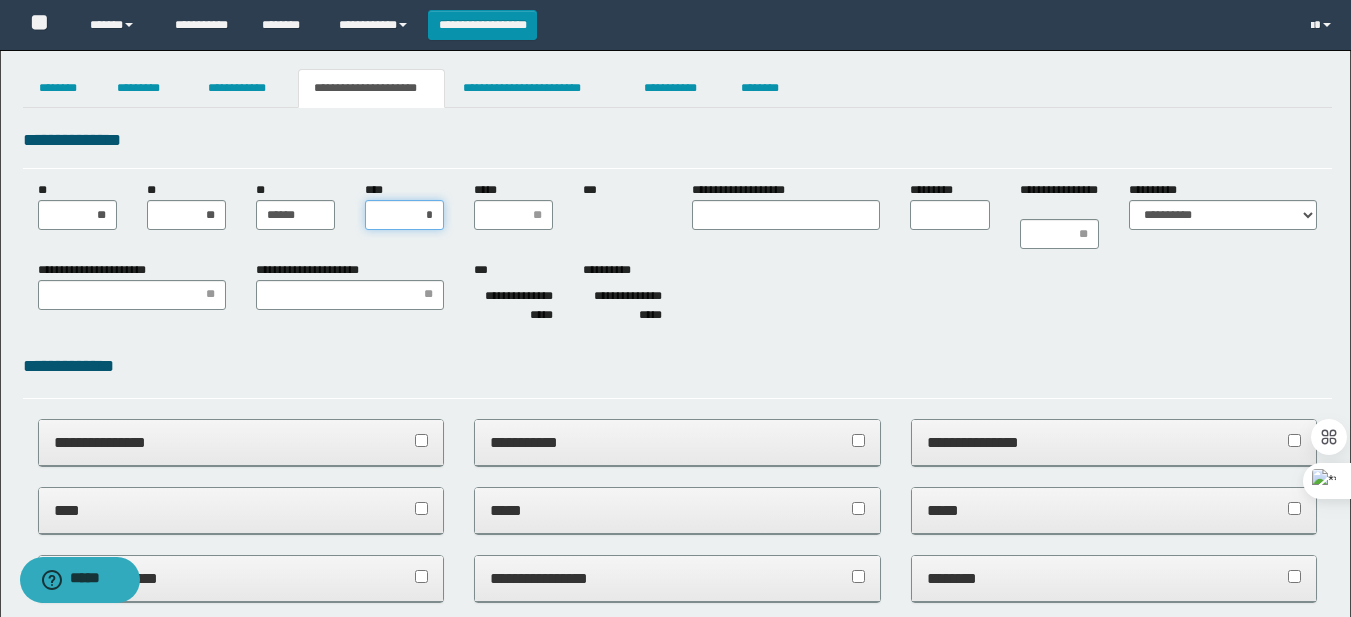 type on "**" 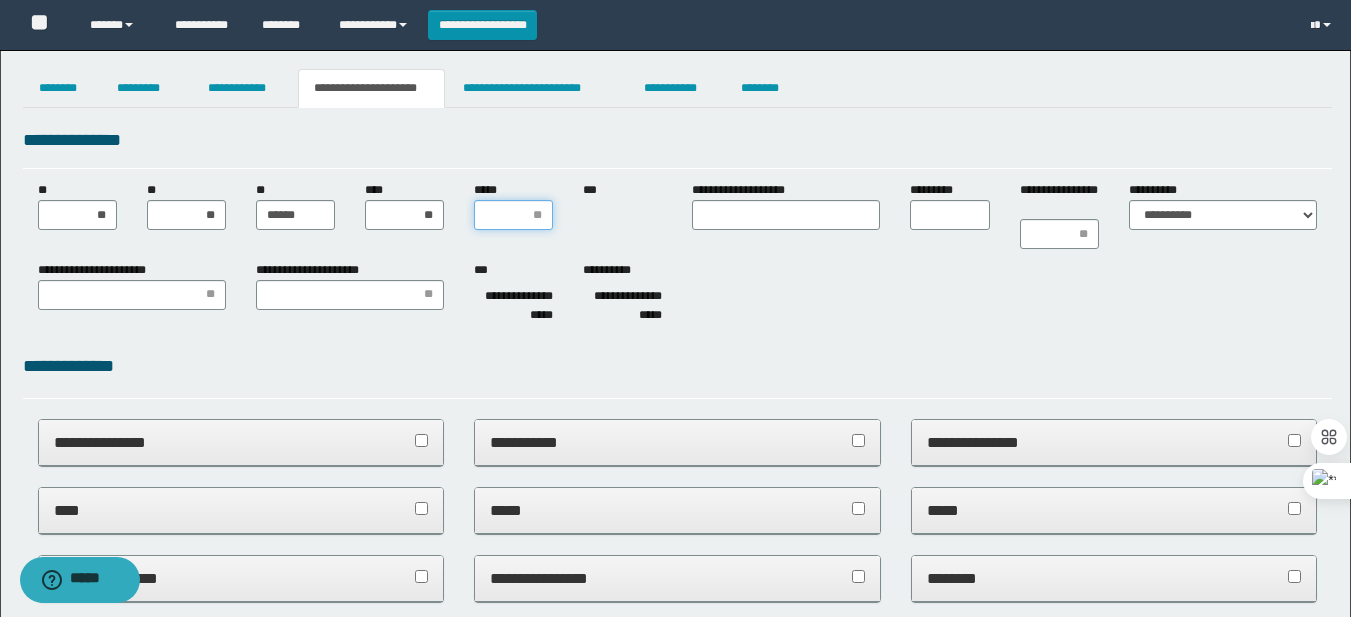 click on "*****" at bounding box center [513, 215] 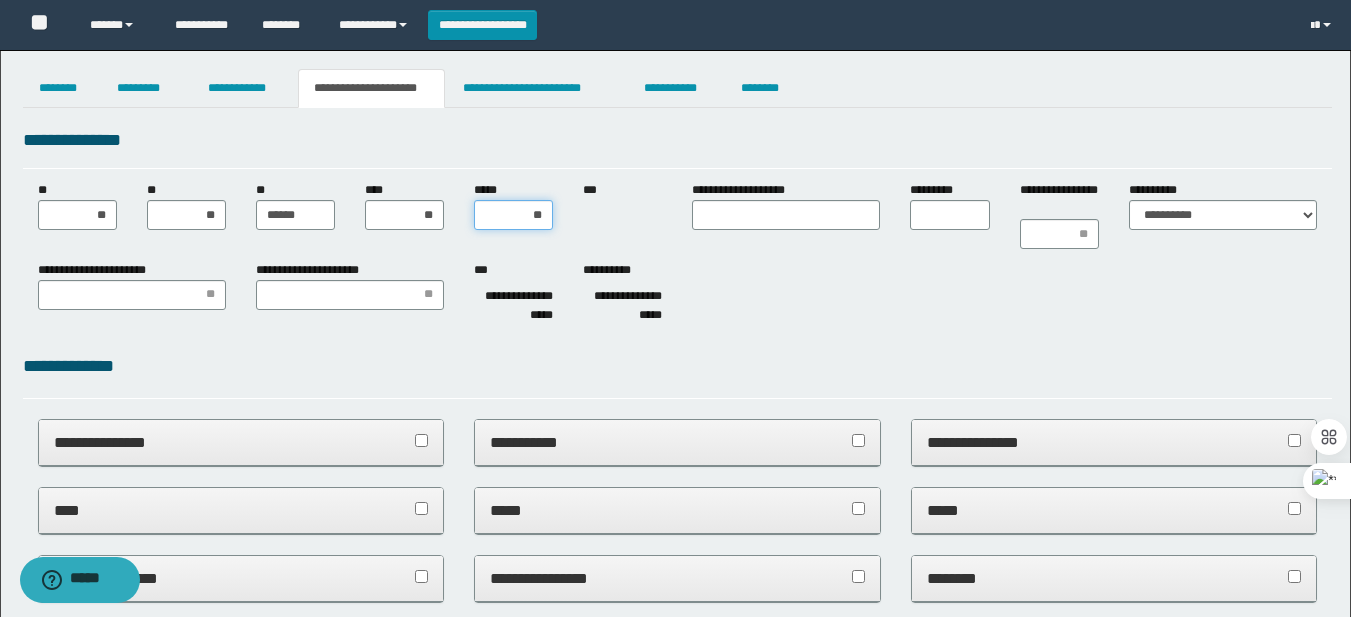 type on "***" 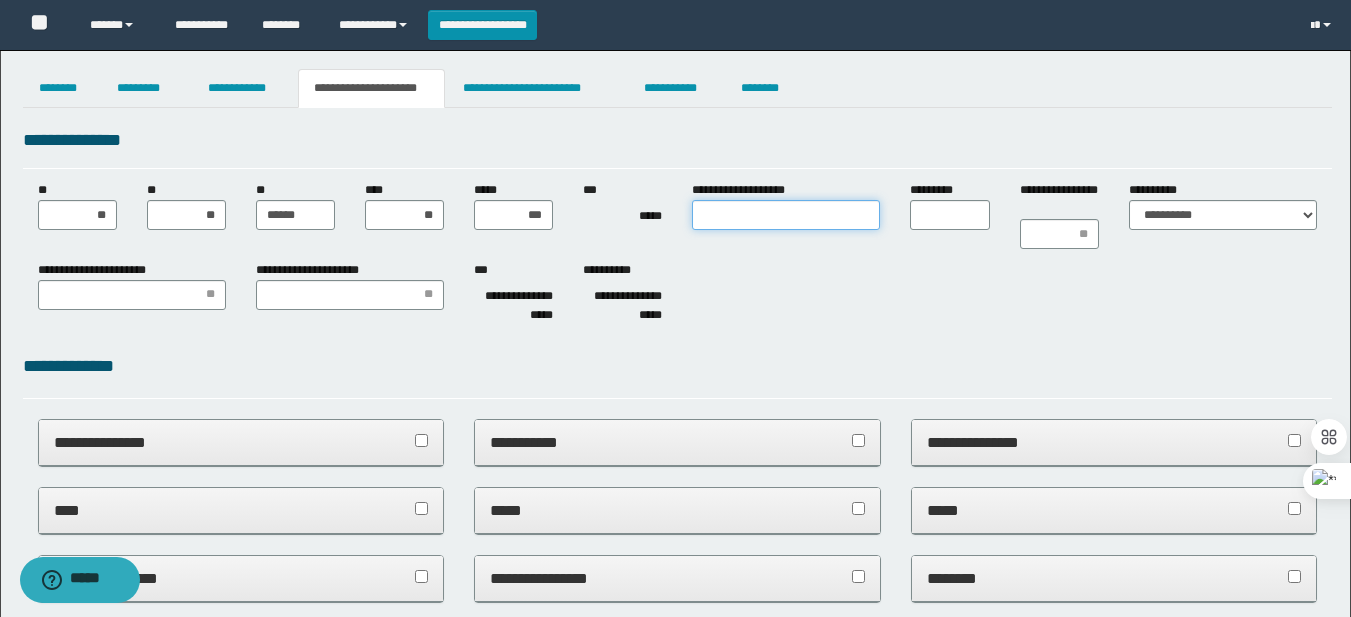 drag, startPoint x: 800, startPoint y: 212, endPoint x: 763, endPoint y: 218, distance: 37.48333 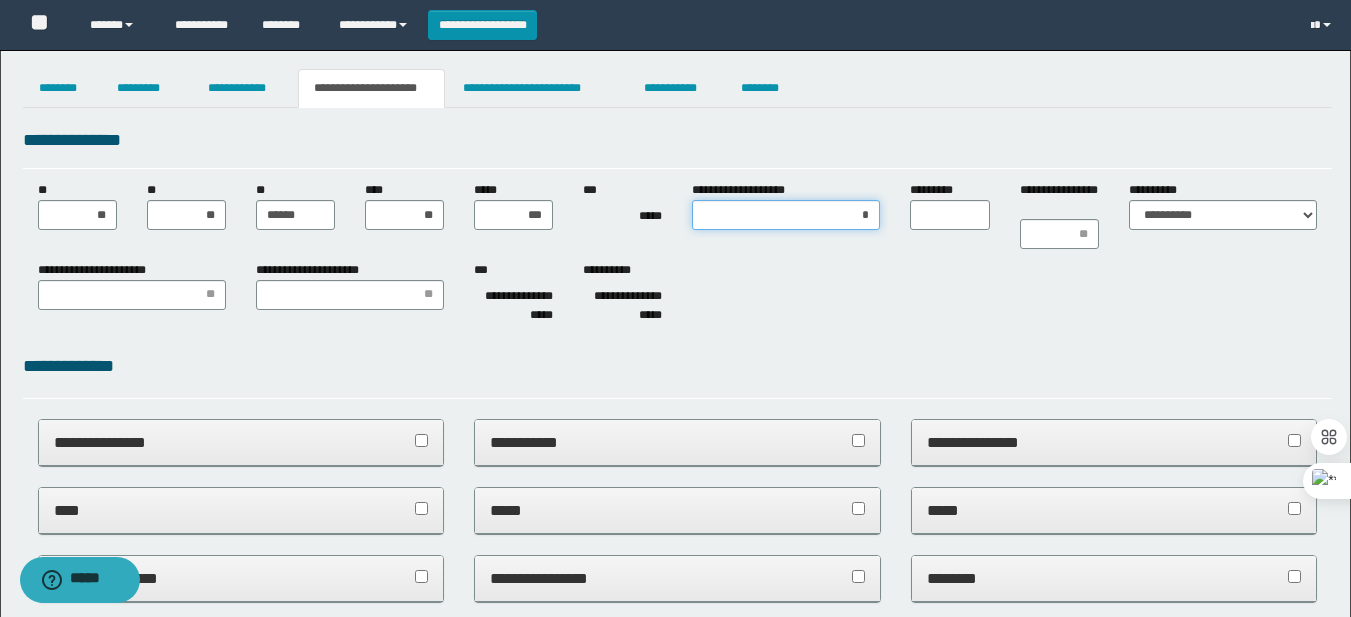 type on "**" 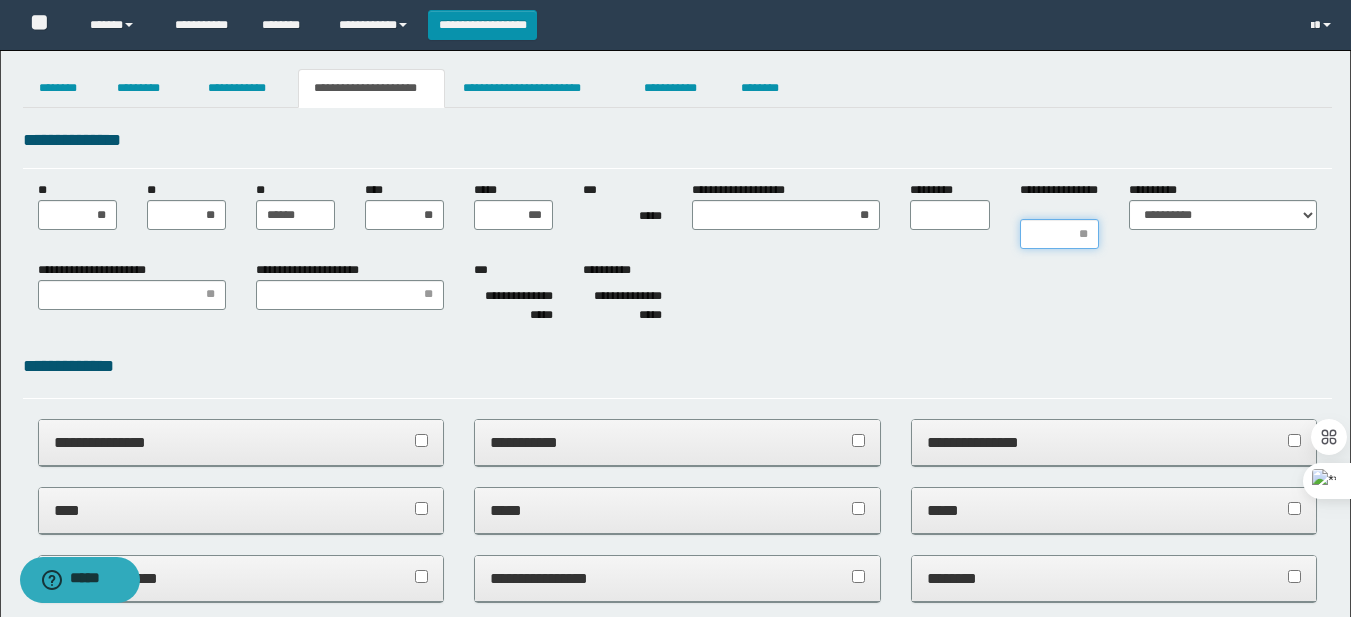 drag, startPoint x: 1051, startPoint y: 243, endPoint x: 1037, endPoint y: 239, distance: 14.56022 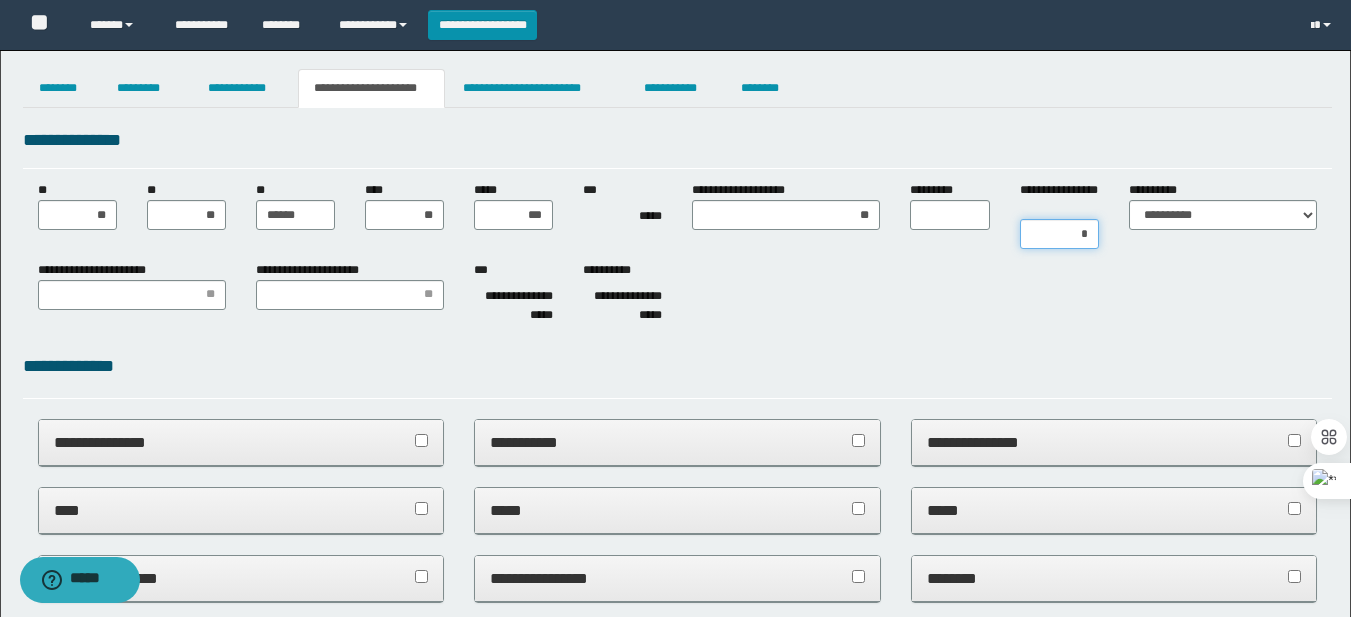type on "**" 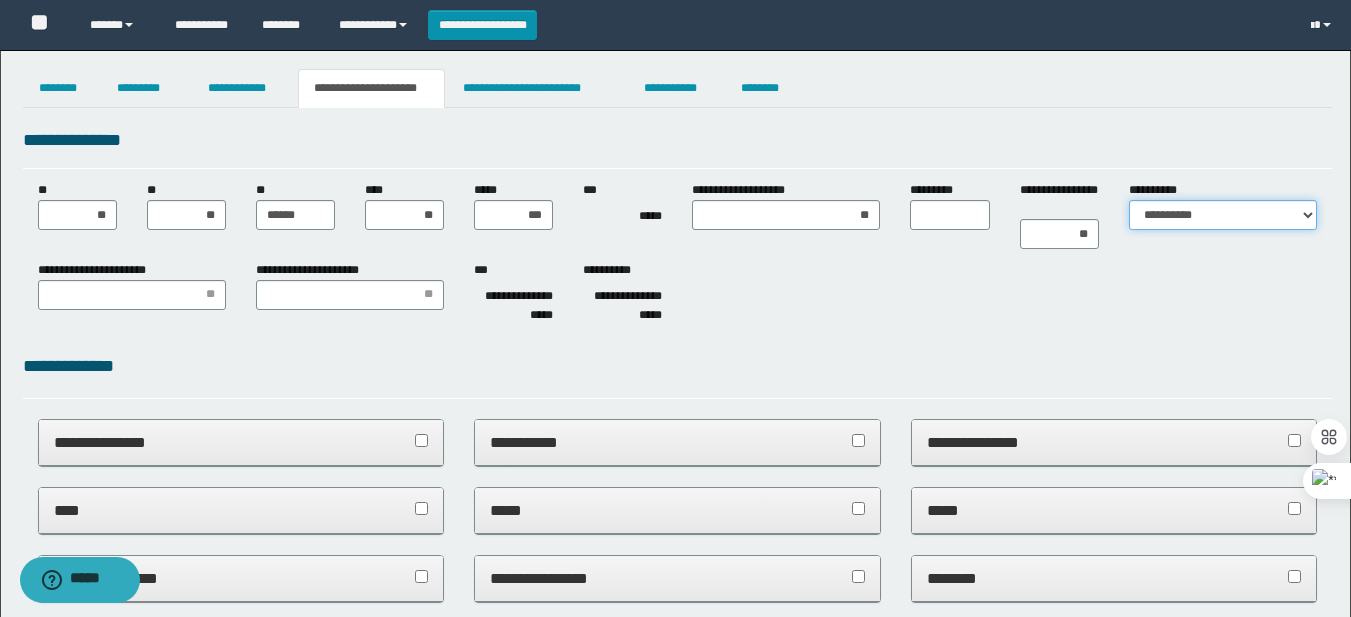 drag, startPoint x: 1209, startPoint y: 210, endPoint x: 1302, endPoint y: 220, distance: 93.53609 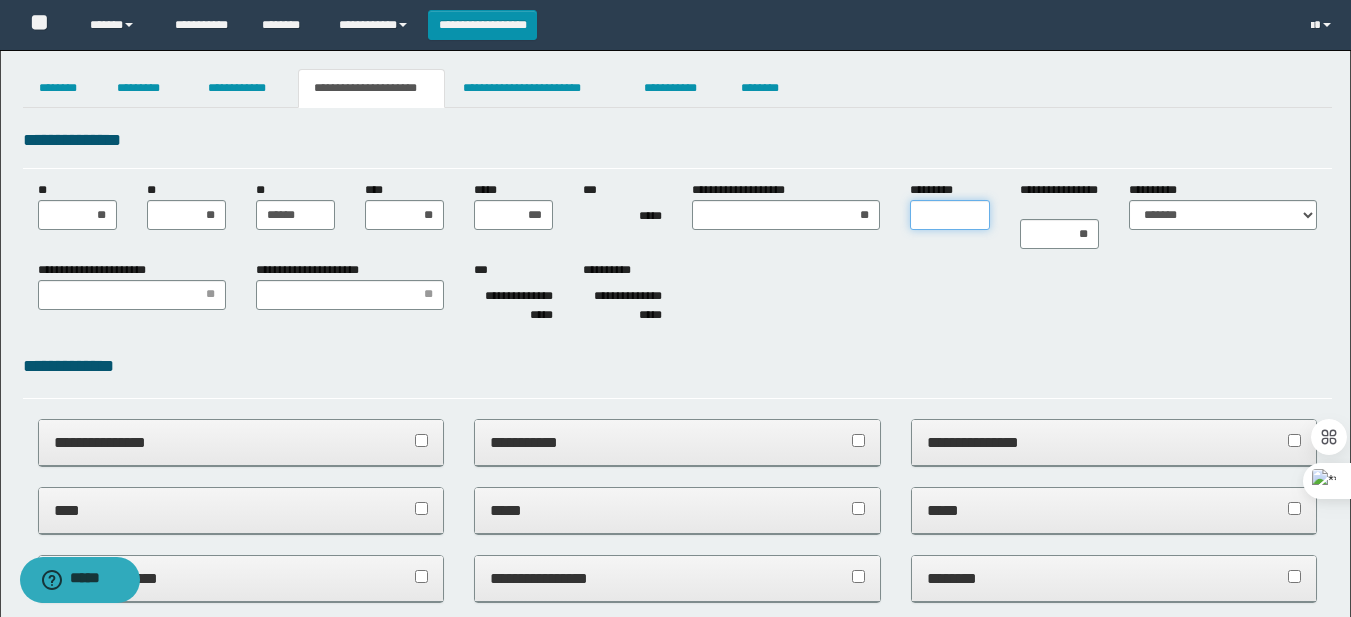 click on "*********" at bounding box center (949, 215) 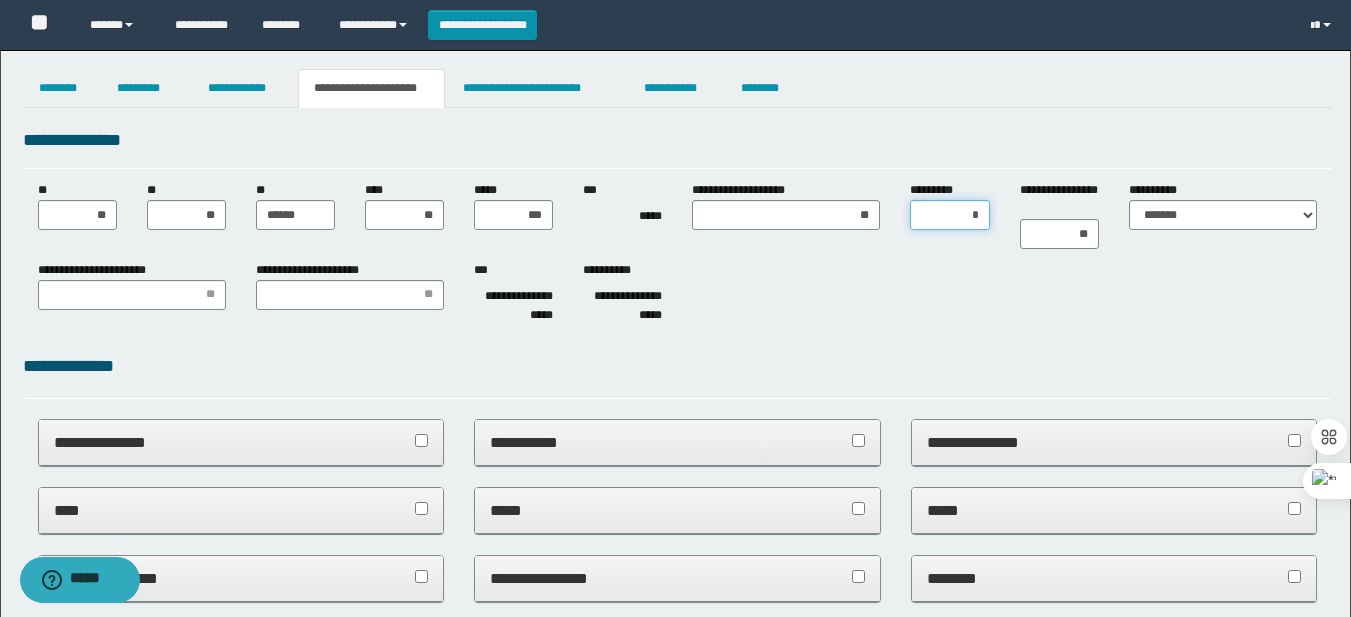 type on "**" 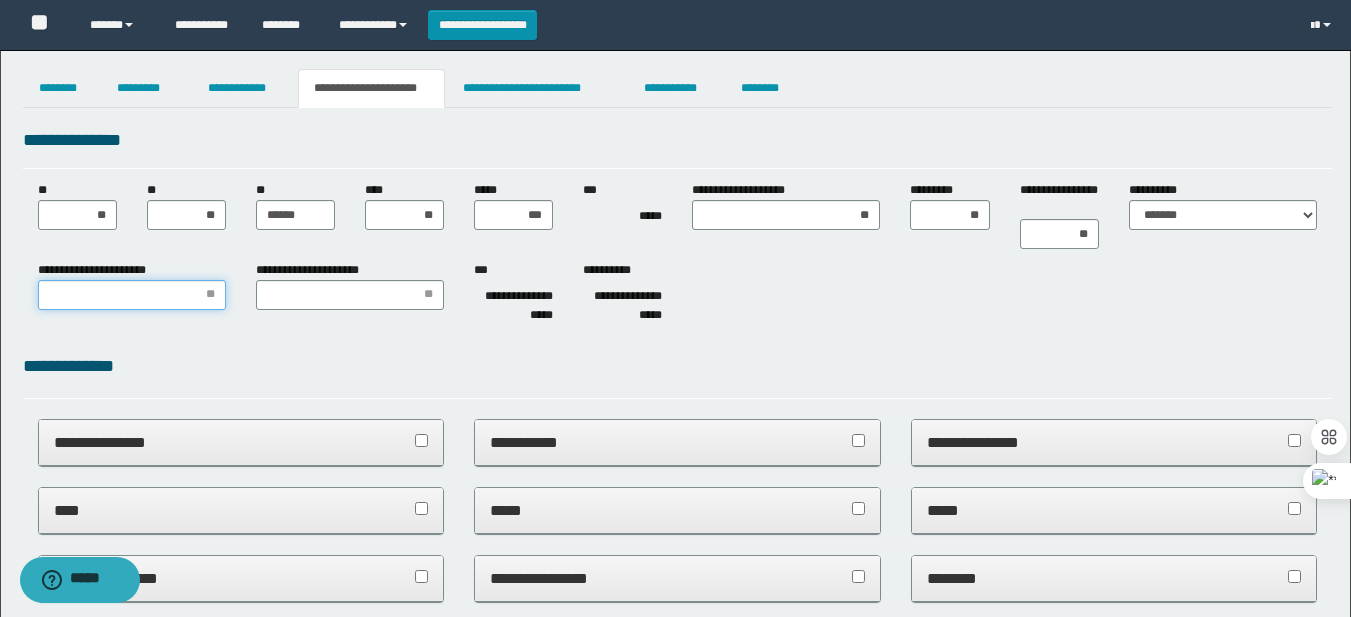 click on "**********" at bounding box center (132, 295) 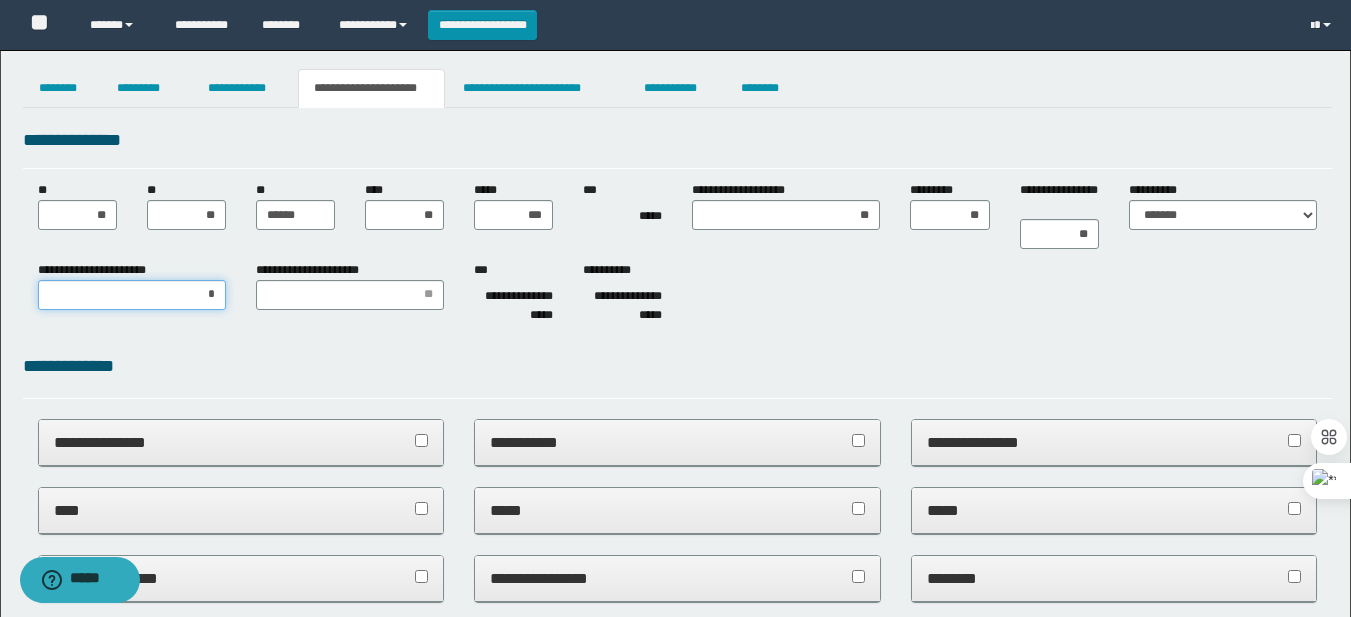 type on "**" 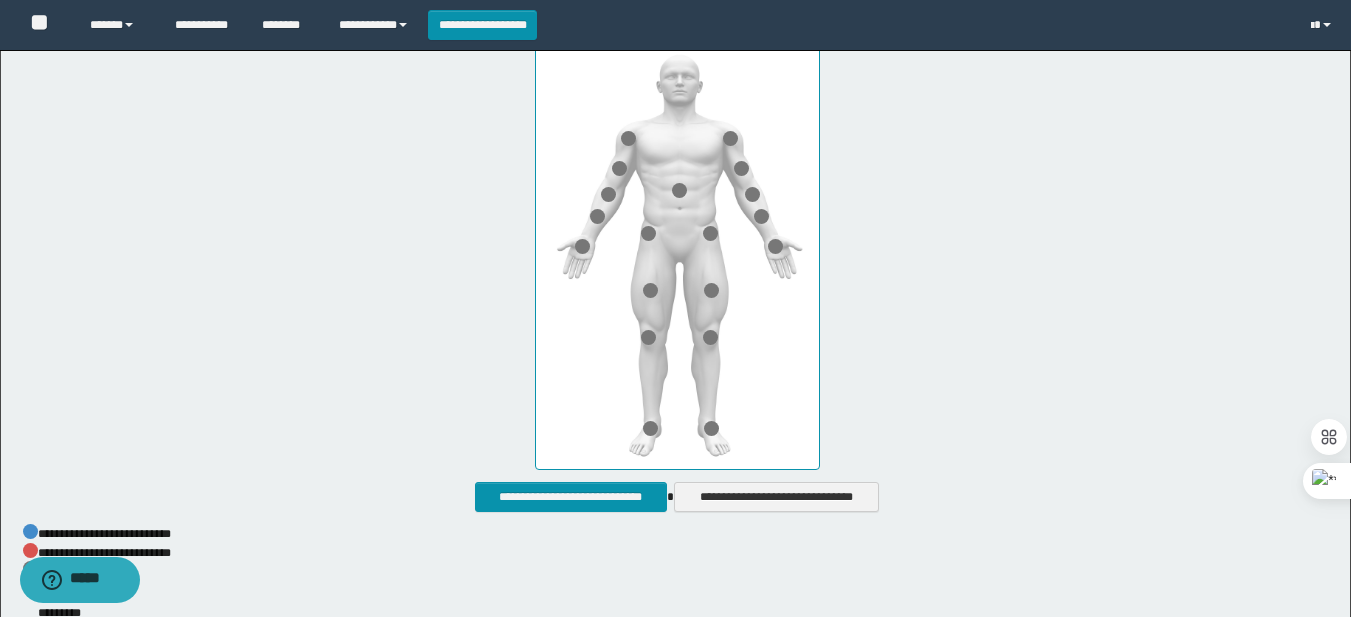 scroll, scrollTop: 830, scrollLeft: 0, axis: vertical 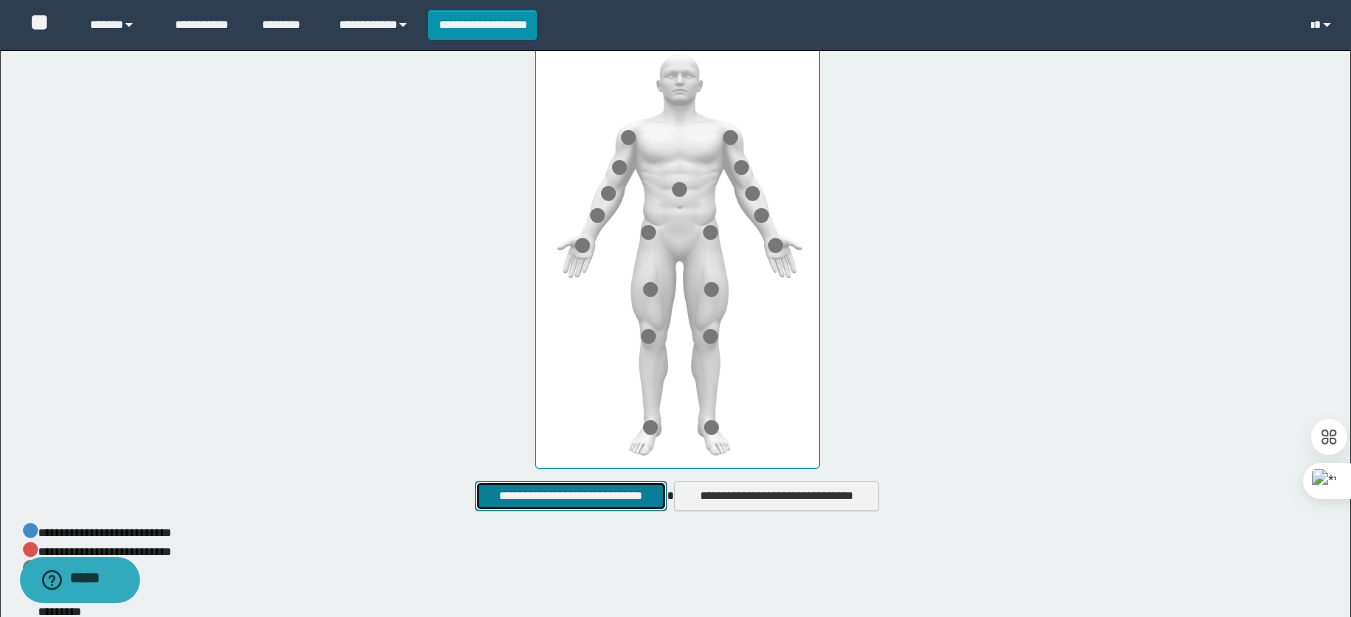 click on "**********" at bounding box center [570, 496] 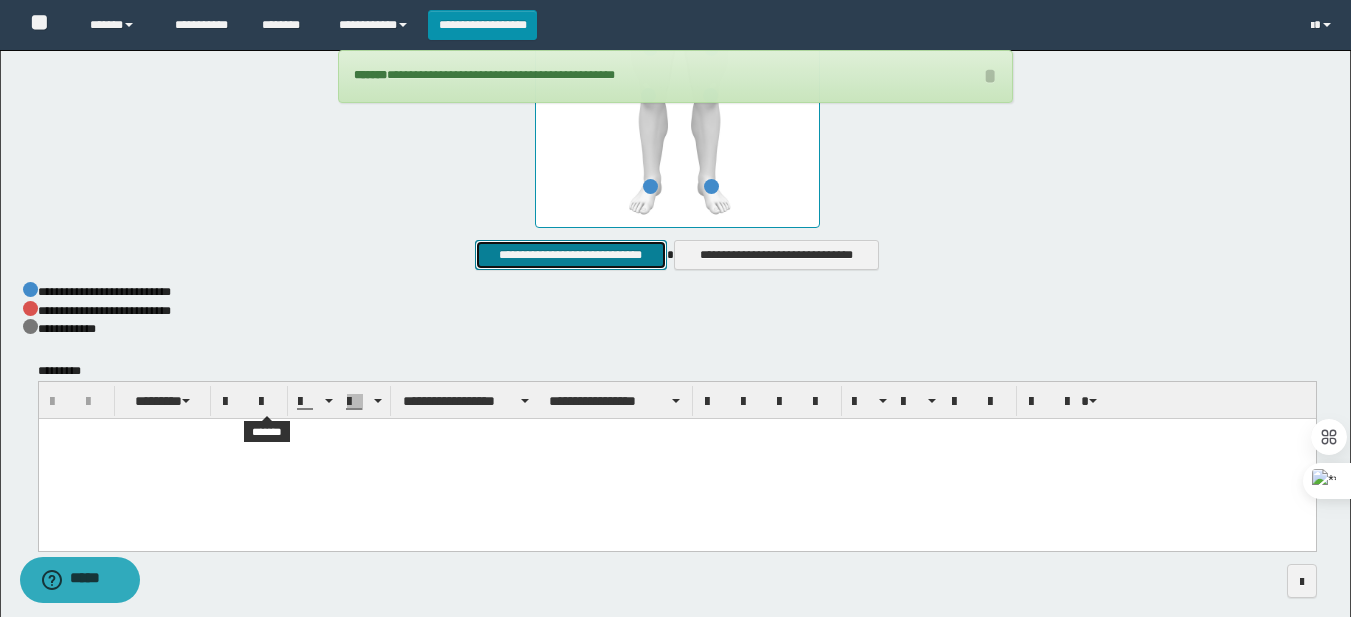 scroll, scrollTop: 1073, scrollLeft: 0, axis: vertical 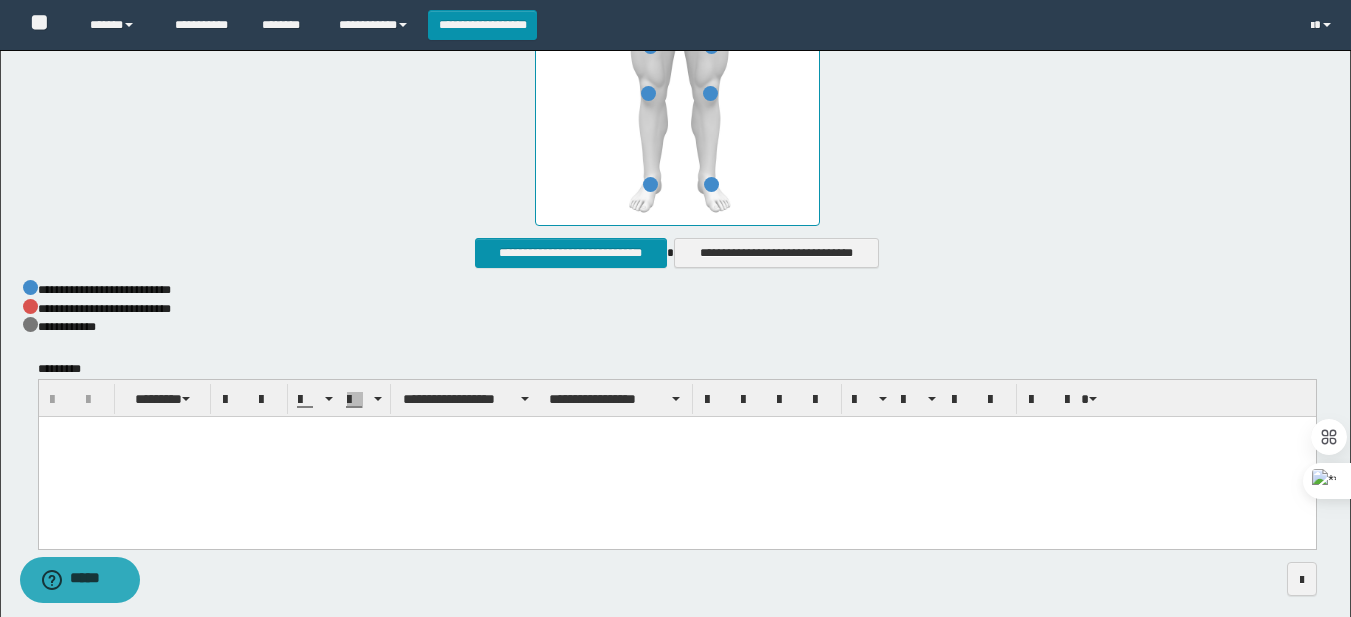 click at bounding box center (676, 458) 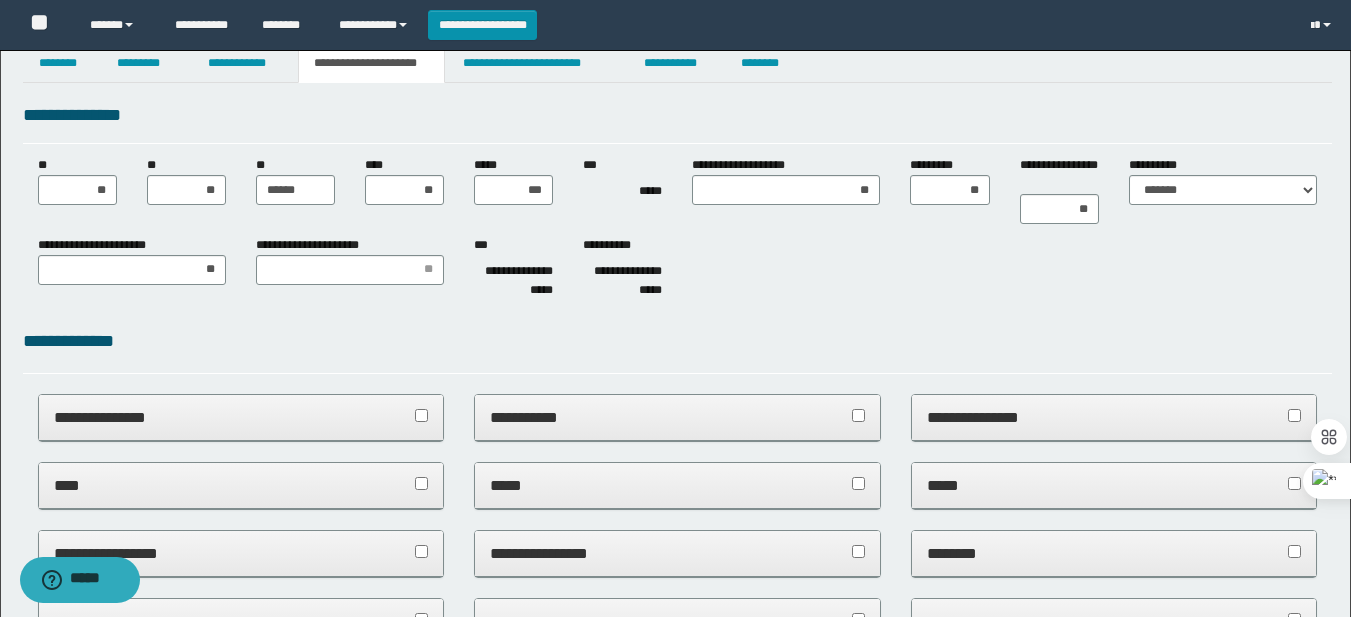 scroll, scrollTop: 0, scrollLeft: 0, axis: both 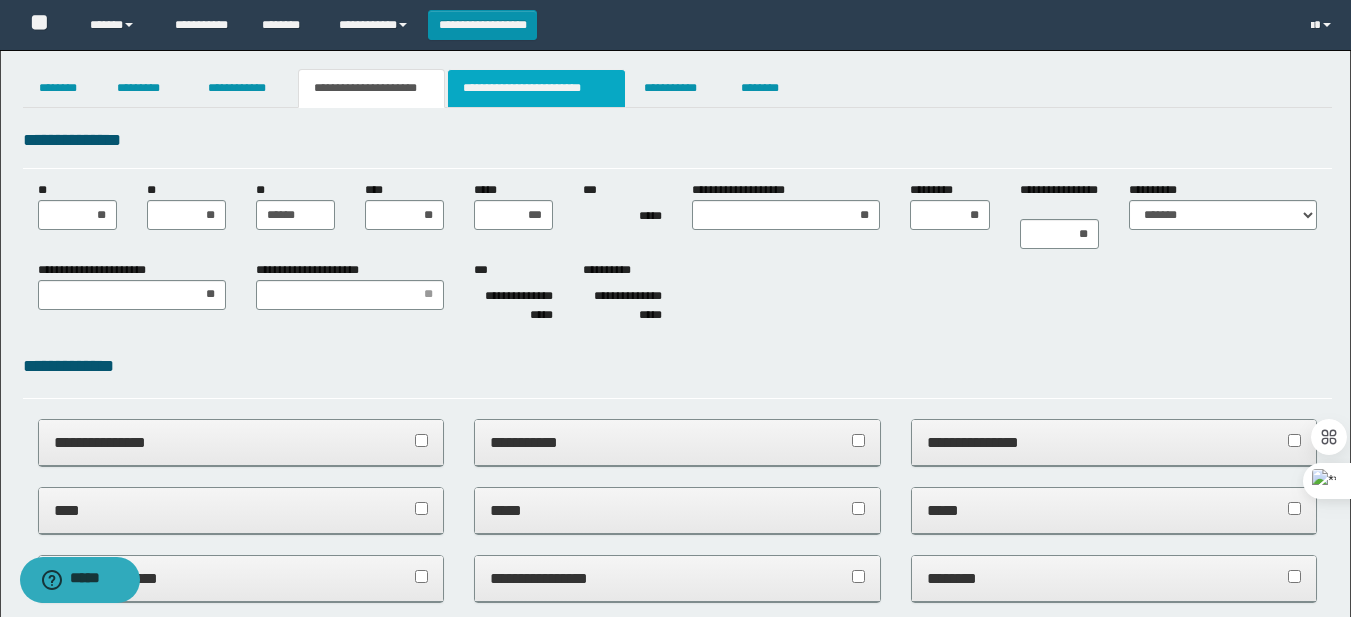 click on "**********" at bounding box center (537, 88) 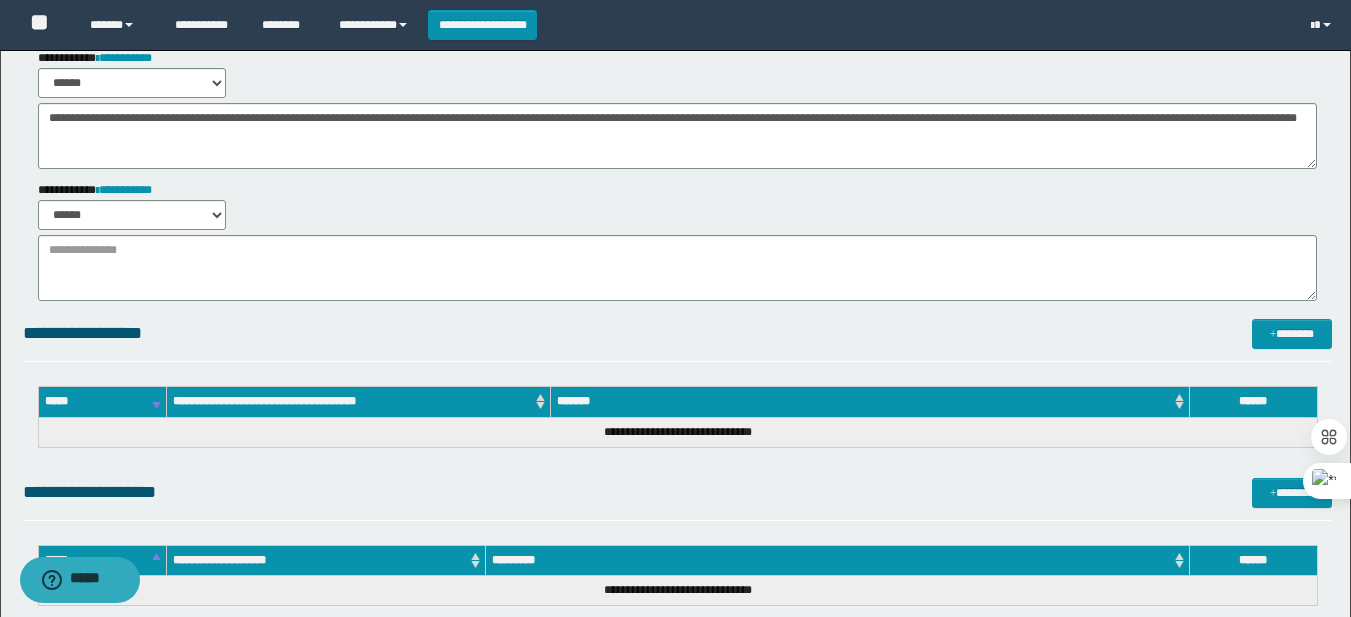 scroll, scrollTop: 146, scrollLeft: 0, axis: vertical 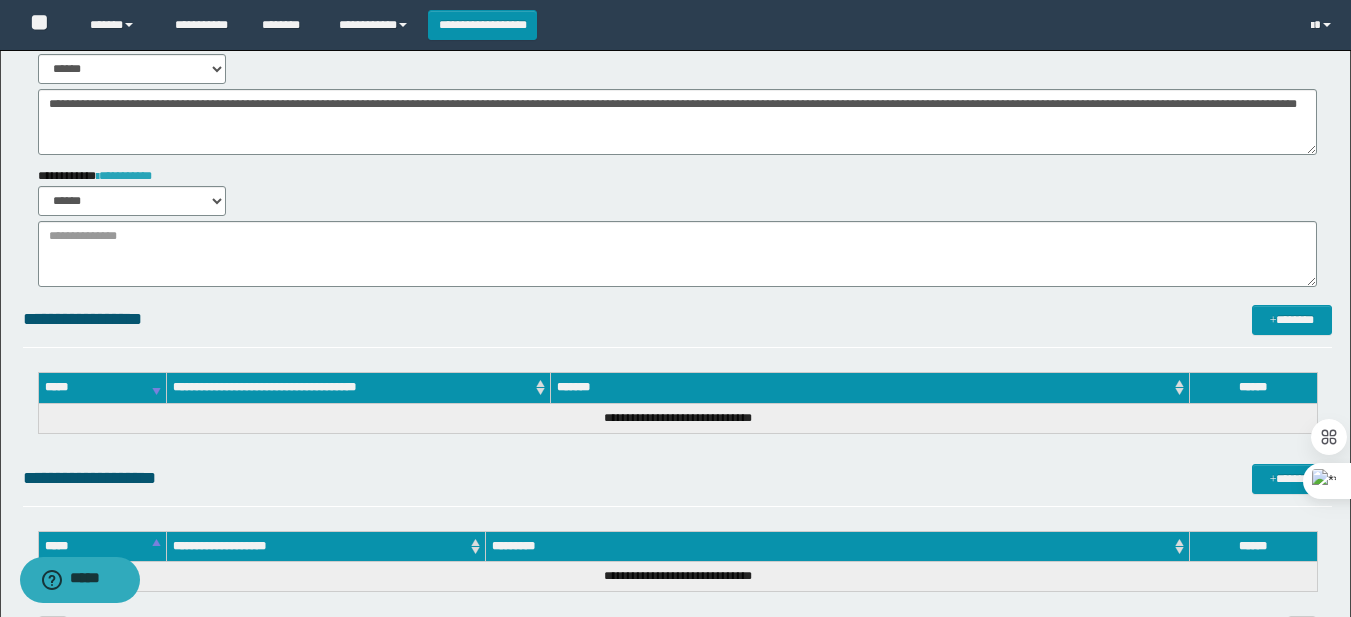 click on "**********" at bounding box center (124, 176) 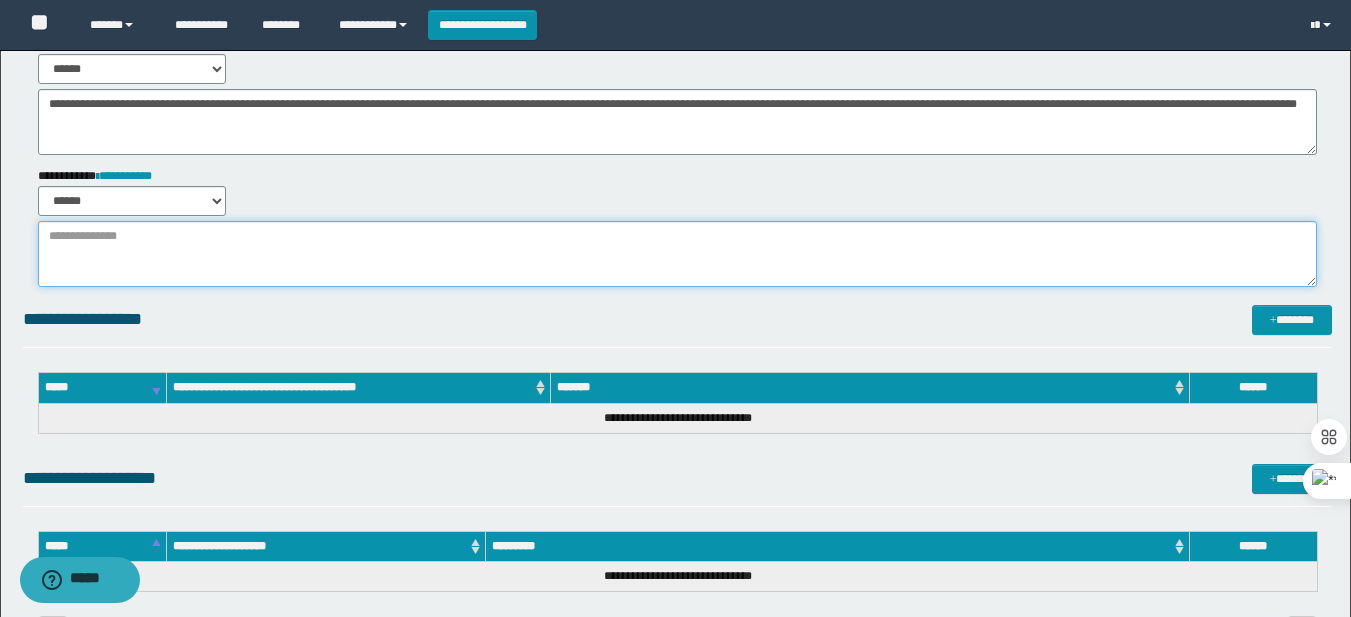 click at bounding box center [677, 254] 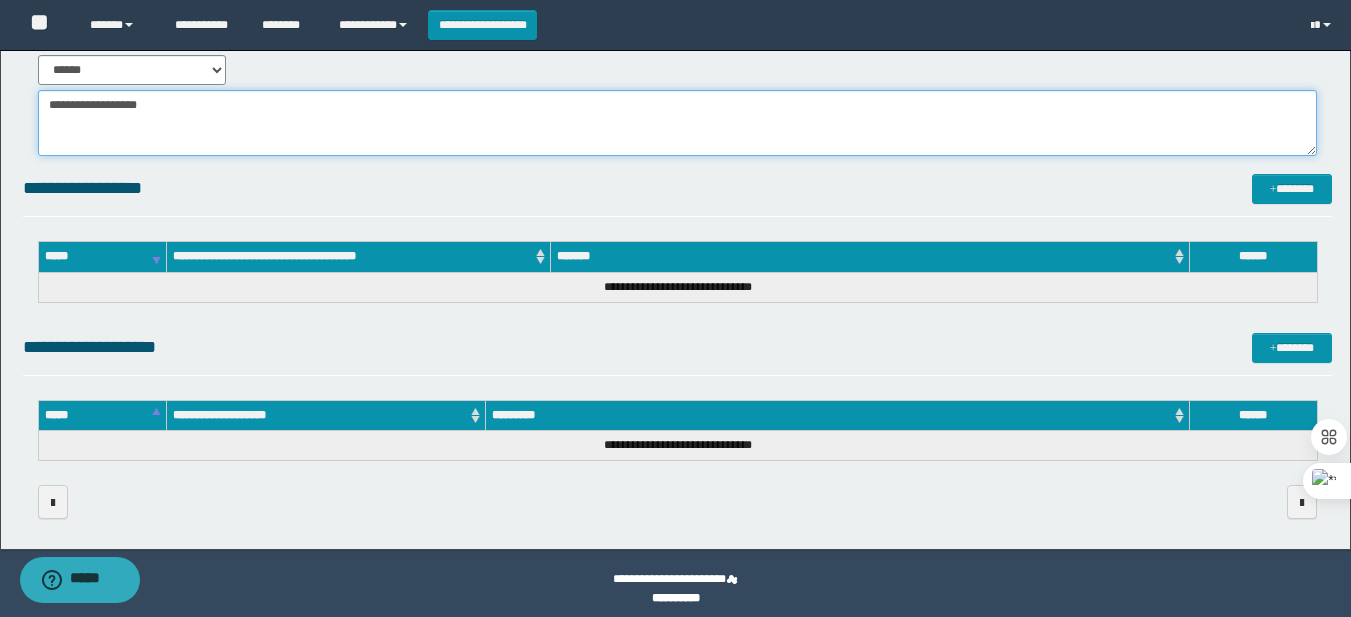 scroll, scrollTop: 288, scrollLeft: 0, axis: vertical 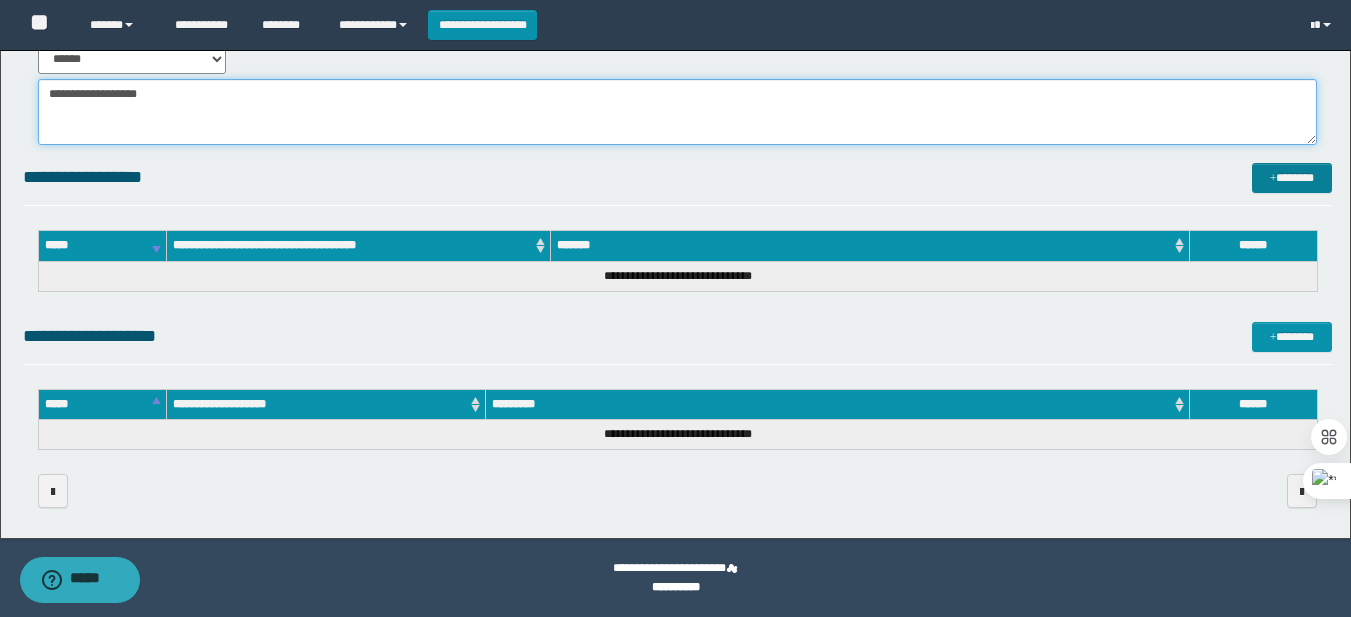 type on "**********" 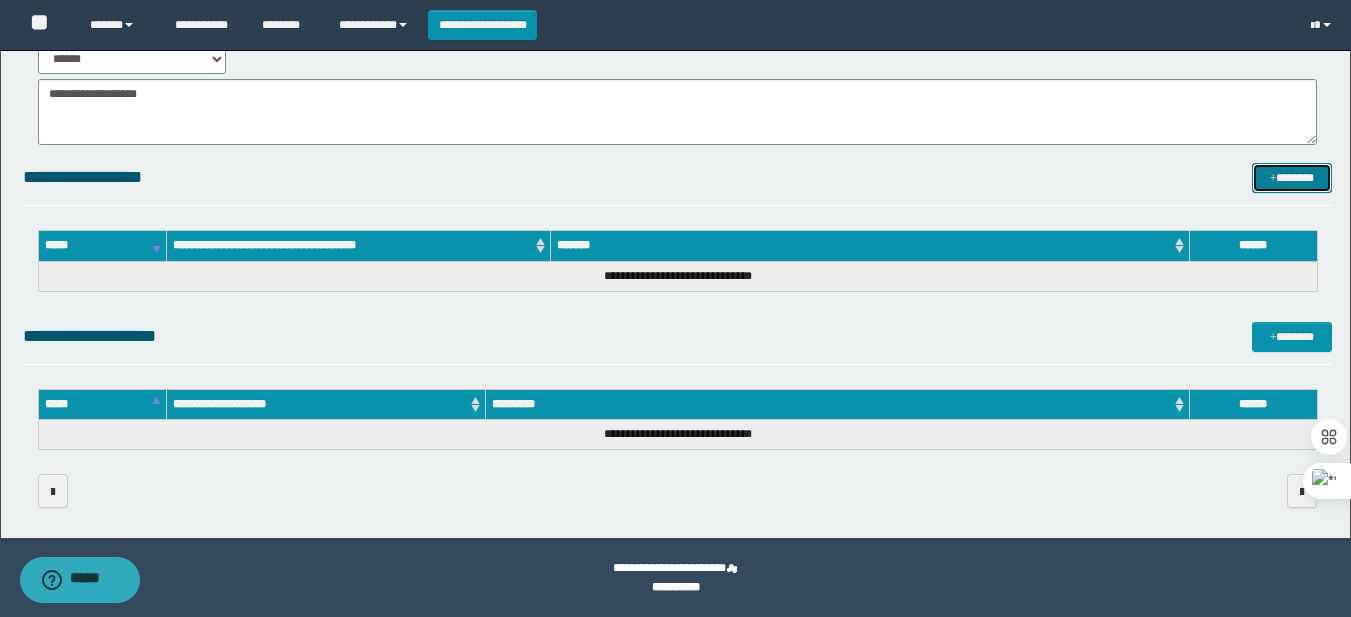 click on "*******" at bounding box center [1292, 178] 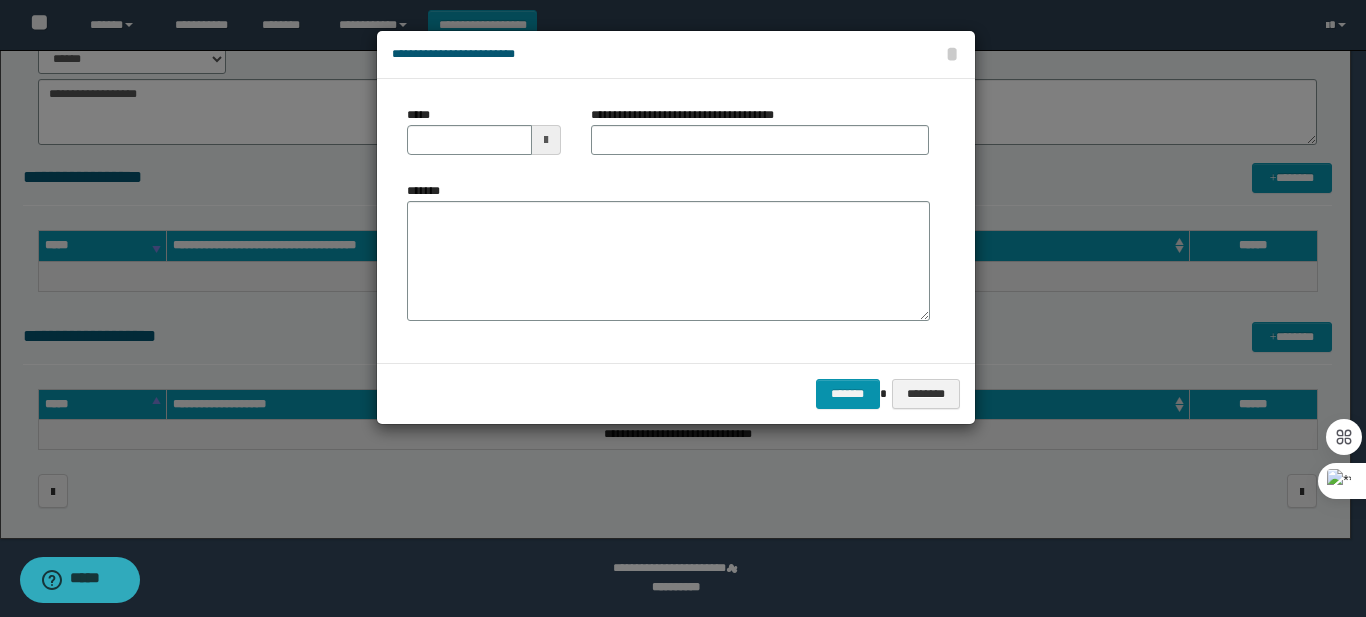 click at bounding box center (546, 140) 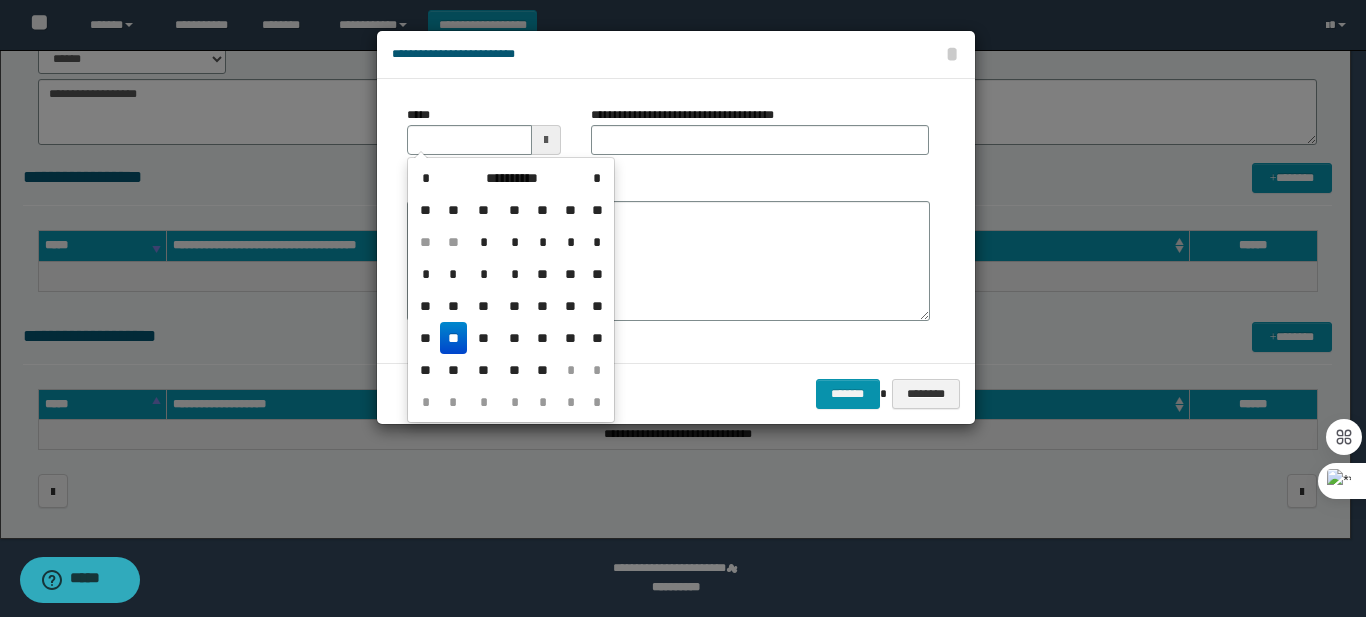 click on "**" at bounding box center [454, 338] 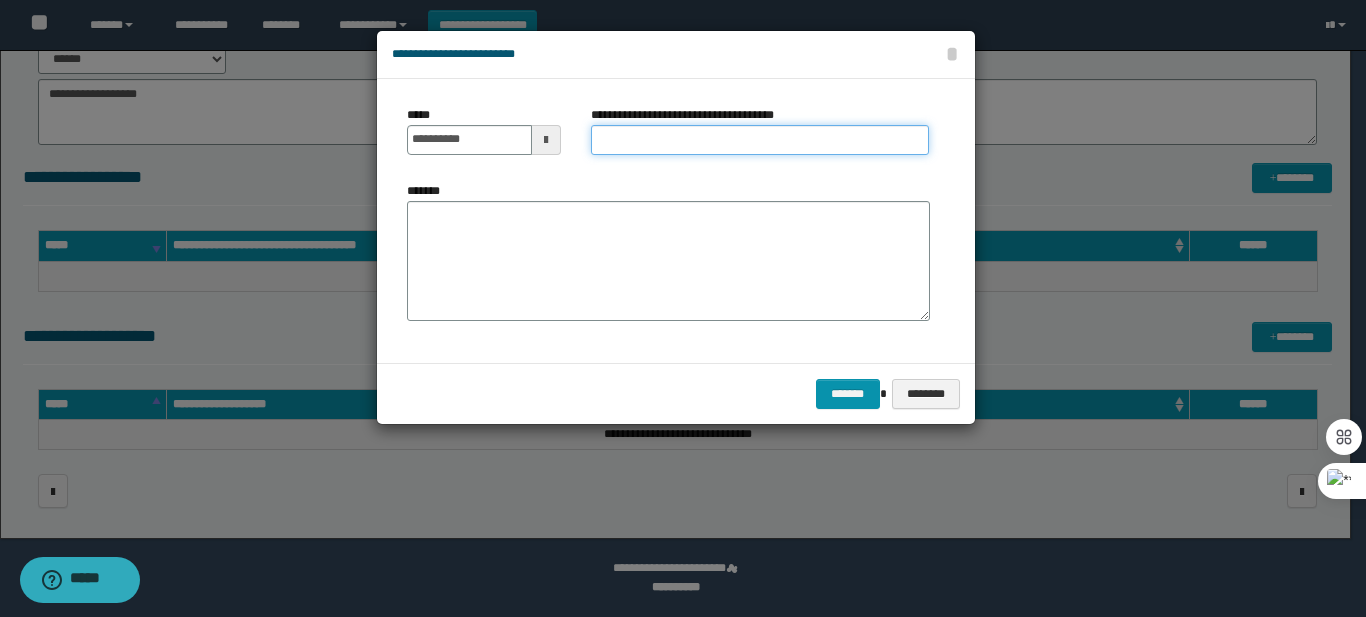 click on "**********" at bounding box center (760, 140) 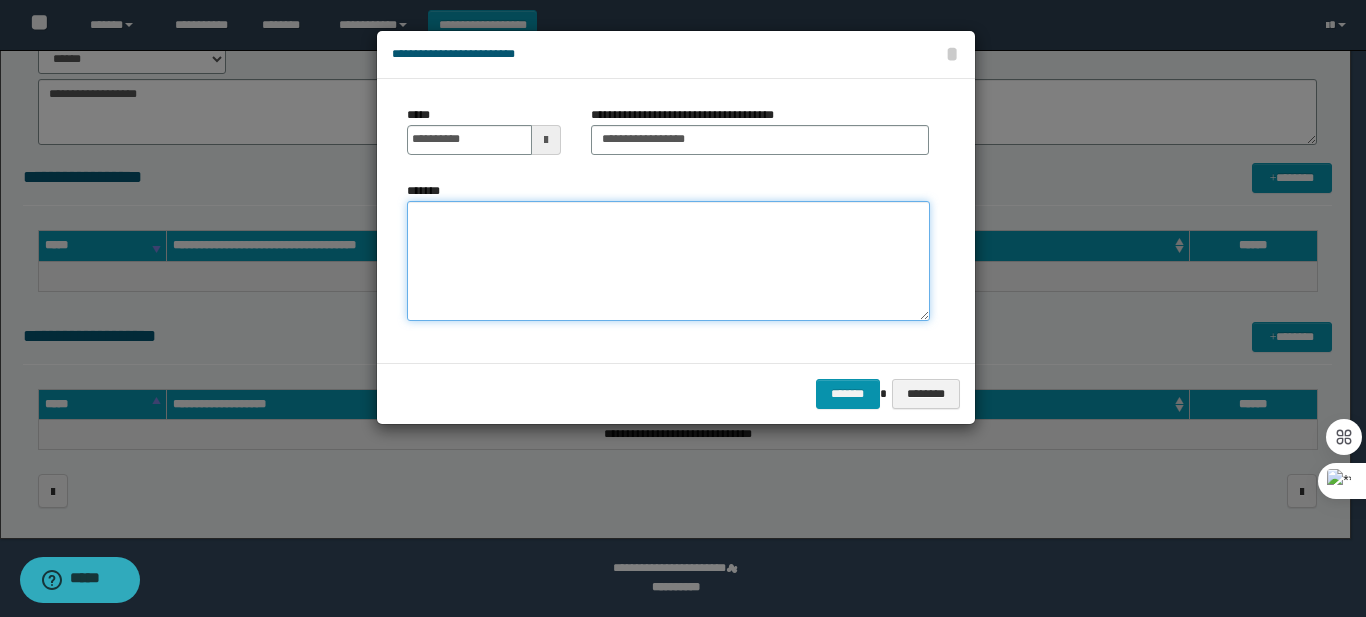 click on "*******" at bounding box center [668, 261] 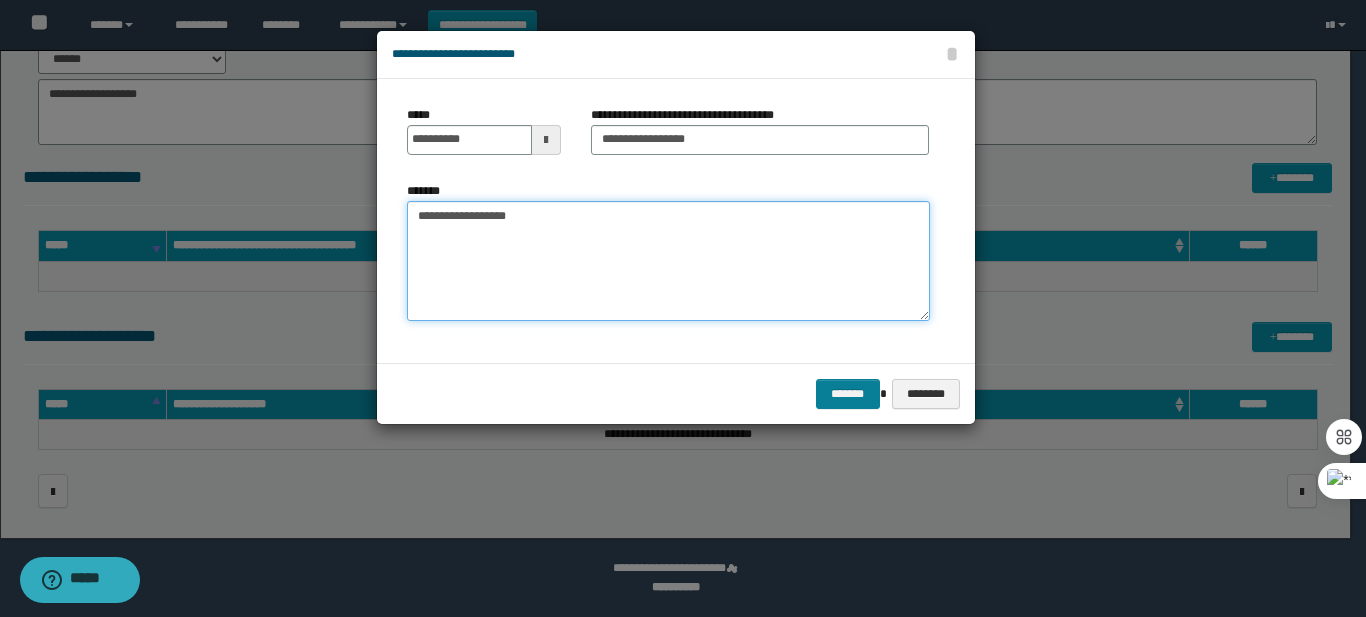 type on "**********" 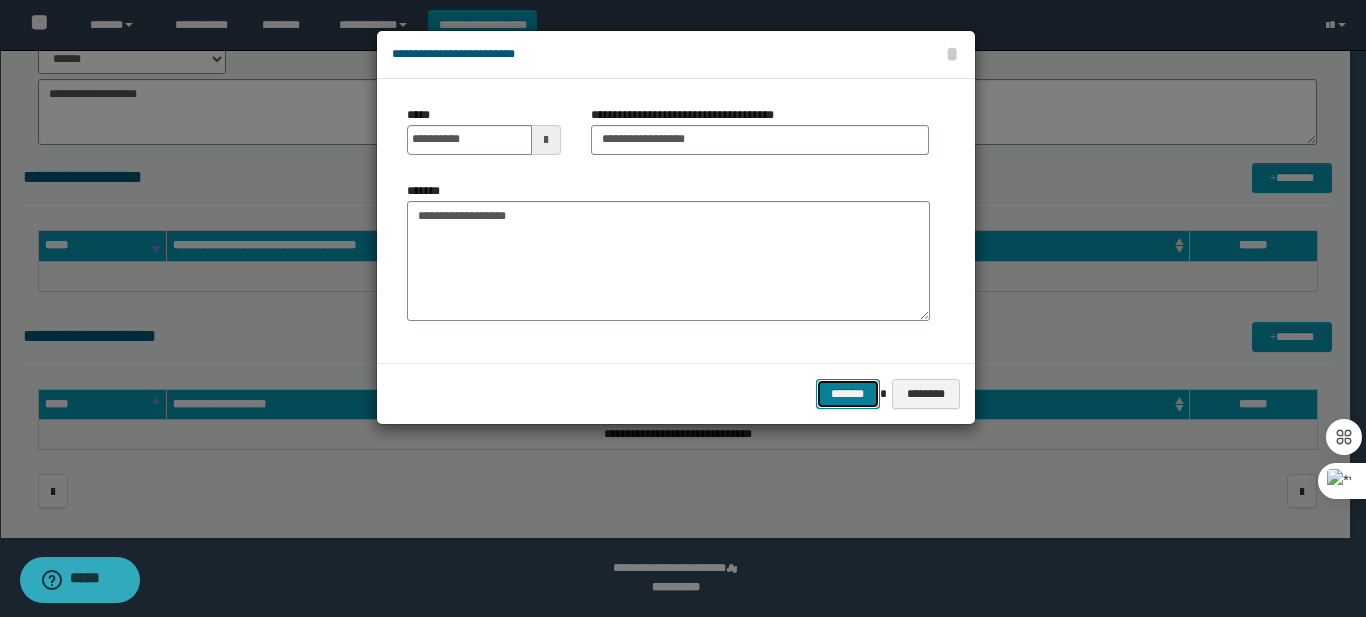 click on "*******" at bounding box center [848, 394] 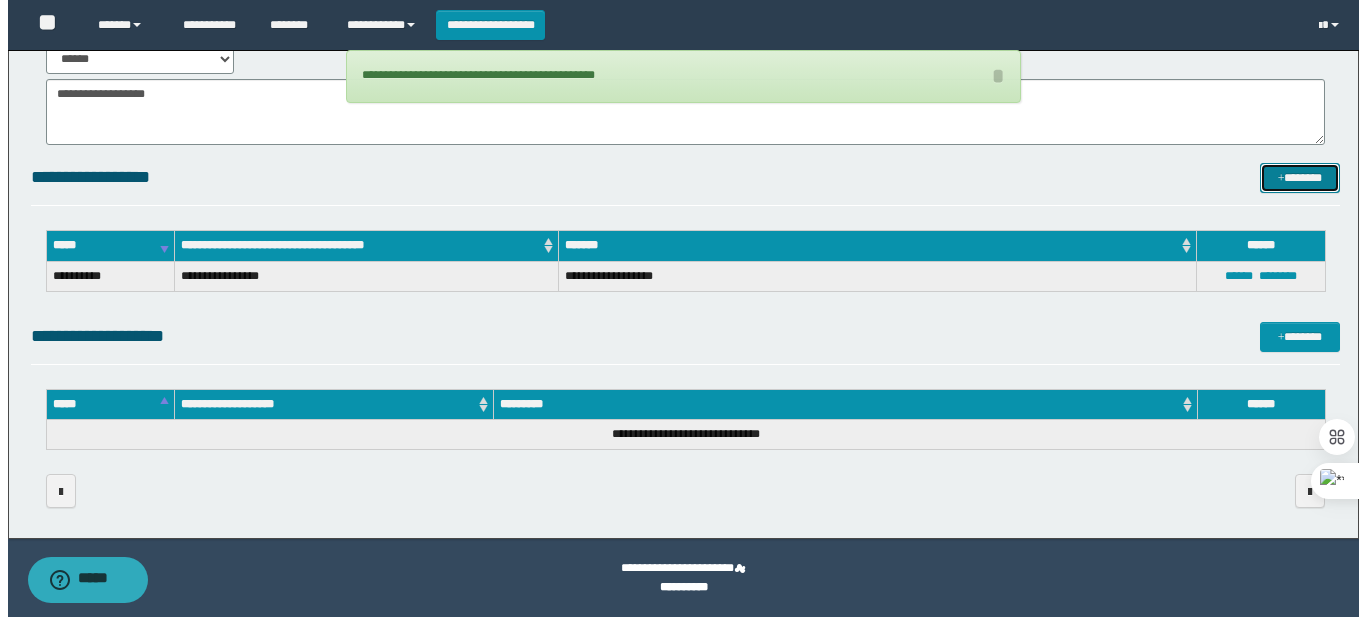 scroll, scrollTop: 0, scrollLeft: 0, axis: both 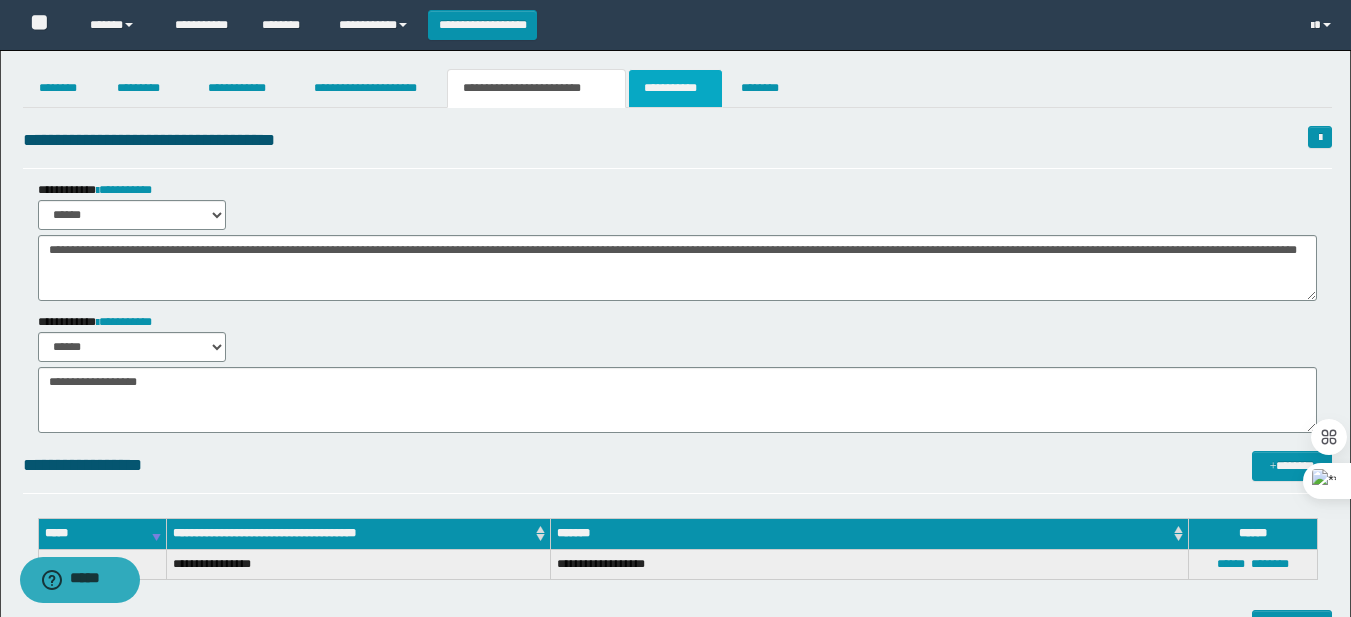 click on "**********" at bounding box center (675, 88) 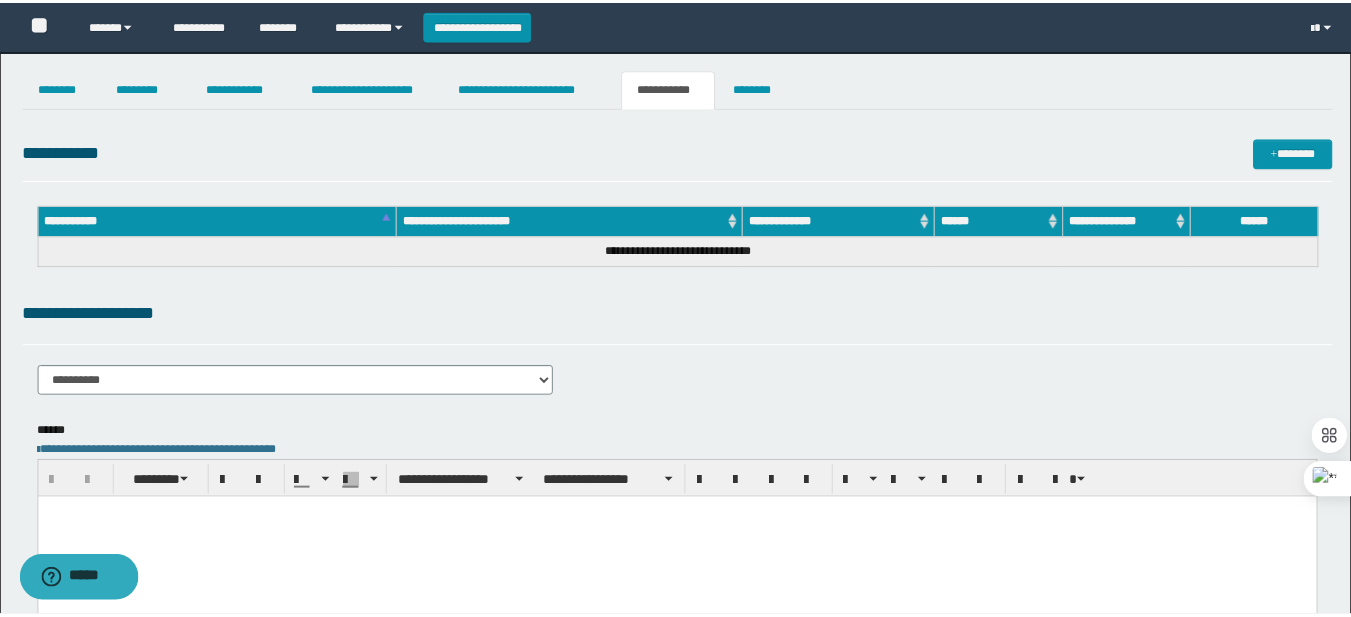 scroll, scrollTop: 0, scrollLeft: 0, axis: both 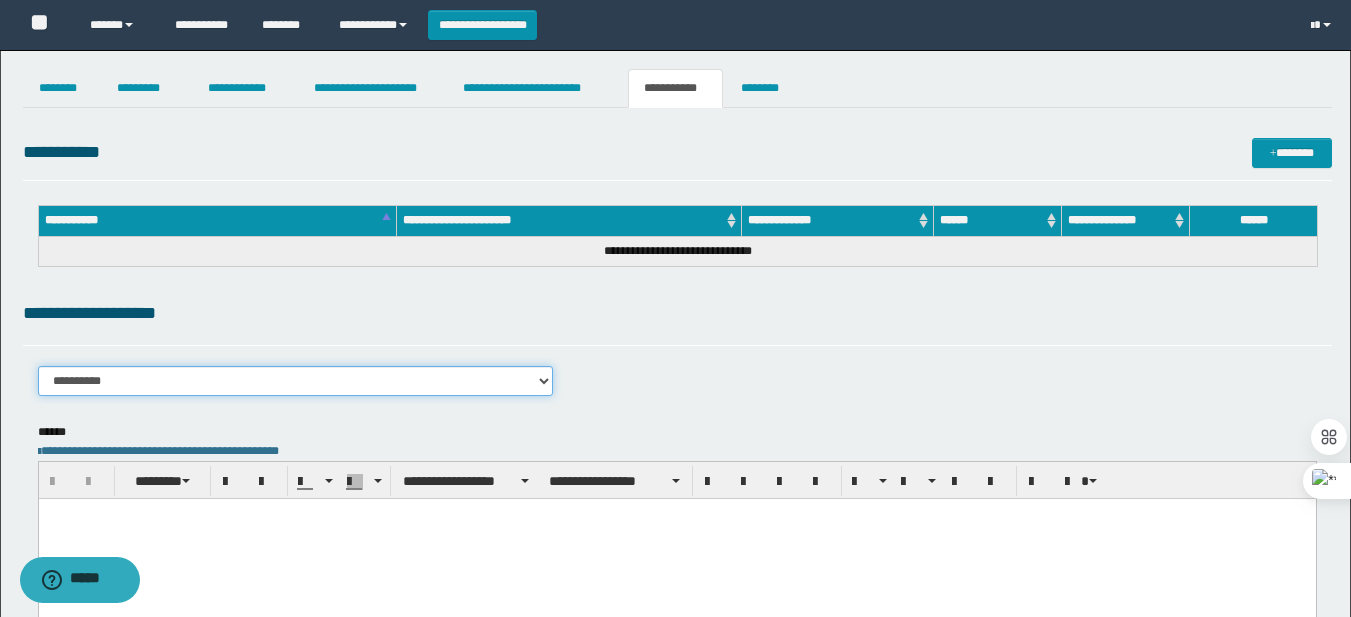 click on "**********" at bounding box center [296, 381] 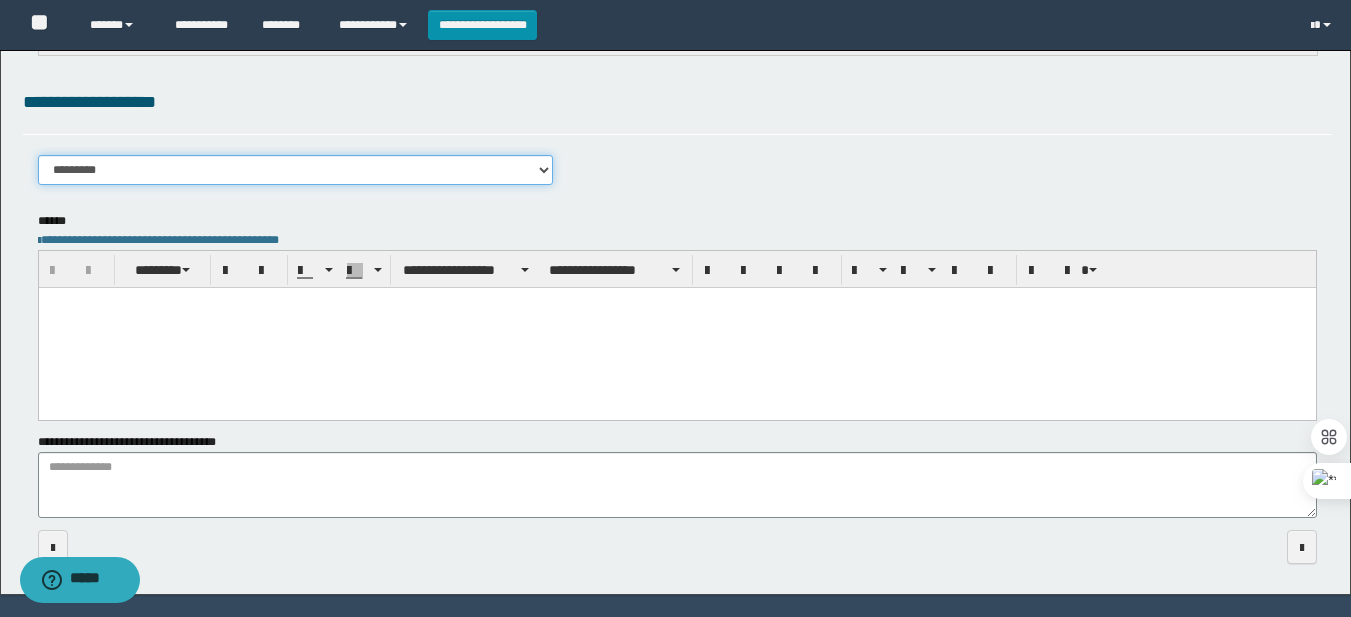 scroll, scrollTop: 212, scrollLeft: 0, axis: vertical 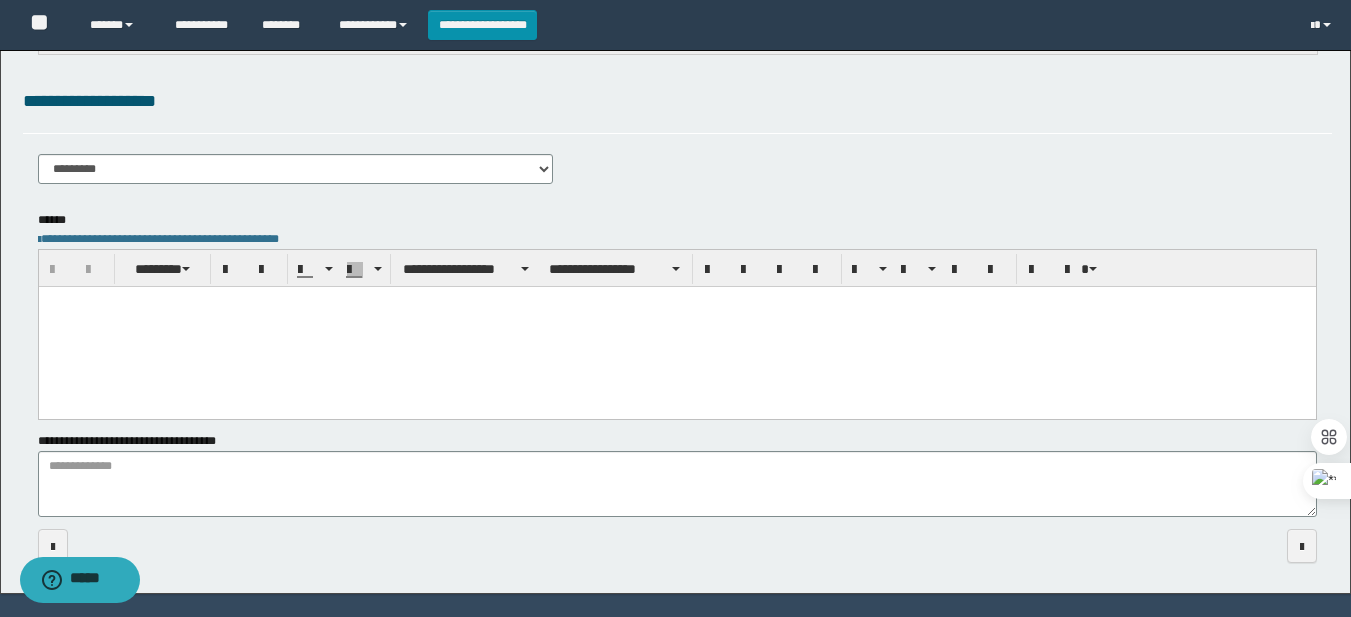 click at bounding box center [676, 326] 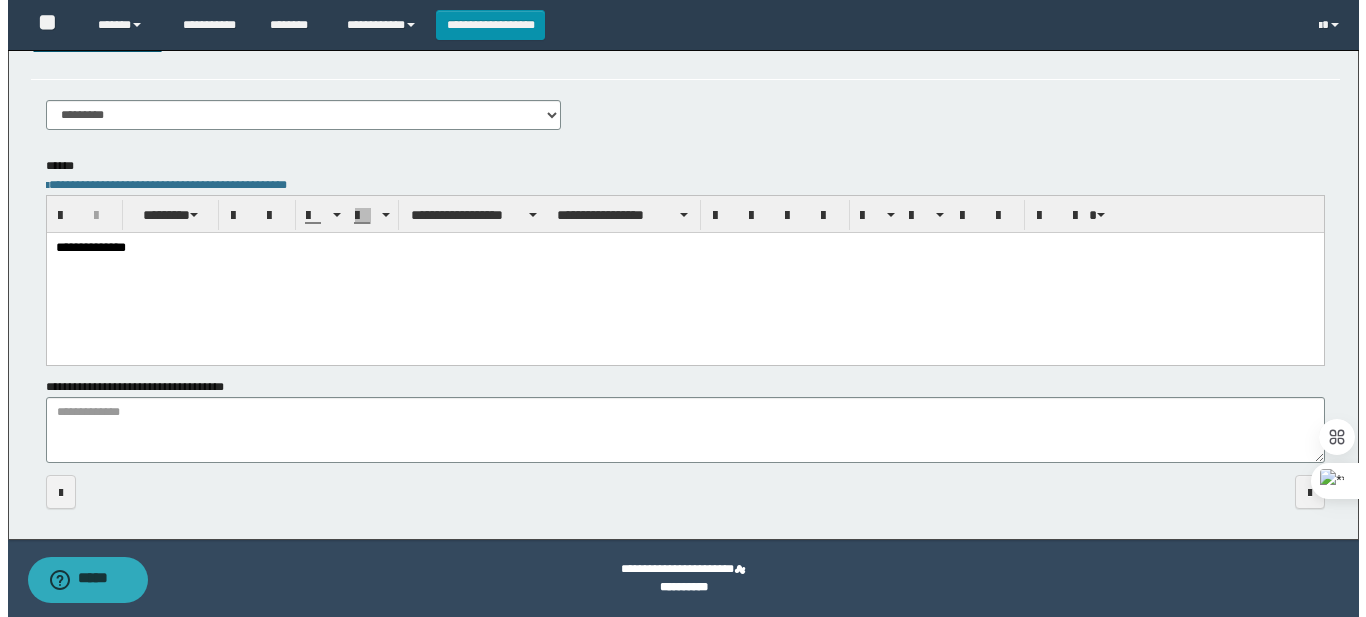 scroll, scrollTop: 0, scrollLeft: 0, axis: both 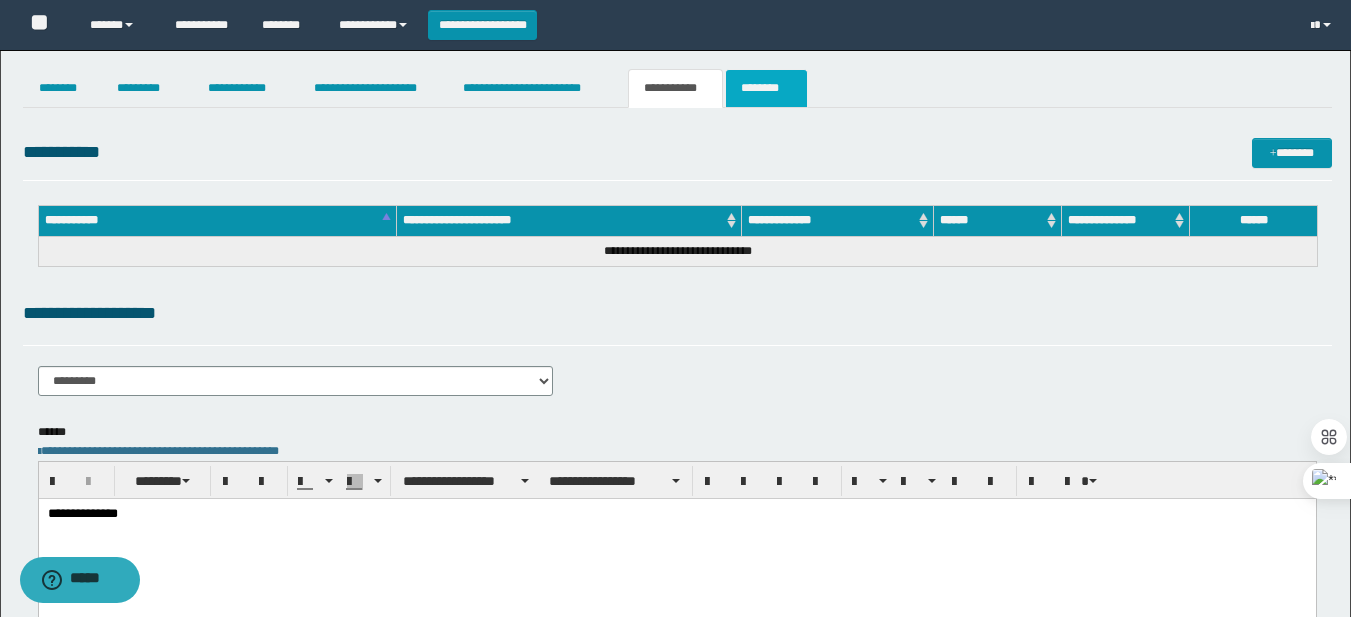 click on "********" at bounding box center [766, 88] 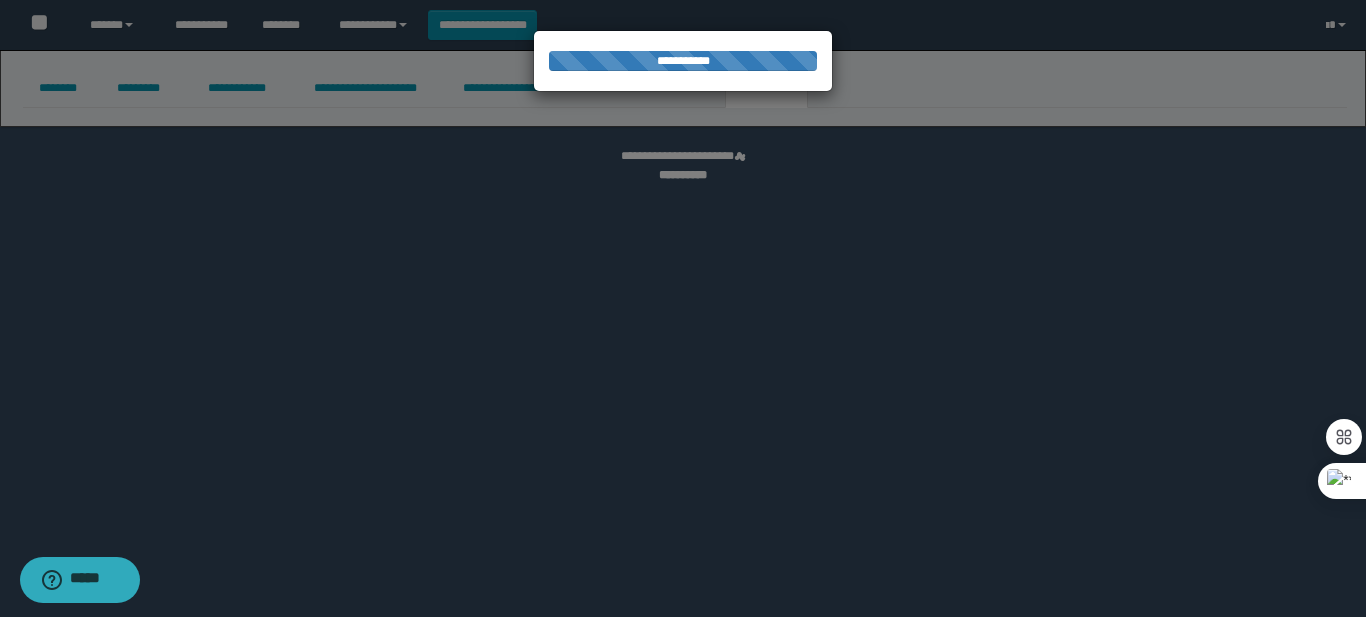select 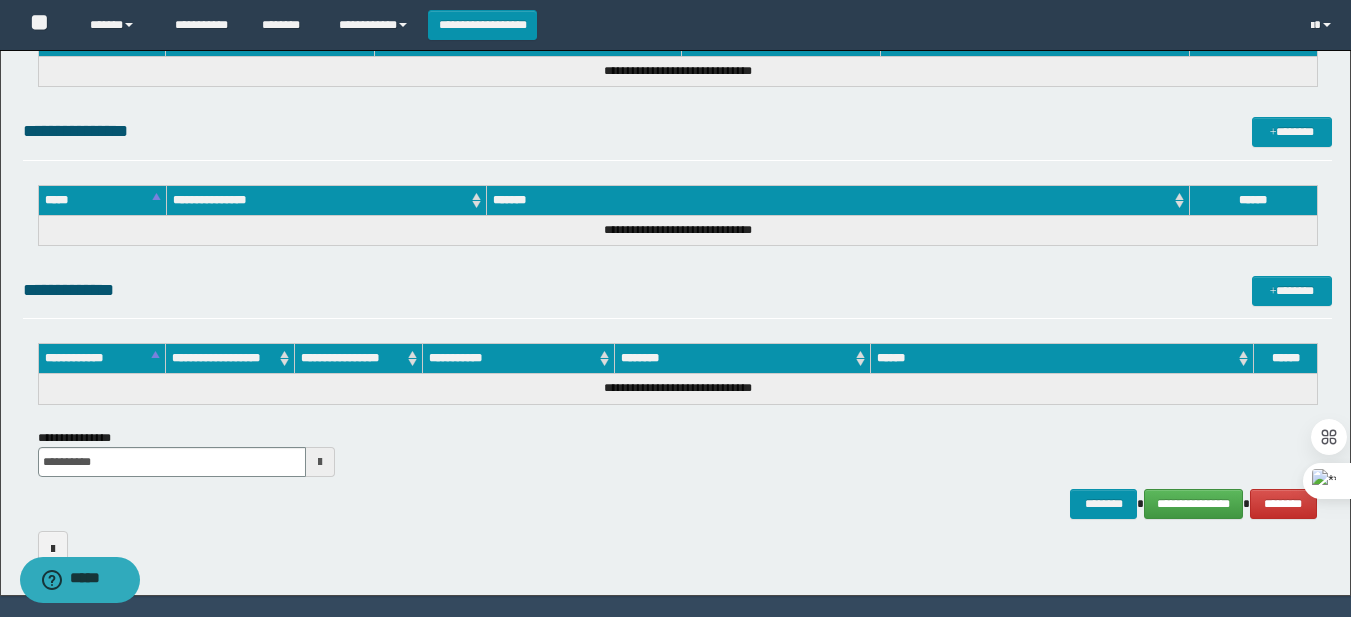 scroll, scrollTop: 1014, scrollLeft: 0, axis: vertical 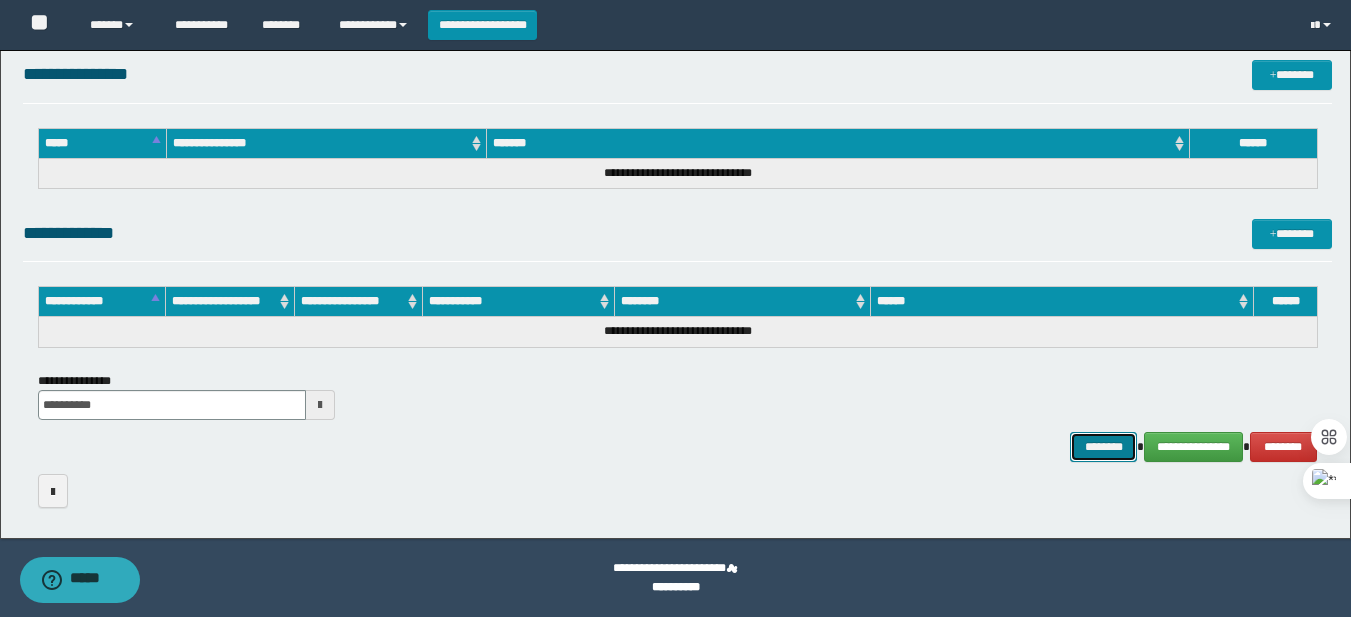click on "********" at bounding box center (1104, 447) 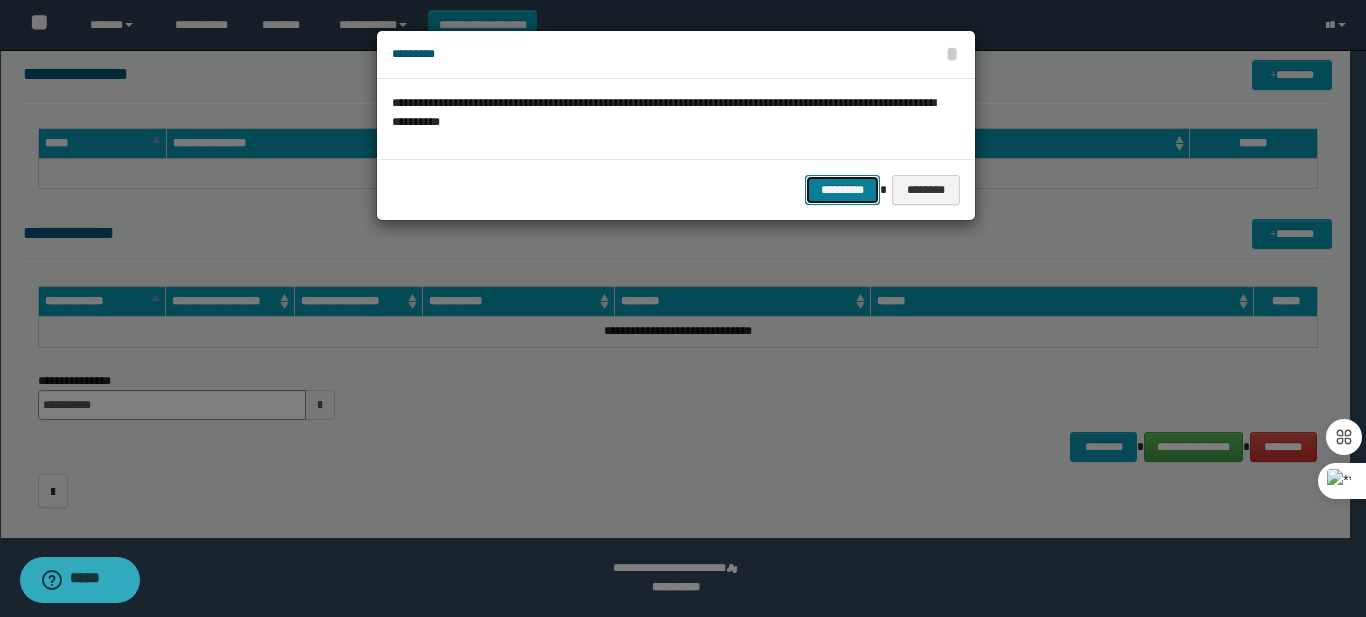 click on "*********" at bounding box center [842, 190] 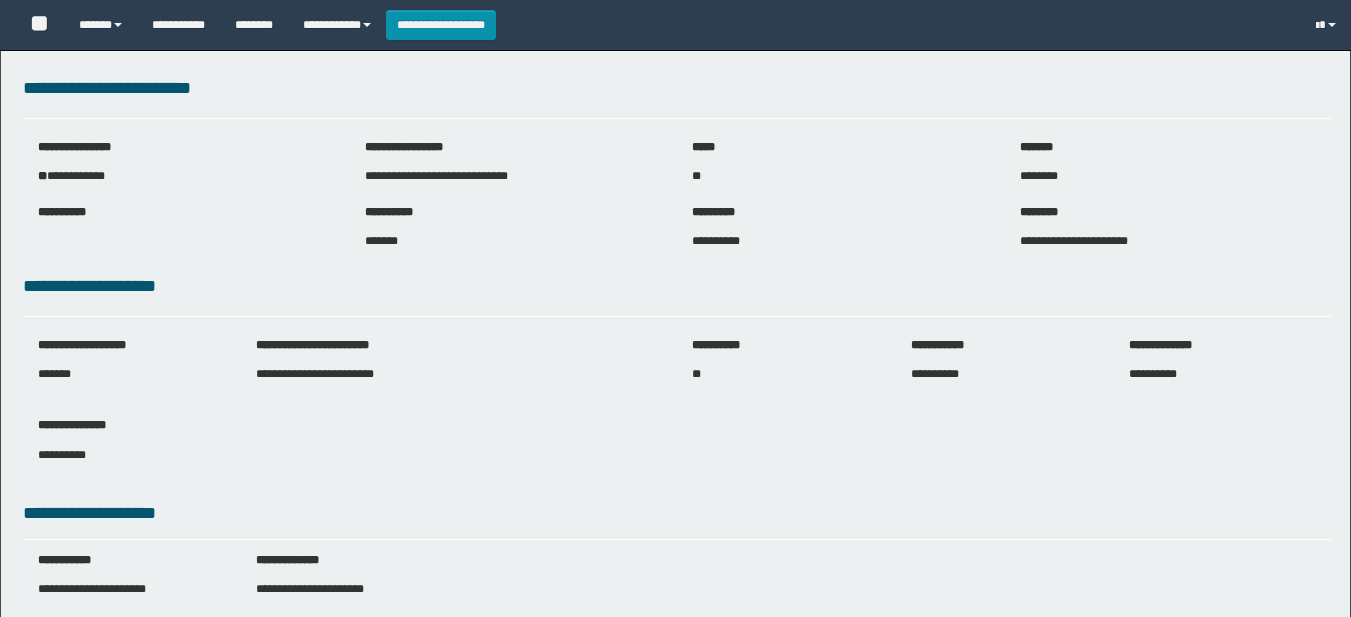 scroll, scrollTop: 0, scrollLeft: 0, axis: both 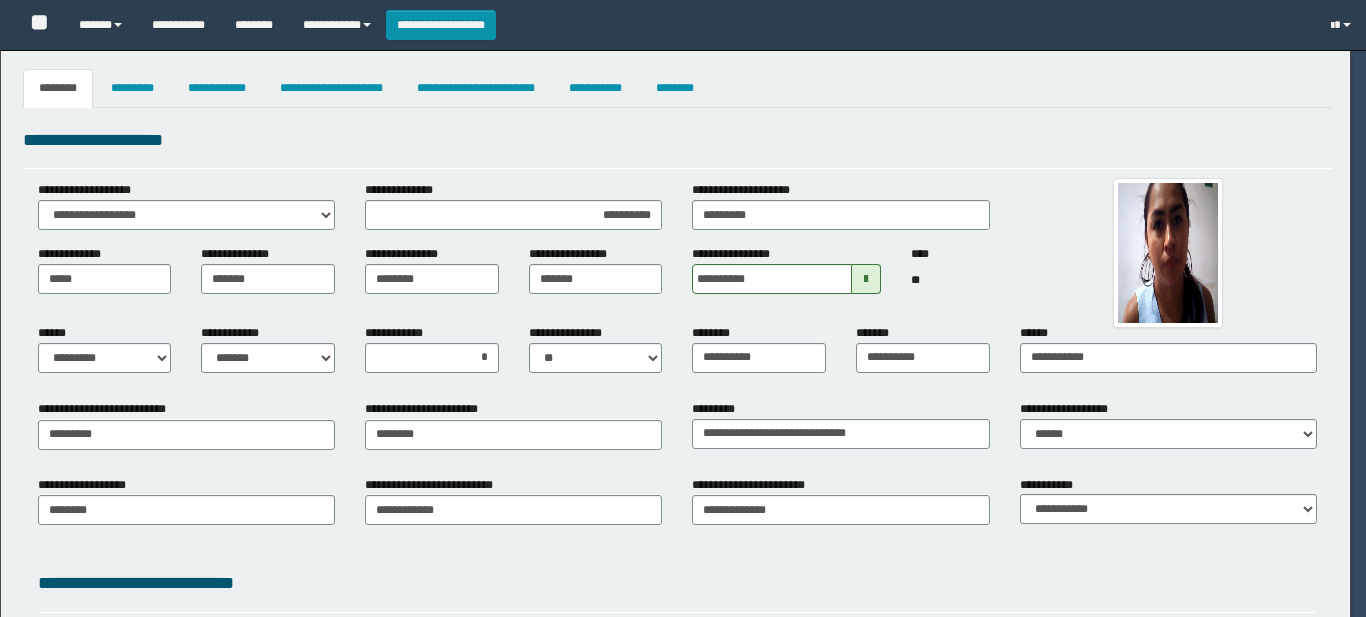 select on "*" 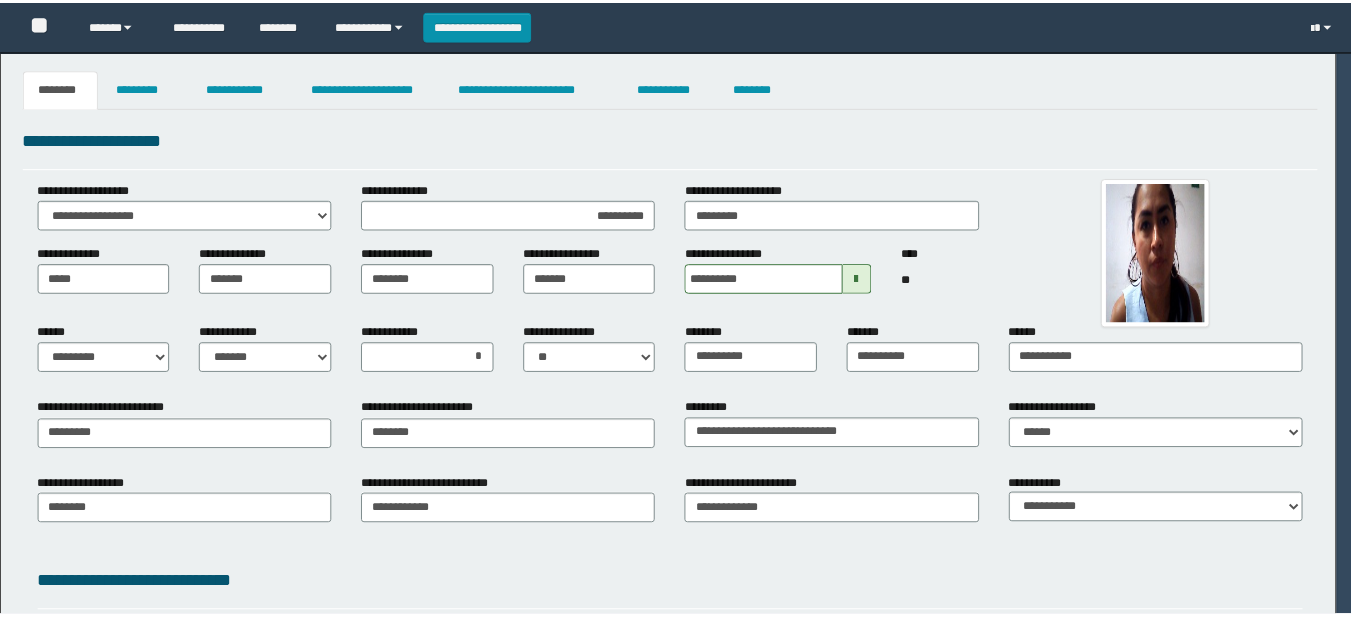 scroll, scrollTop: 0, scrollLeft: 0, axis: both 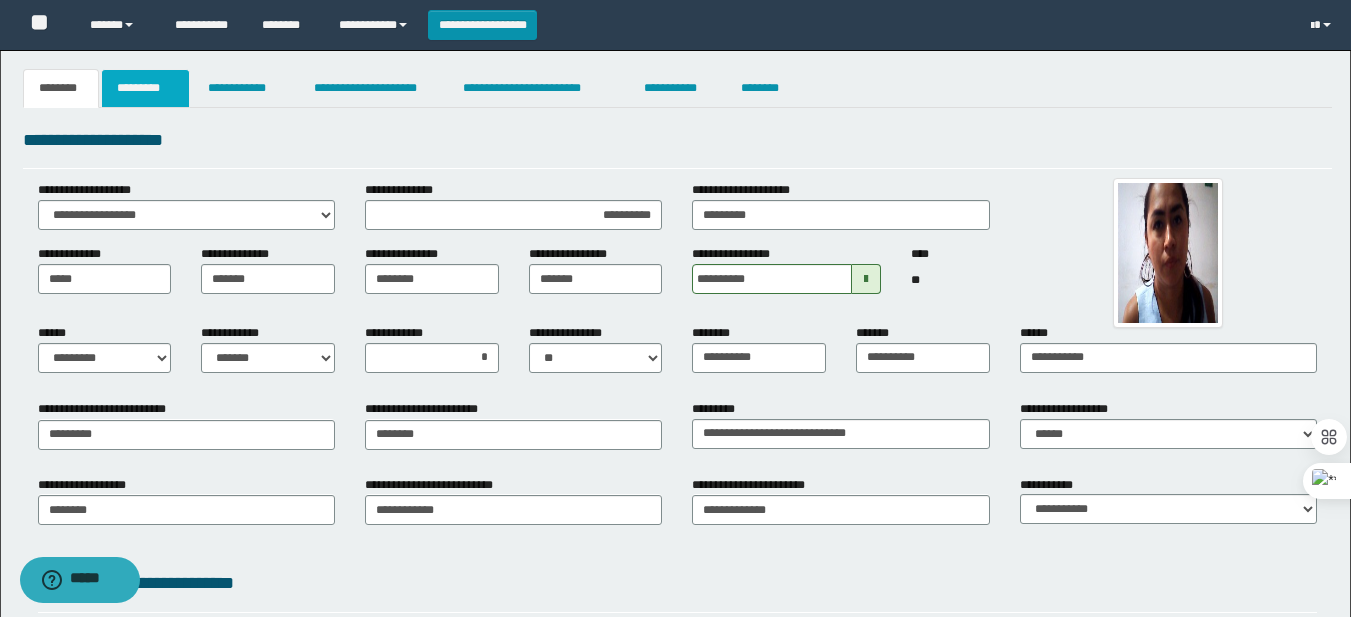 click on "*********" at bounding box center [145, 88] 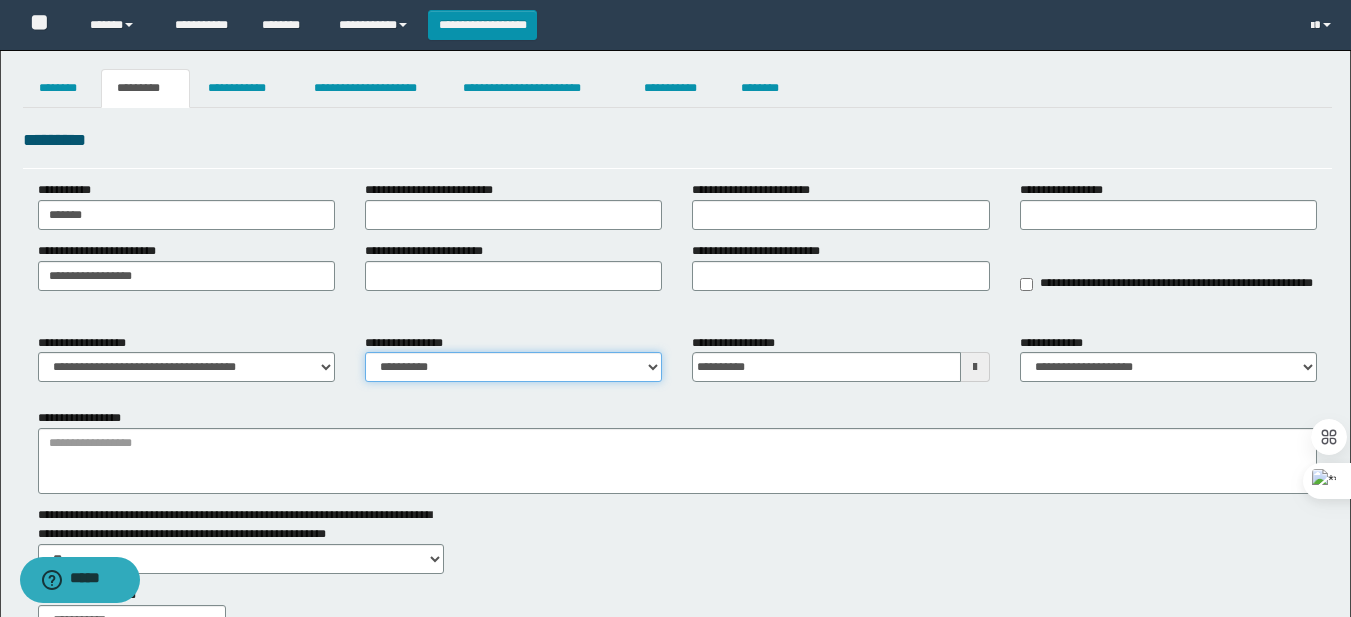 click on "**********" at bounding box center (513, 367) 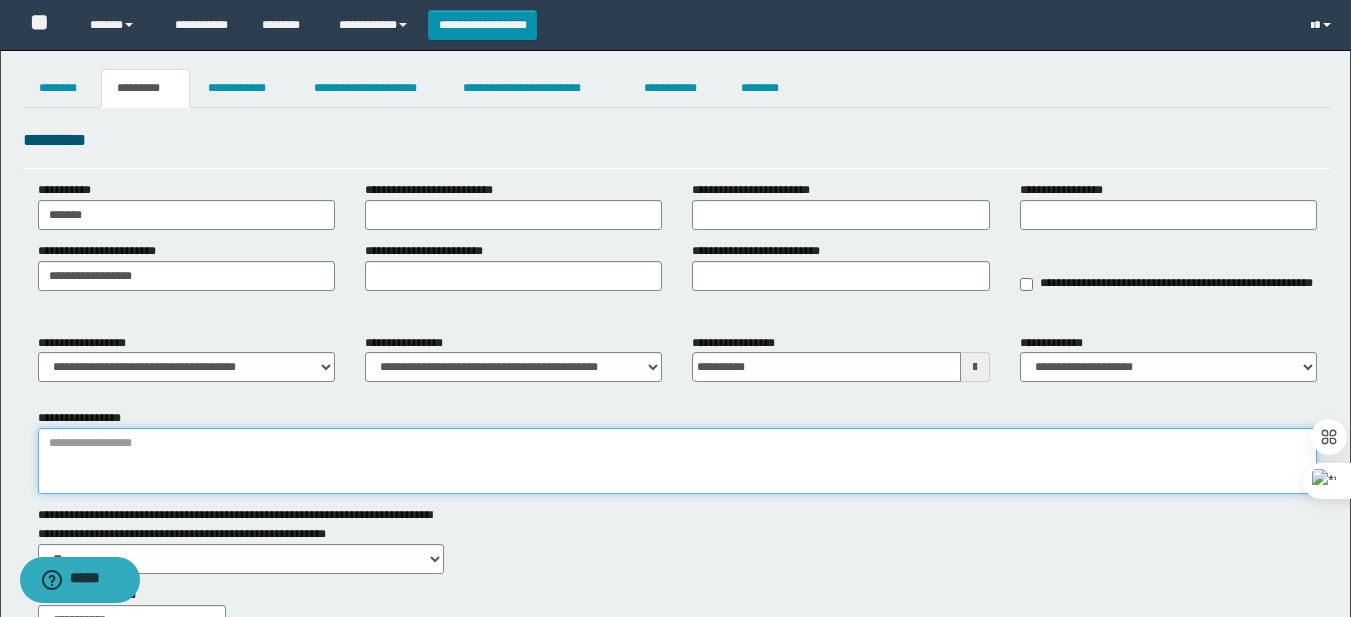 click on "**********" at bounding box center [677, 461] 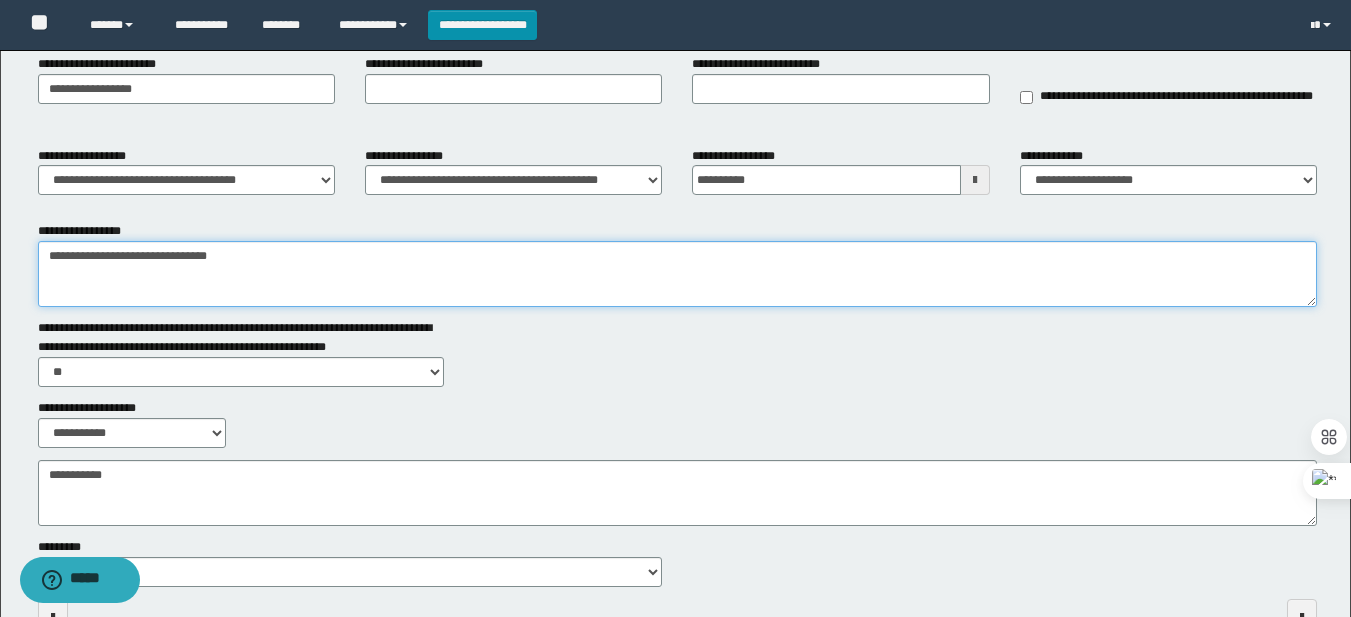 scroll, scrollTop: 311, scrollLeft: 0, axis: vertical 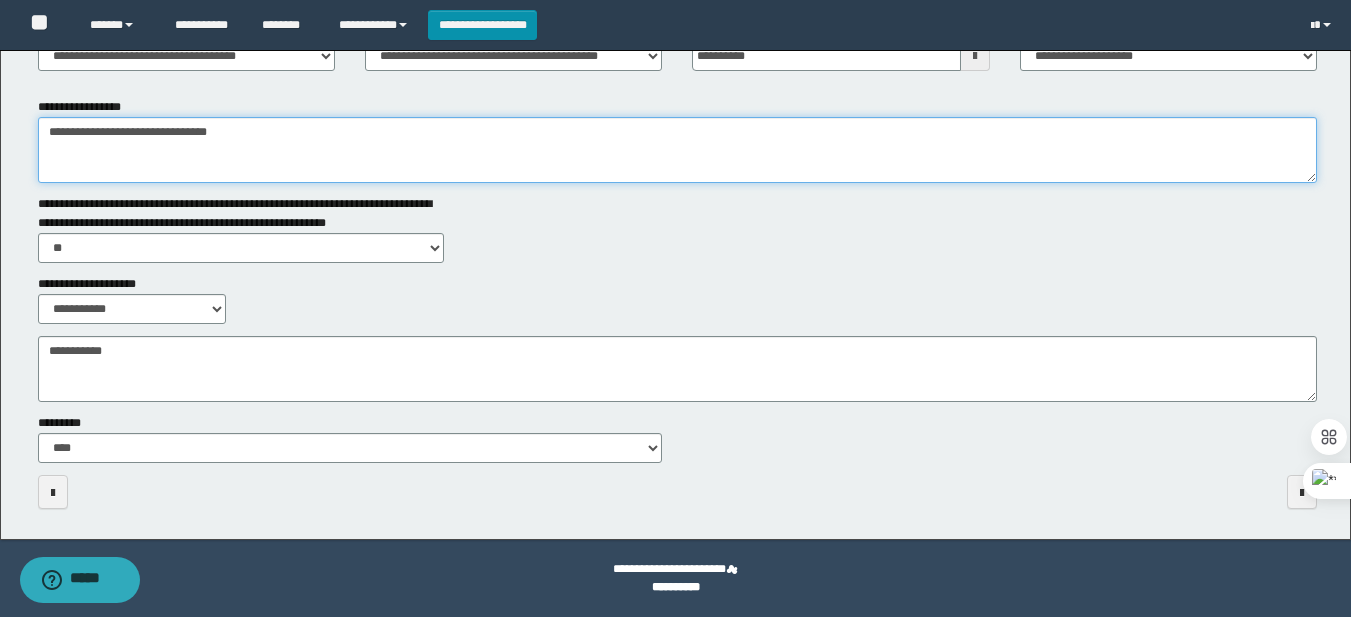 type on "**********" 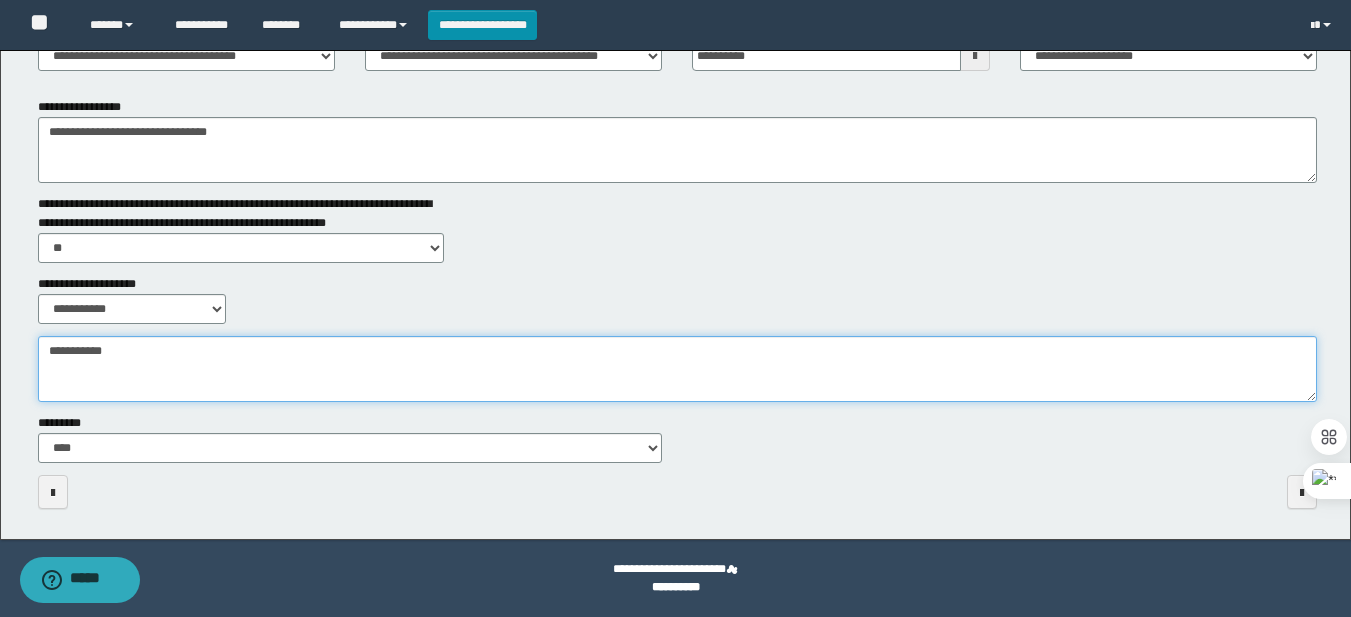 click on "**********" at bounding box center (677, 369) 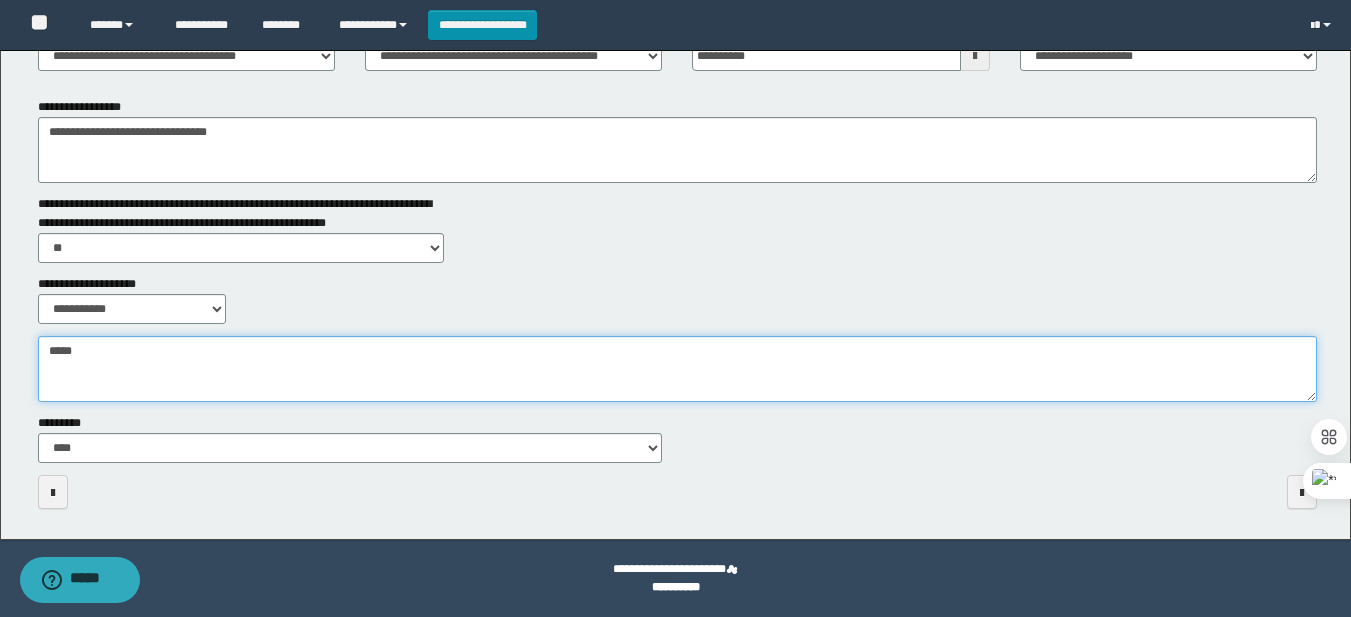 scroll, scrollTop: 0, scrollLeft: 0, axis: both 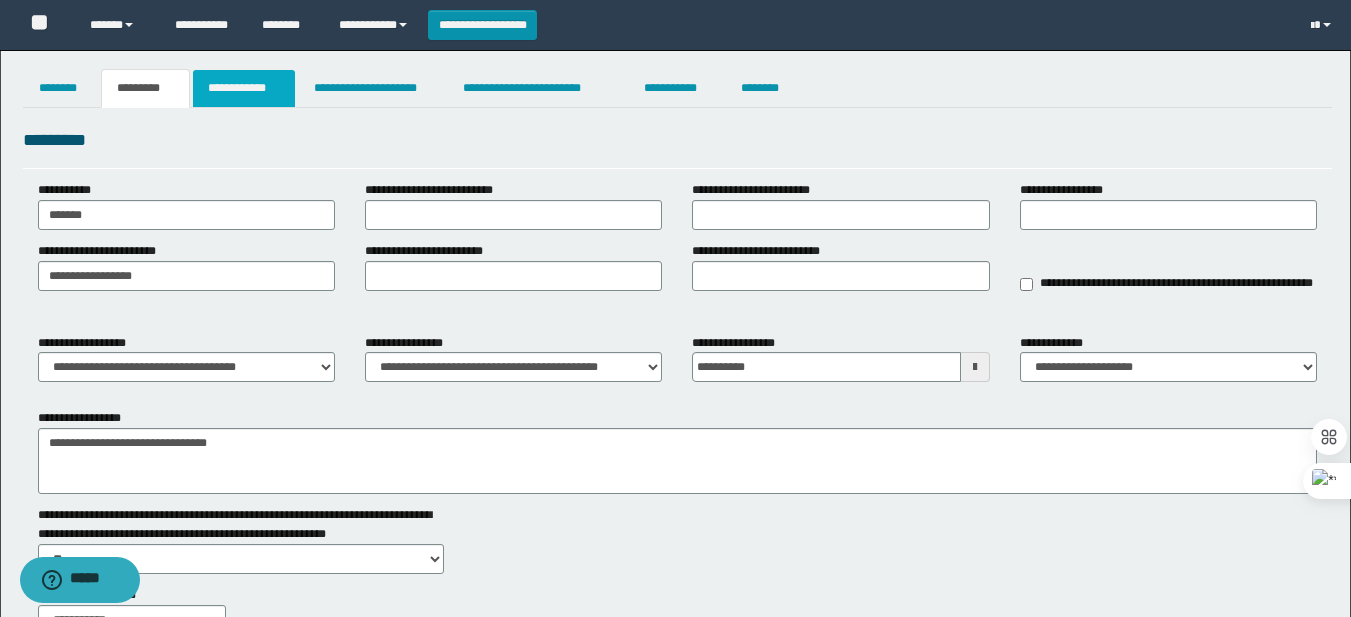 type on "*****" 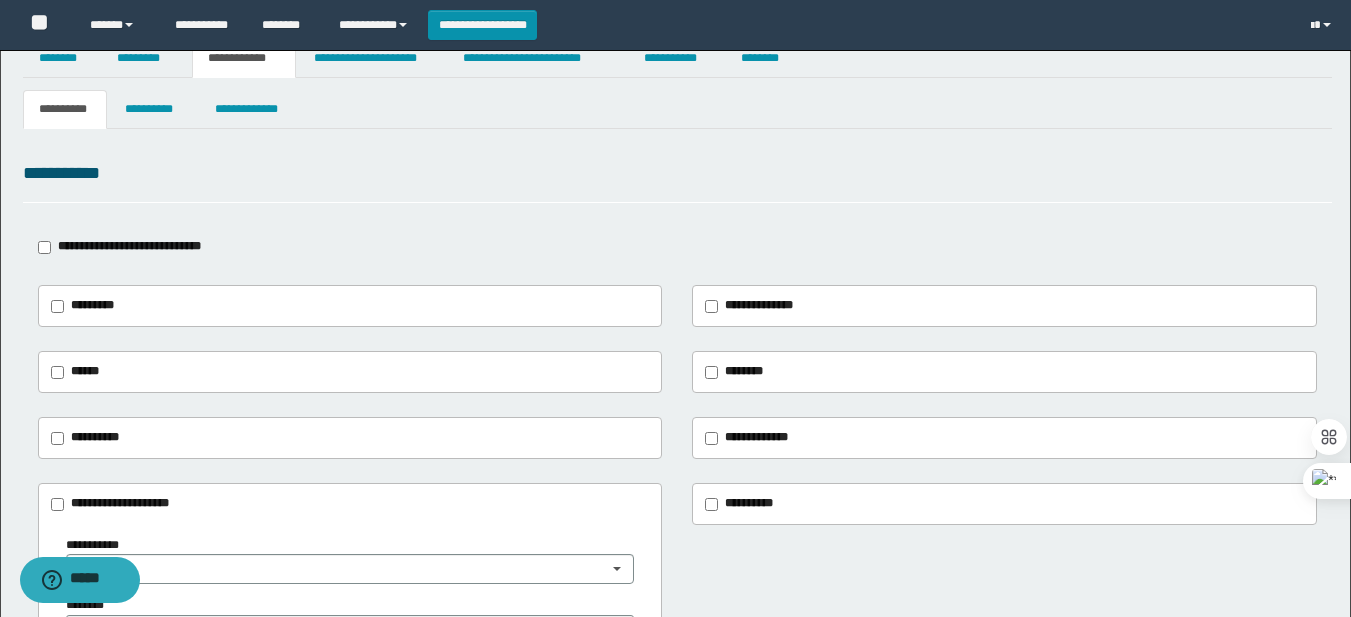 scroll, scrollTop: 31, scrollLeft: 0, axis: vertical 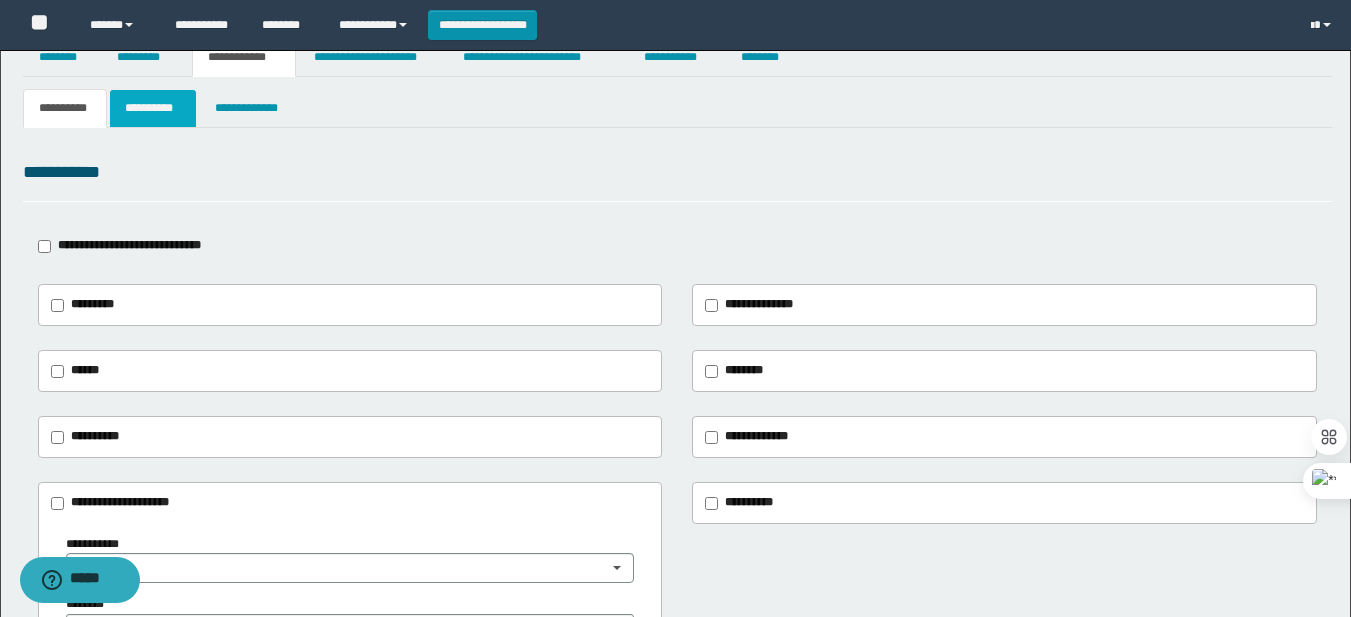 click on "**********" at bounding box center (153, 108) 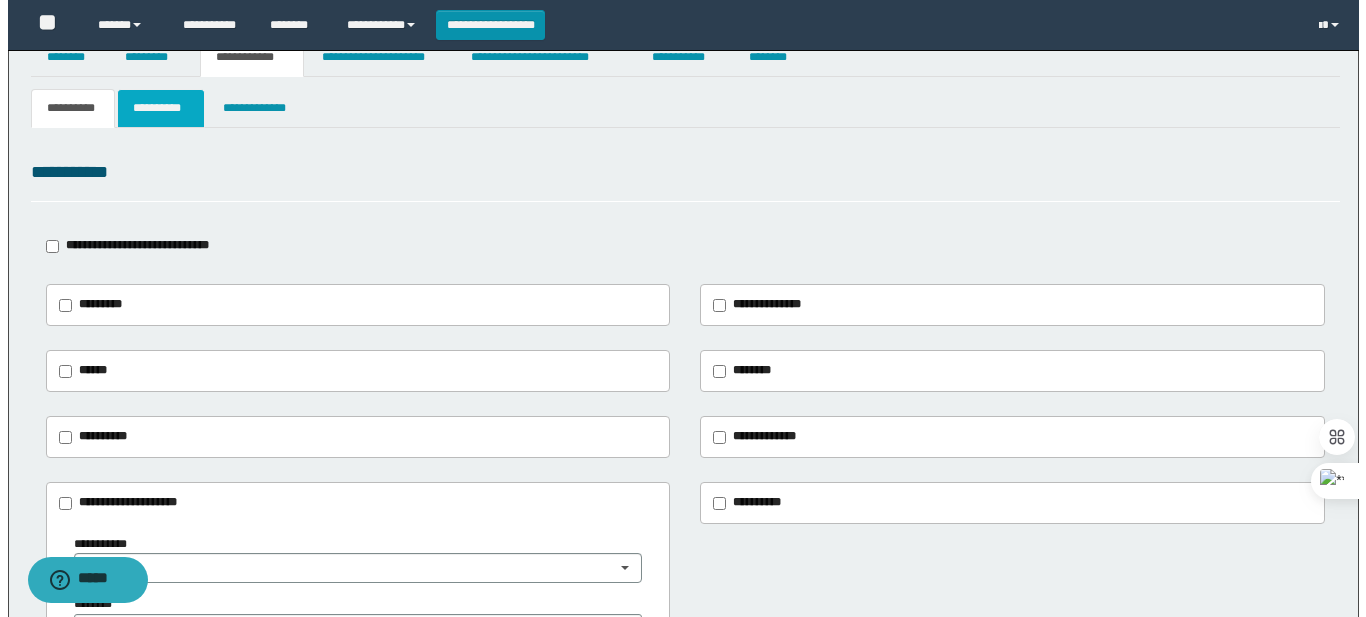scroll, scrollTop: 0, scrollLeft: 0, axis: both 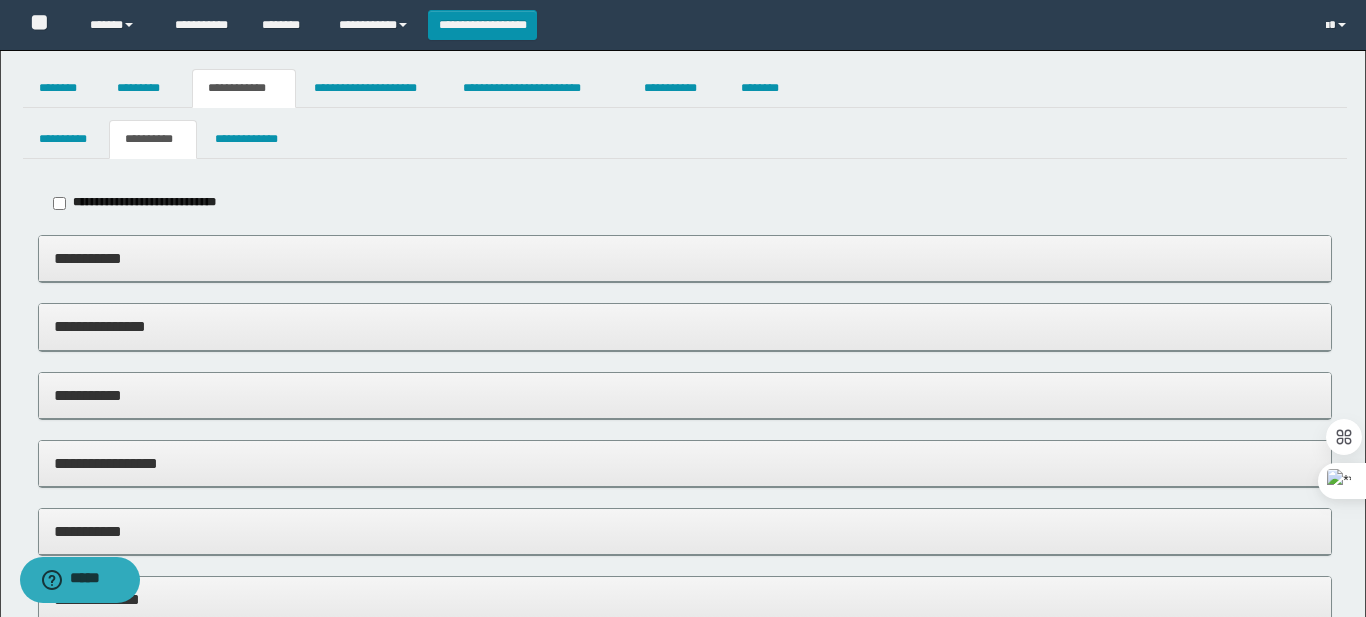 type on "**********" 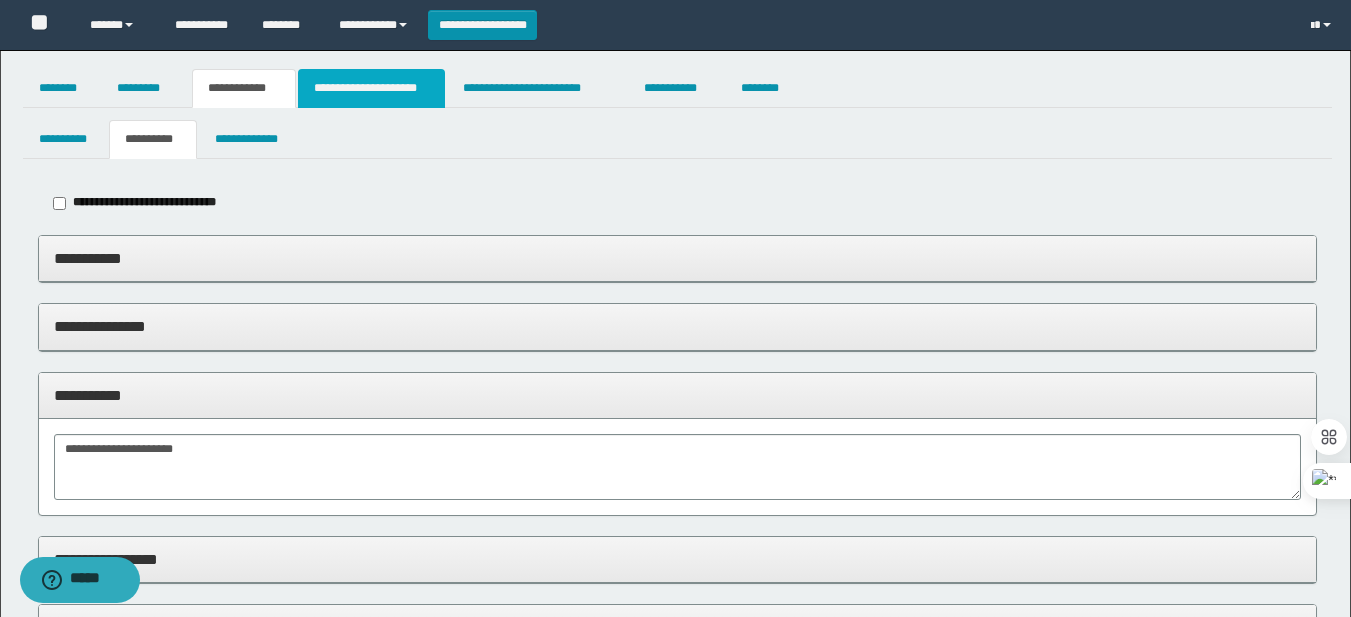click on "**********" at bounding box center (371, 88) 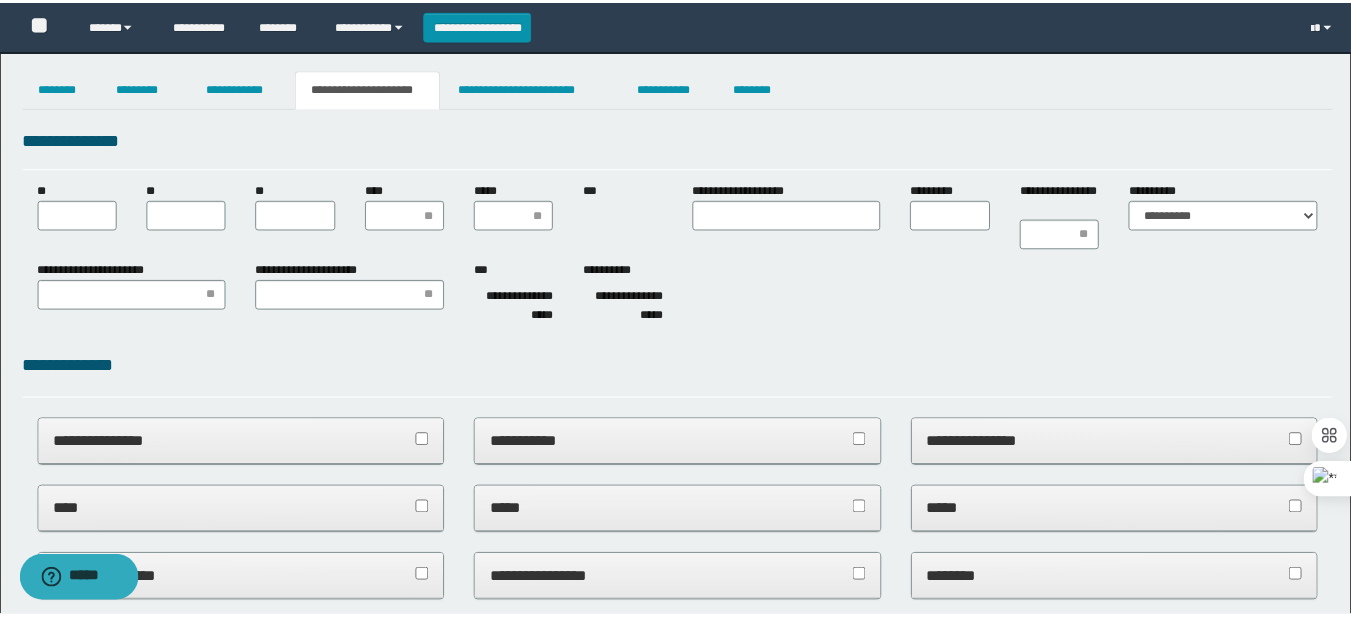 scroll, scrollTop: 0, scrollLeft: 0, axis: both 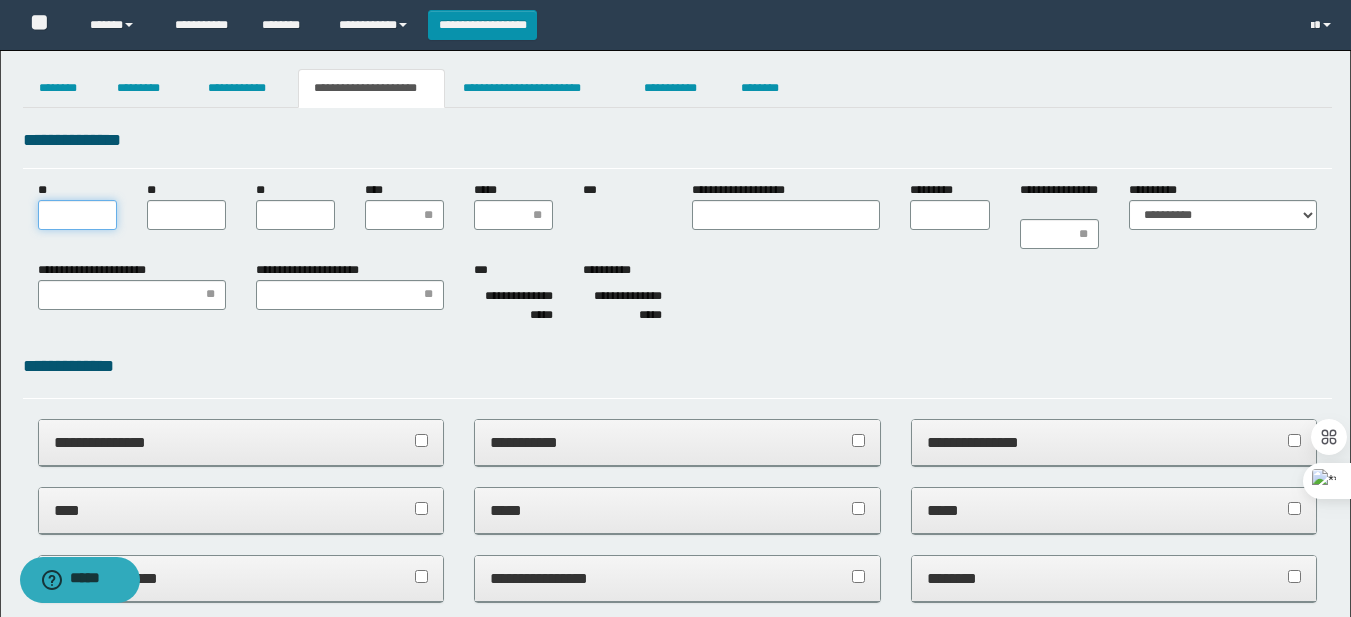 click on "**" at bounding box center [77, 215] 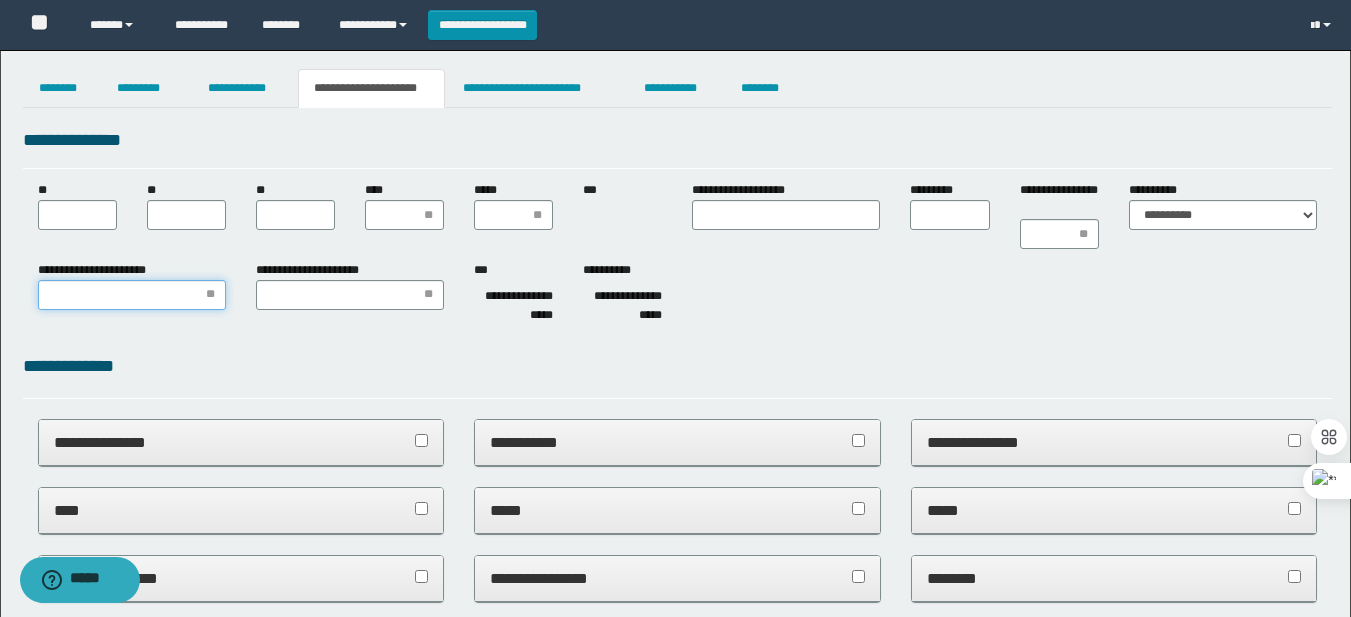 click on "**********" at bounding box center [132, 295] 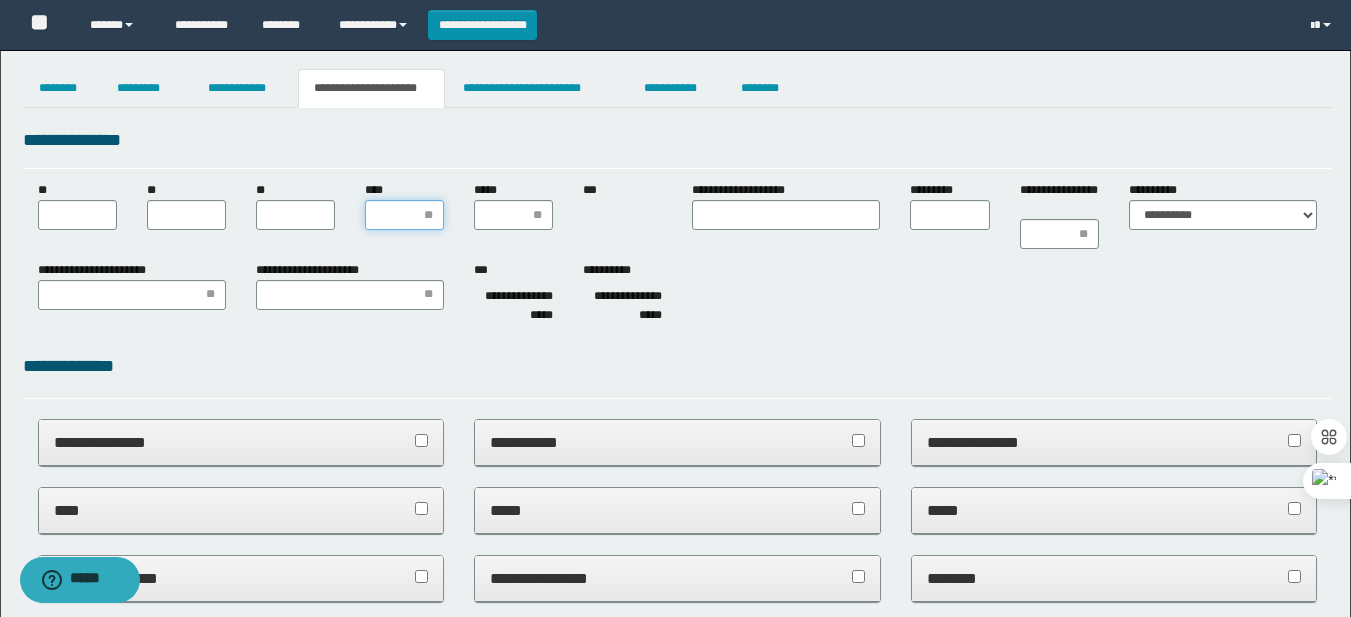 click on "****" at bounding box center [404, 215] 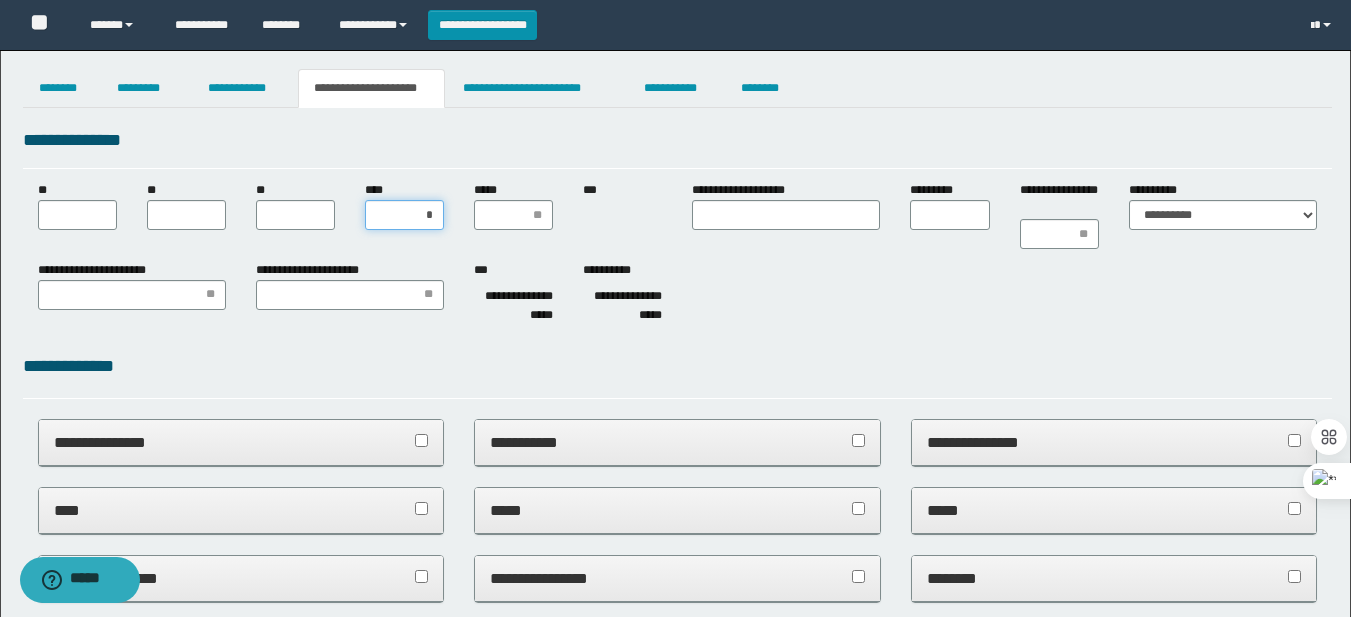 type on "**" 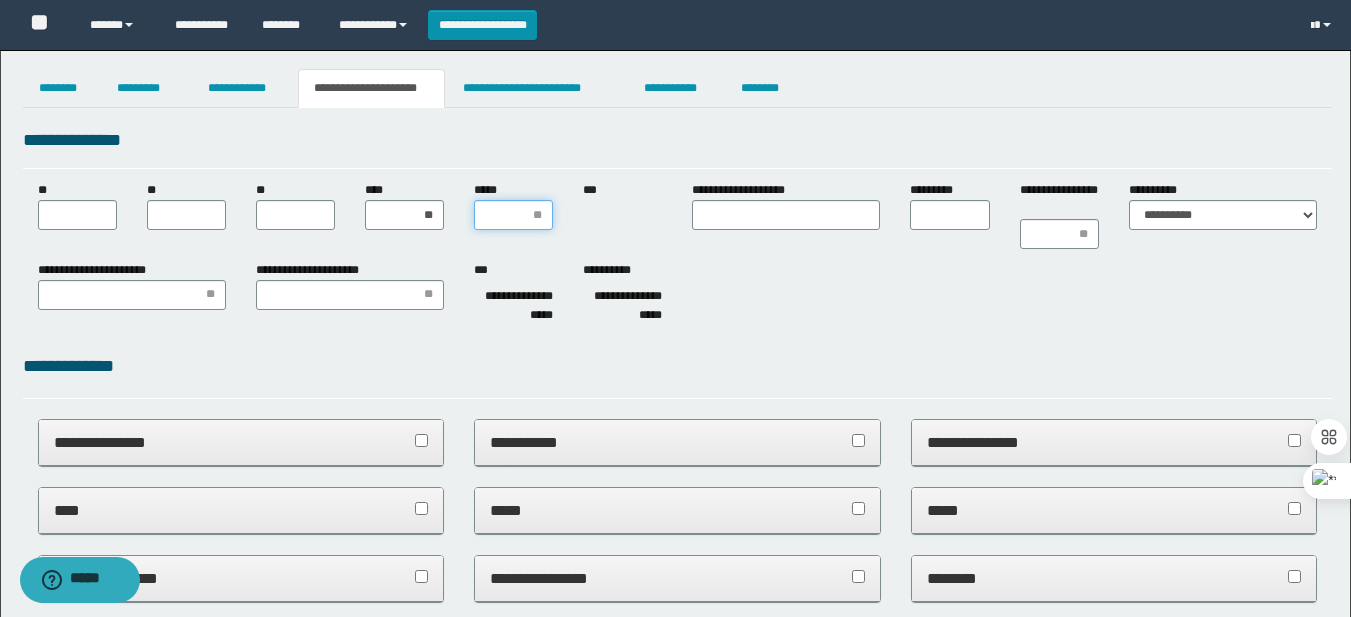 click on "*****" at bounding box center [513, 215] 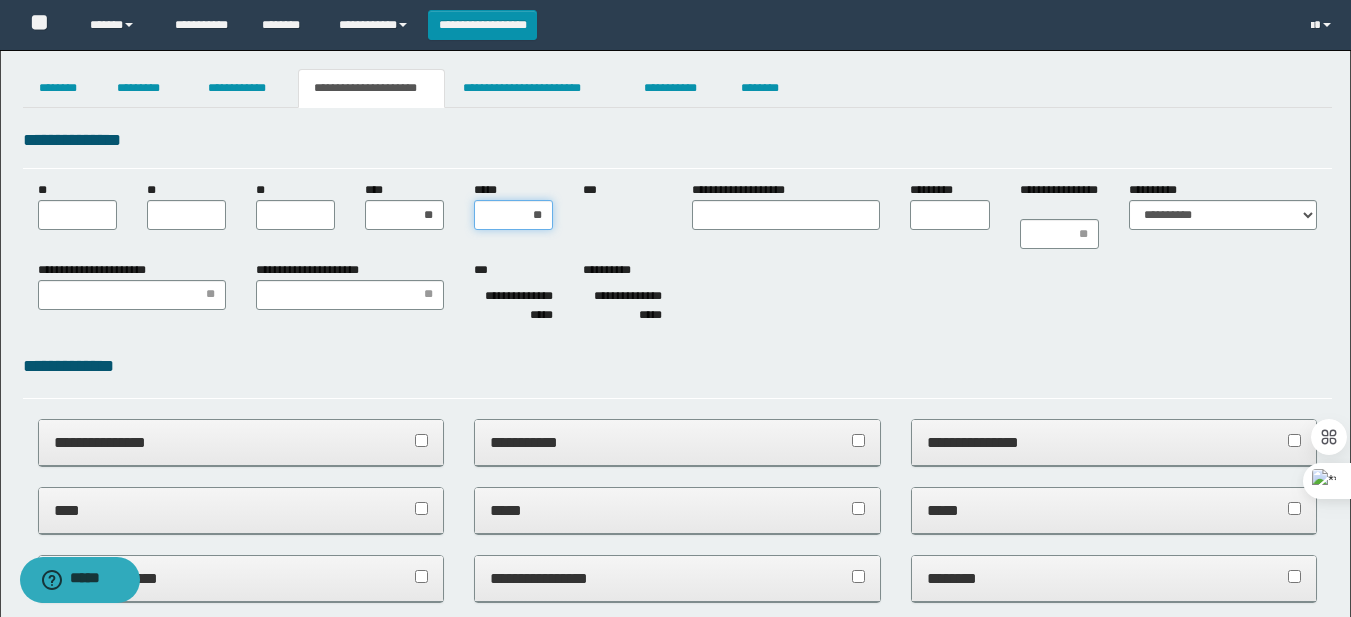 type on "***" 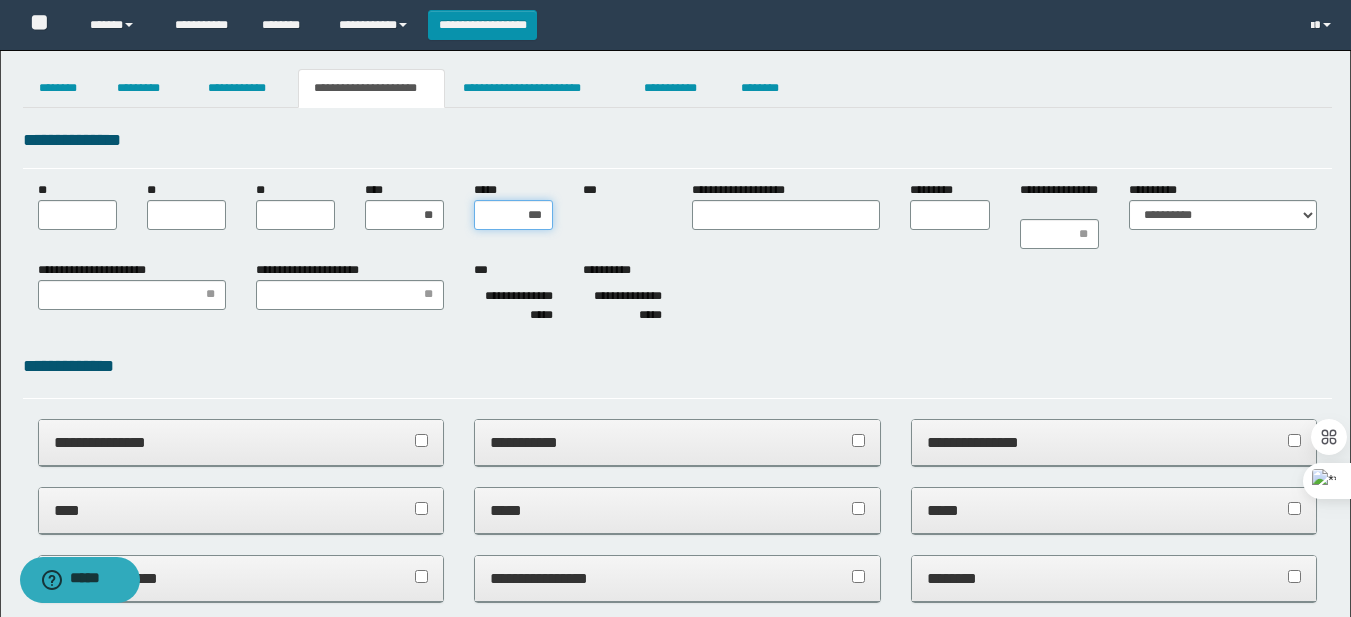 type 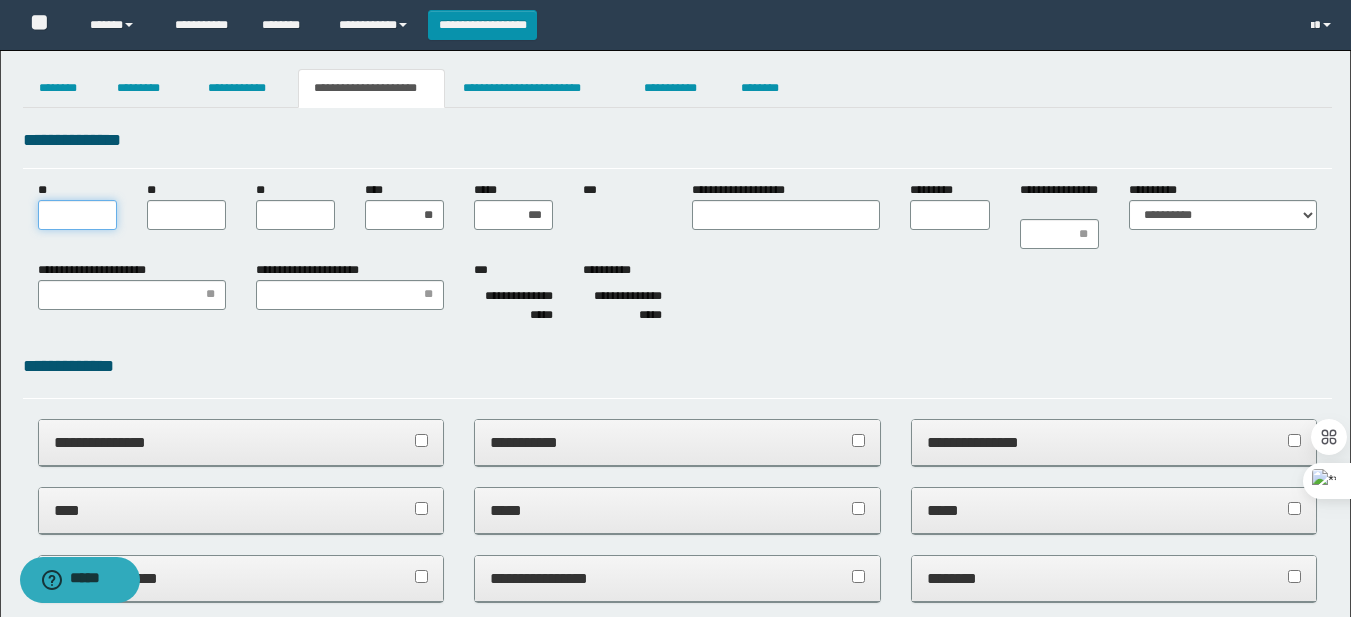 click on "**" at bounding box center (77, 215) 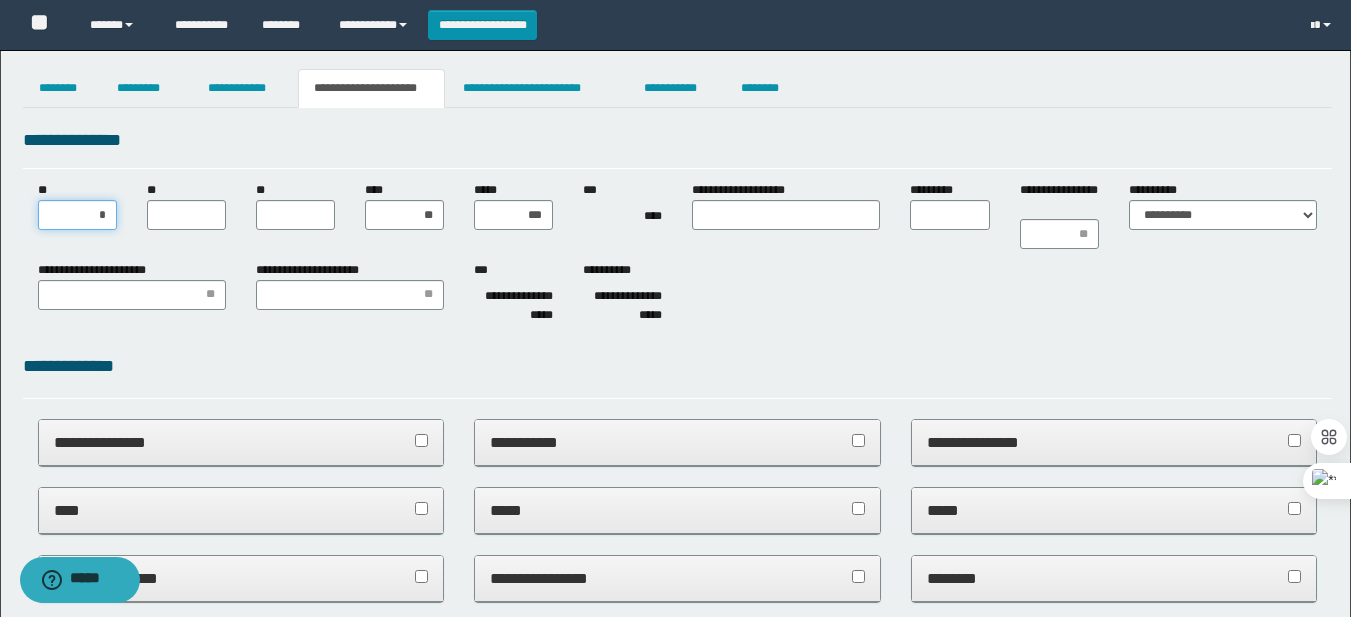 type on "**" 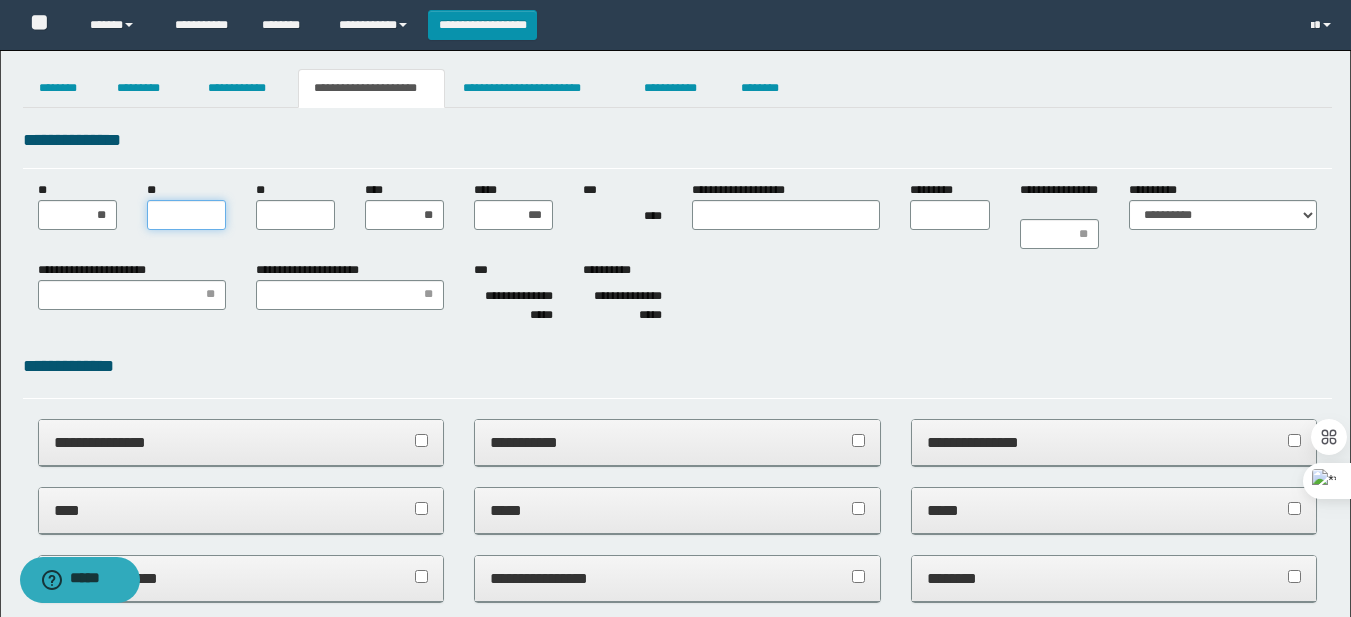 click on "**" at bounding box center [186, 215] 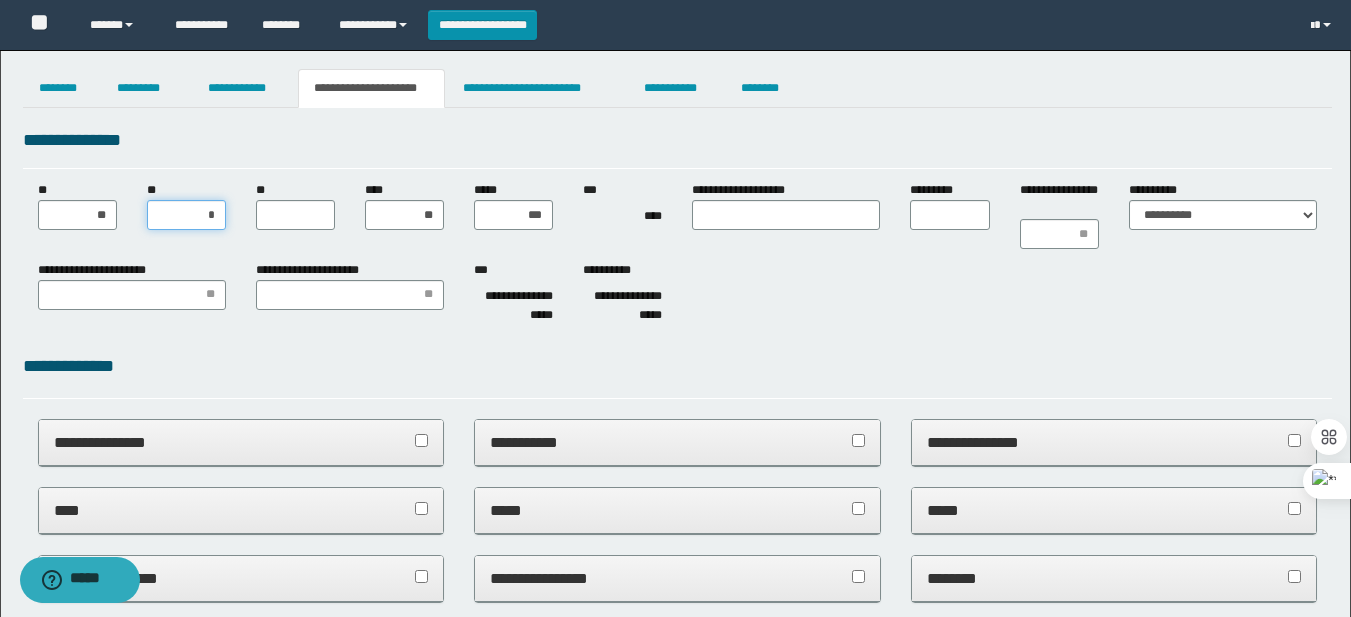 type on "**" 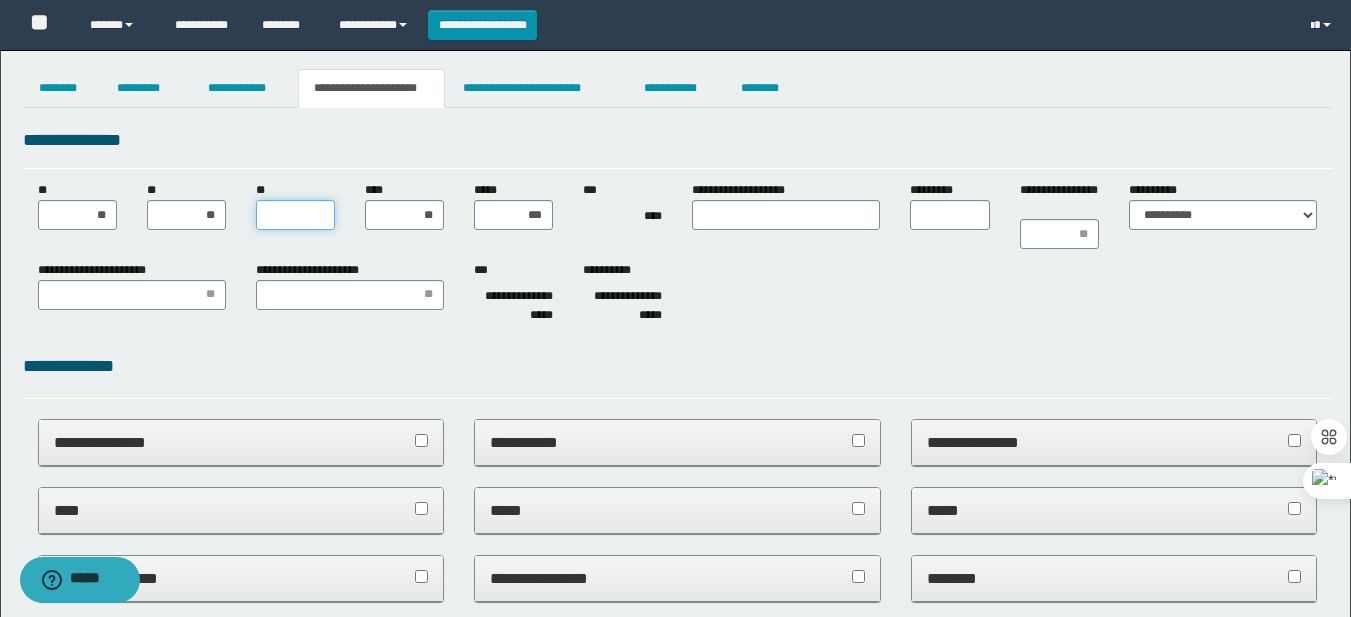 click on "**" at bounding box center [295, 215] 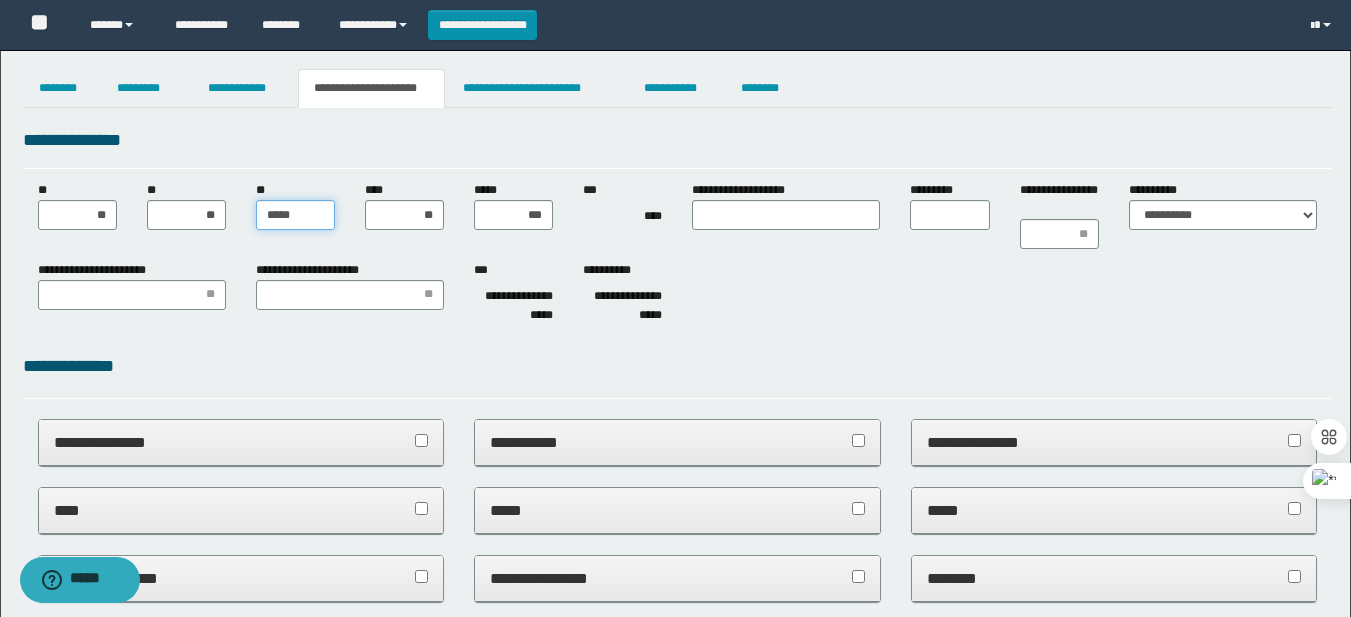 type on "******" 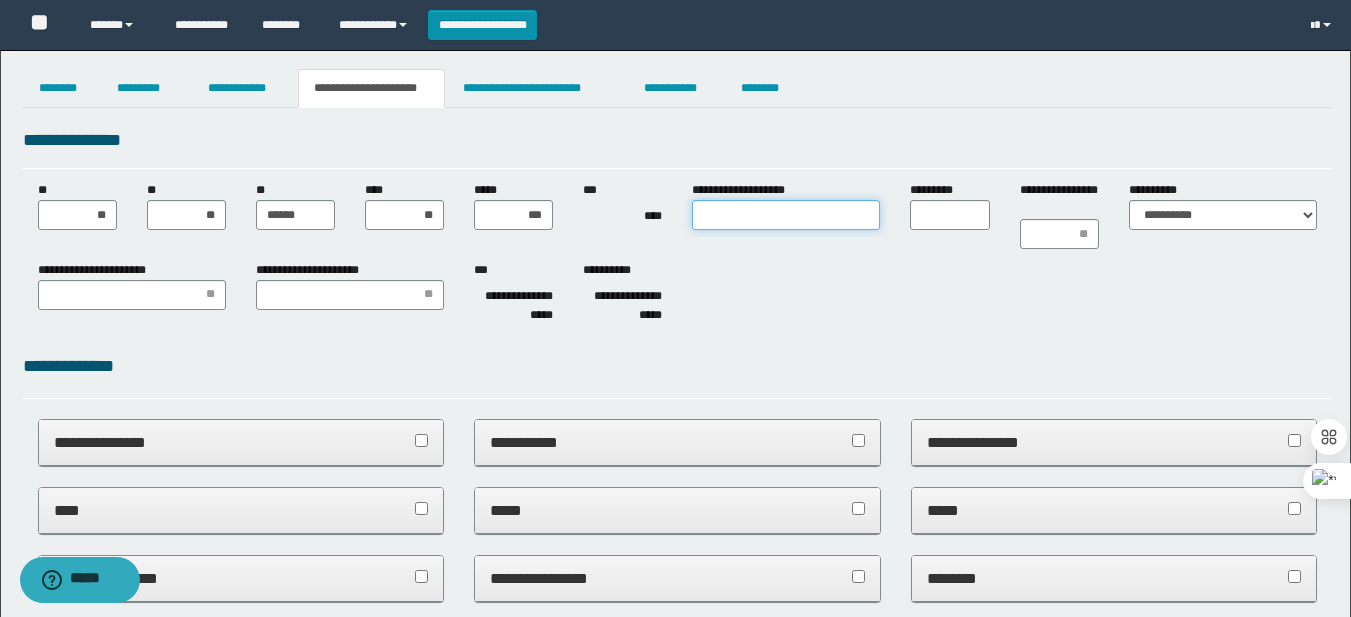 click on "**********" at bounding box center (786, 215) 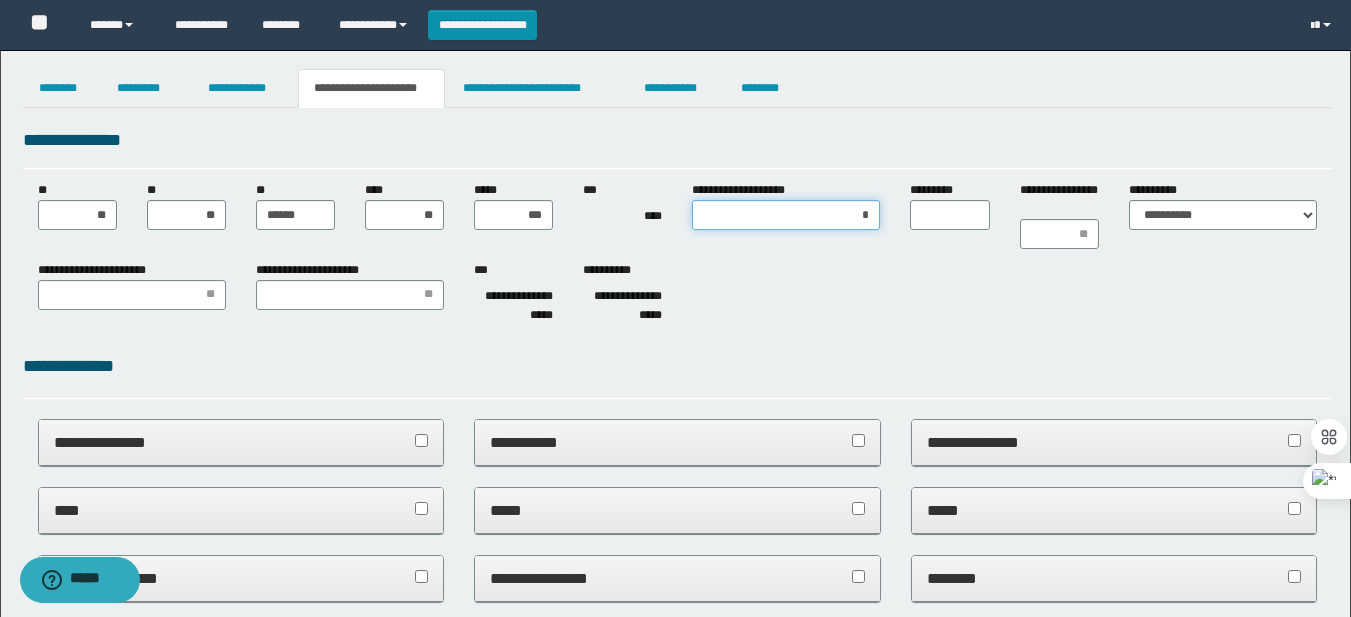 type on "**" 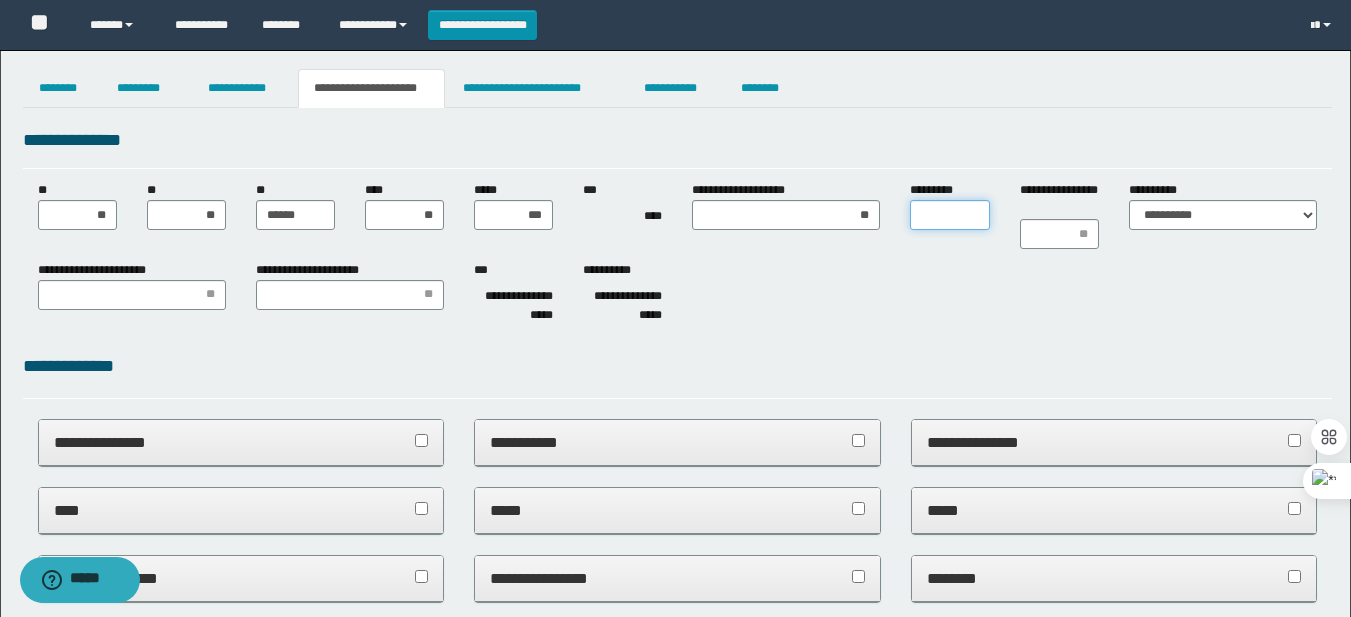 drag, startPoint x: 940, startPoint y: 208, endPoint x: 923, endPoint y: 211, distance: 17.262676 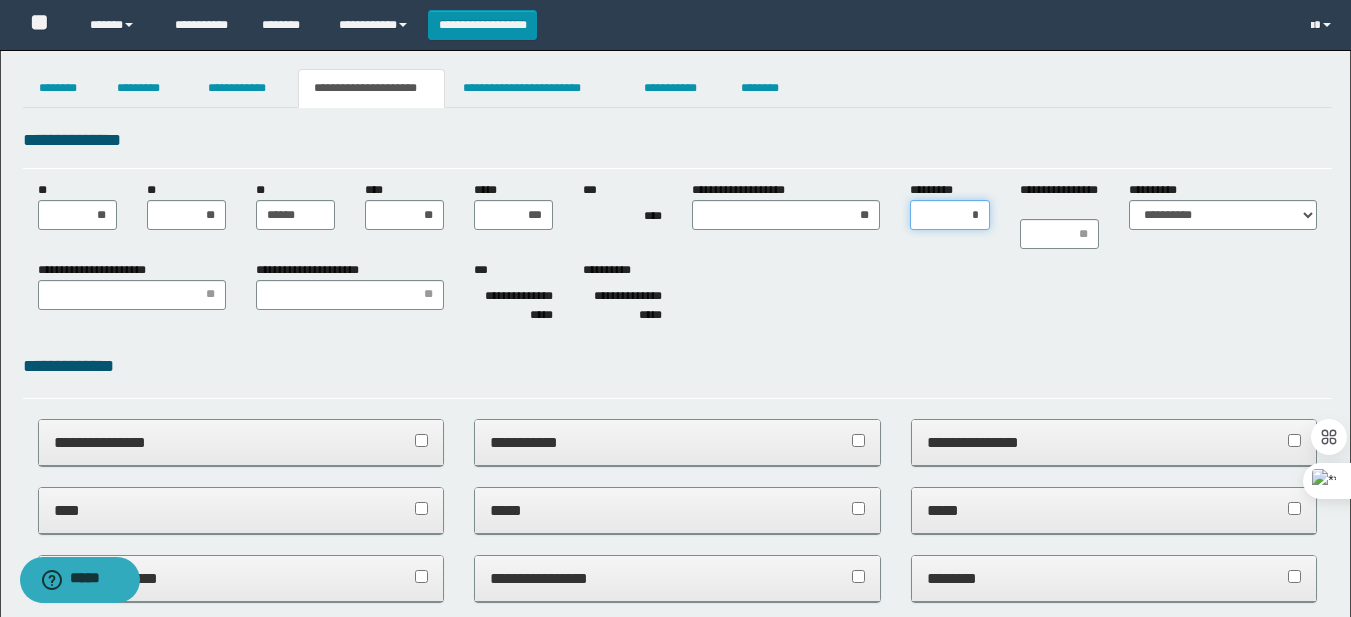 type on "**" 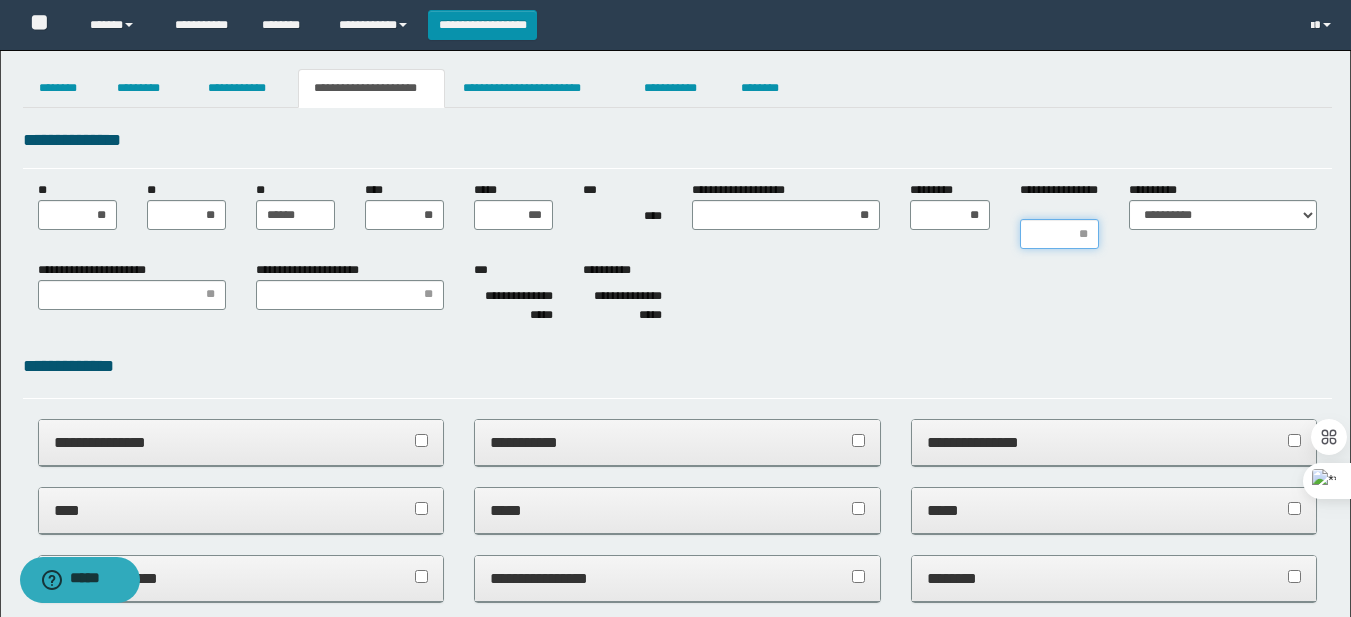 click on "**********" at bounding box center (1059, 234) 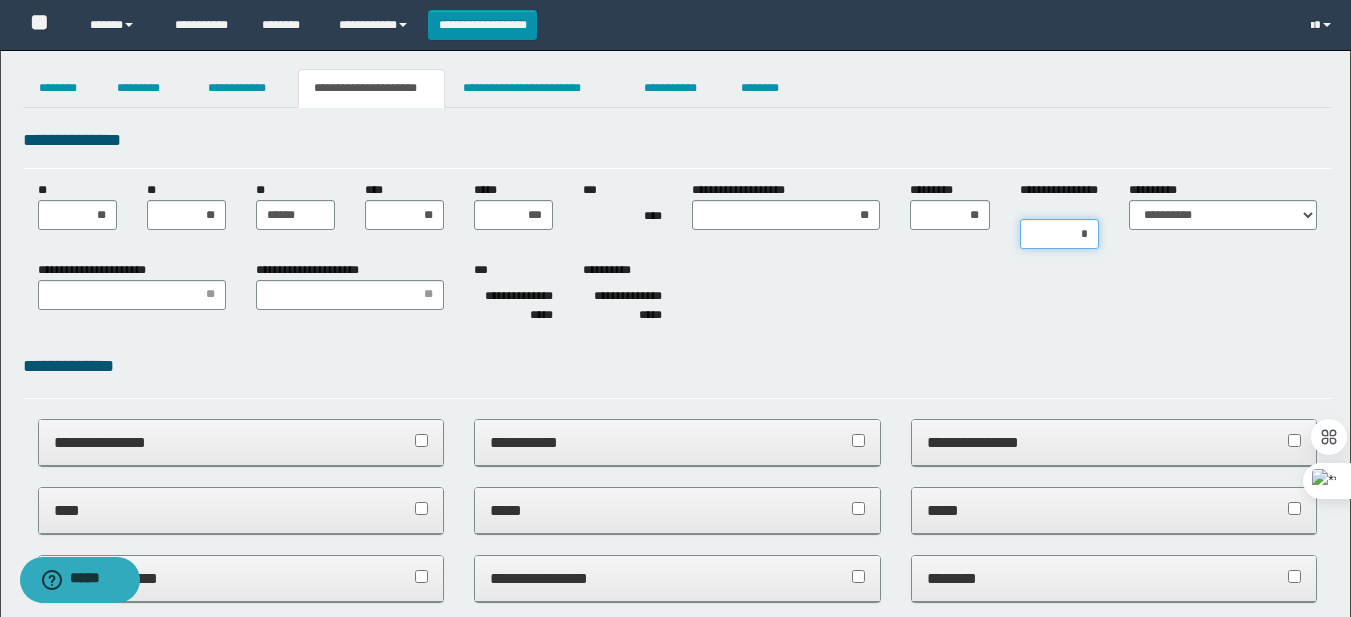type on "**" 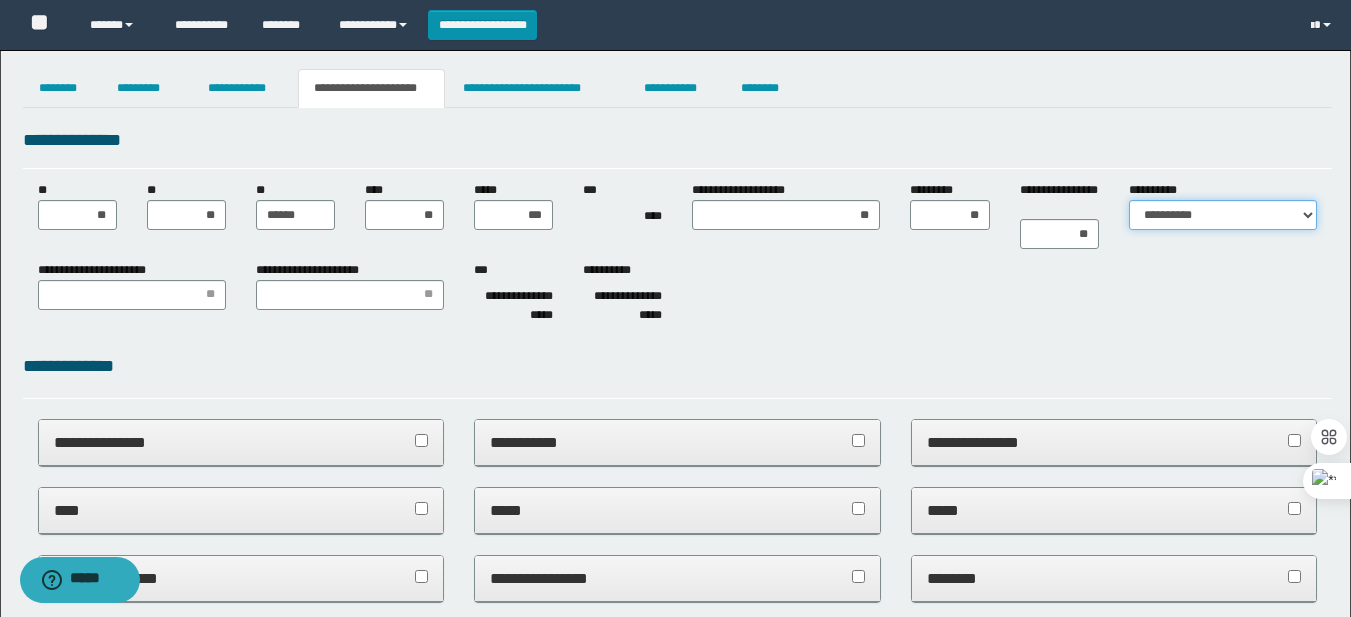 click on "**********" at bounding box center (1223, 215) 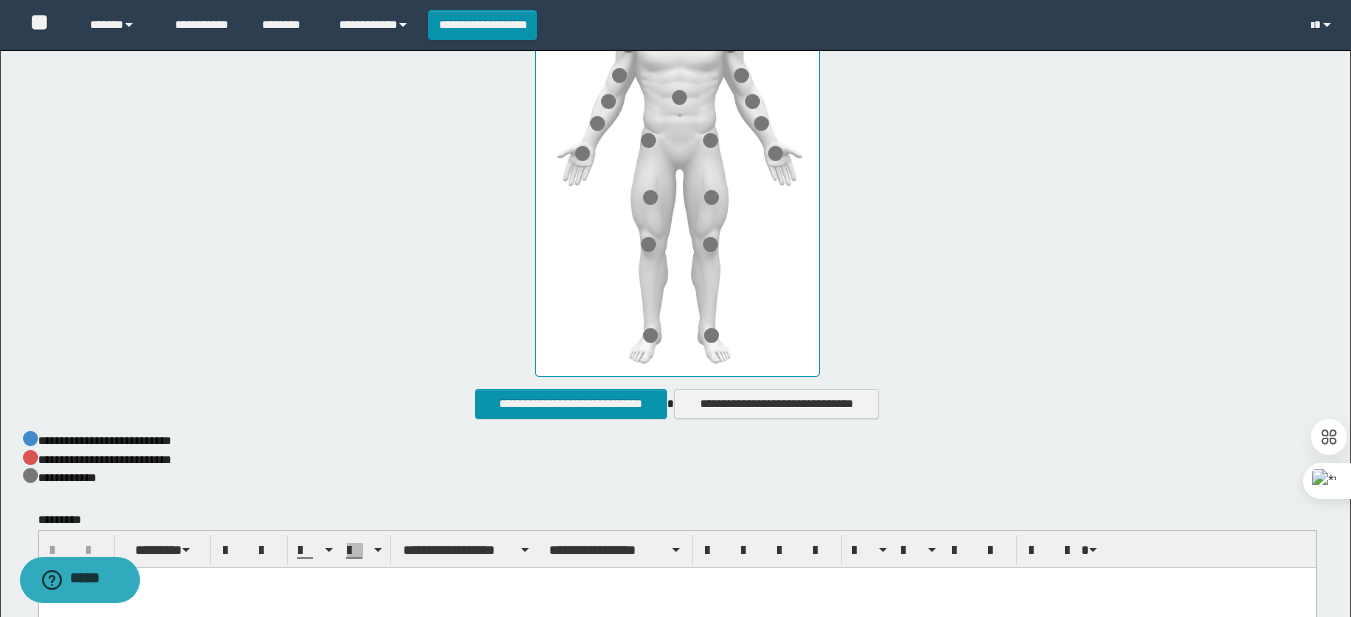 scroll, scrollTop: 923, scrollLeft: 0, axis: vertical 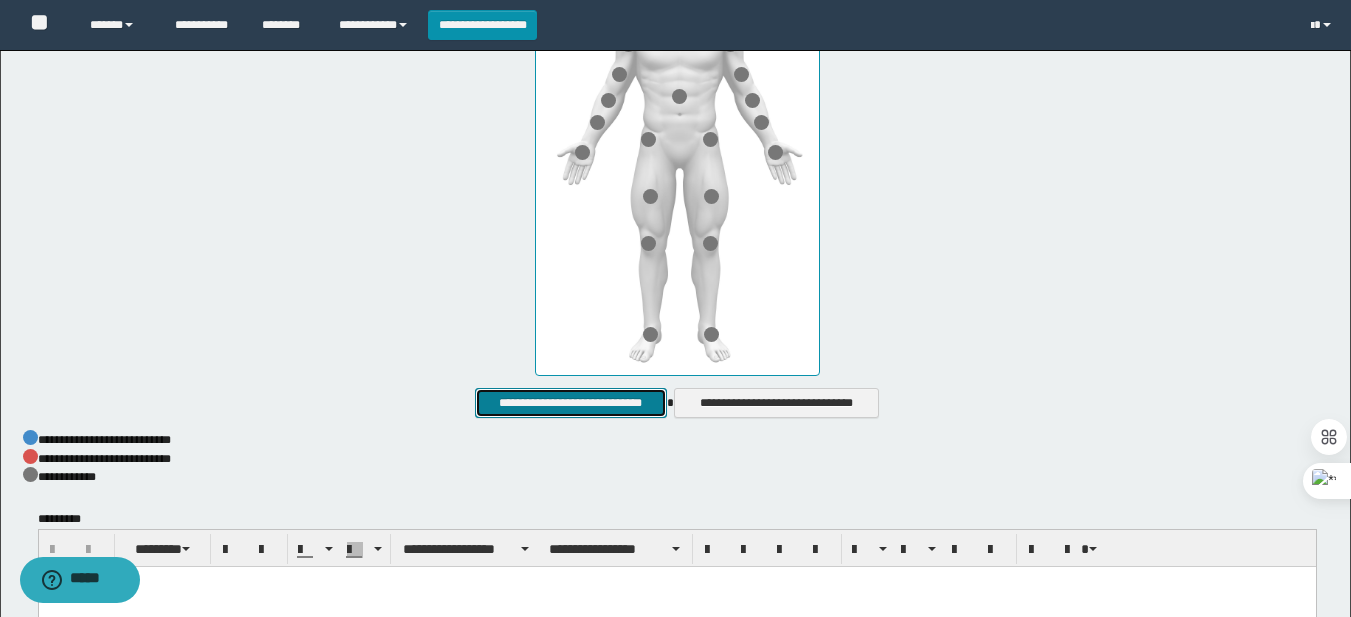 click on "**********" at bounding box center [570, 403] 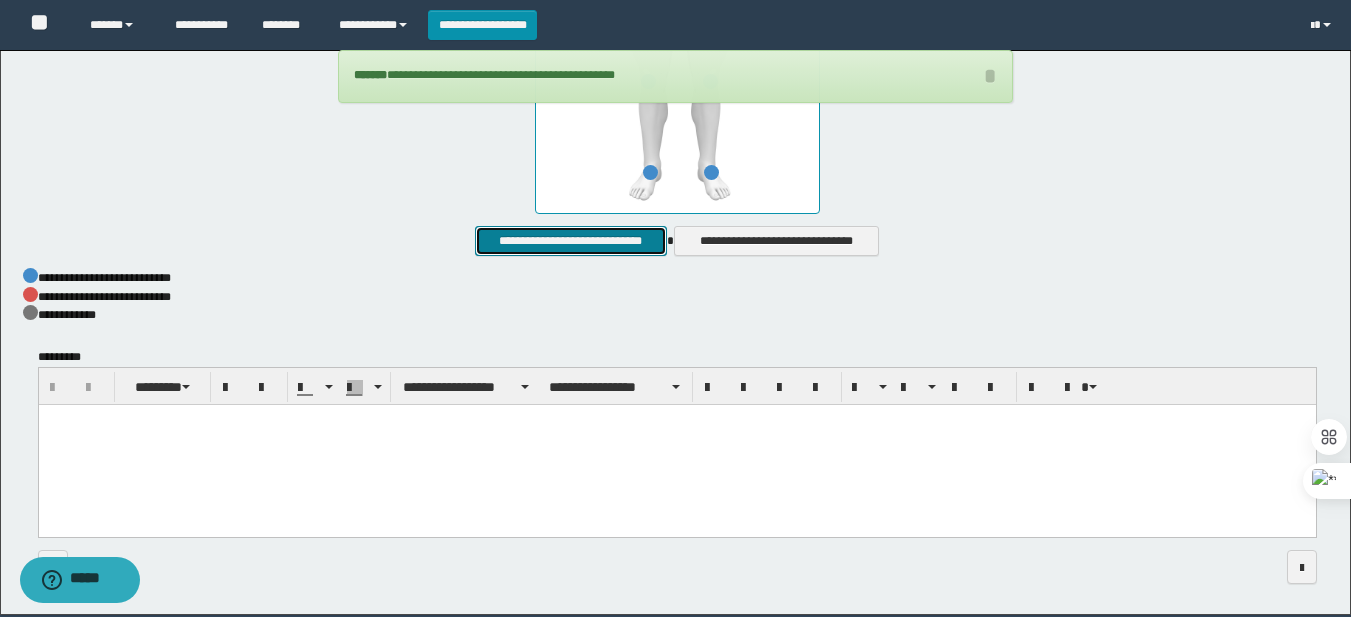 scroll, scrollTop: 1086, scrollLeft: 0, axis: vertical 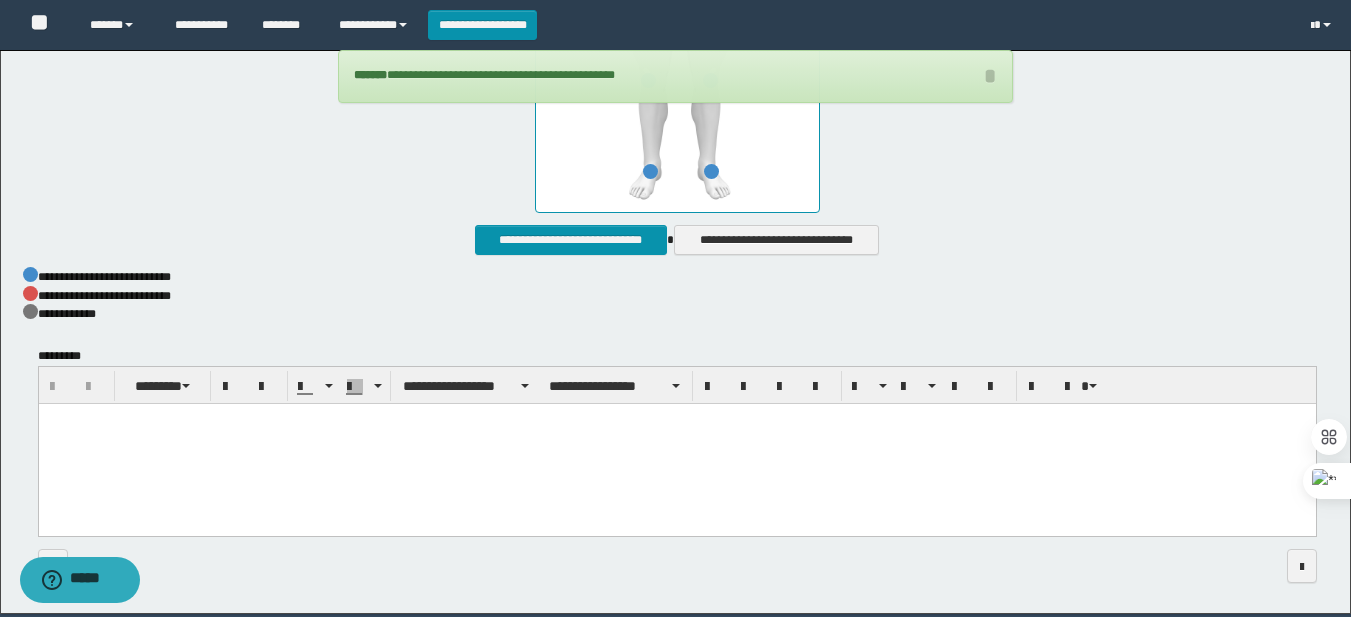 click at bounding box center (676, 445) 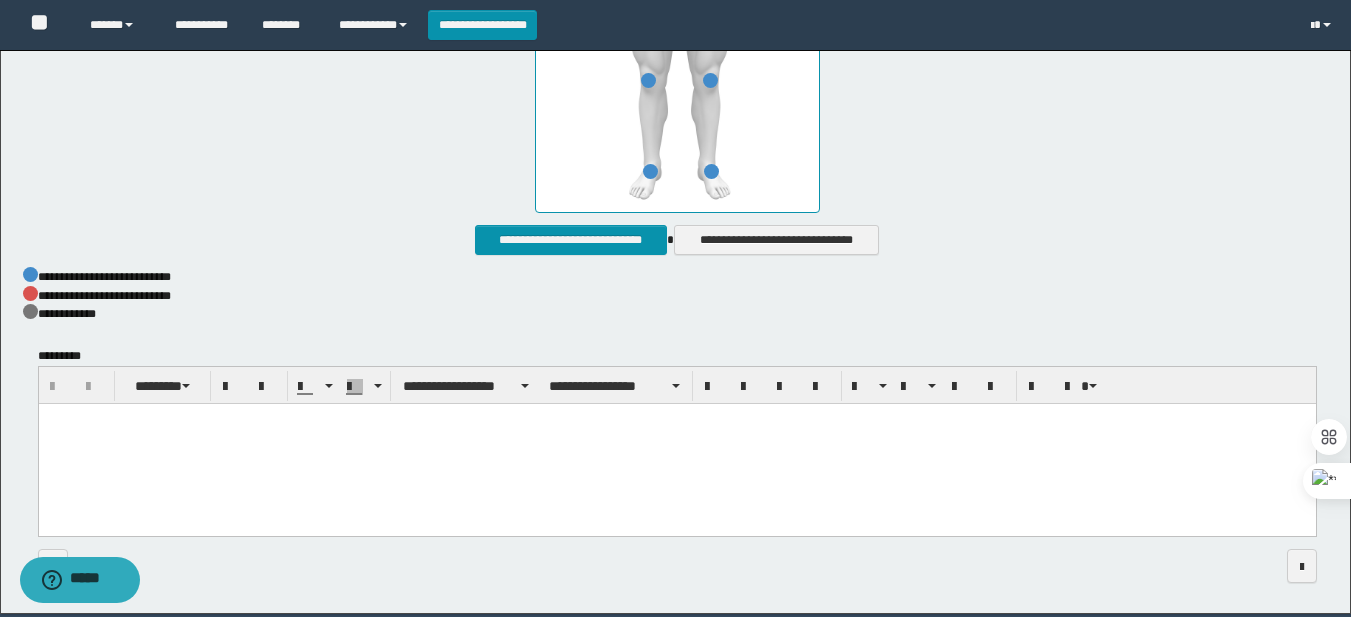 click at bounding box center [676, 445] 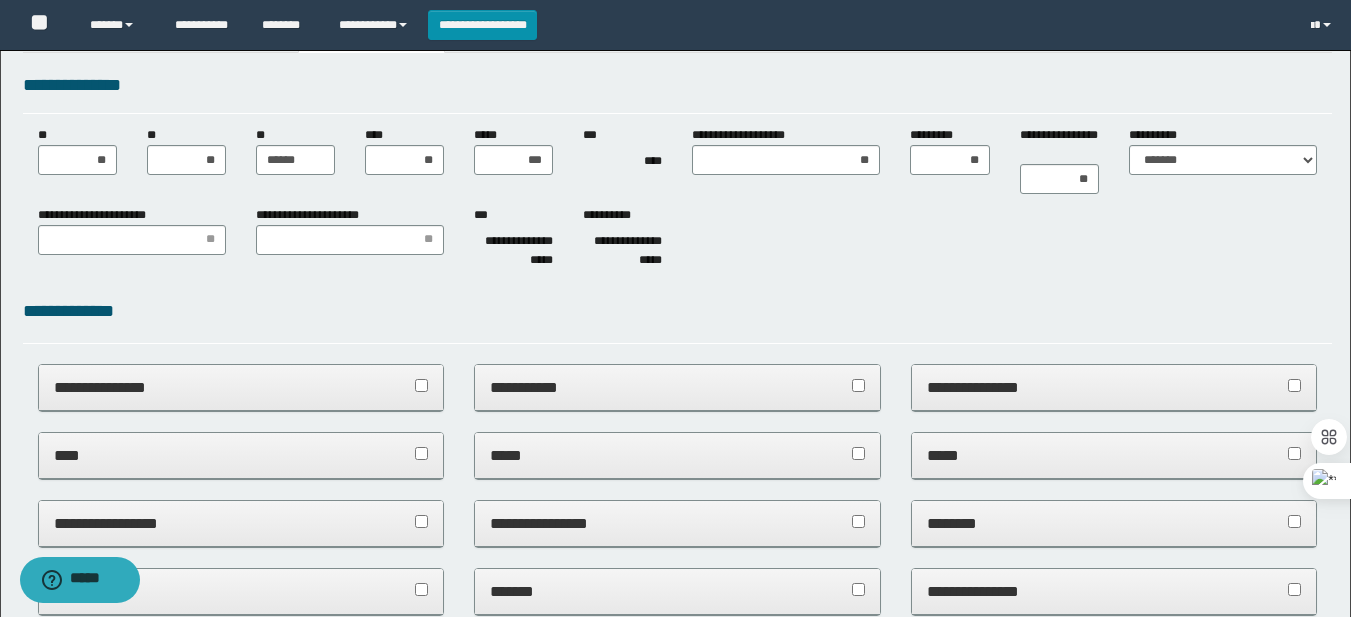 scroll, scrollTop: 0, scrollLeft: 0, axis: both 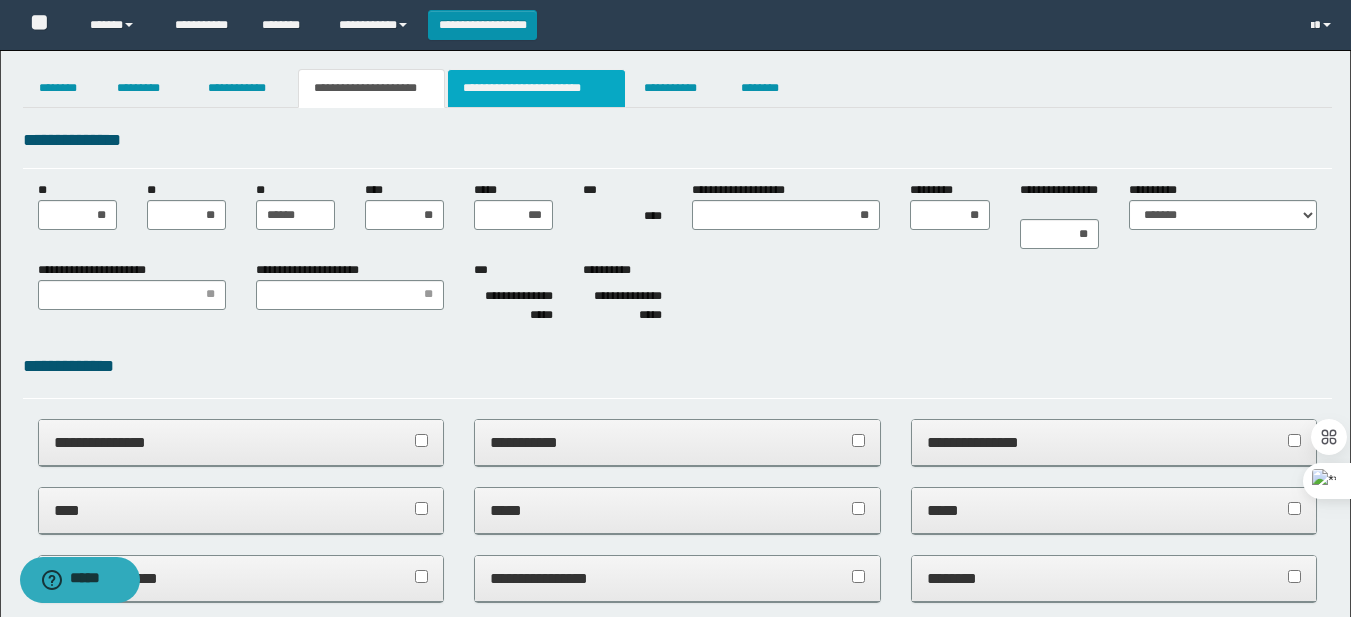 click on "**********" at bounding box center [537, 88] 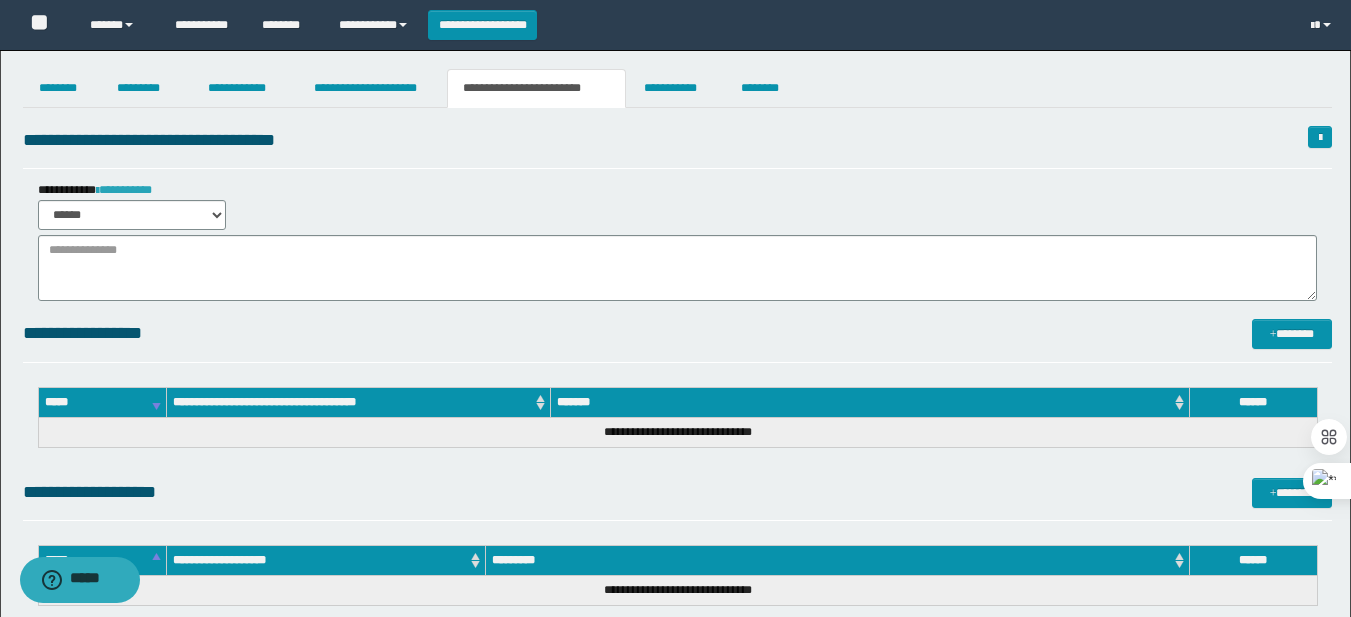 click on "**********" at bounding box center (124, 190) 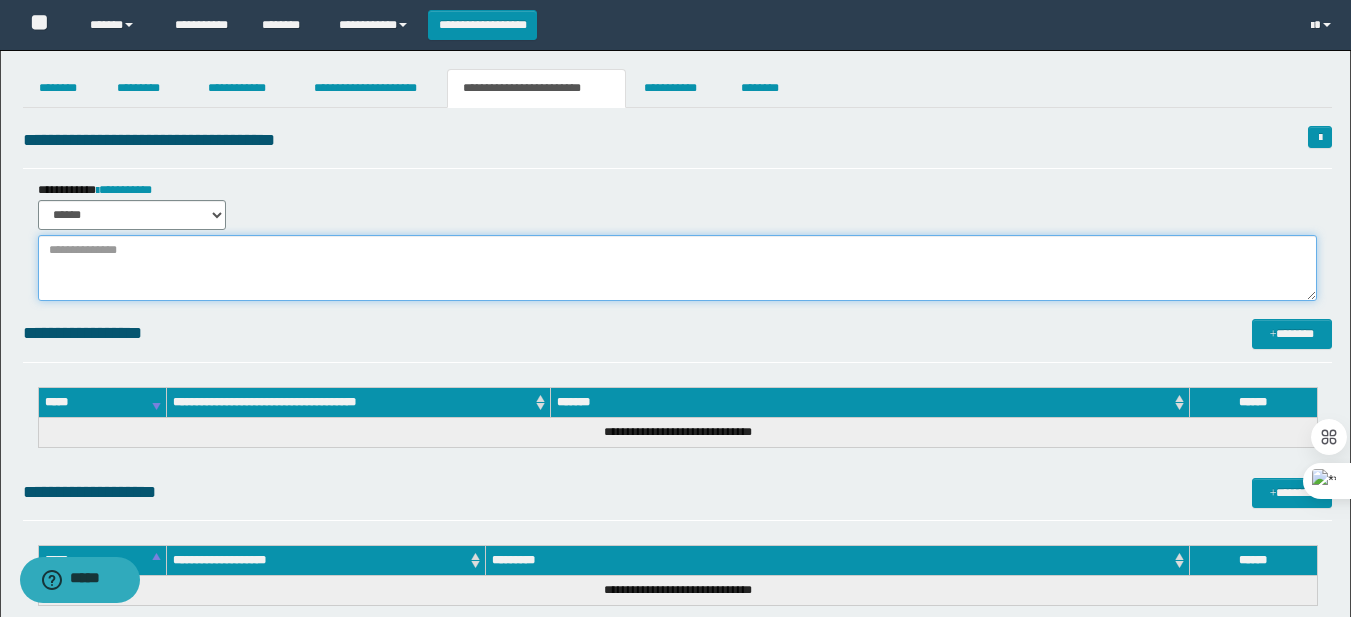 click at bounding box center (677, 268) 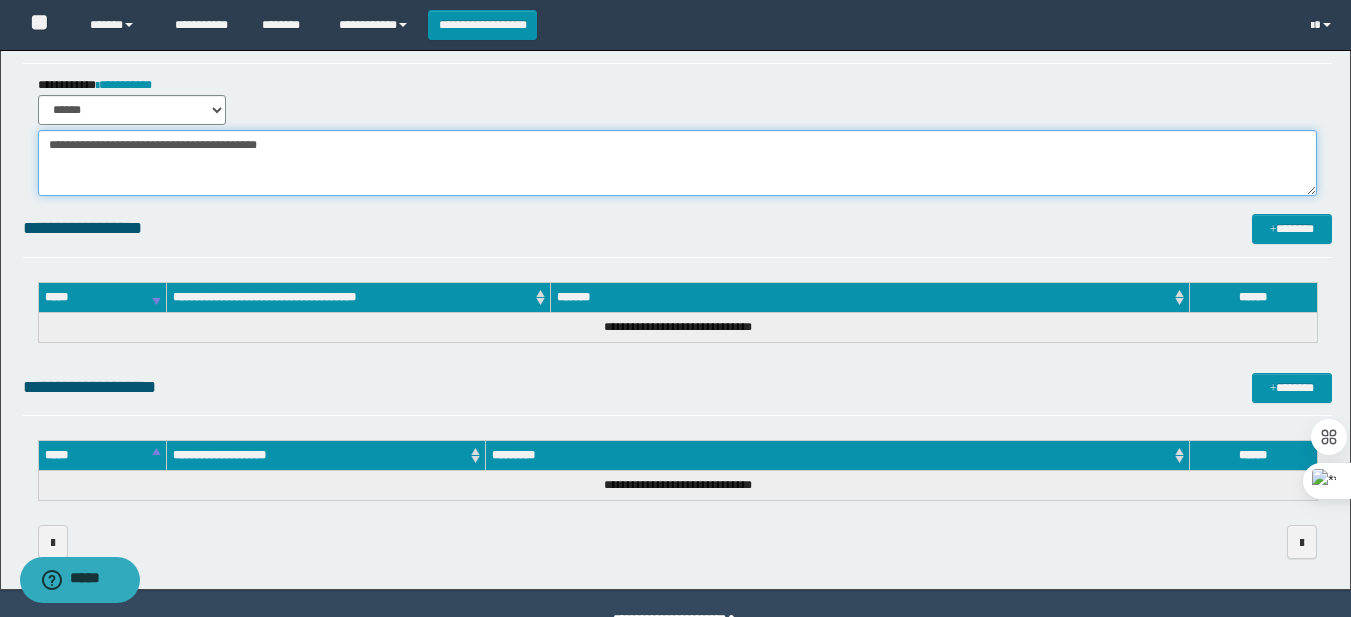 scroll, scrollTop: 112, scrollLeft: 0, axis: vertical 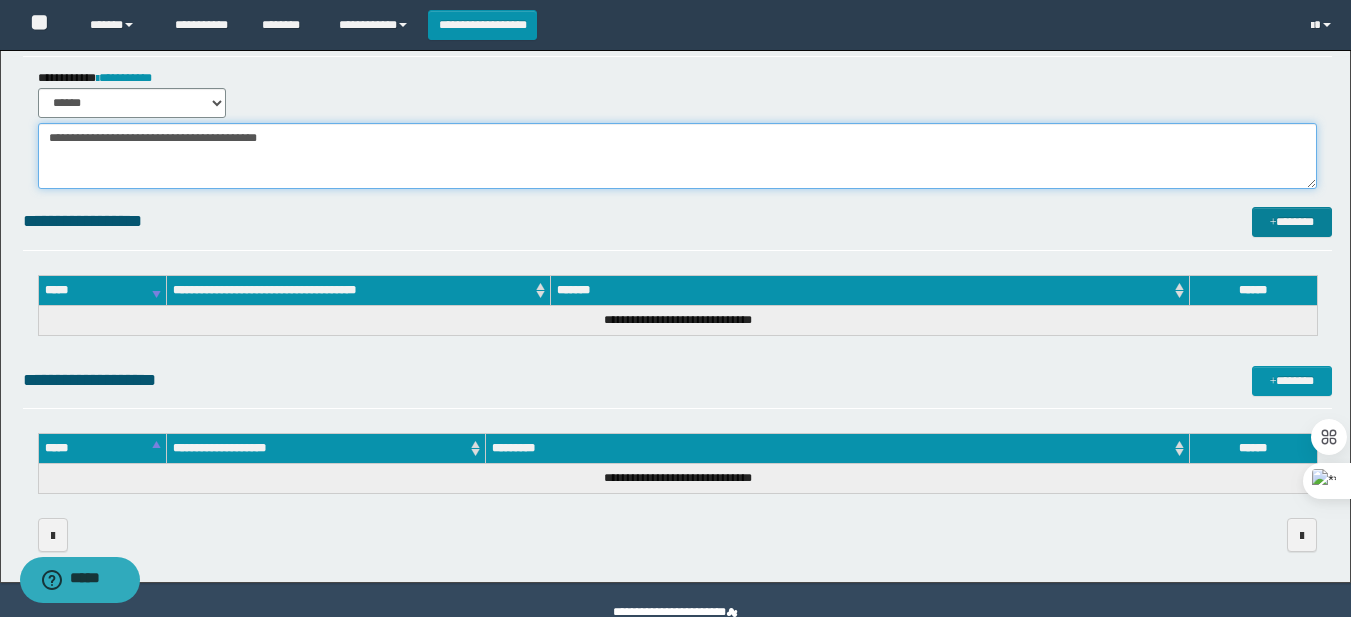 type on "**********" 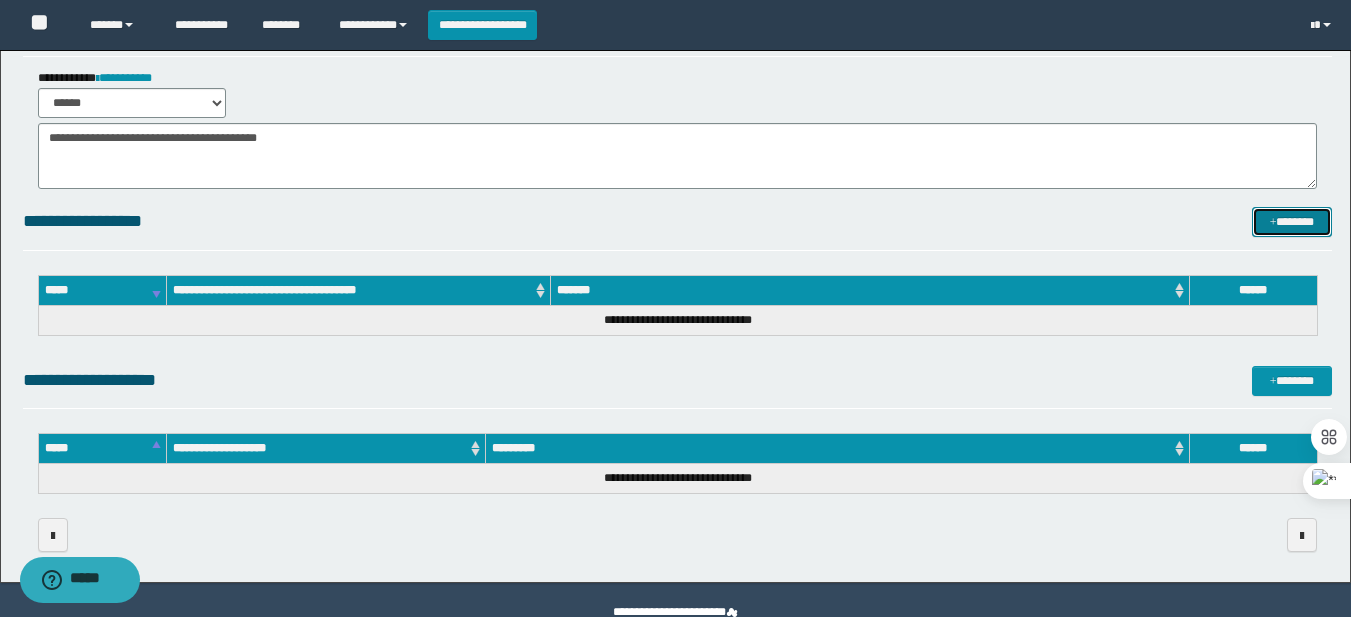 click on "*******" at bounding box center (1292, 222) 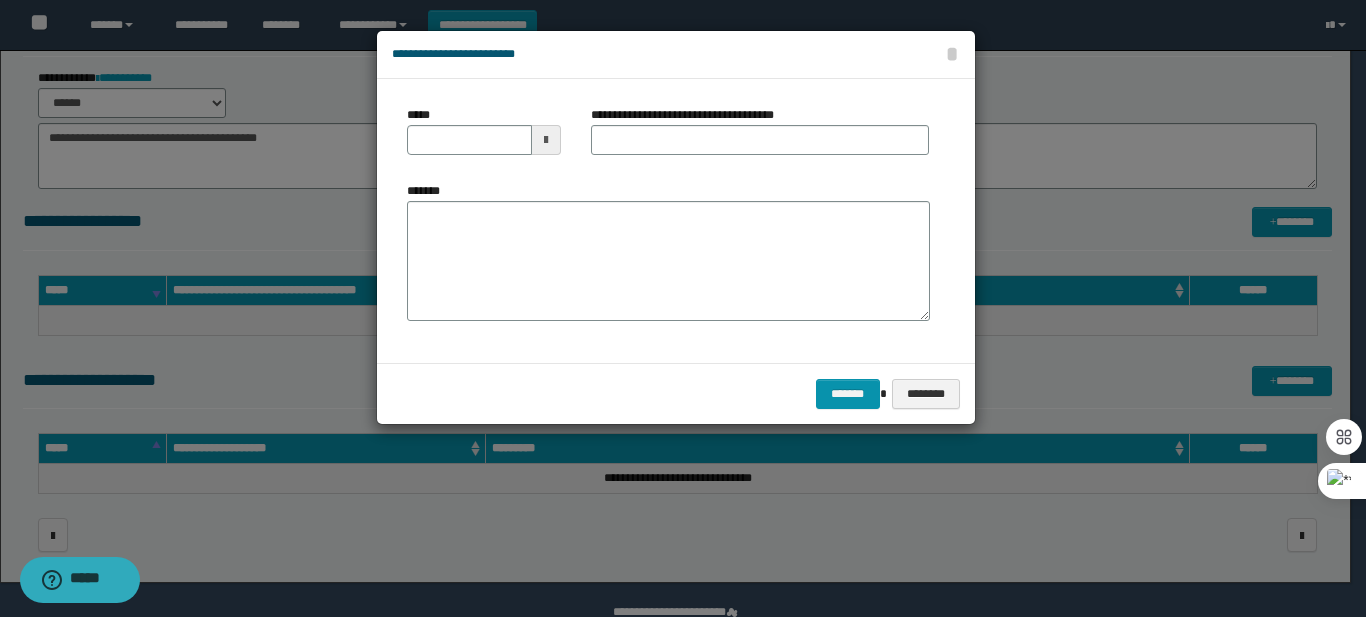 click at bounding box center (546, 140) 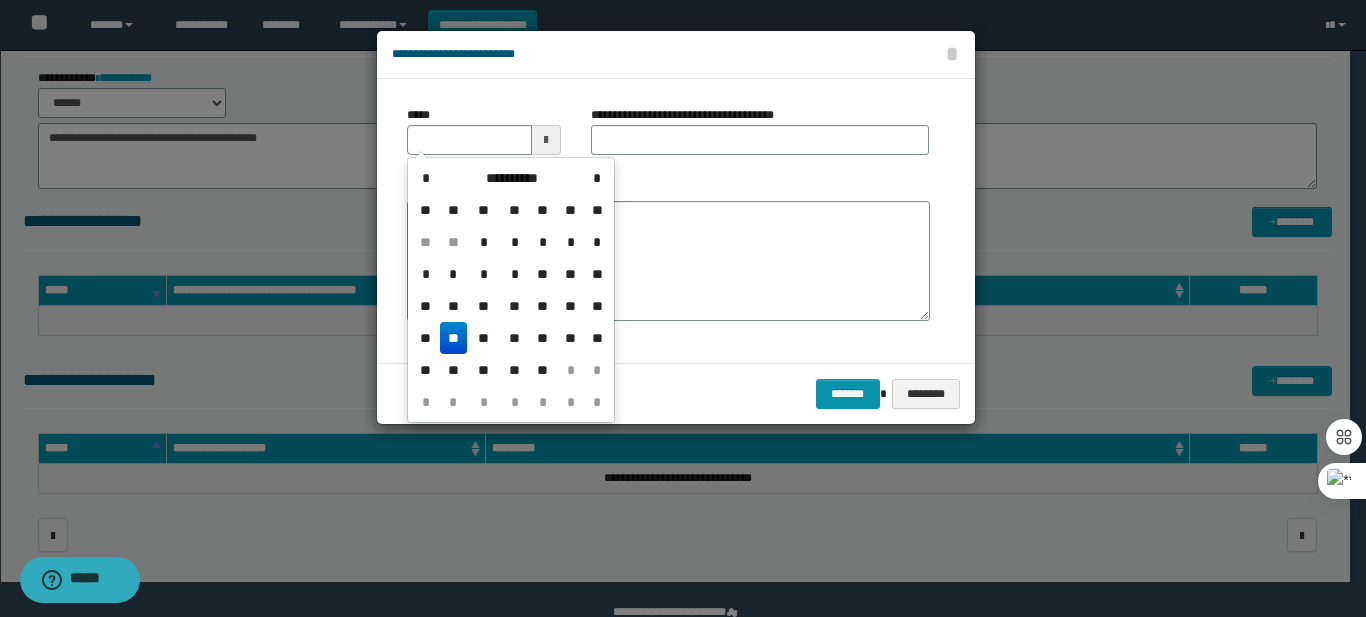 click on "**" at bounding box center (454, 338) 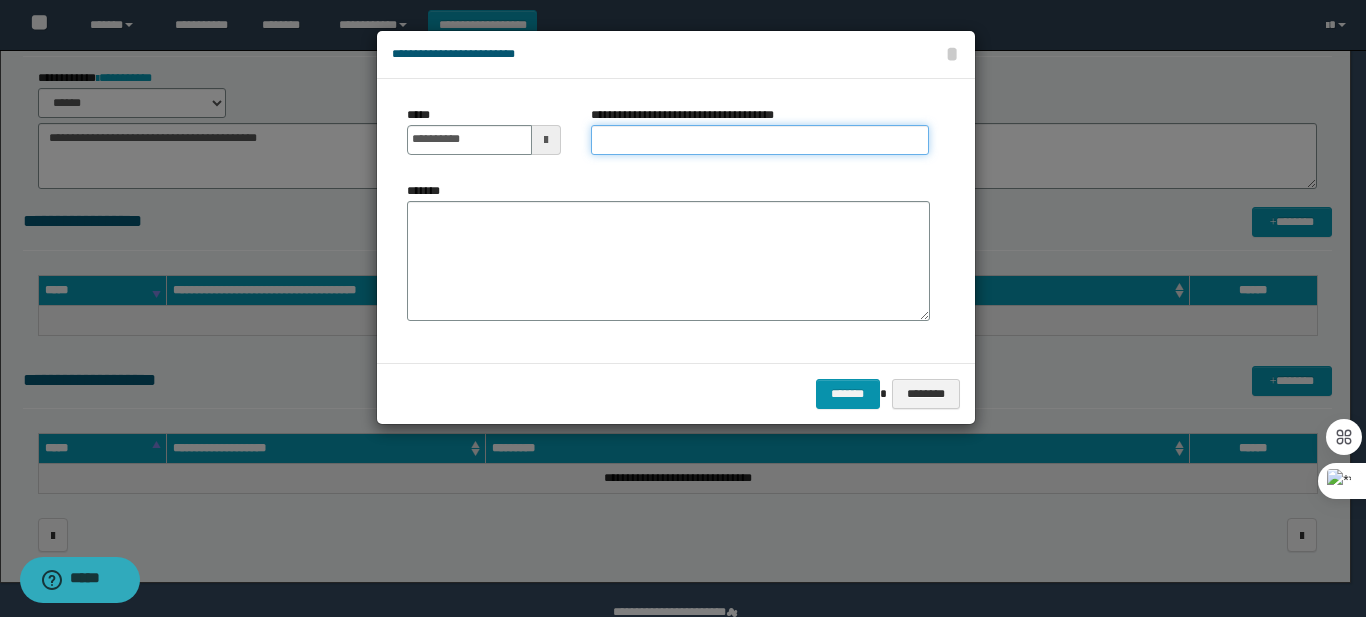 click on "**********" at bounding box center [760, 140] 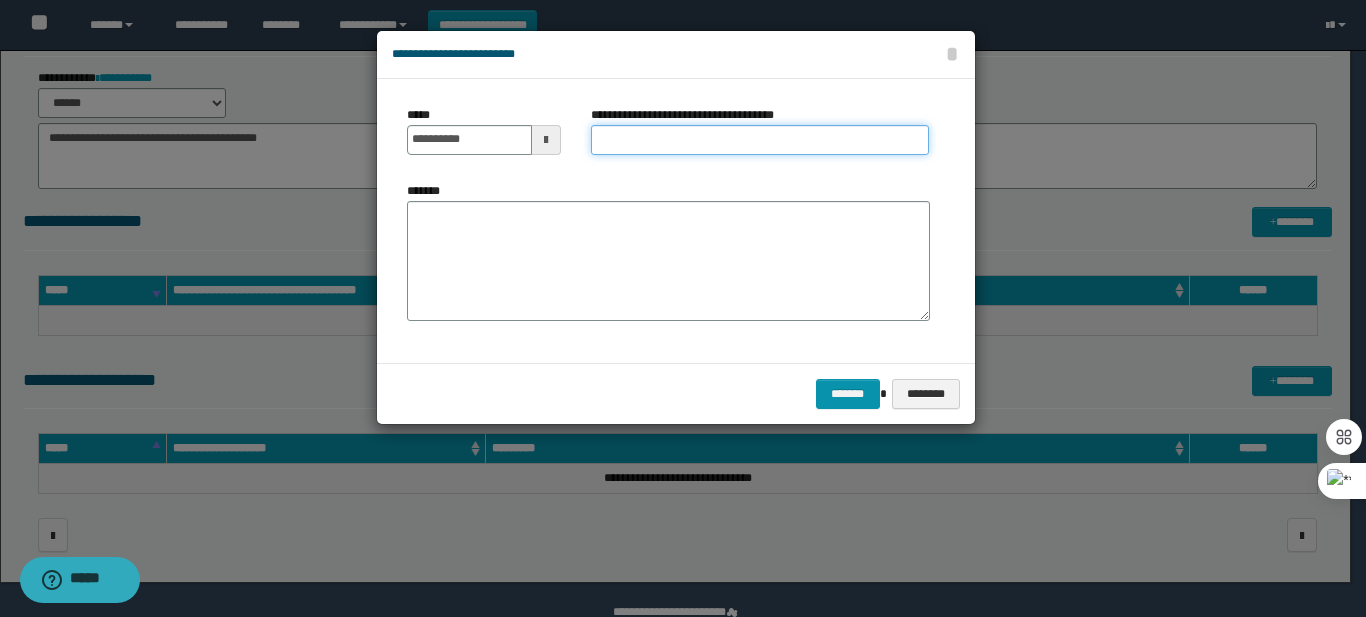 type on "**********" 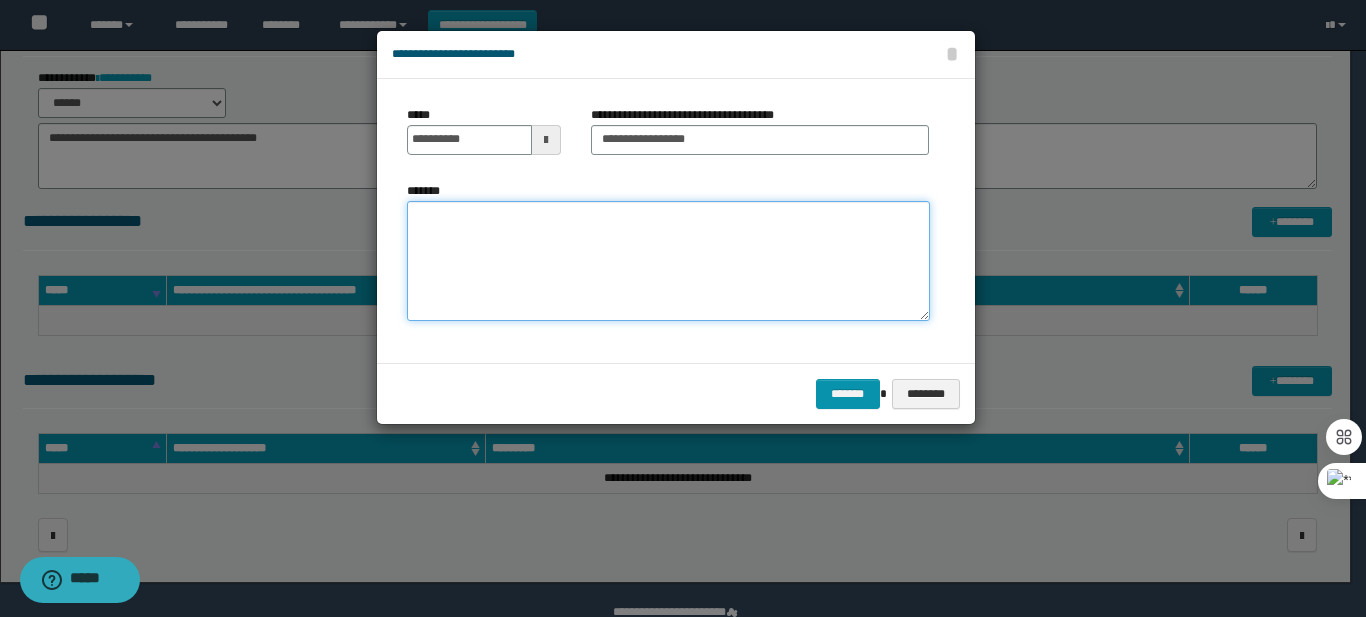click on "*******" at bounding box center [668, 261] 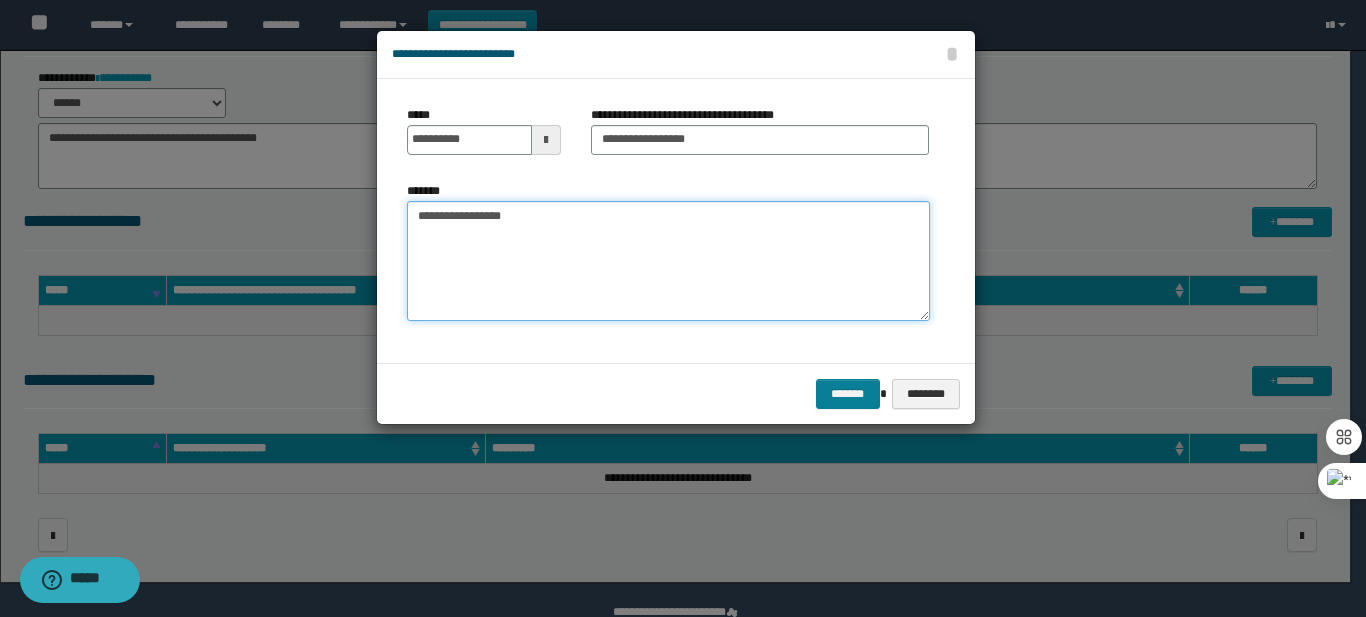 type on "**********" 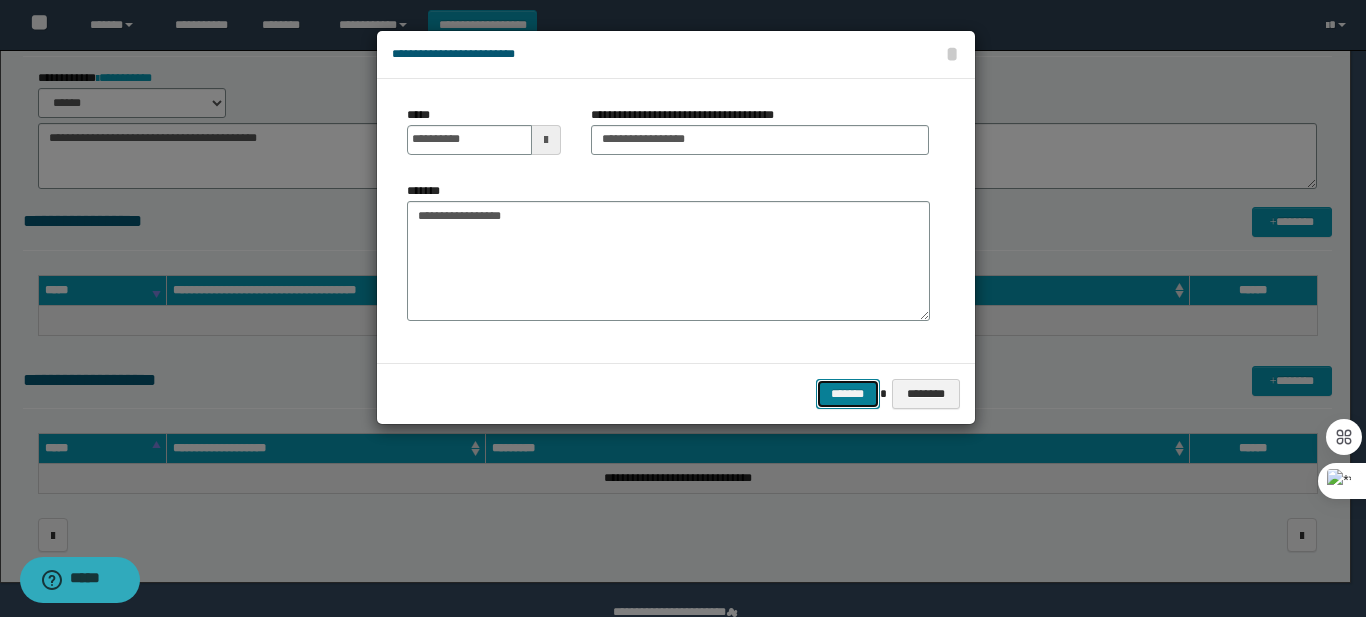 click on "*******" at bounding box center [848, 394] 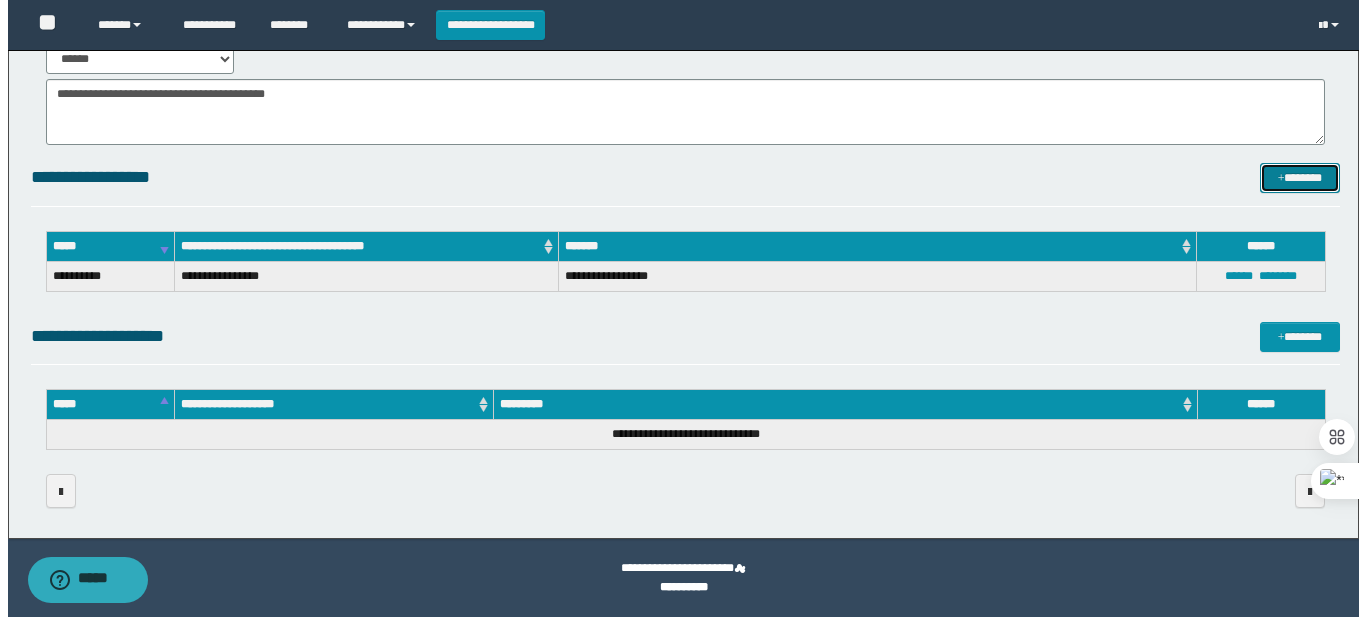 scroll, scrollTop: 0, scrollLeft: 0, axis: both 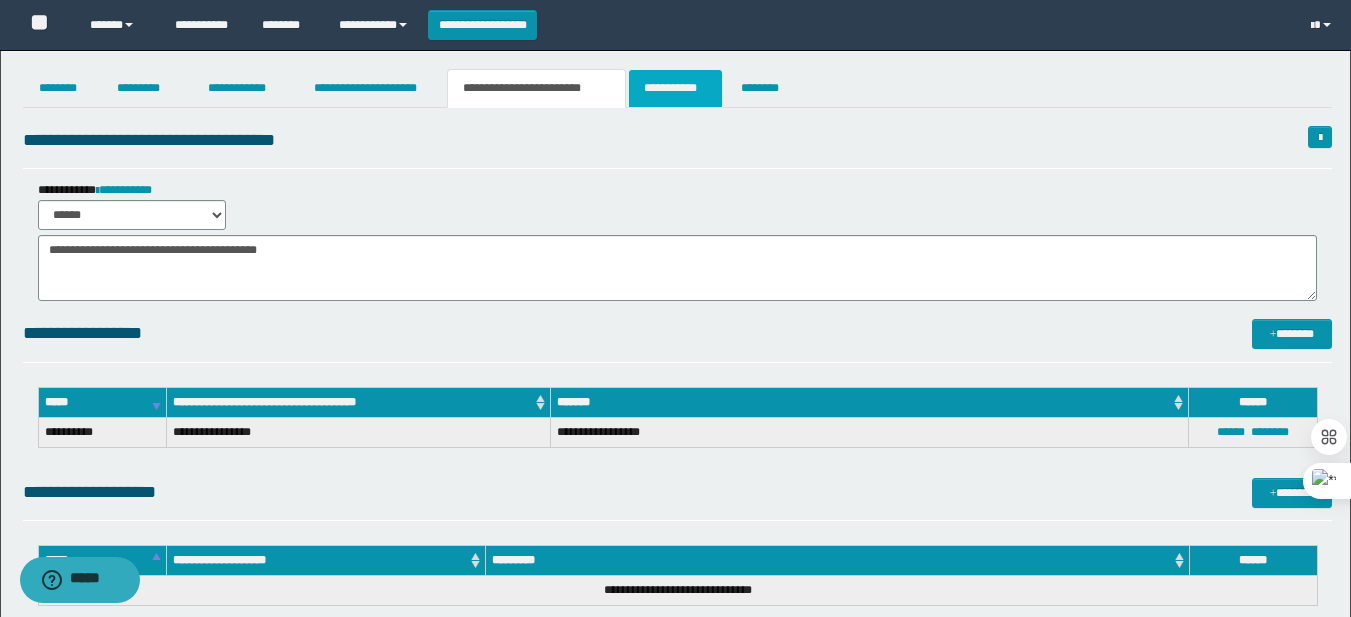 click on "**********" at bounding box center (675, 88) 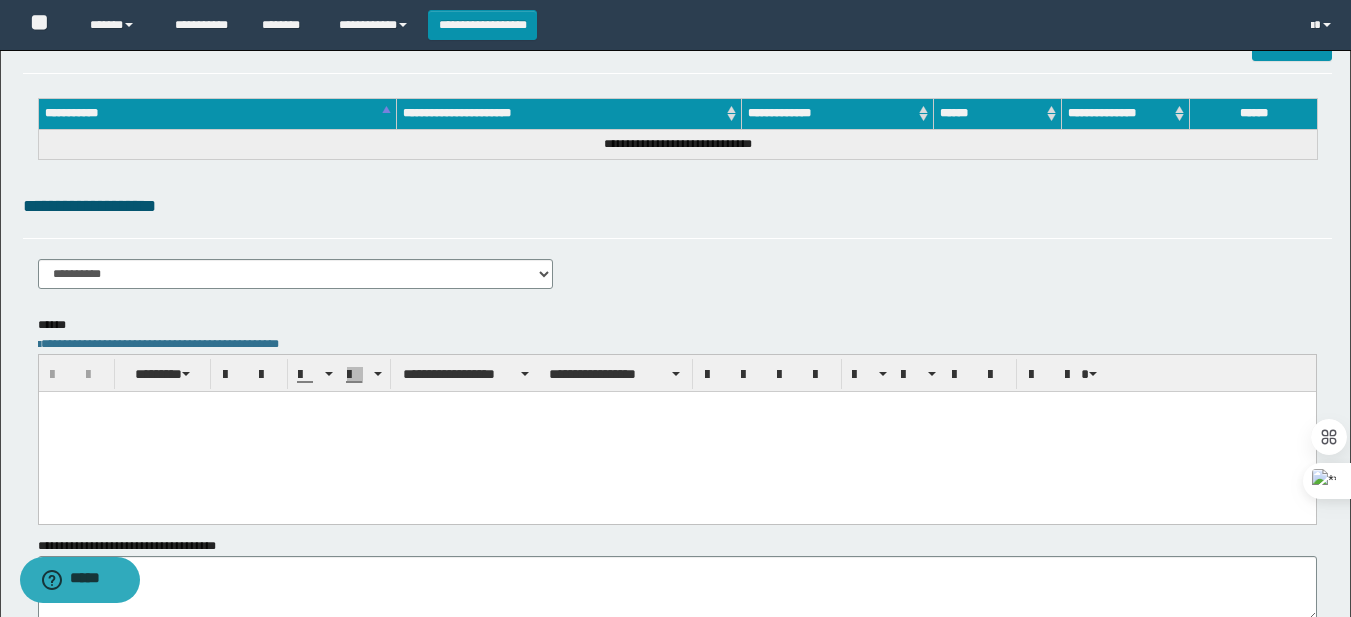 scroll, scrollTop: 108, scrollLeft: 0, axis: vertical 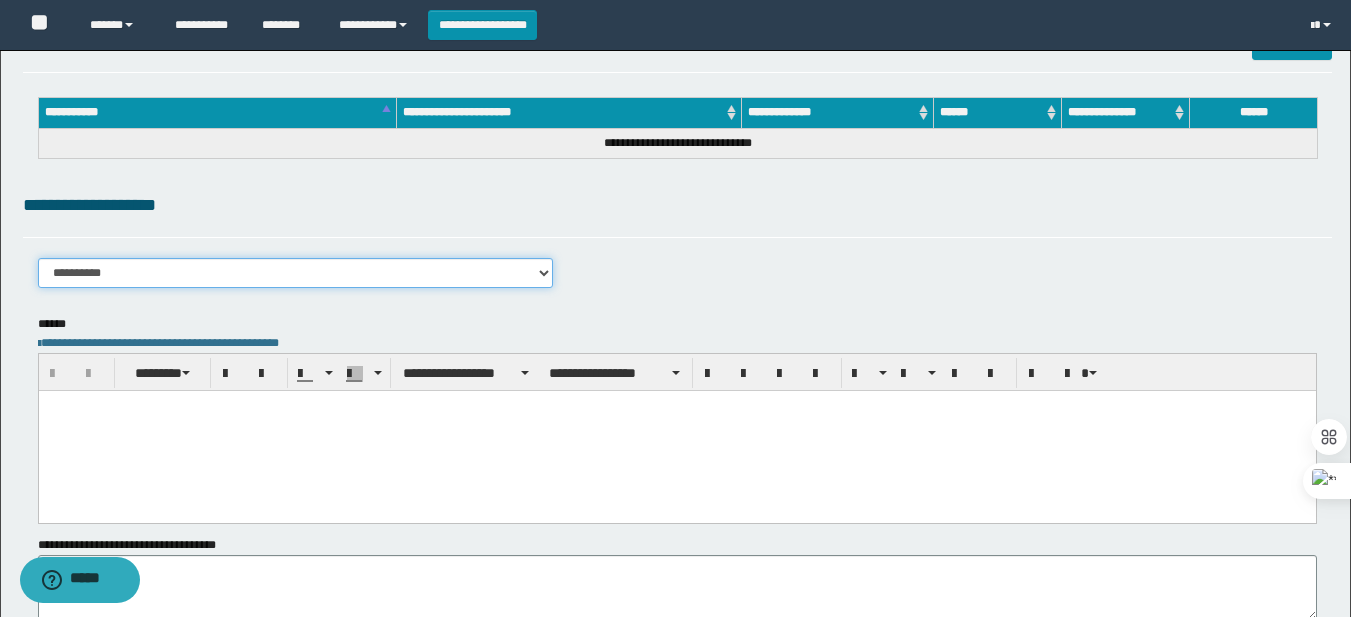 click on "**********" at bounding box center [296, 273] 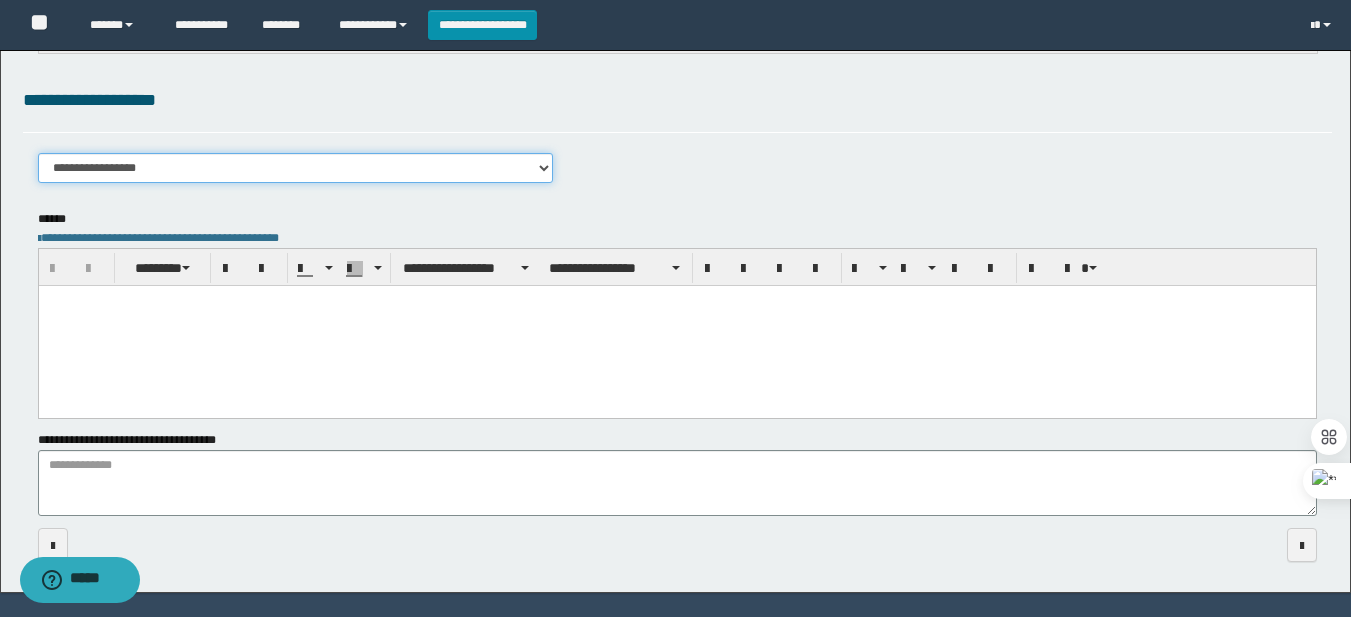 scroll, scrollTop: 266, scrollLeft: 0, axis: vertical 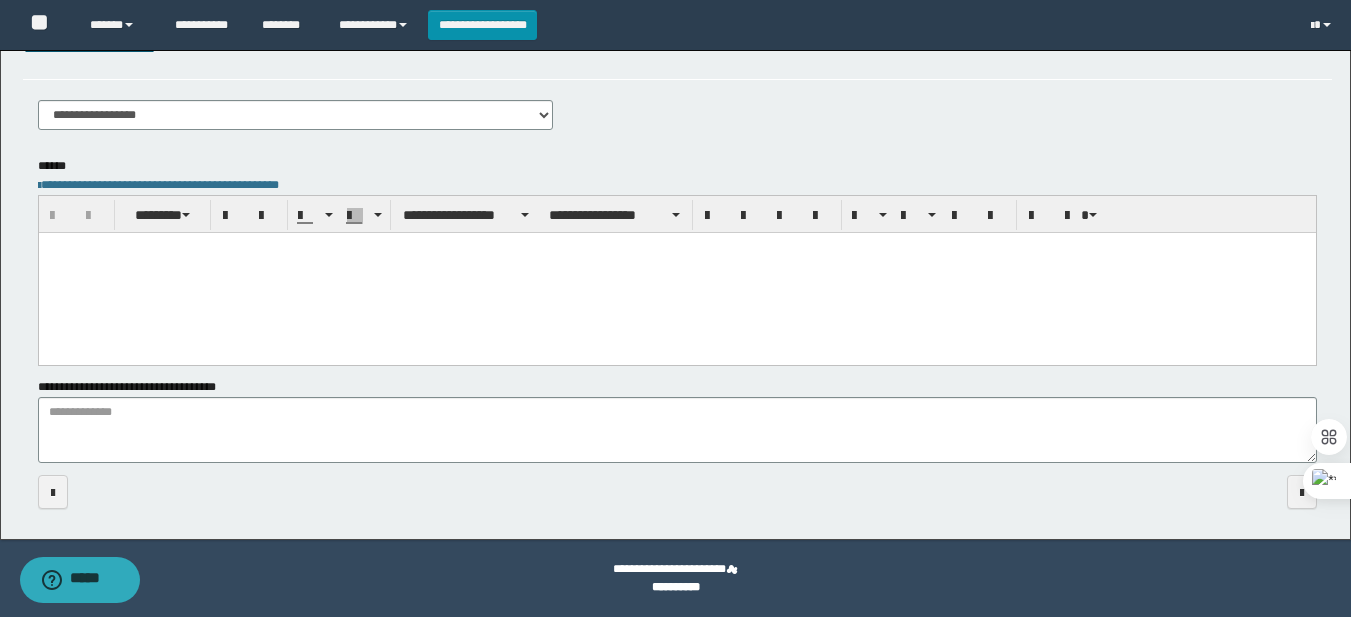 click at bounding box center [676, 272] 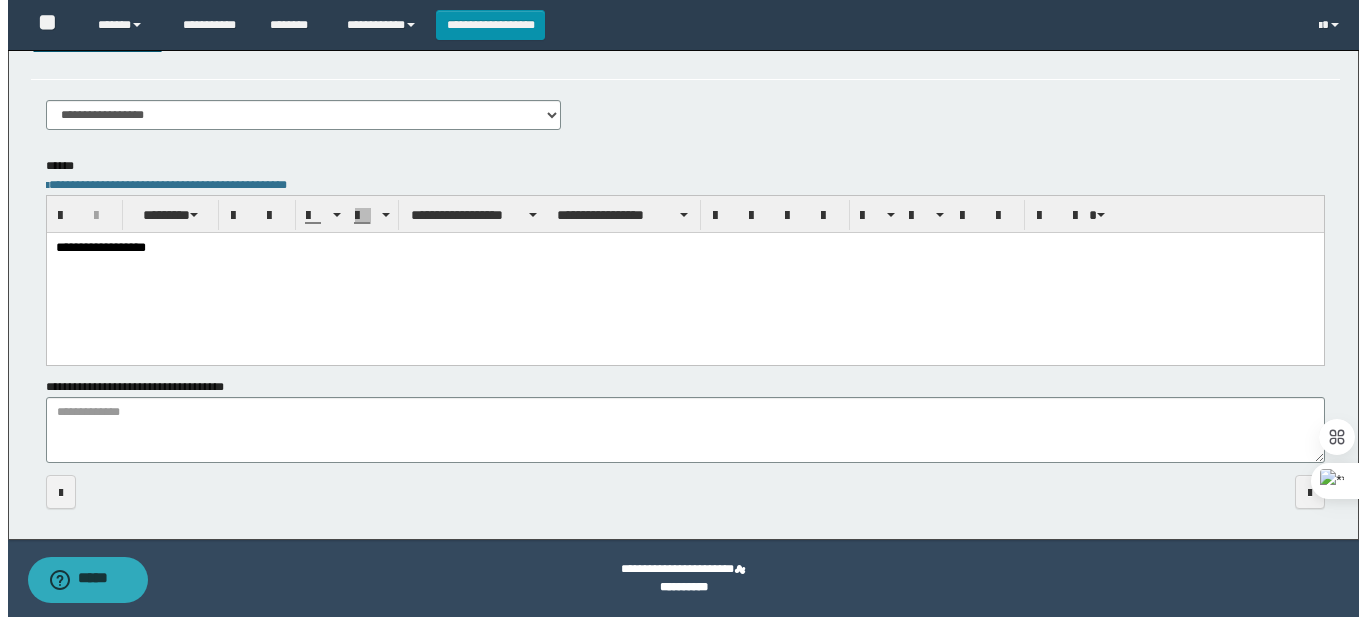 scroll, scrollTop: 0, scrollLeft: 0, axis: both 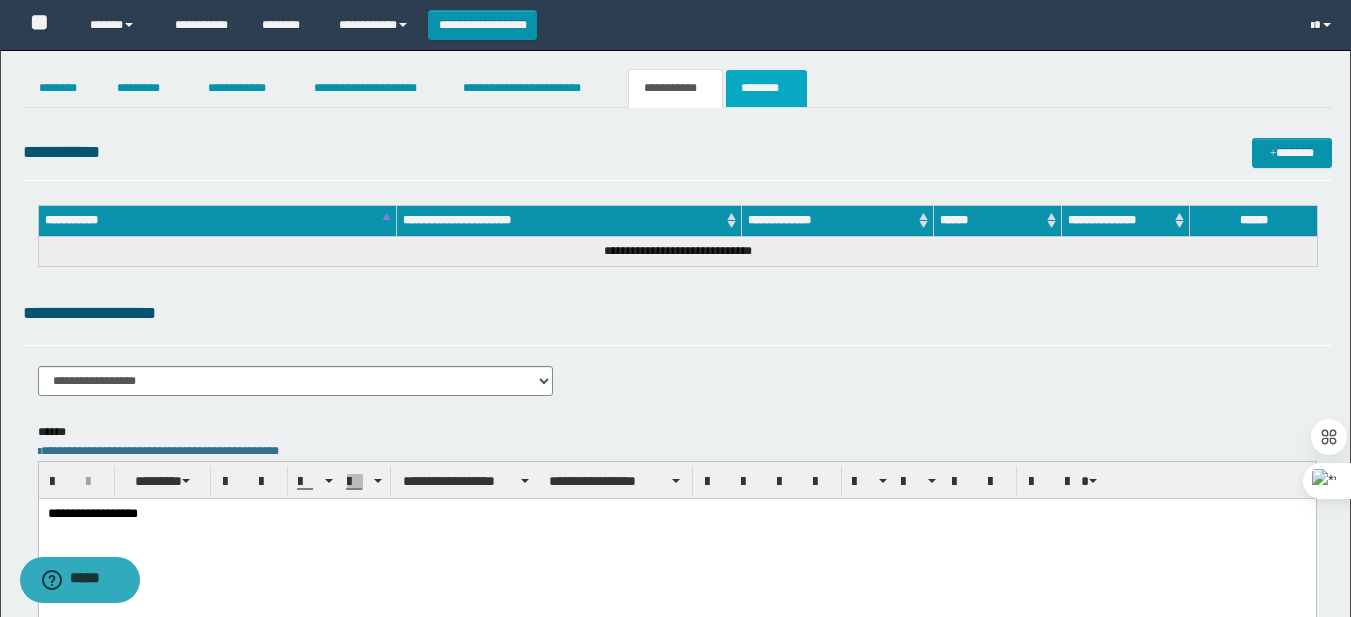 click on "********" at bounding box center (766, 88) 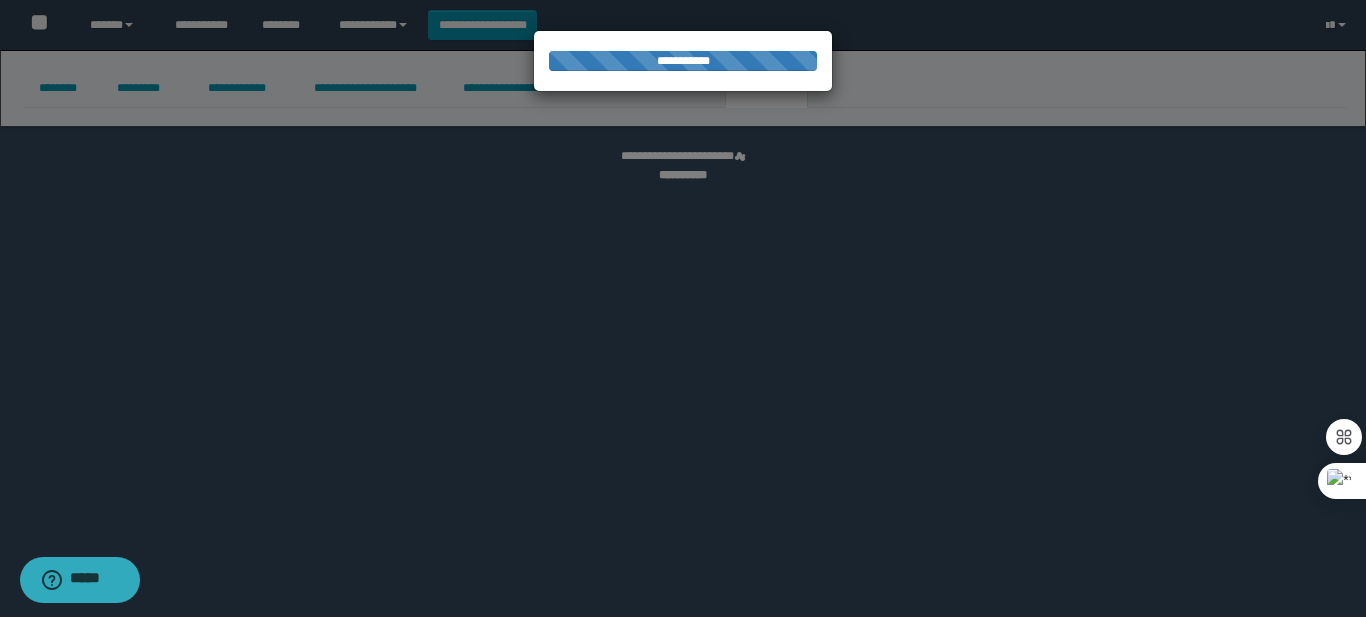 select 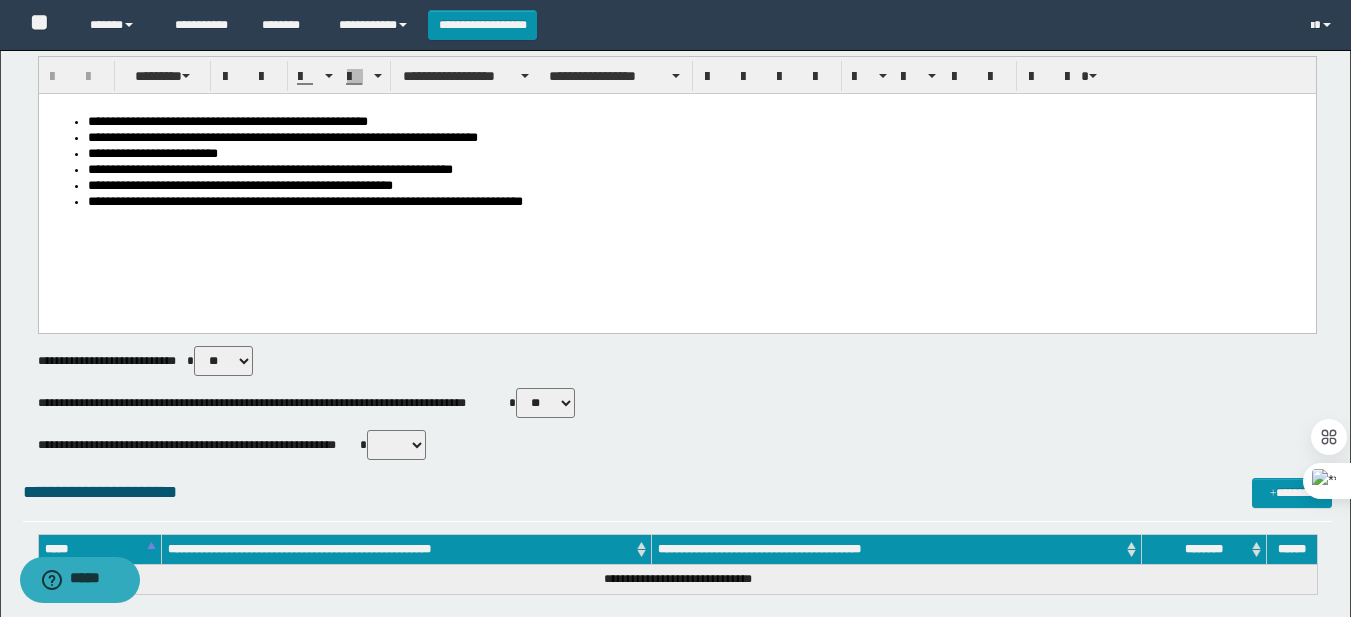scroll, scrollTop: 0, scrollLeft: 0, axis: both 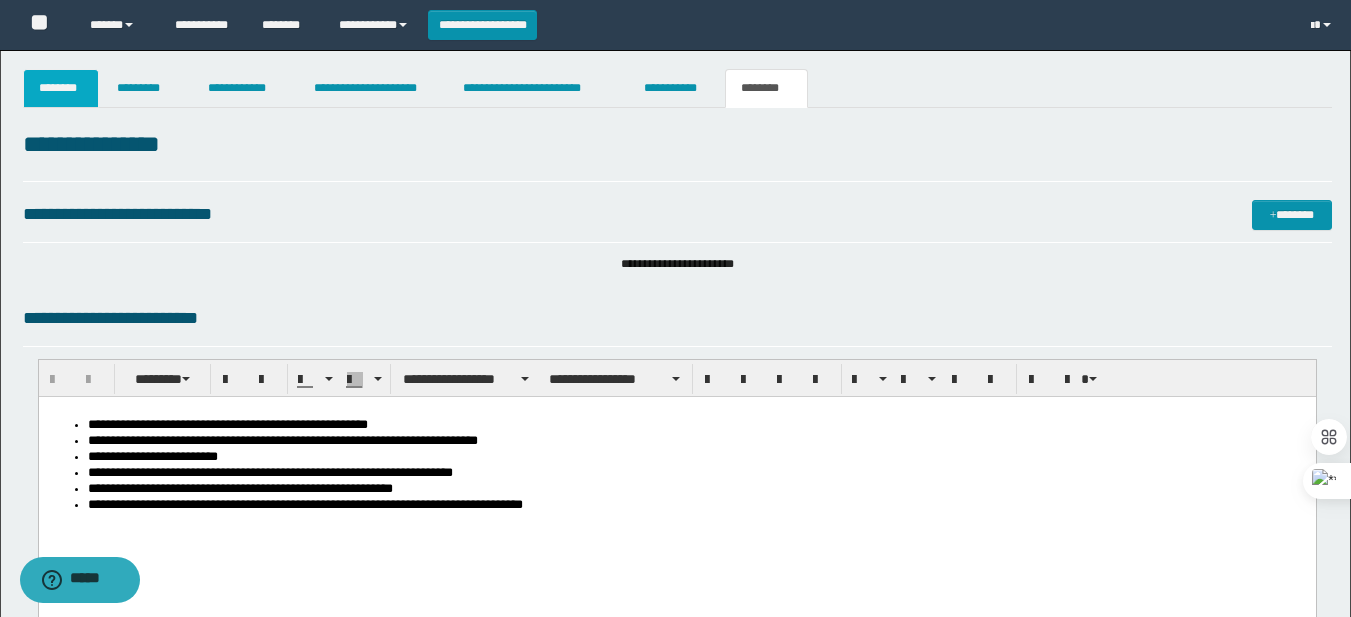 click on "********" at bounding box center [61, 88] 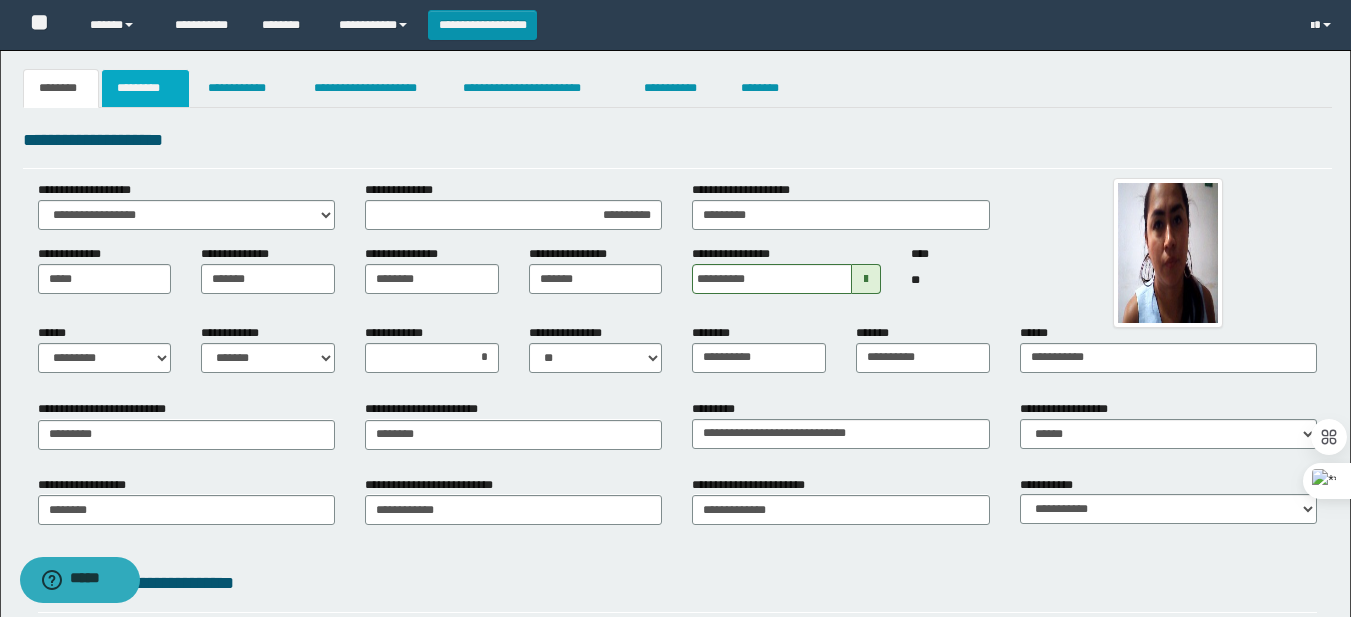 click on "*********" at bounding box center [145, 88] 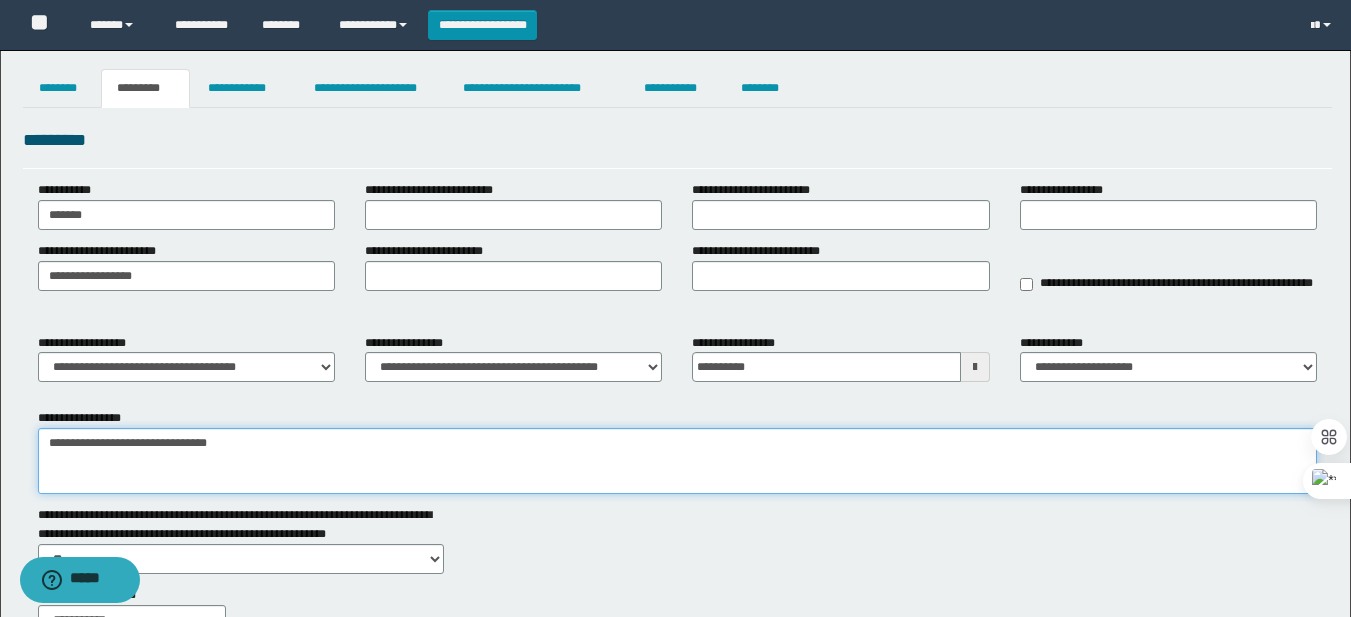 click on "**********" at bounding box center [677, 461] 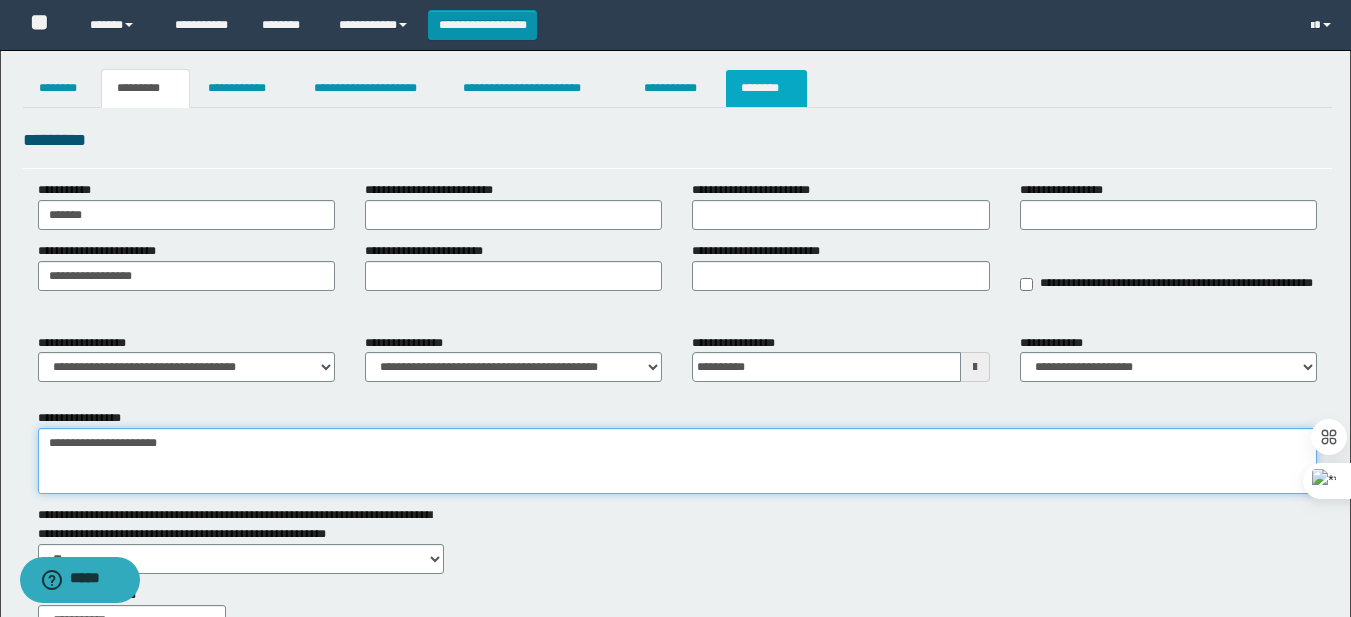 type on "**********" 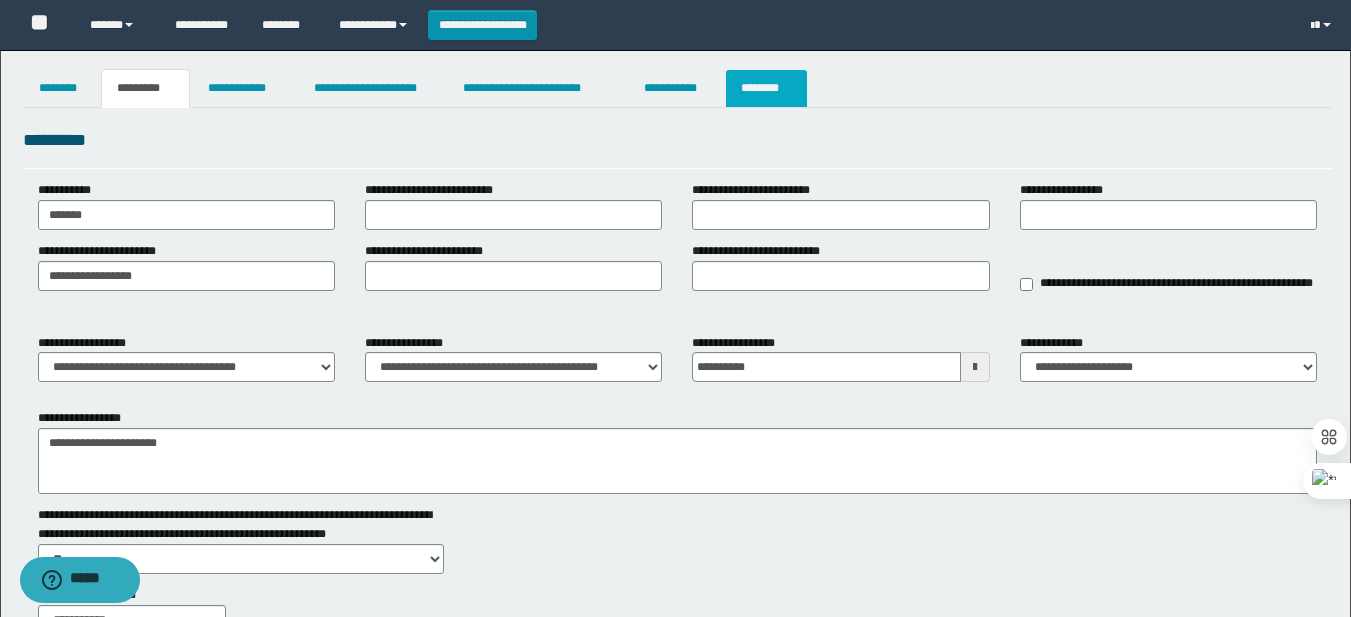 click on "********" at bounding box center [766, 88] 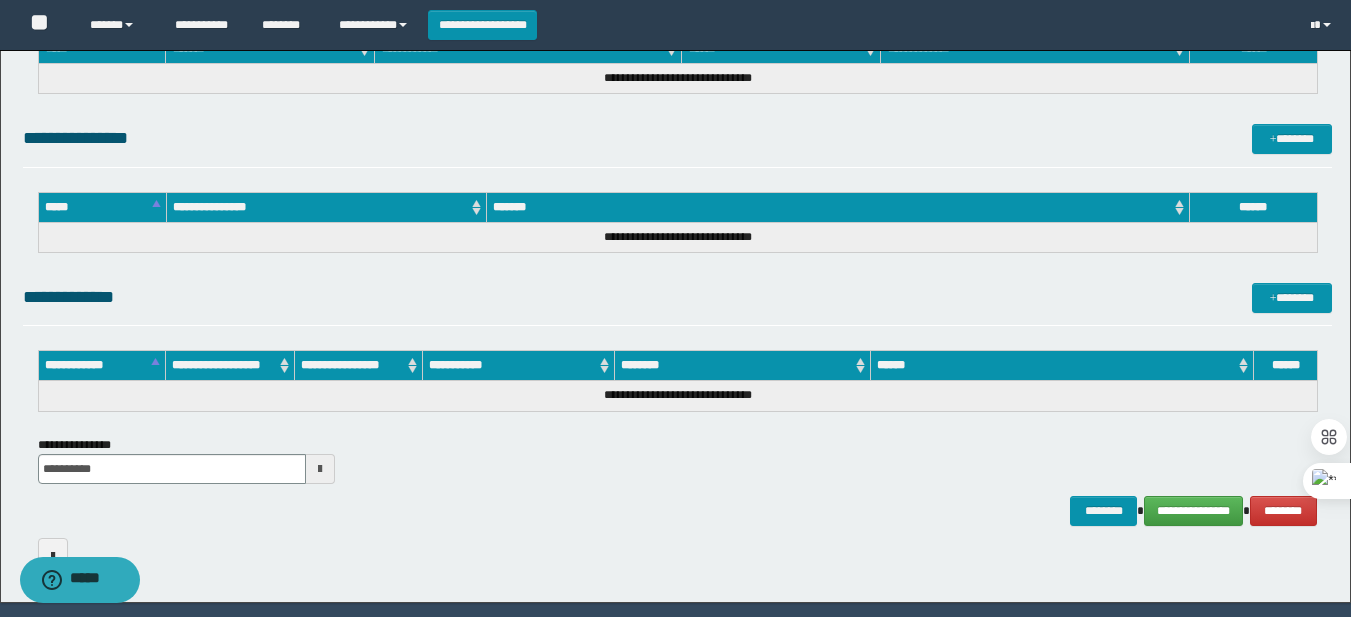 scroll, scrollTop: 1014, scrollLeft: 0, axis: vertical 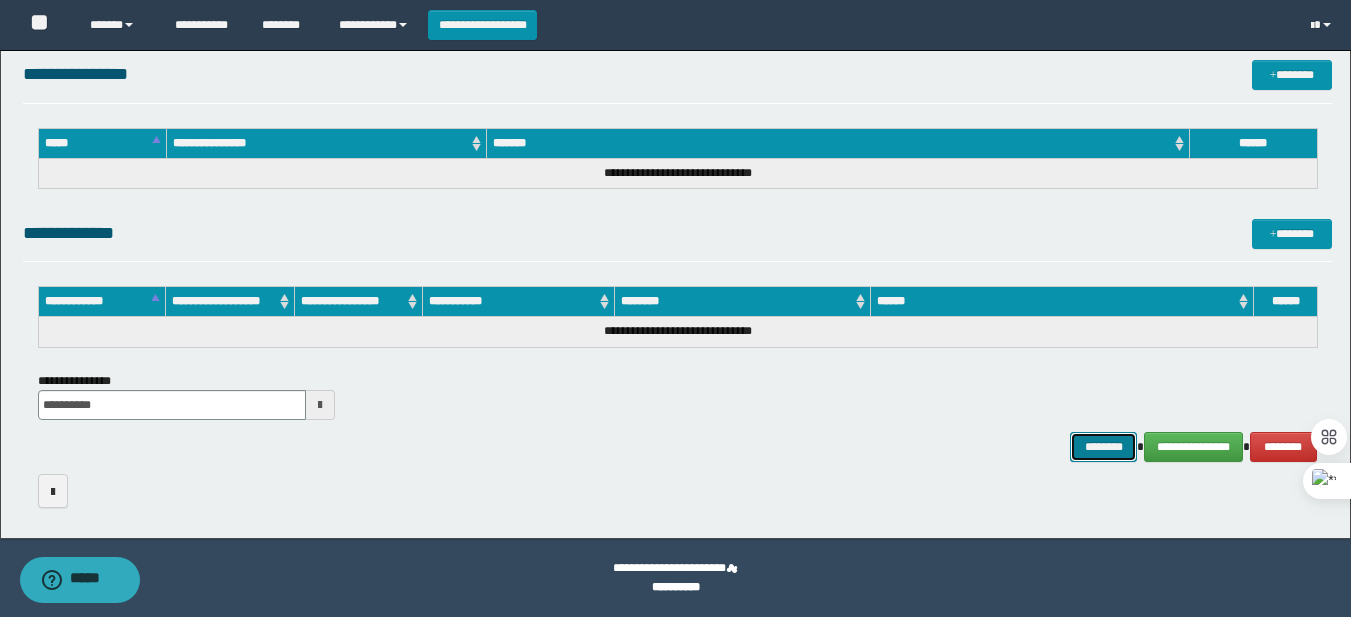 click on "********" at bounding box center (1104, 447) 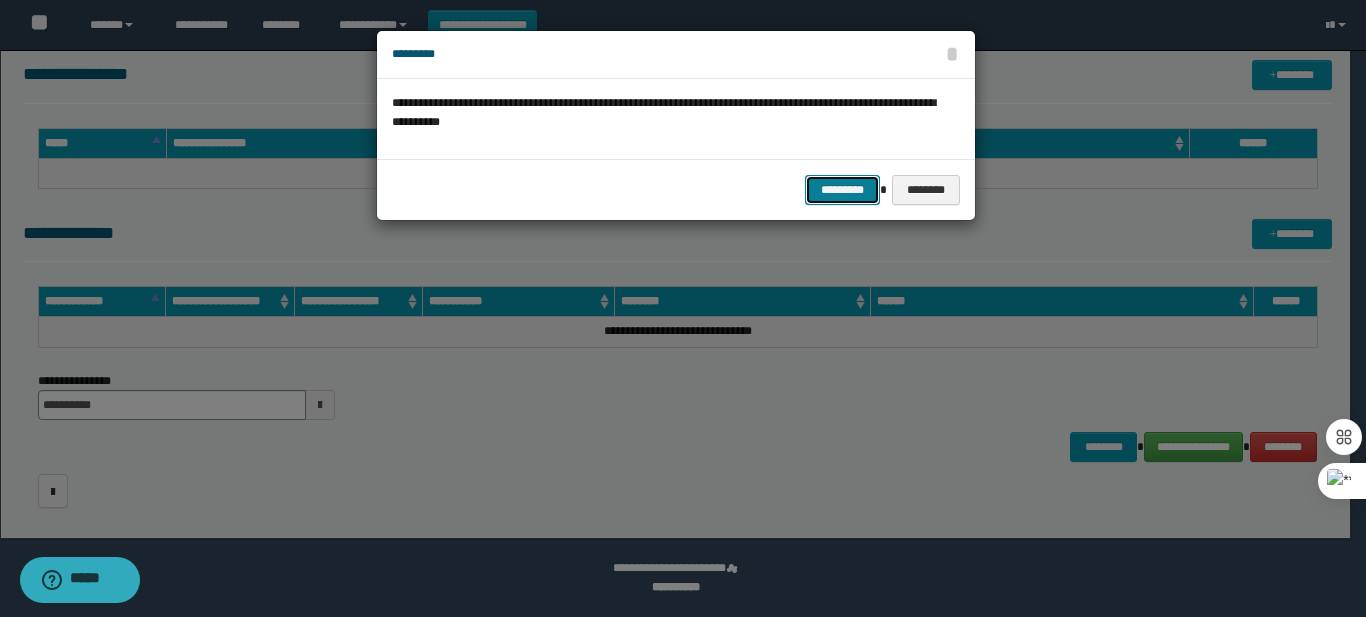 click on "*********" at bounding box center (842, 190) 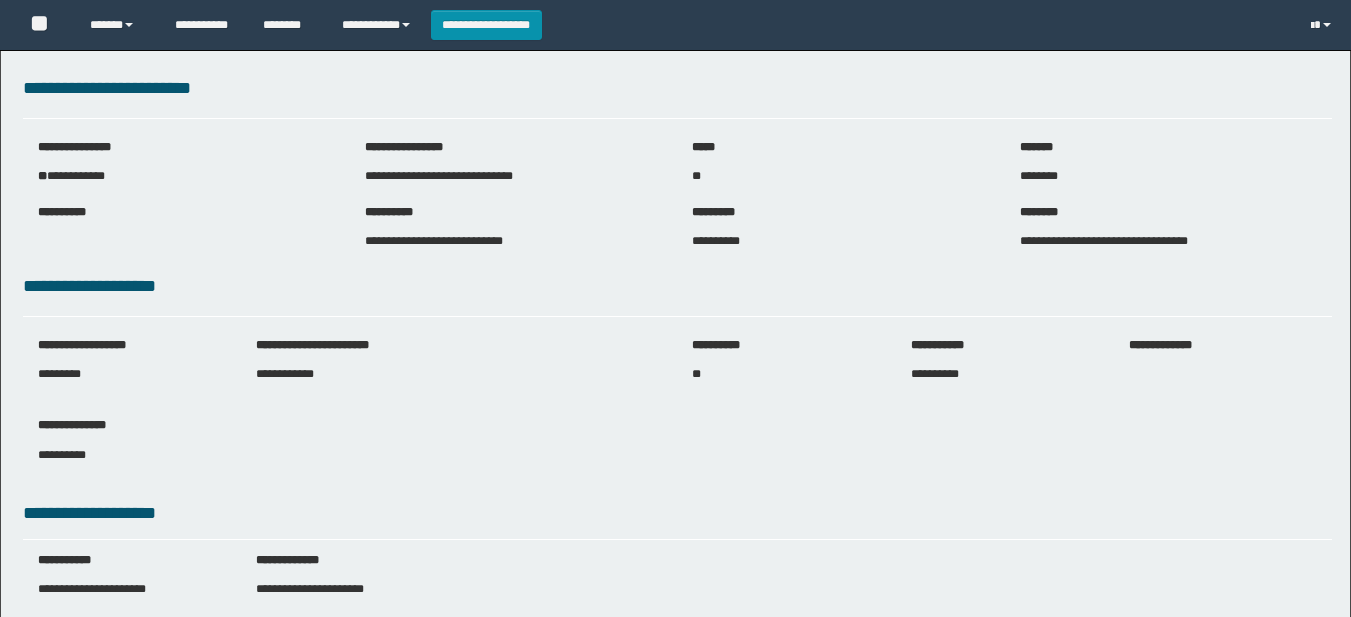 scroll, scrollTop: 519, scrollLeft: 0, axis: vertical 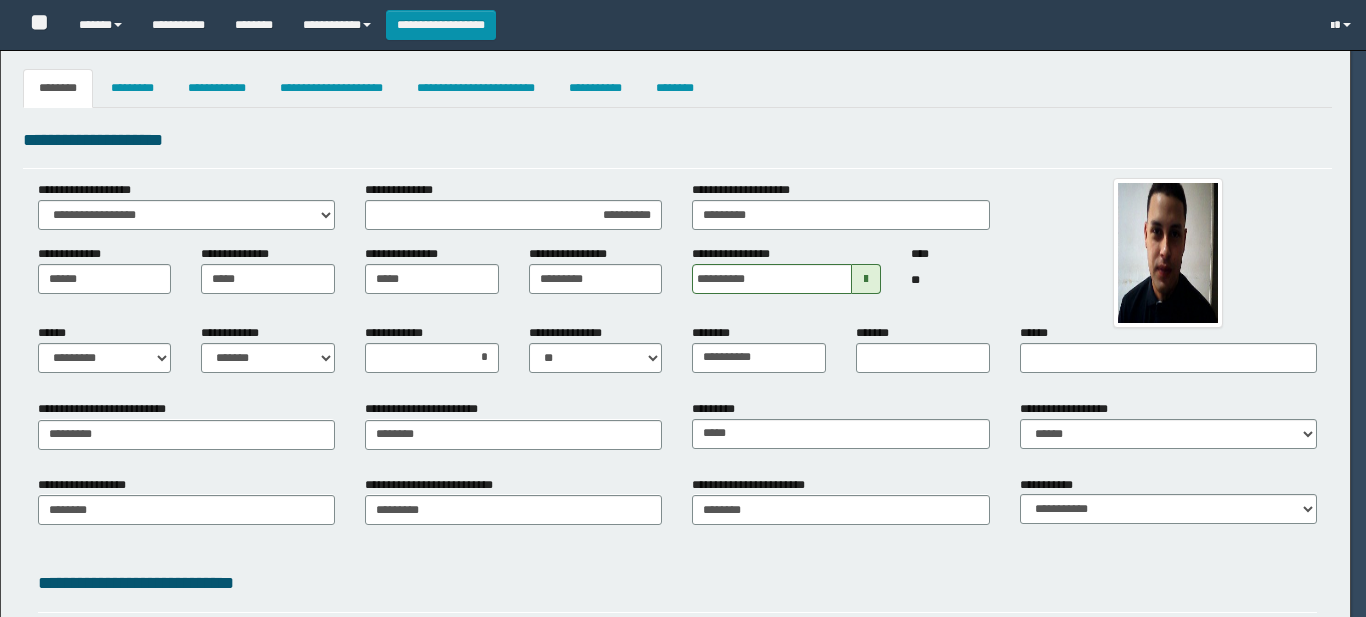 select on "*" 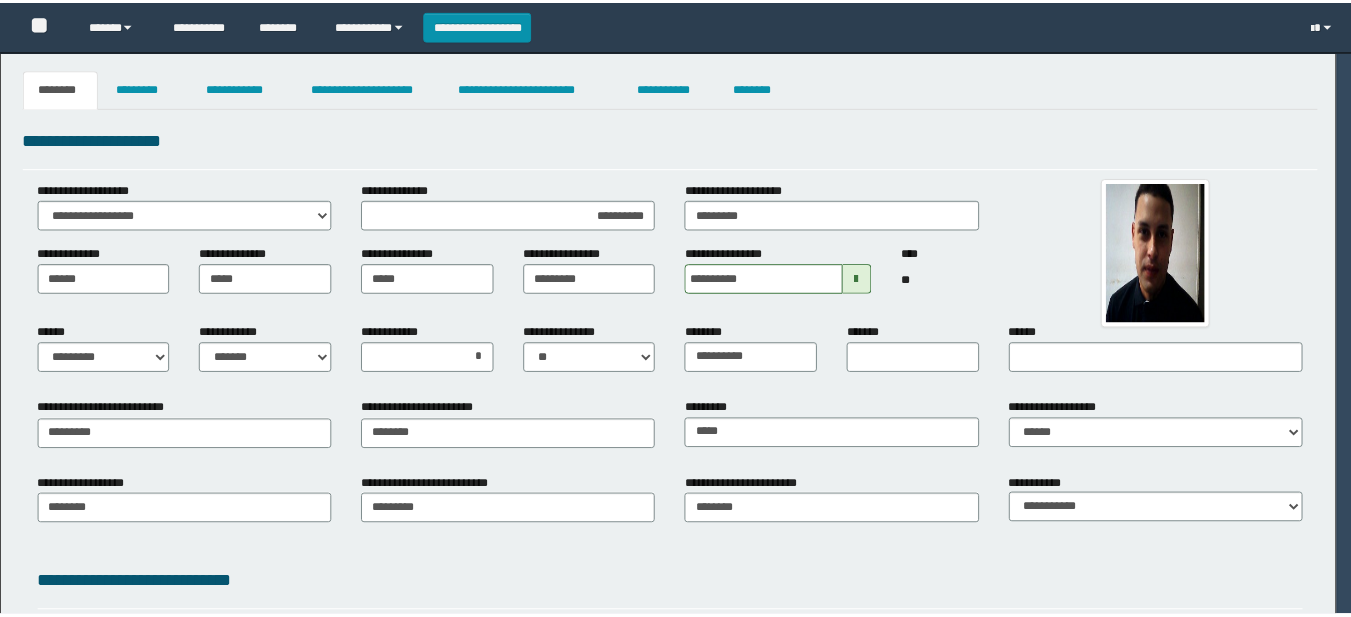 scroll, scrollTop: 0, scrollLeft: 0, axis: both 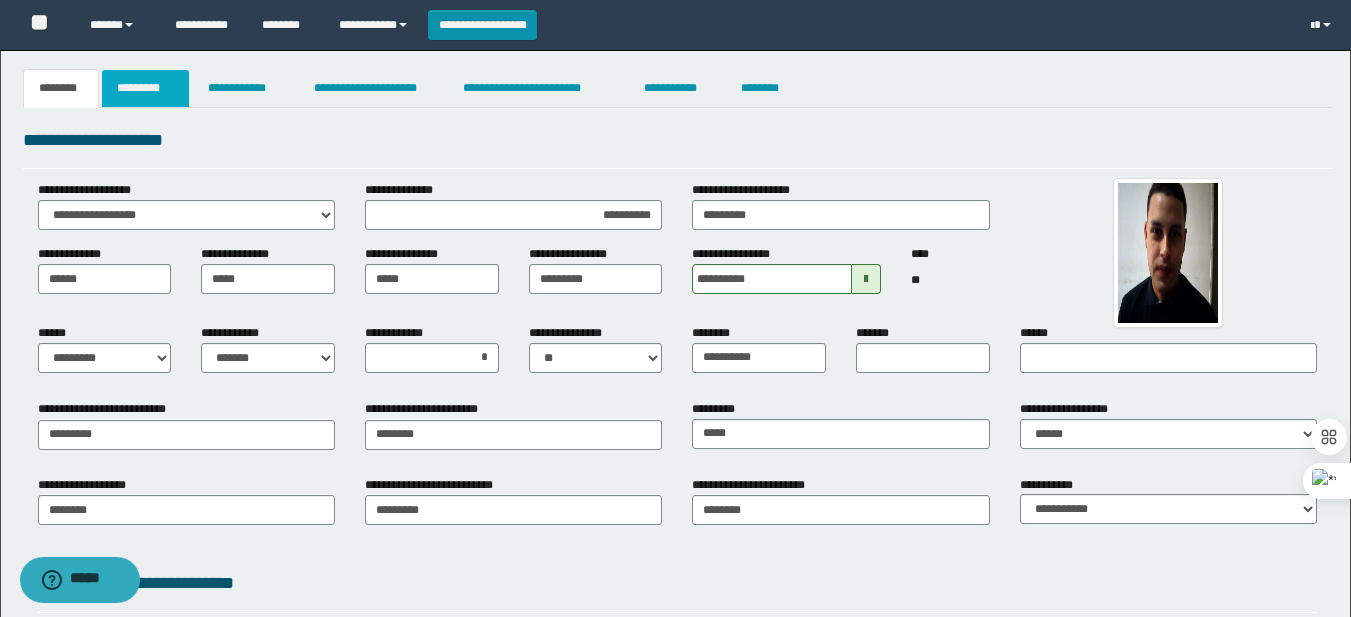 click on "*********" at bounding box center (145, 88) 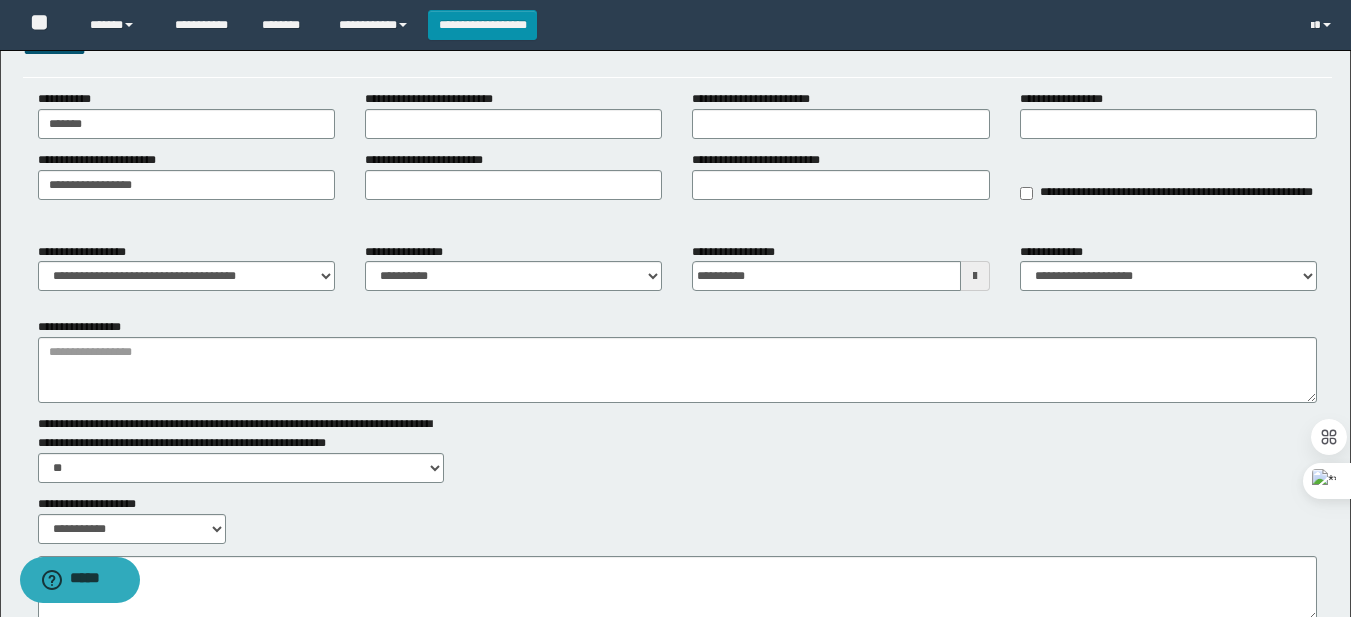 scroll, scrollTop: 92, scrollLeft: 0, axis: vertical 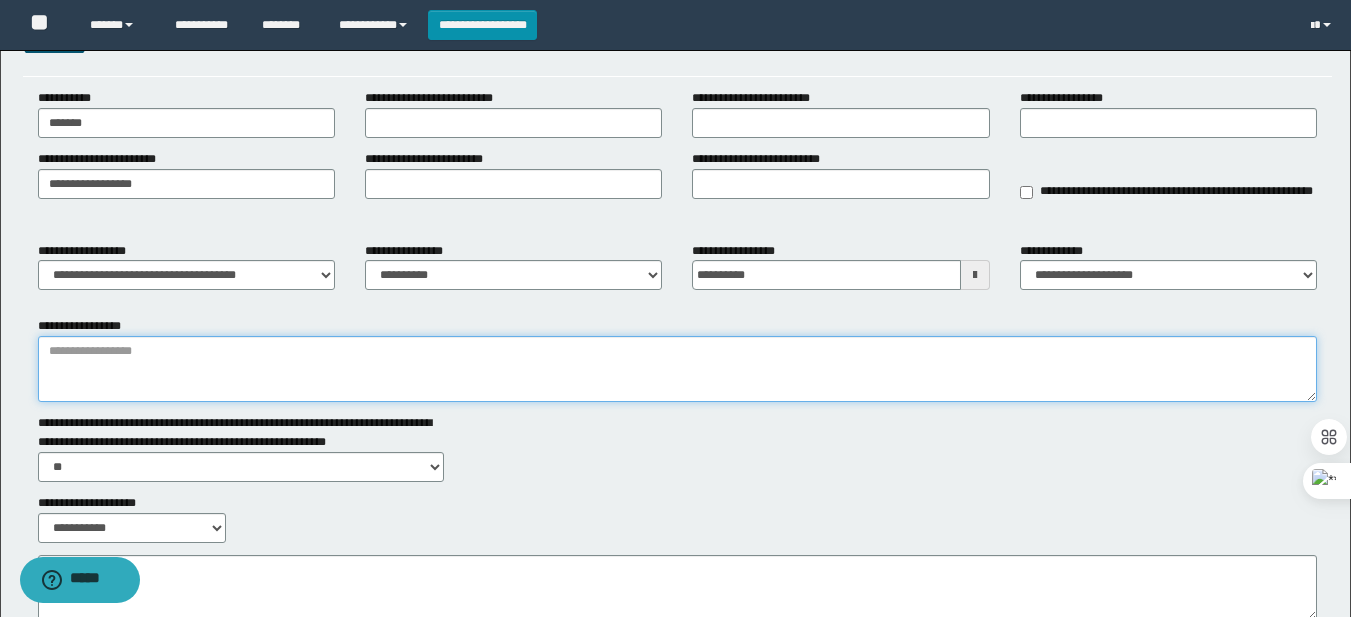 click on "**********" at bounding box center [677, 369] 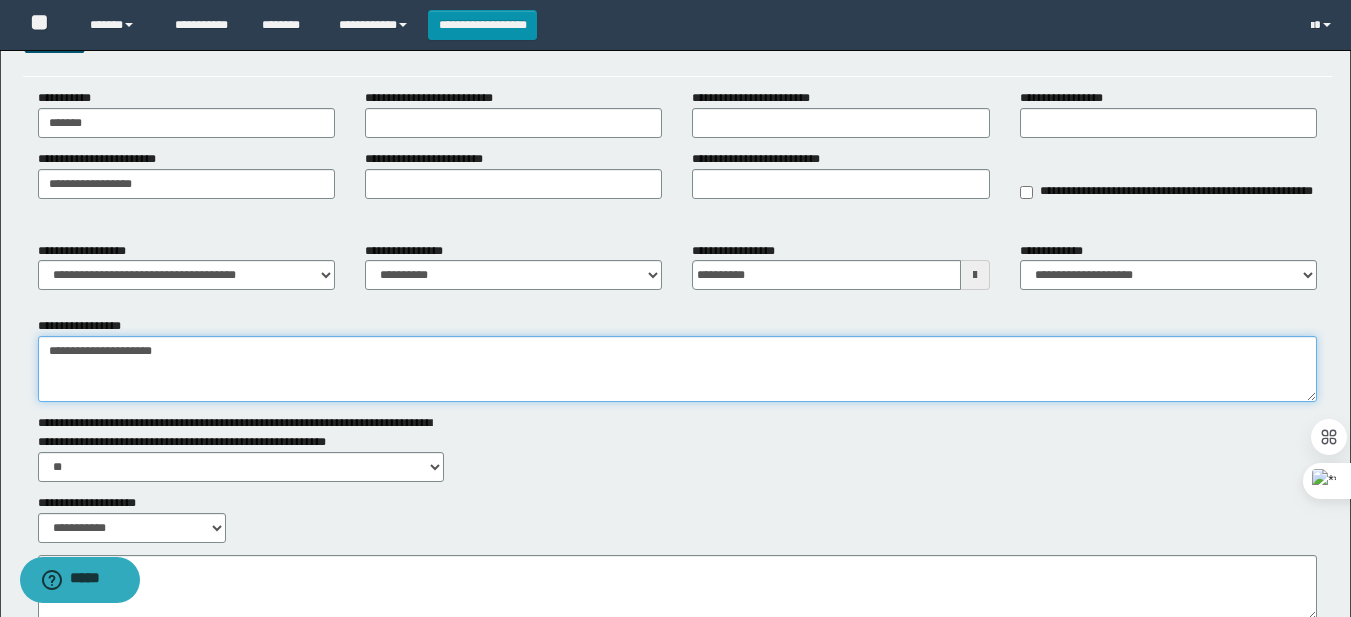 scroll, scrollTop: 311, scrollLeft: 0, axis: vertical 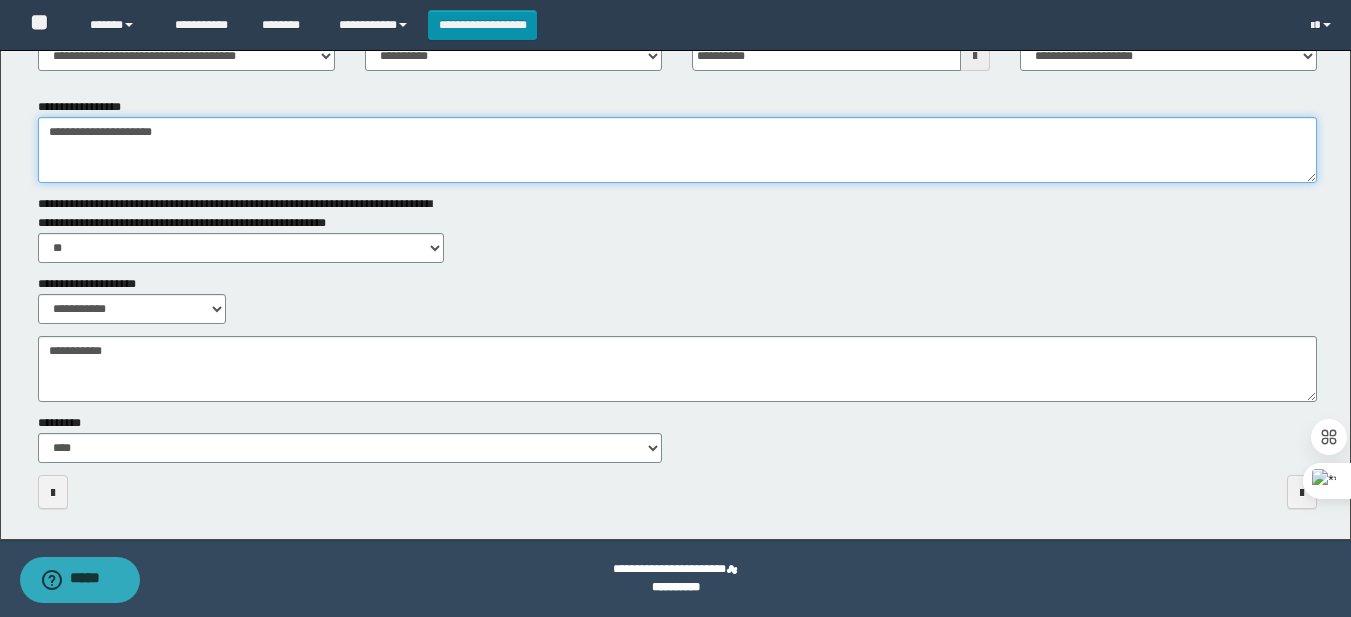 type on "**********" 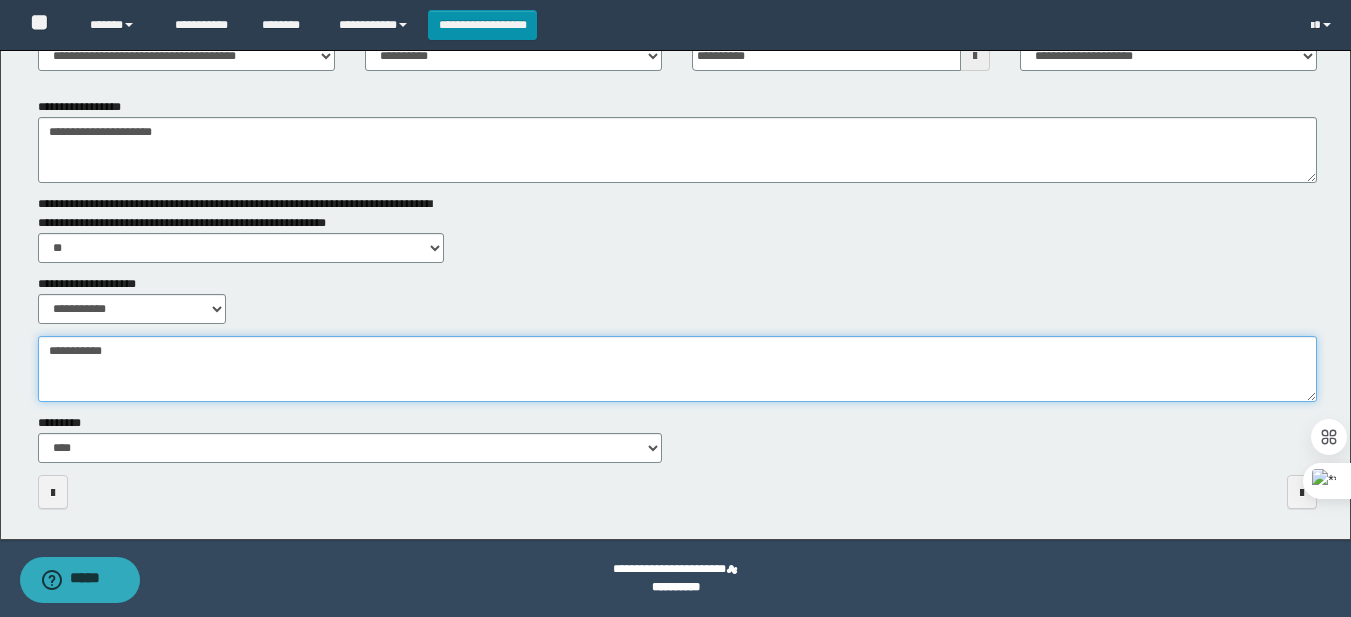 click on "**********" at bounding box center [677, 369] 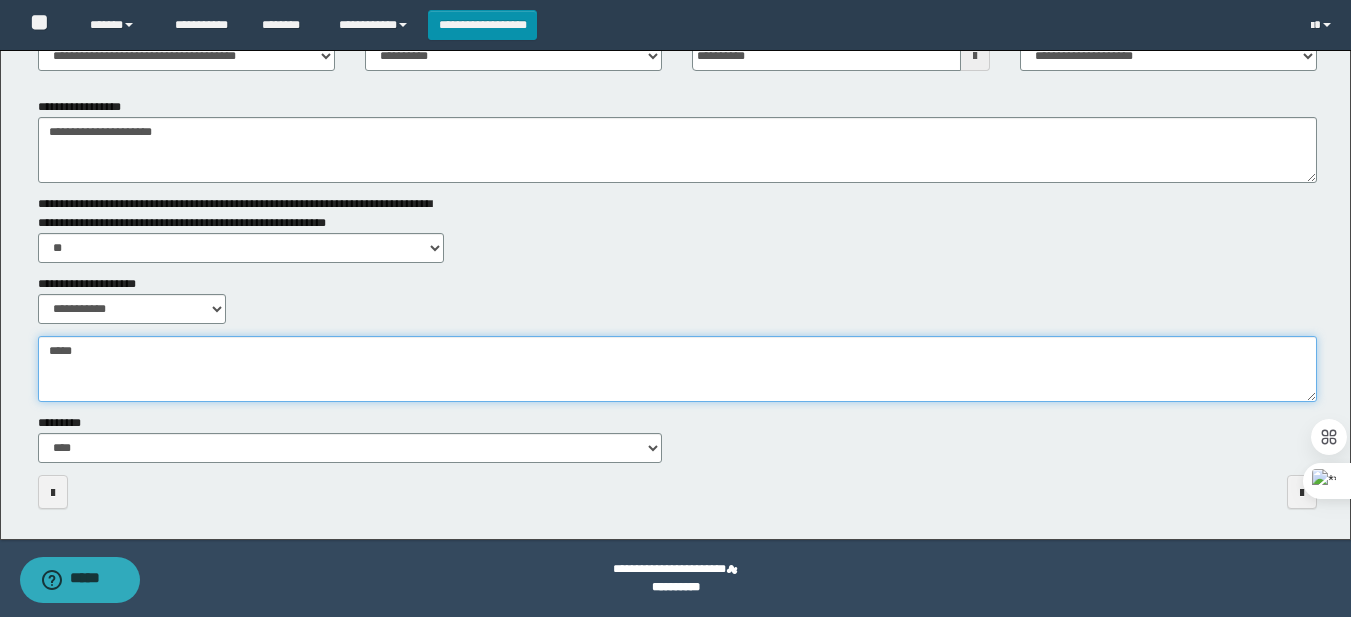 scroll, scrollTop: 0, scrollLeft: 0, axis: both 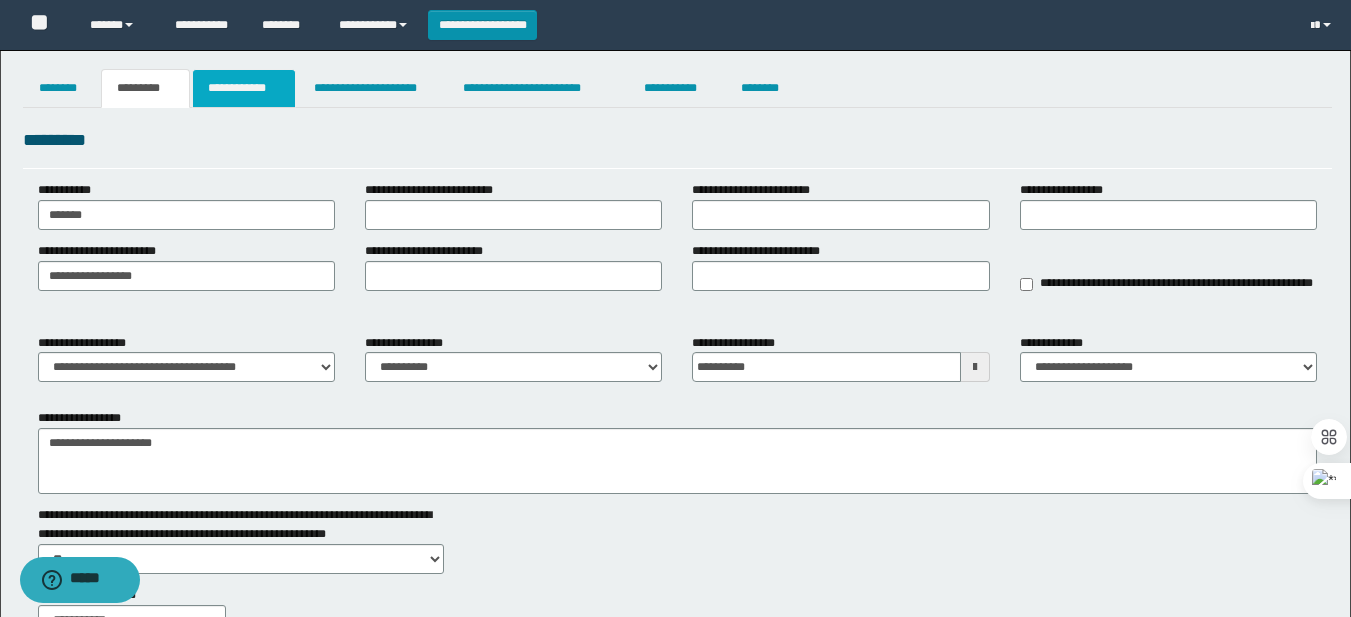 type on "*****" 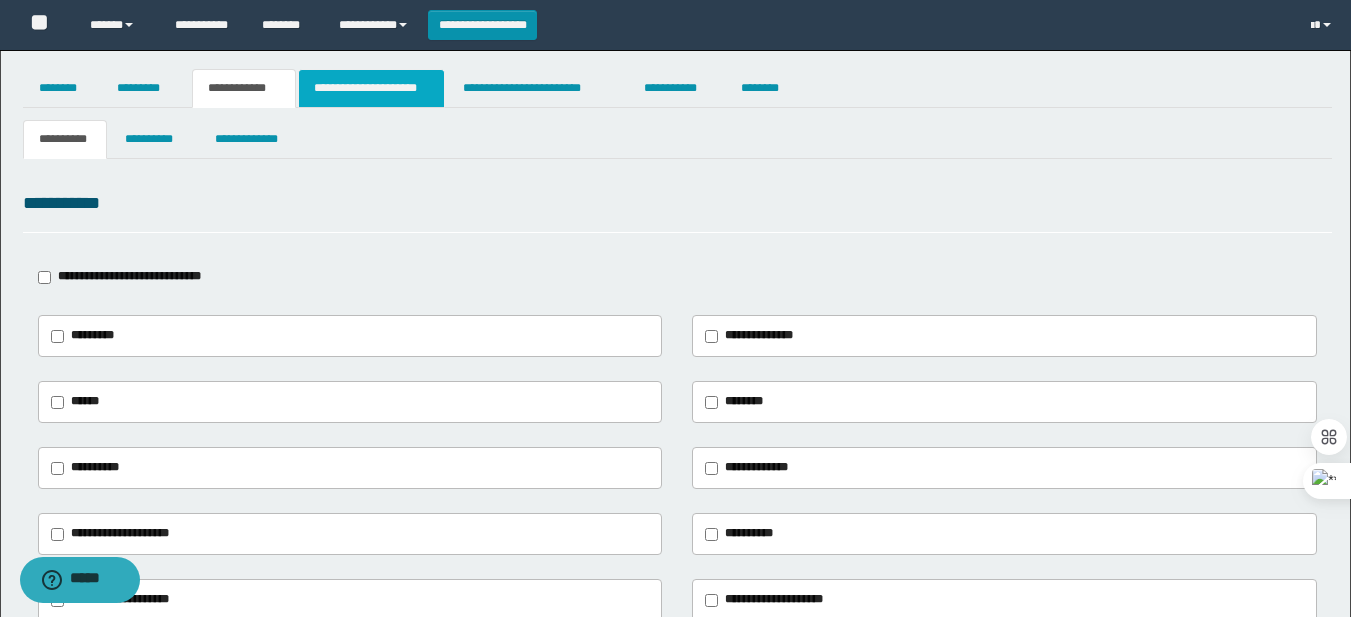 click on "**********" at bounding box center [371, 88] 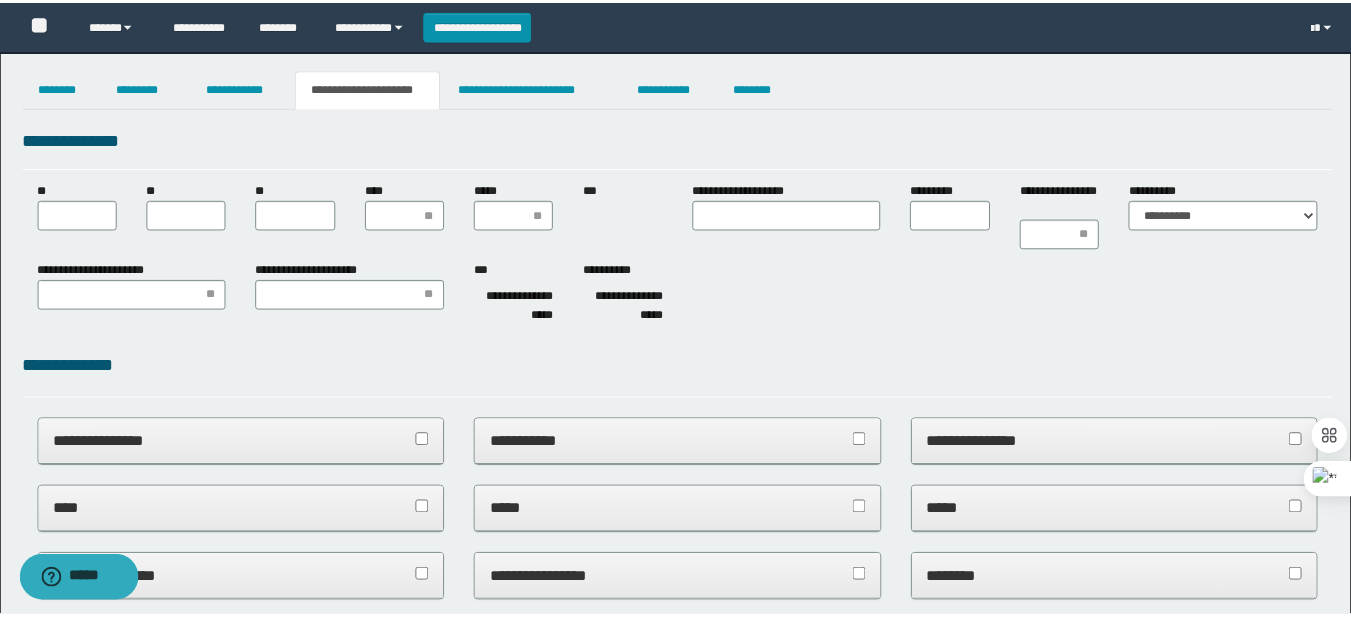scroll, scrollTop: 0, scrollLeft: 0, axis: both 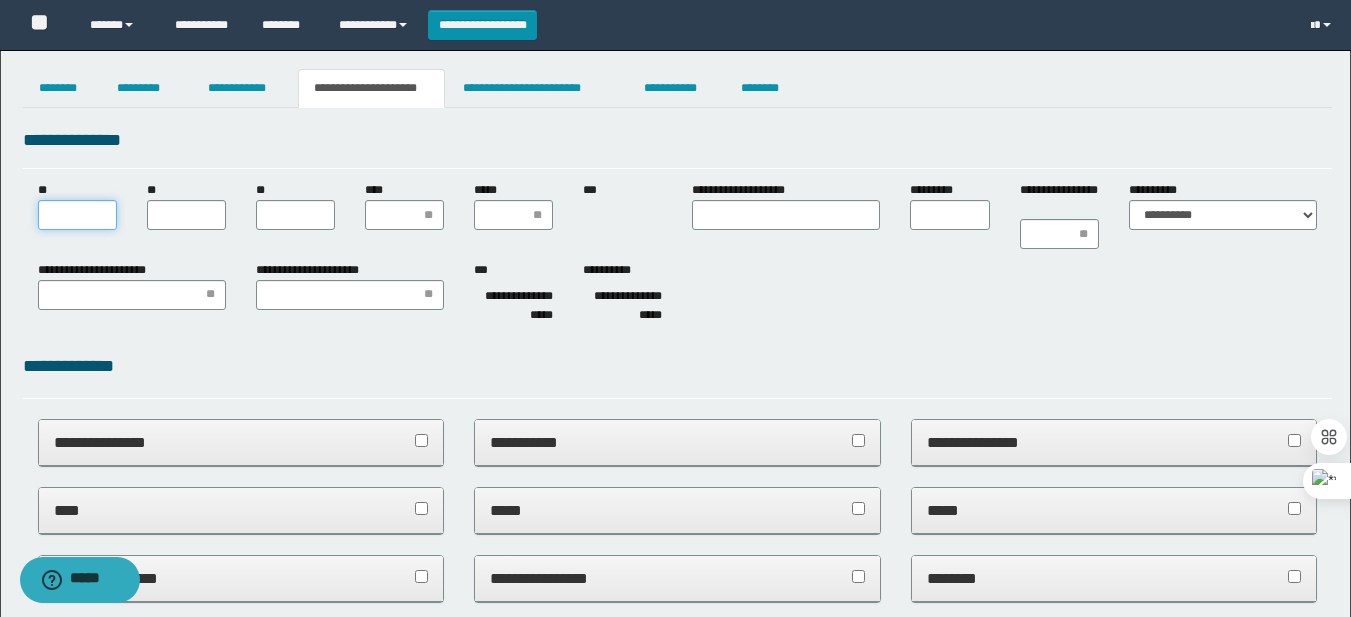 click on "**" at bounding box center (77, 215) 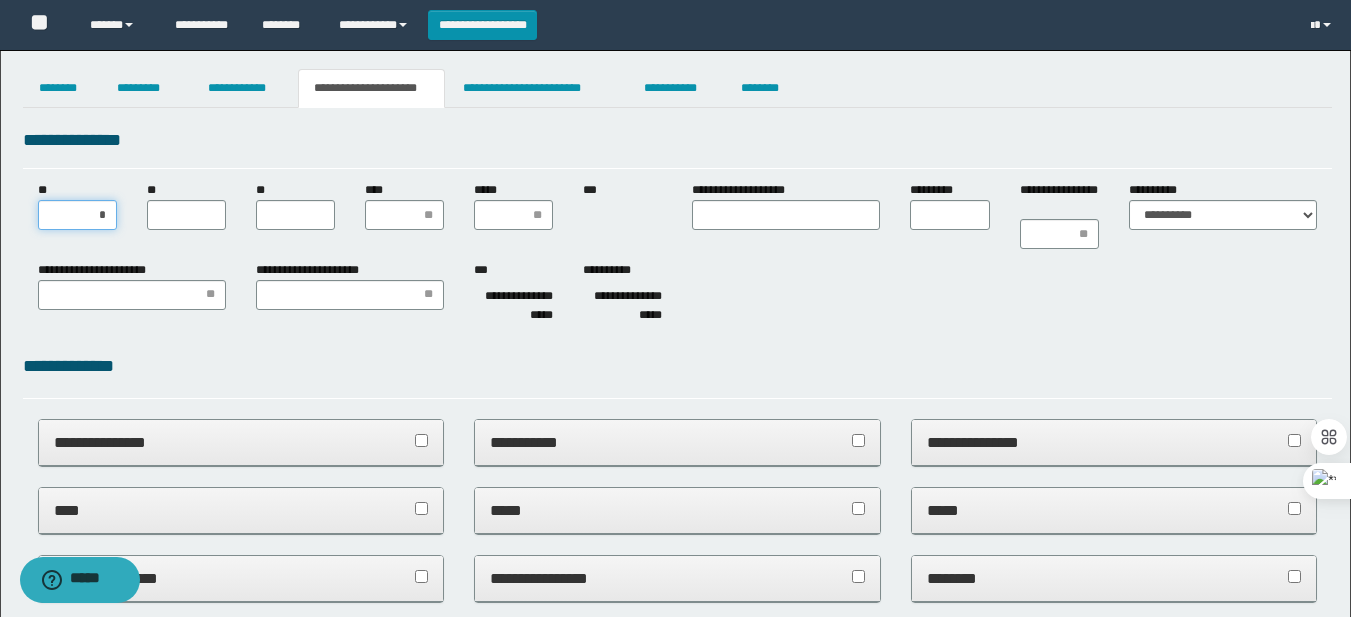 type on "**" 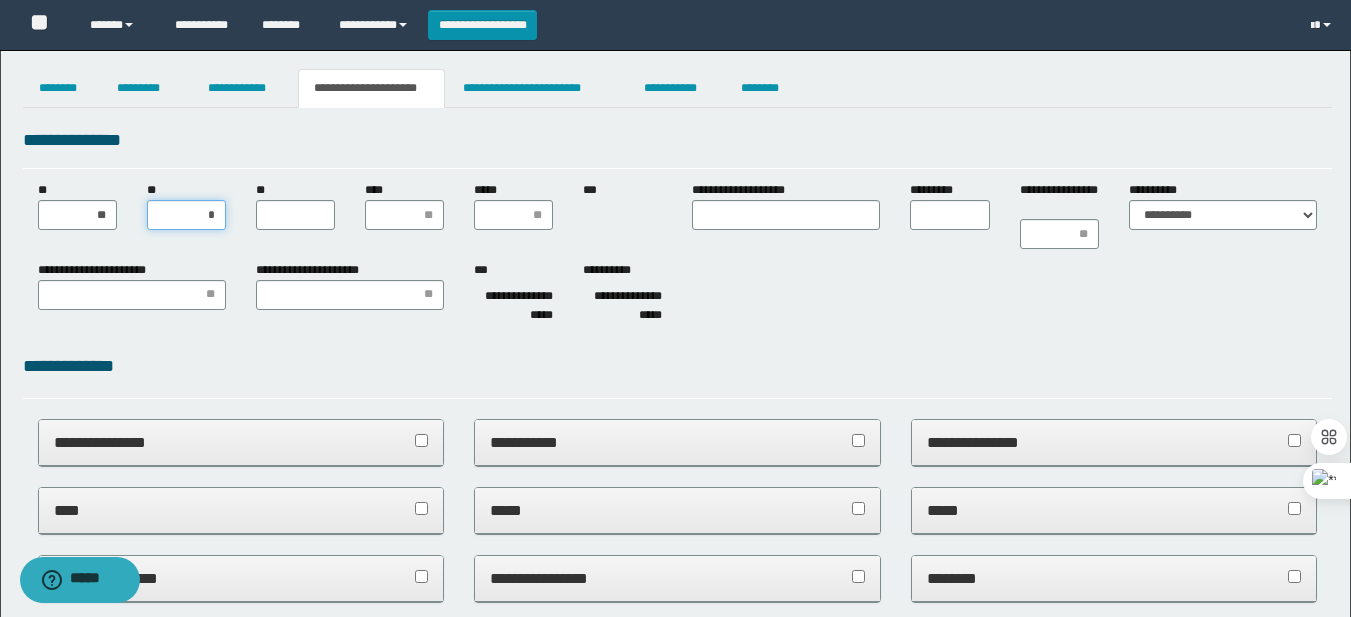 type on "**" 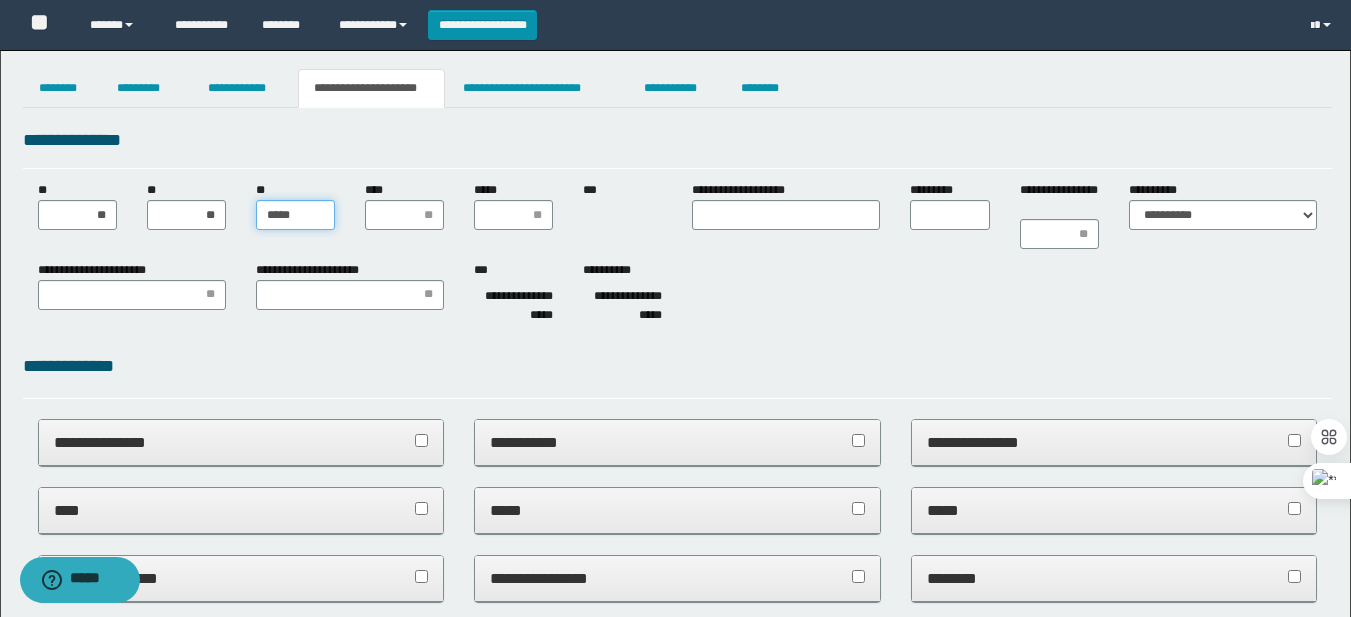 type on "******" 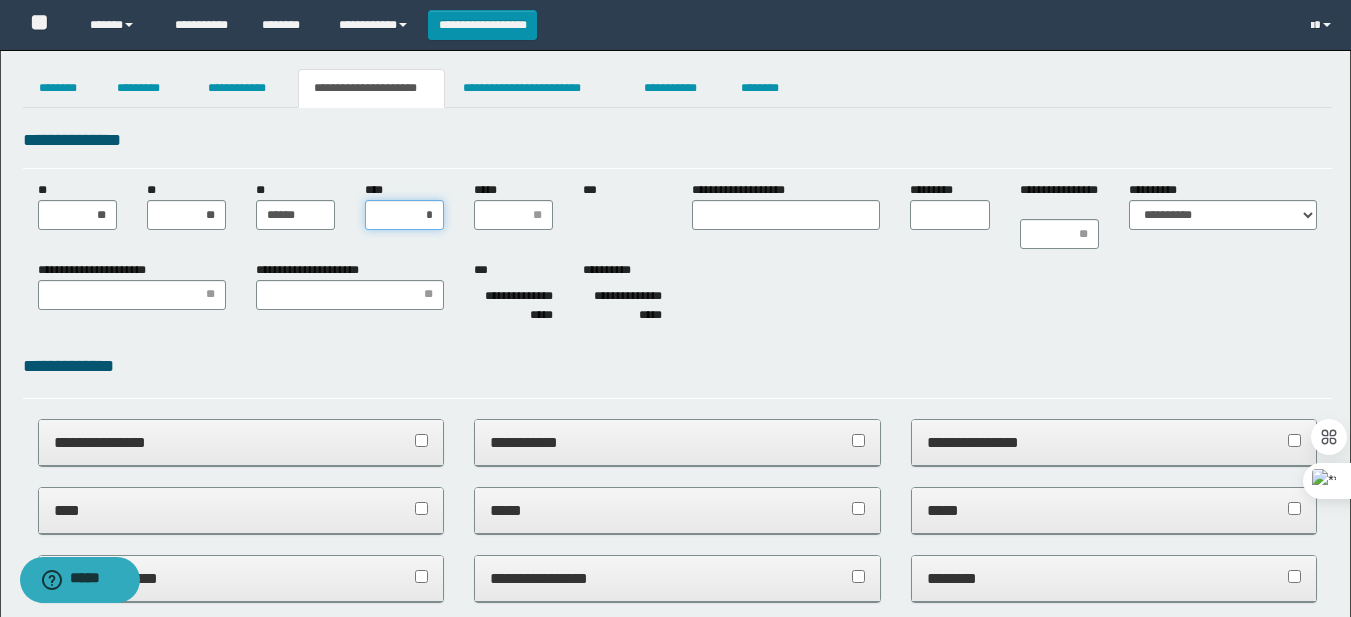 type on "**" 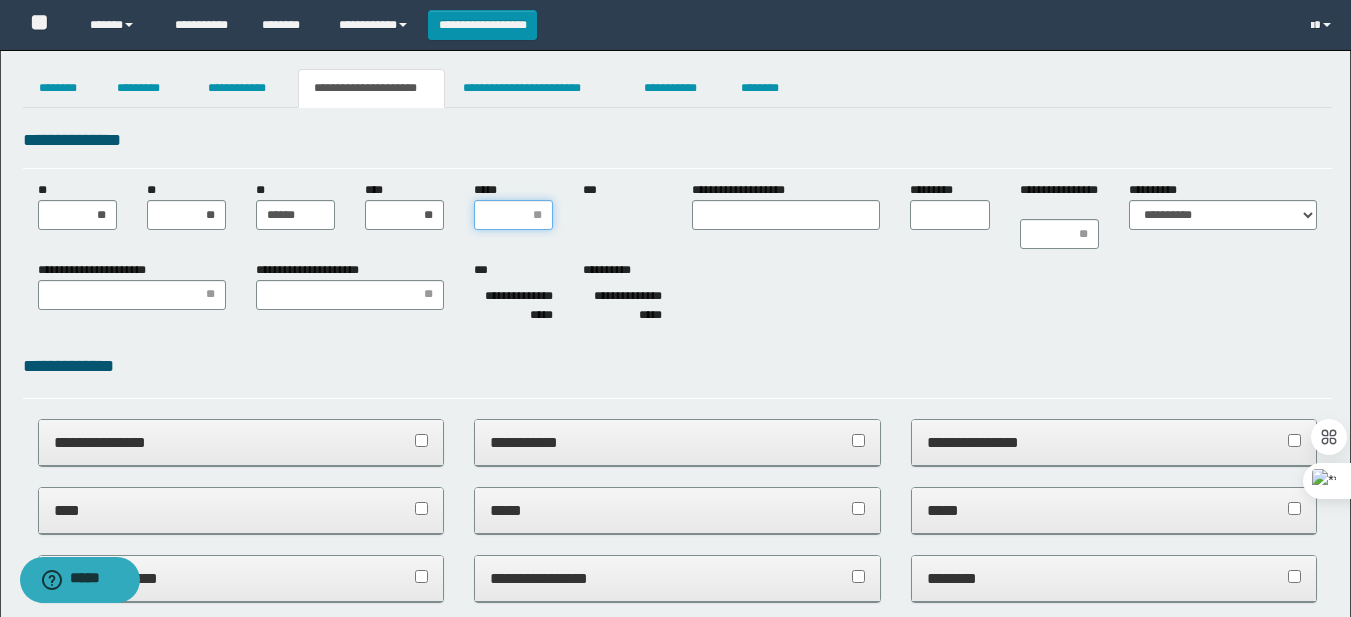 click on "*****" at bounding box center [513, 215] 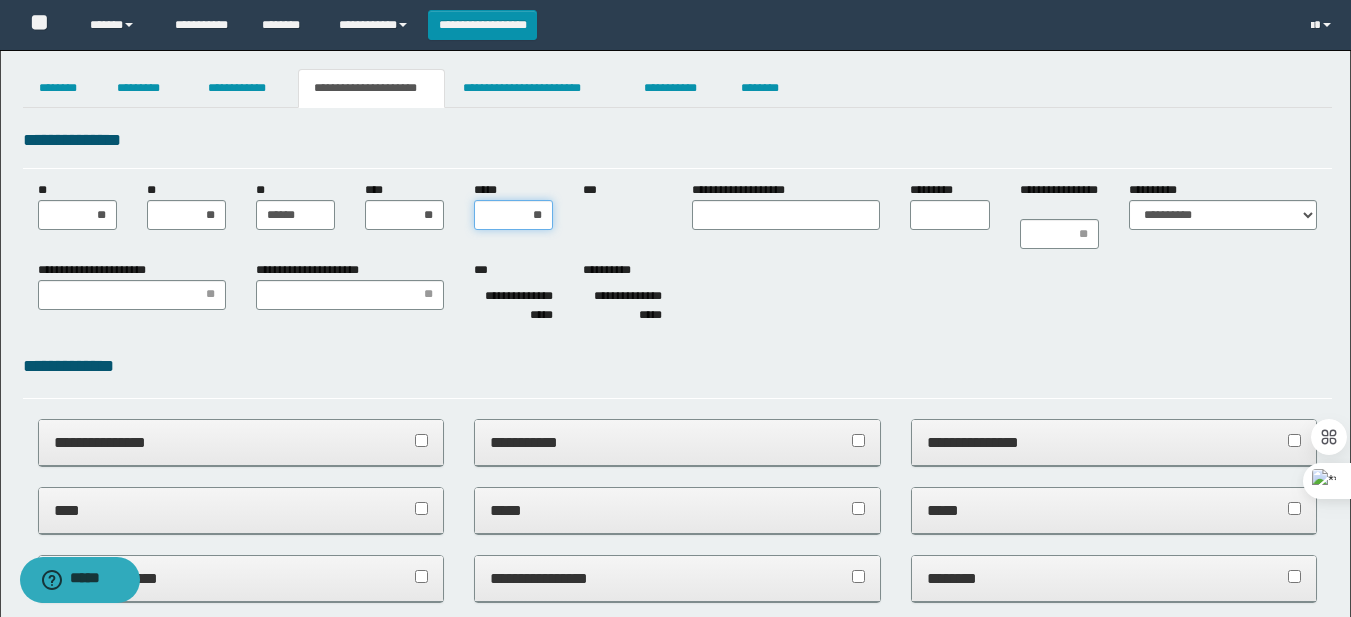 type on "***" 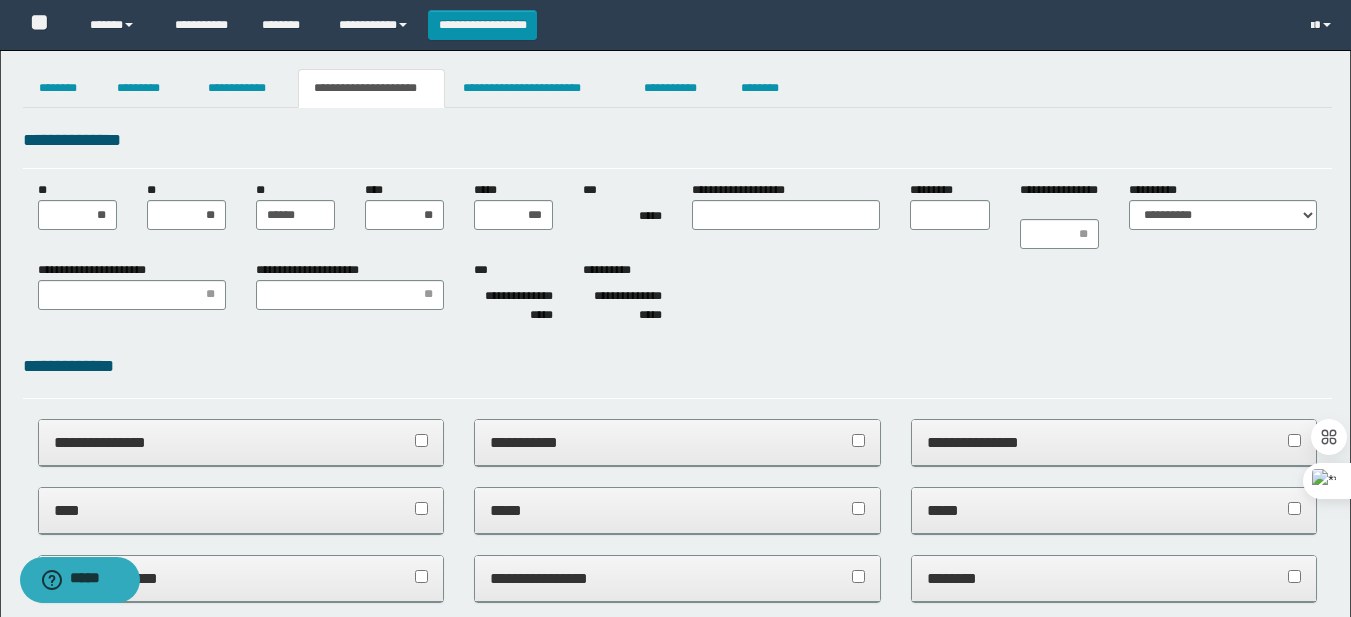 click on "**********" at bounding box center (677, 215) 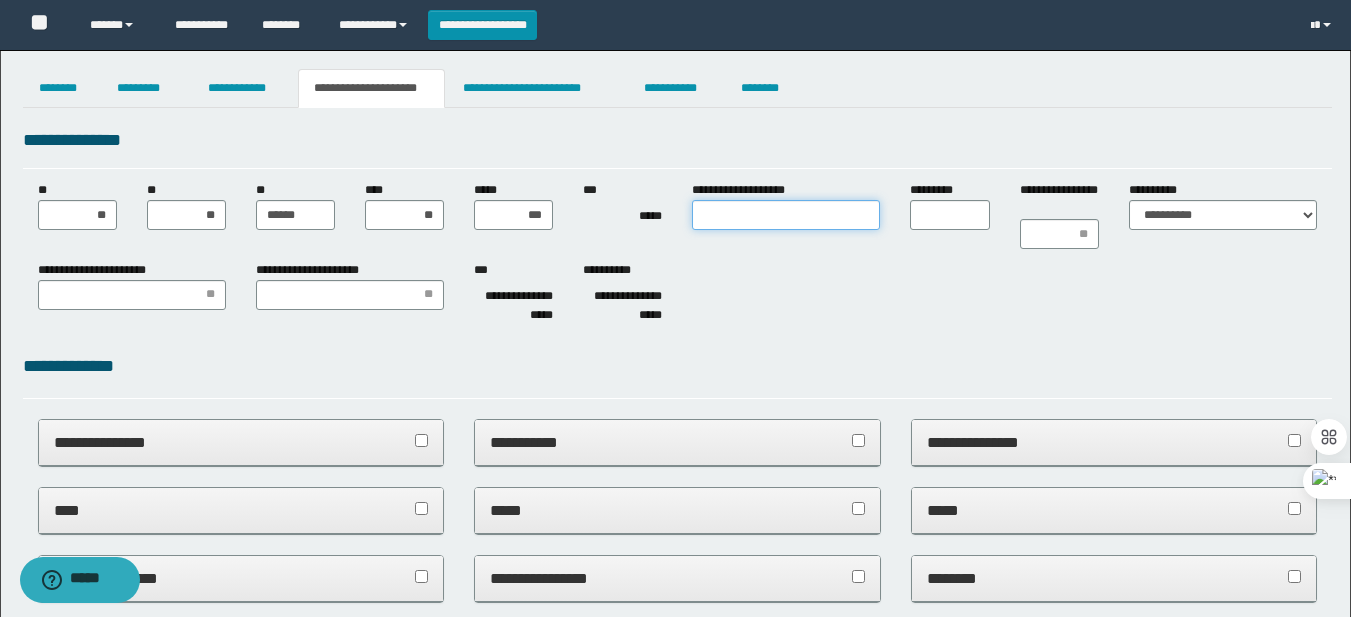 click on "**********" at bounding box center (786, 215) 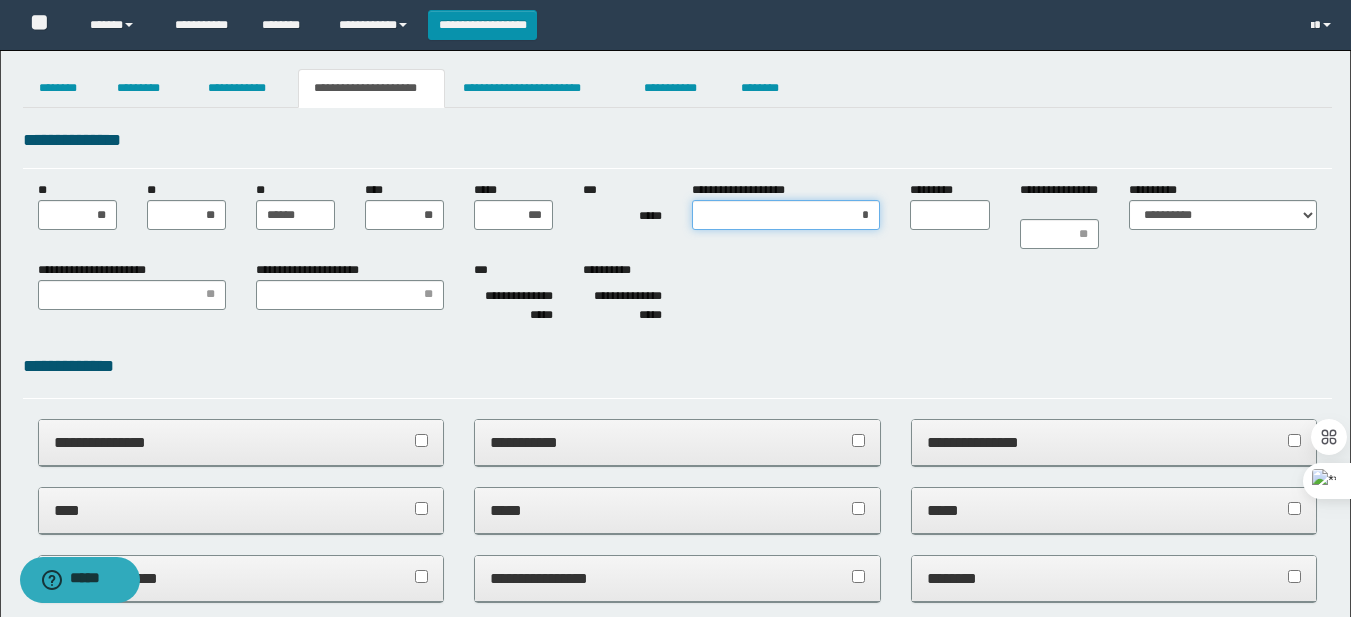 type on "**" 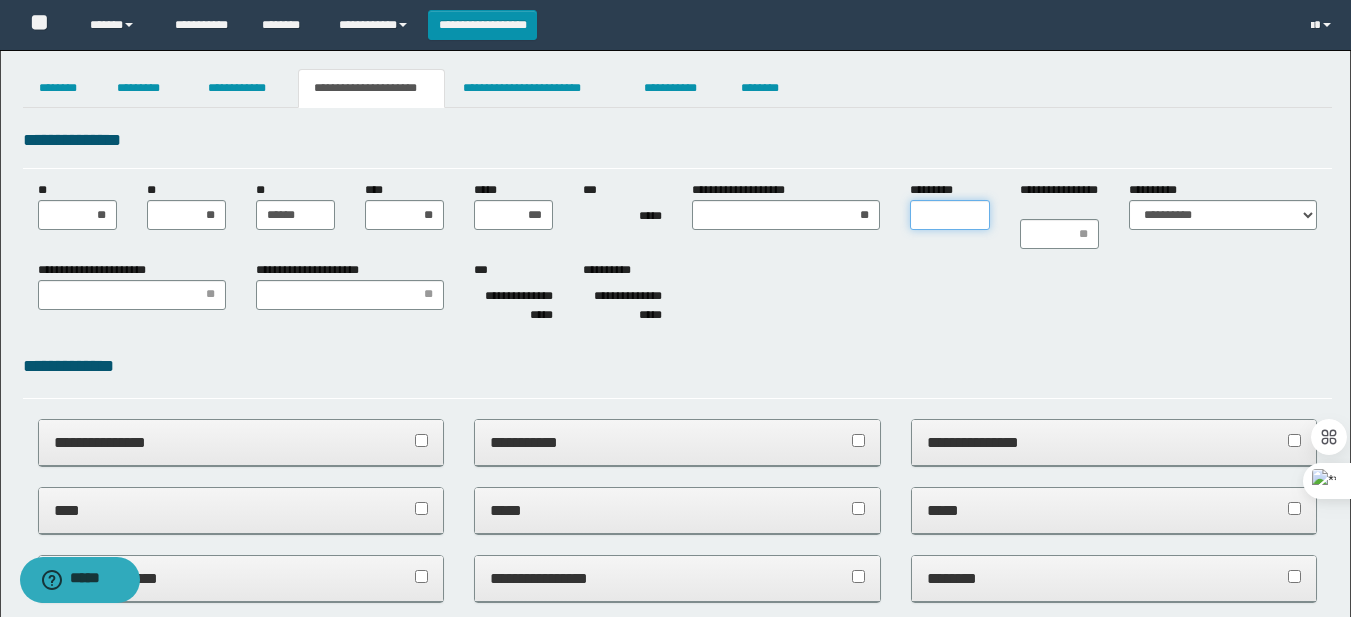 click on "*********" at bounding box center (949, 215) 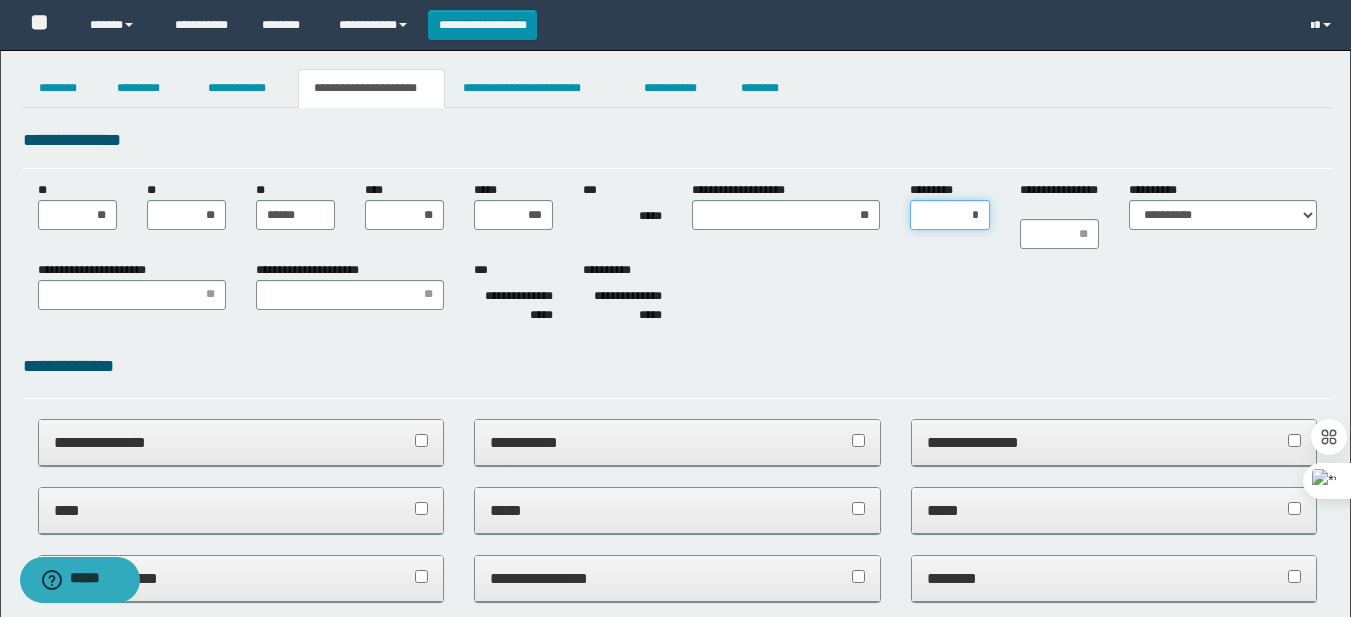 type on "**" 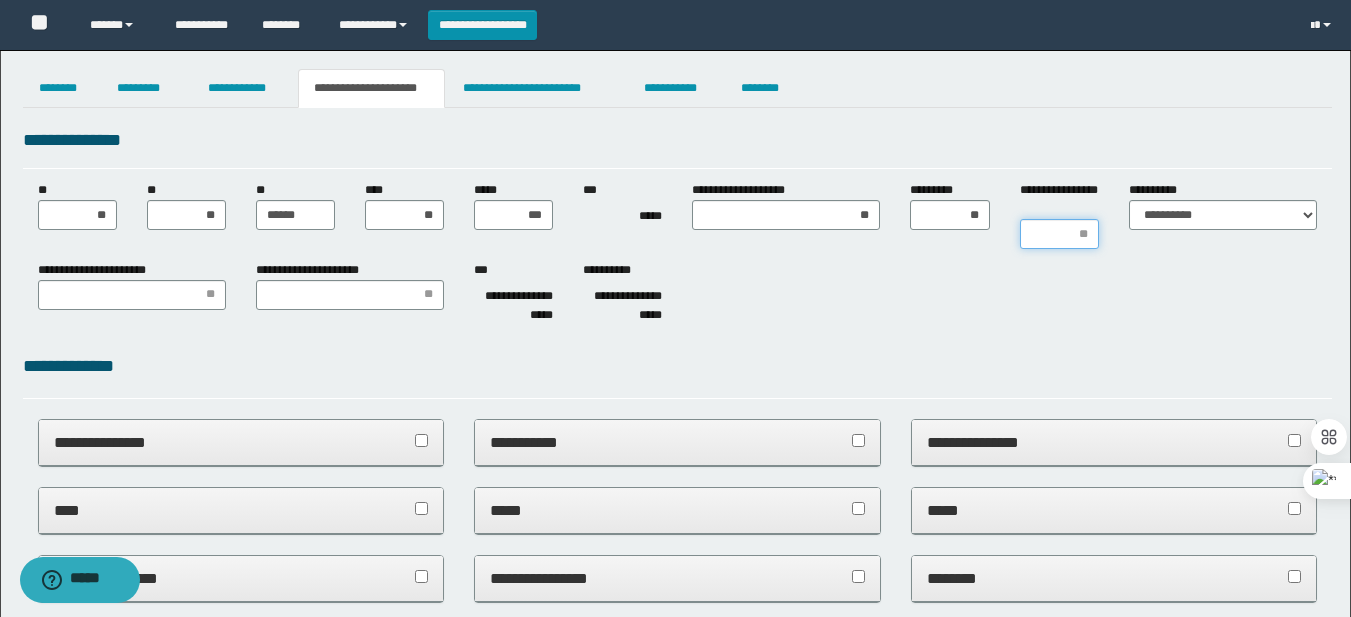 click on "**********" at bounding box center (1059, 234) 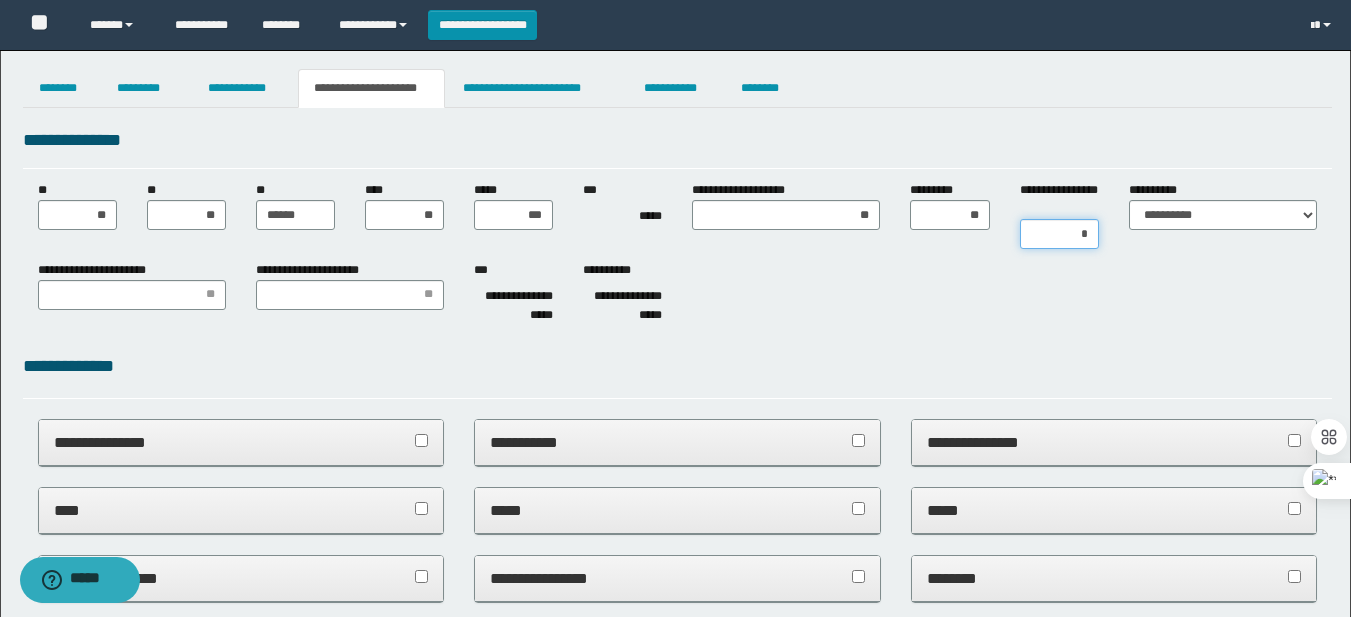 type on "**" 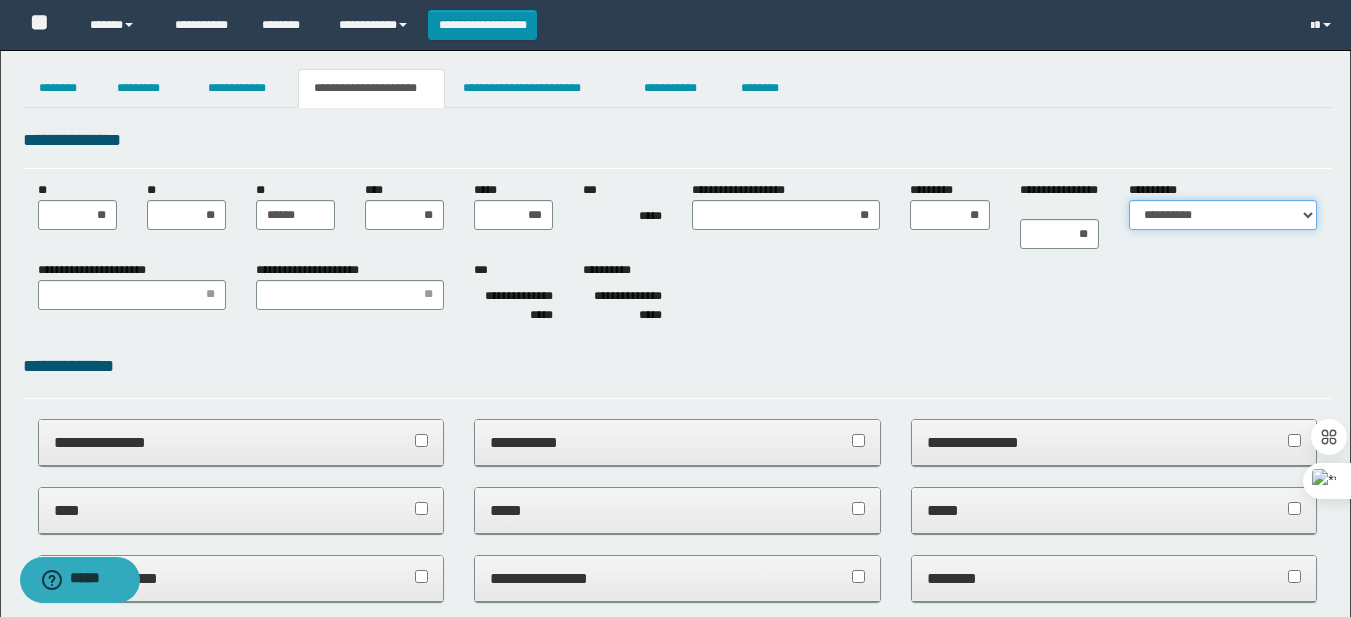 click on "**********" at bounding box center (1223, 215) 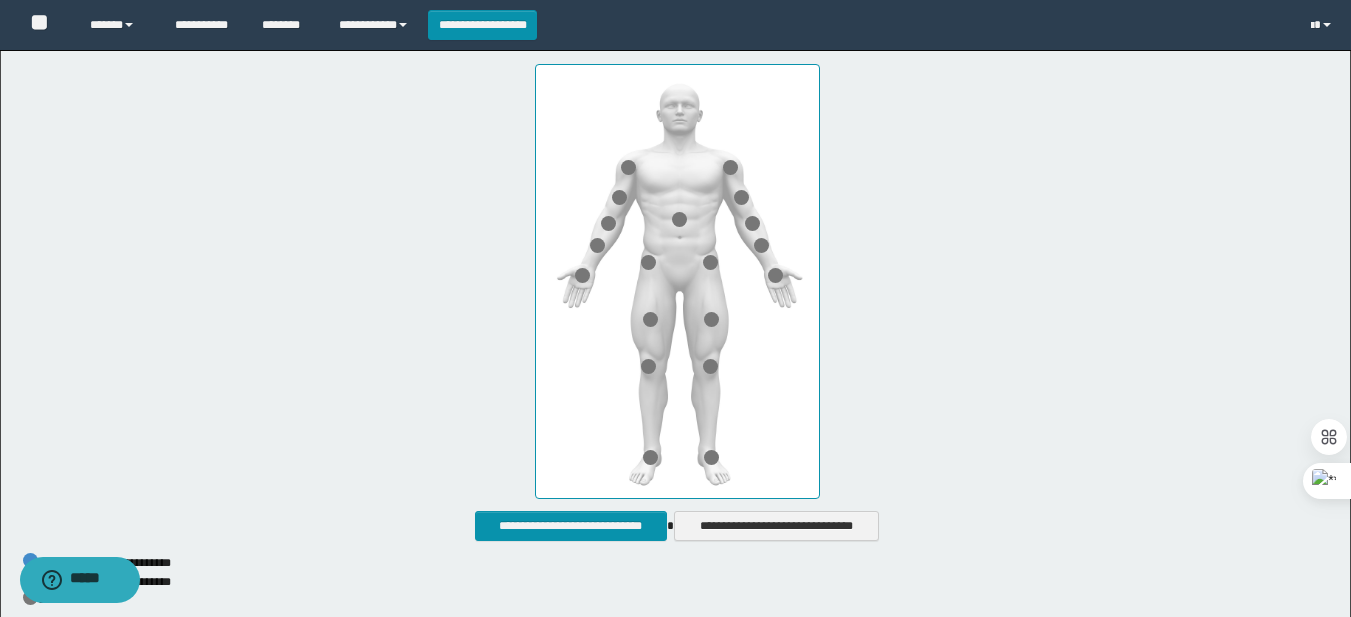 scroll, scrollTop: 801, scrollLeft: 0, axis: vertical 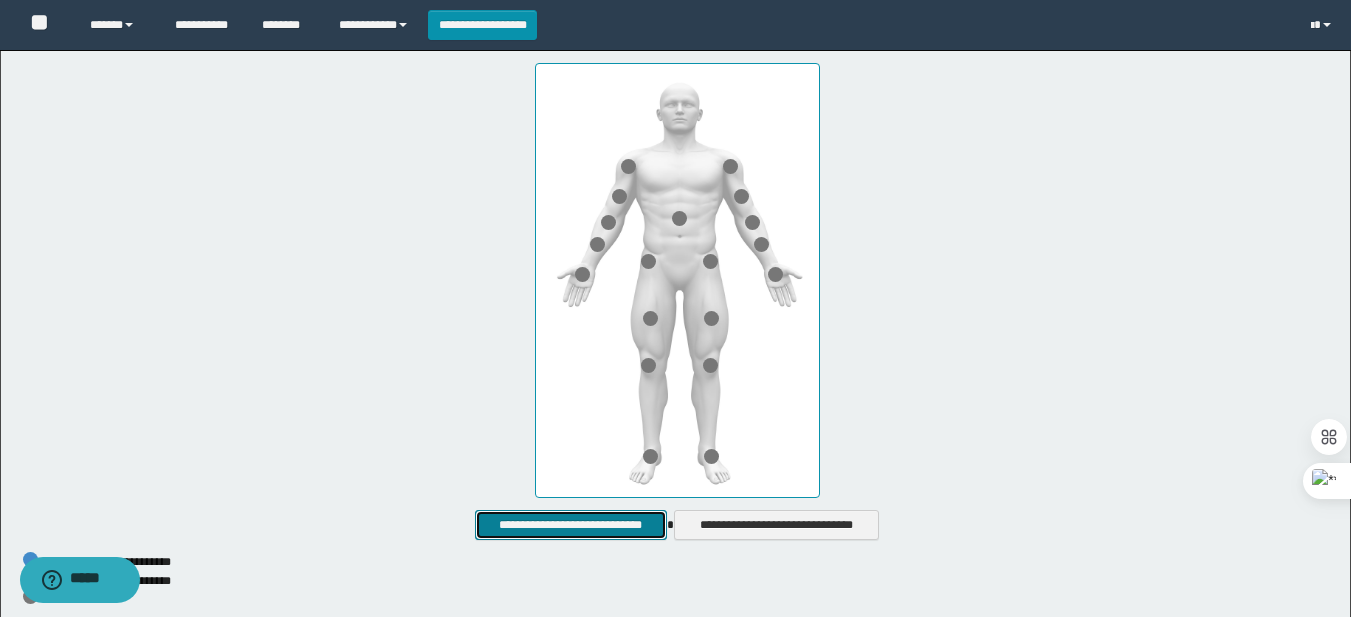 click on "**********" at bounding box center (570, 525) 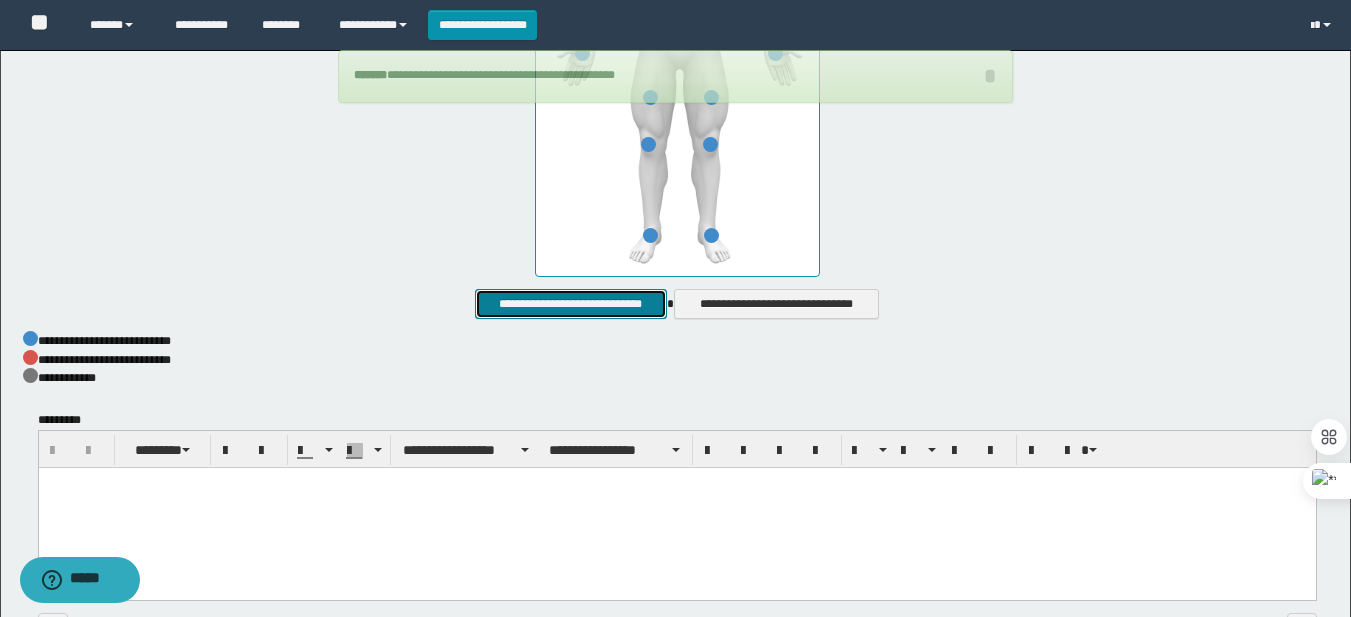 scroll, scrollTop: 1023, scrollLeft: 0, axis: vertical 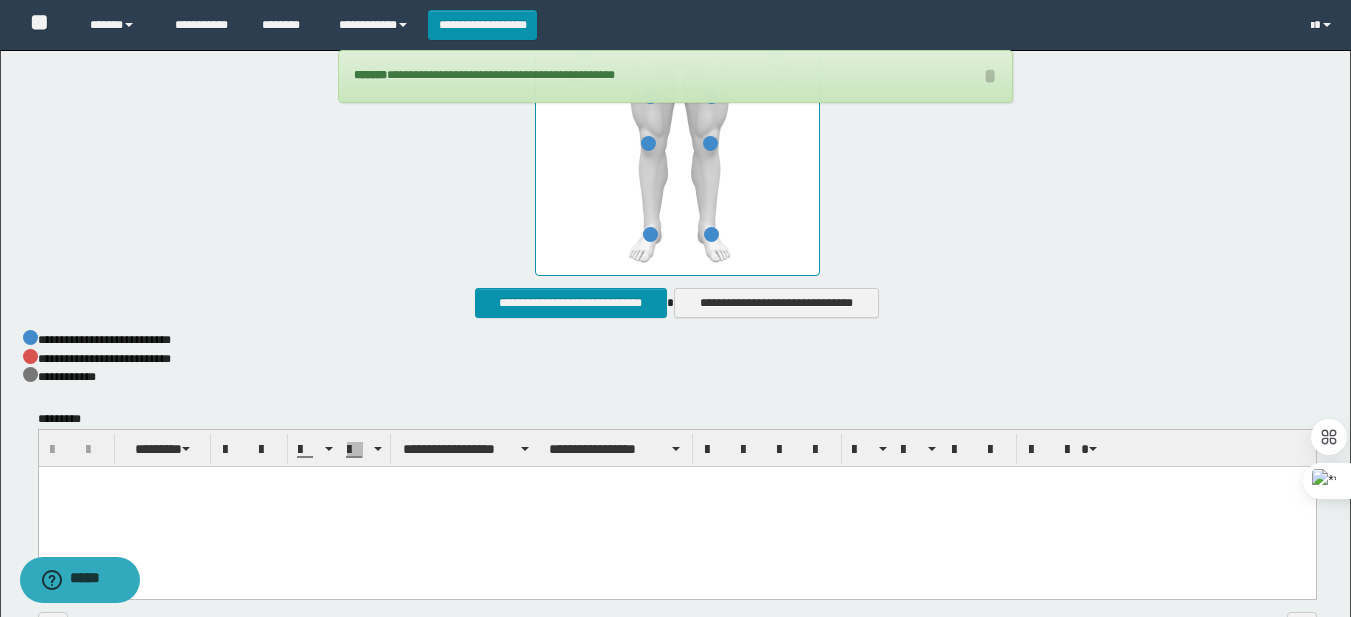 click at bounding box center [676, 508] 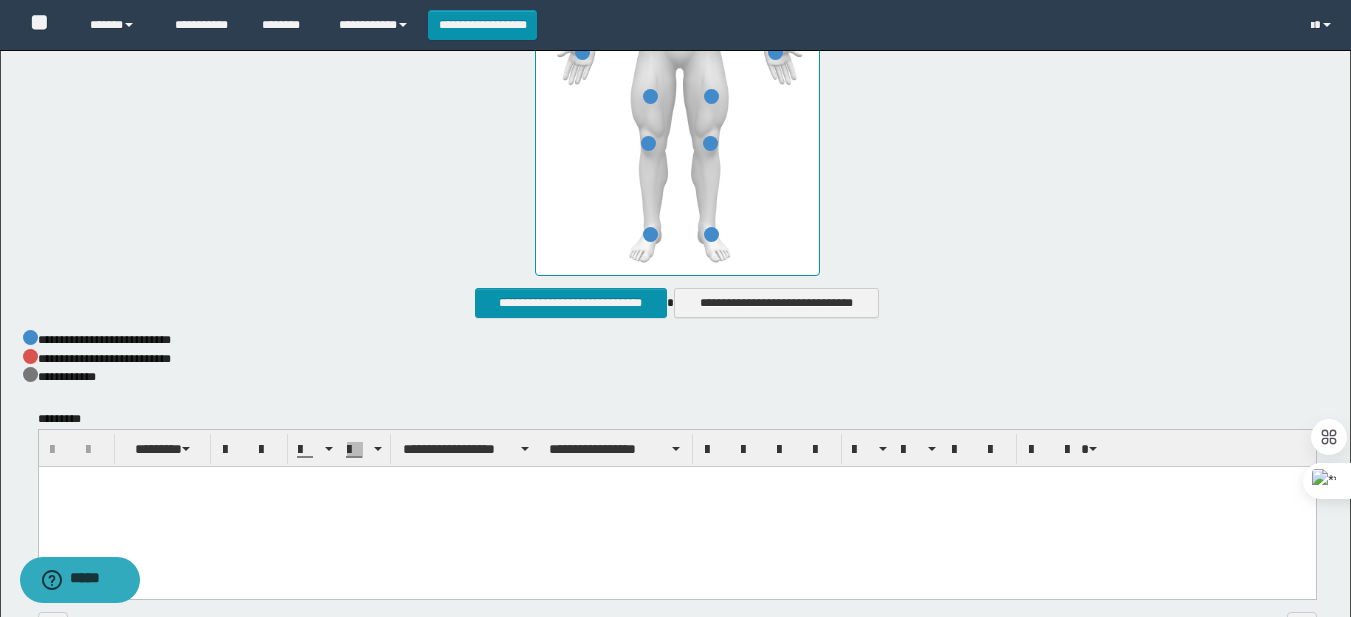 click at bounding box center [676, 508] 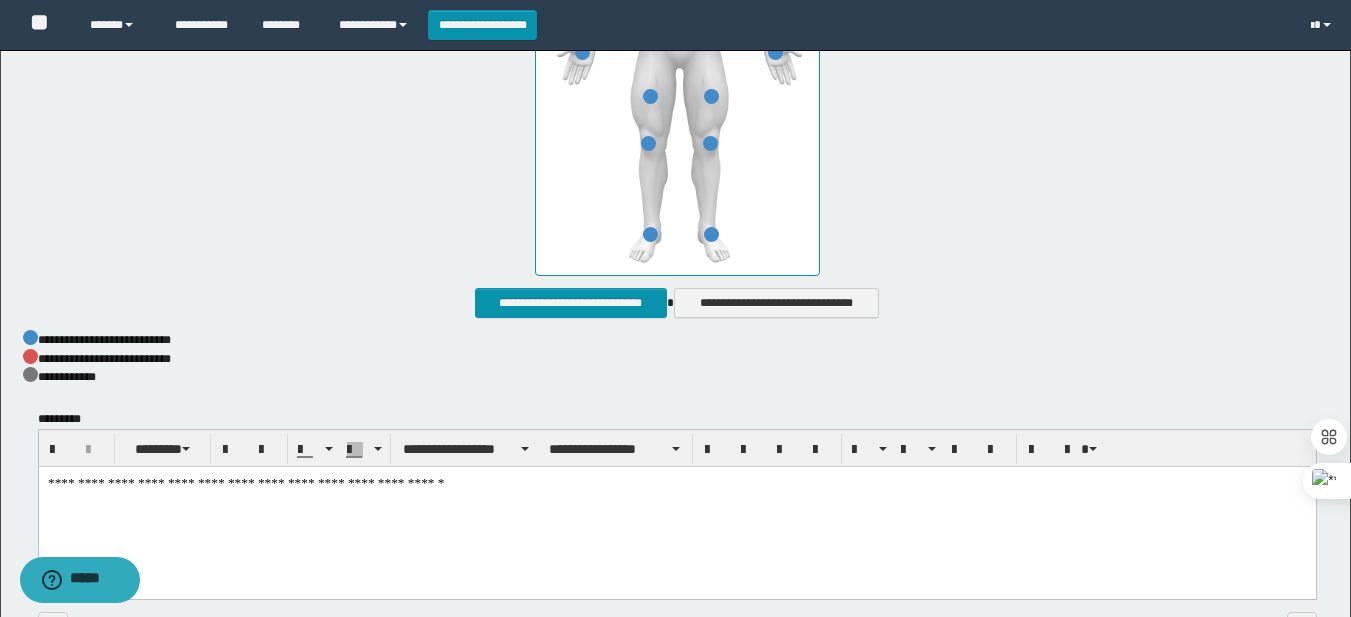 click on "**********" at bounding box center [676, 508] 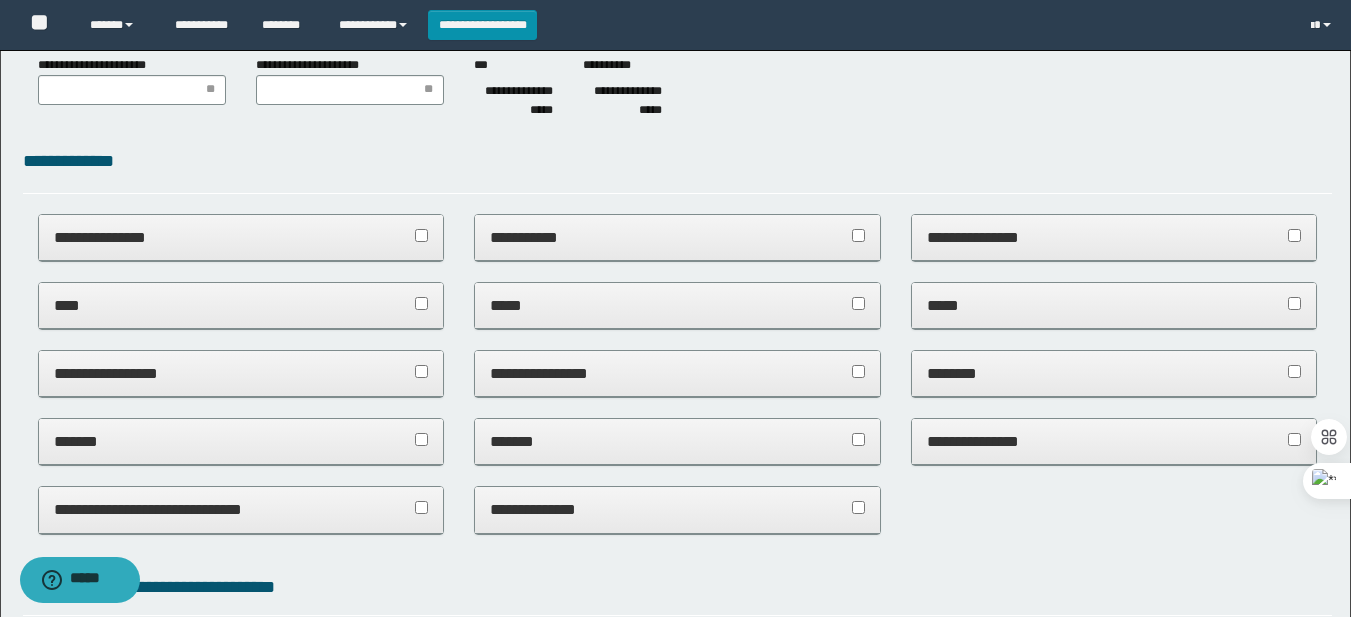 scroll, scrollTop: 0, scrollLeft: 0, axis: both 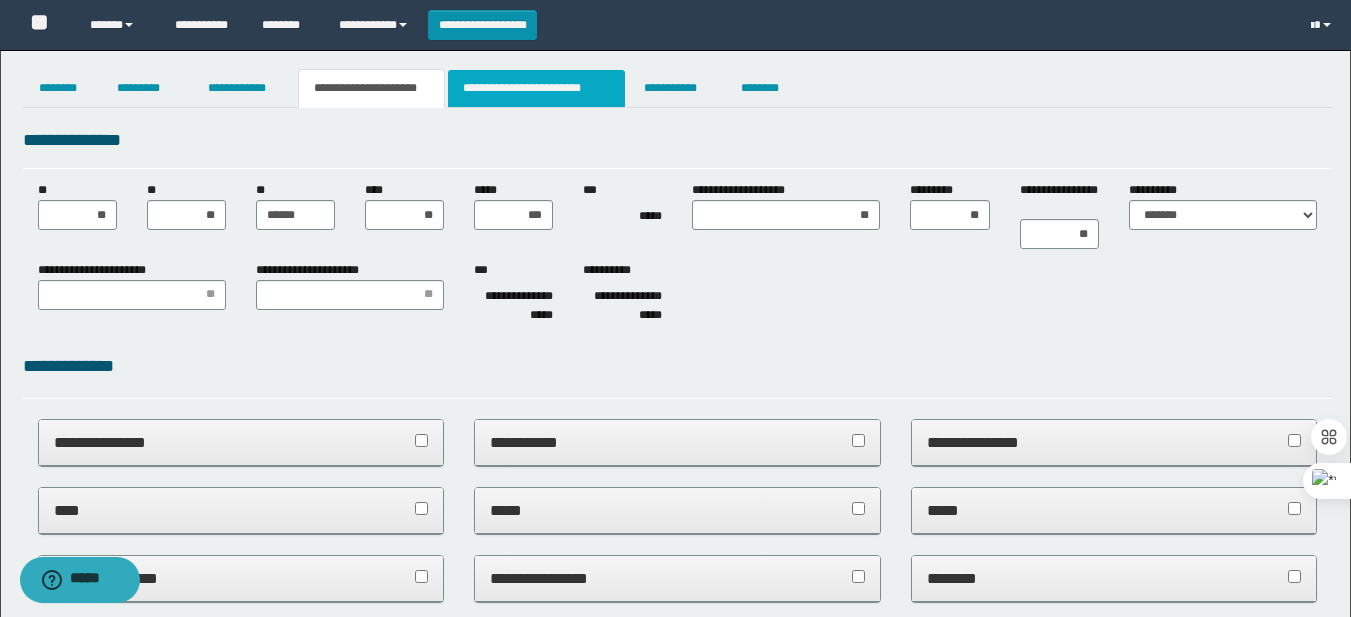 click on "**********" at bounding box center (537, 88) 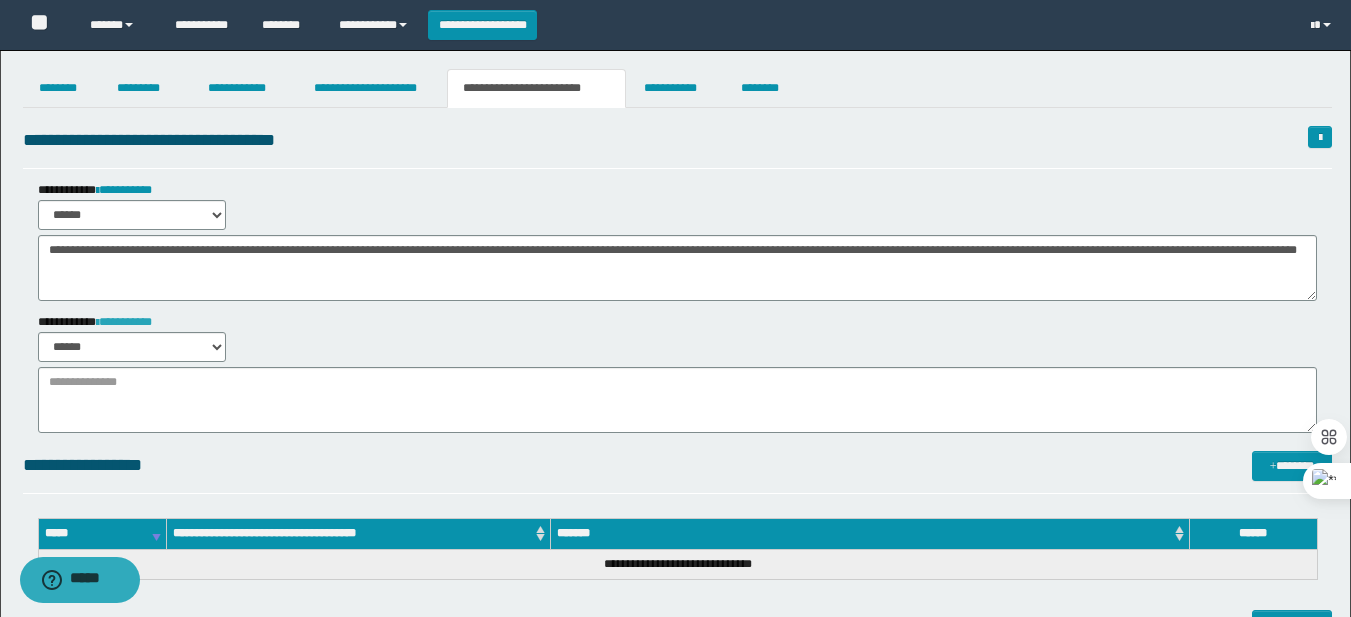 click on "**********" at bounding box center (124, 322) 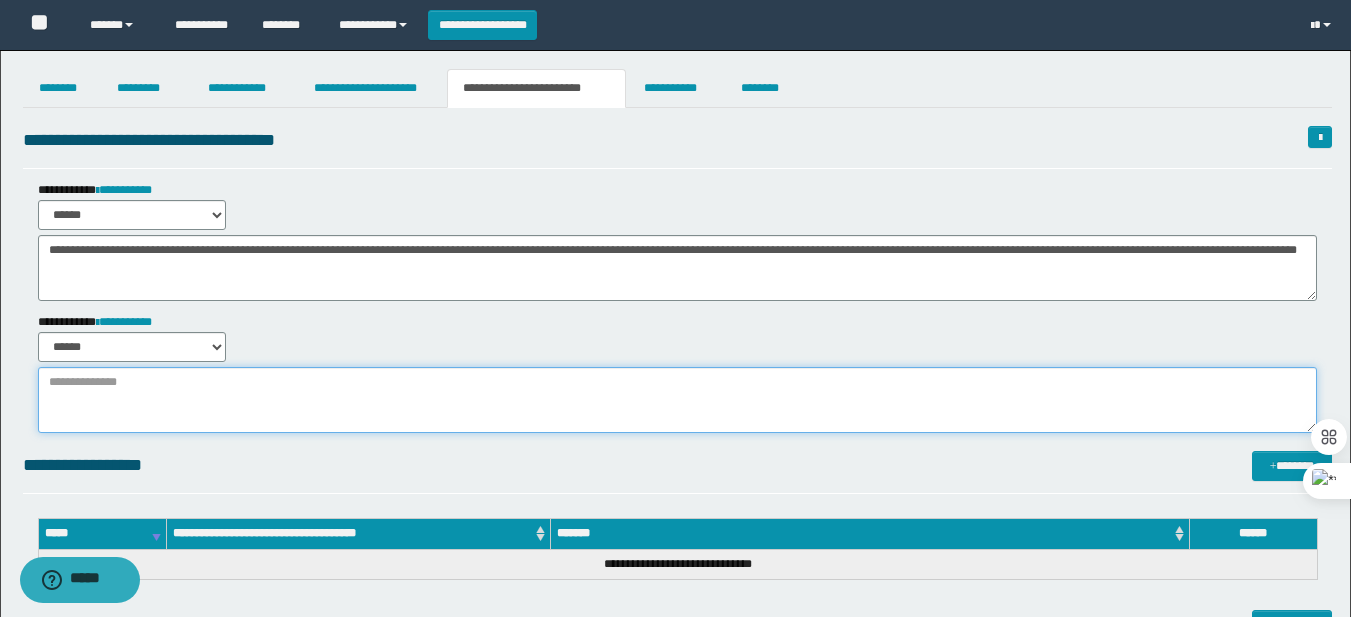 click at bounding box center [677, 400] 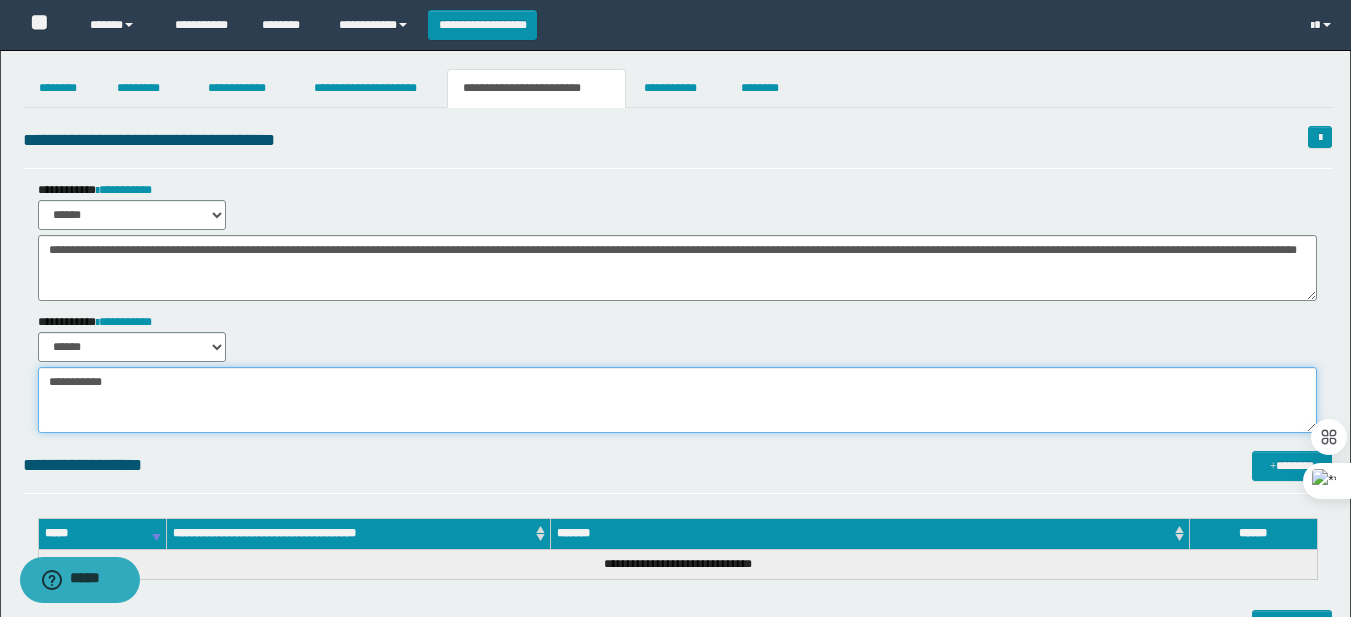 click on "**********" at bounding box center [677, 400] 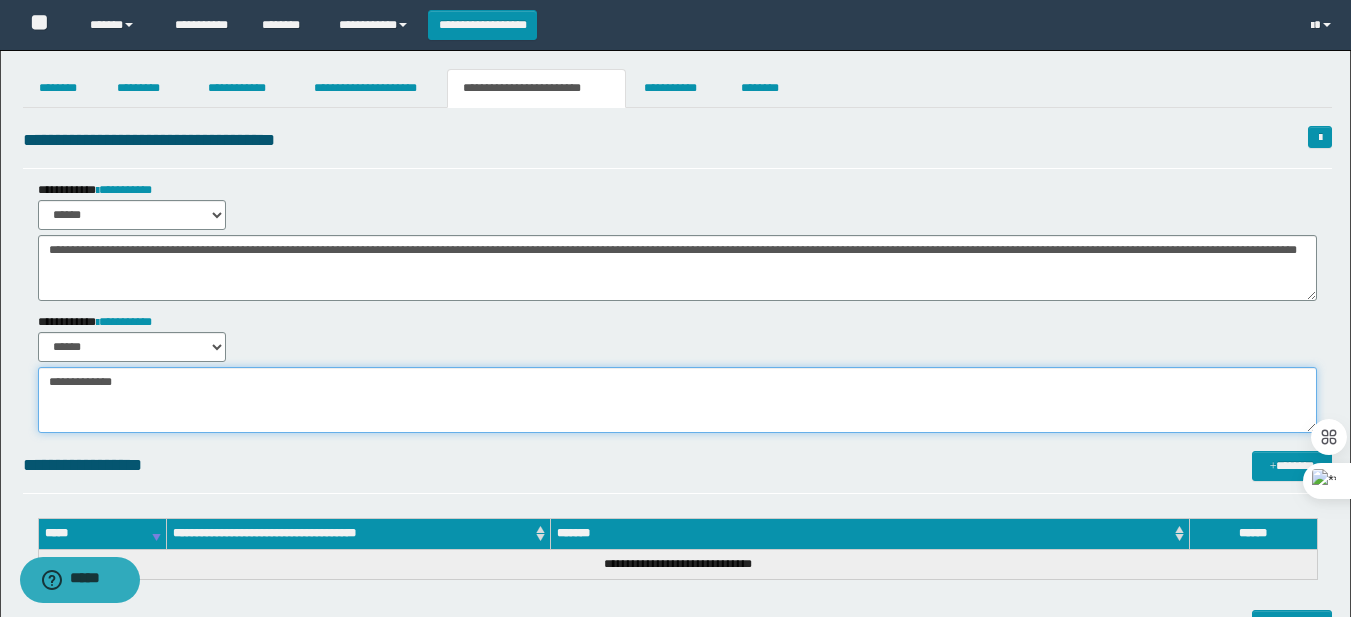 scroll, scrollTop: 288, scrollLeft: 0, axis: vertical 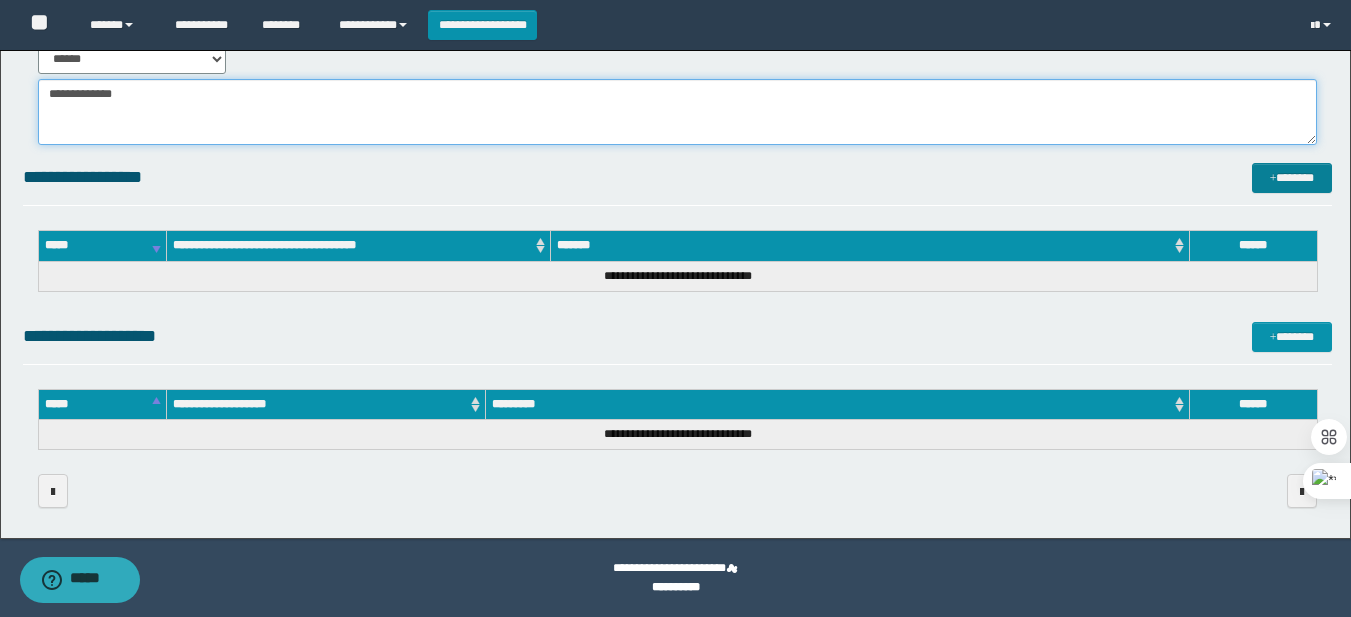 type on "**********" 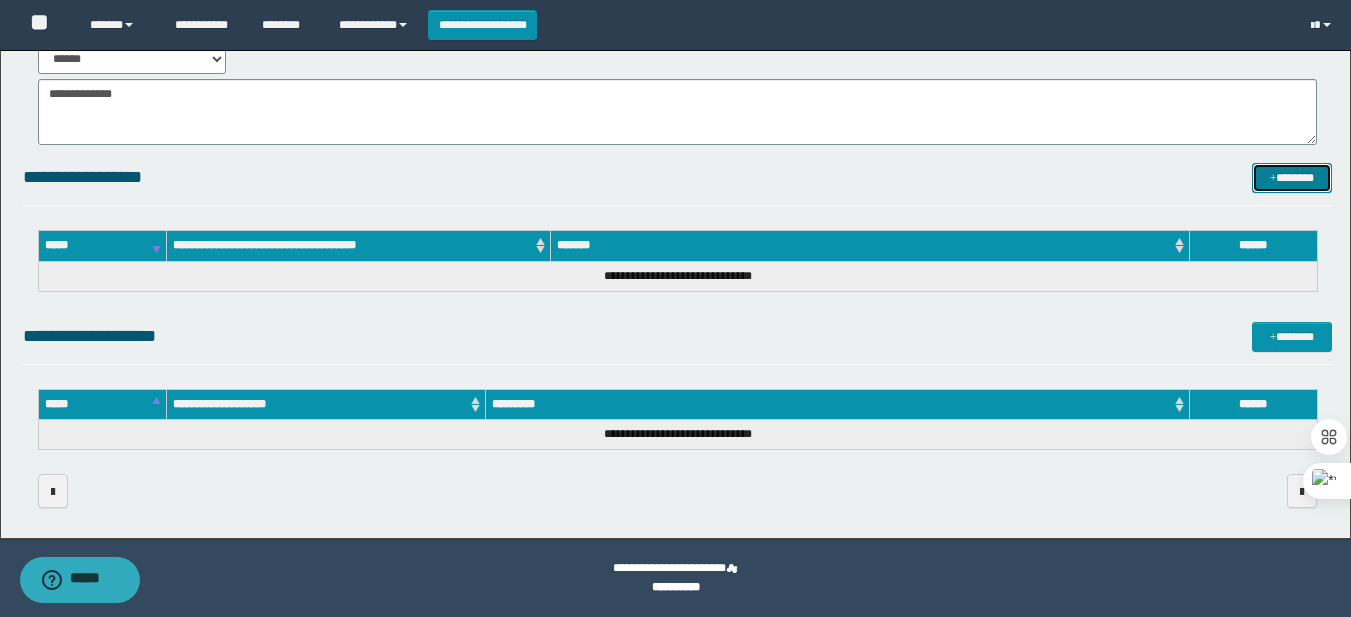 click on "*******" at bounding box center [1292, 178] 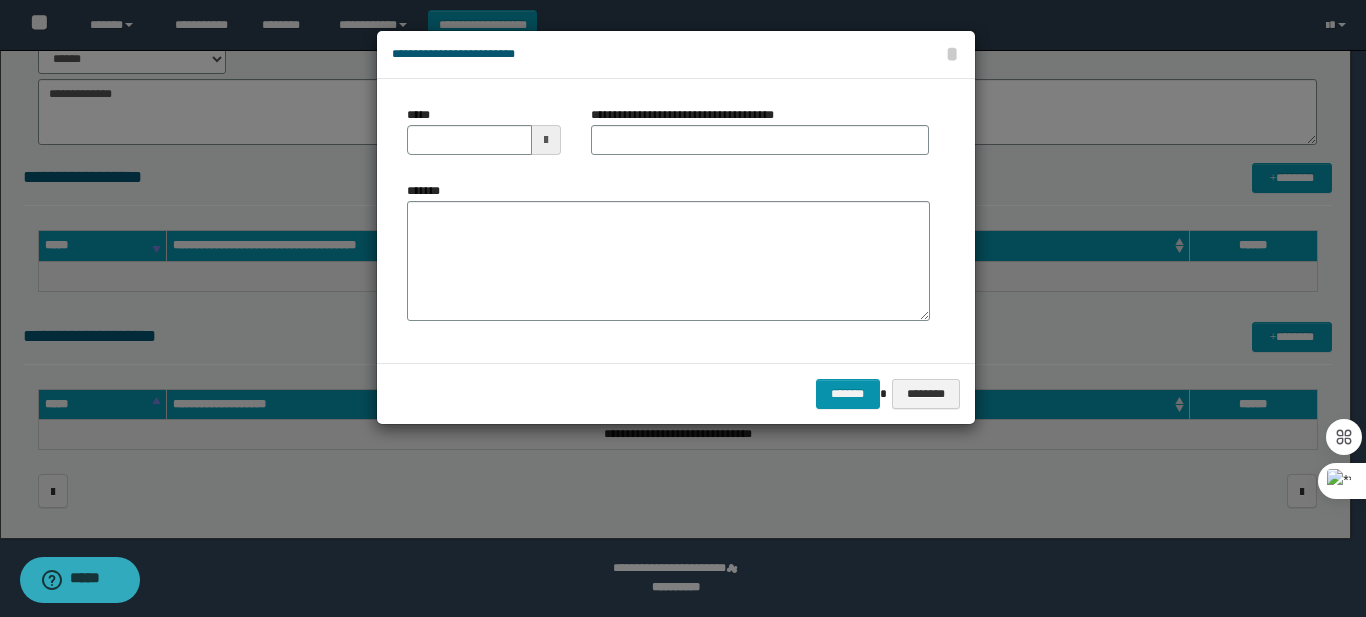 click at bounding box center (546, 140) 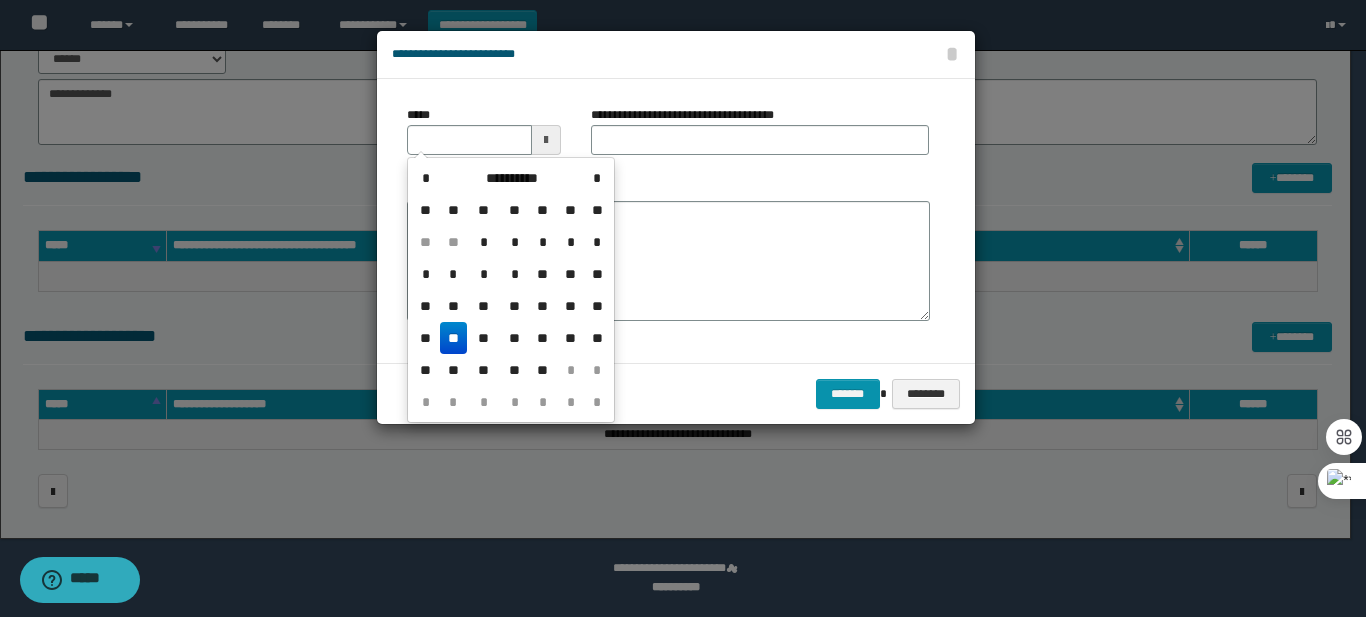 click on "**" at bounding box center [454, 338] 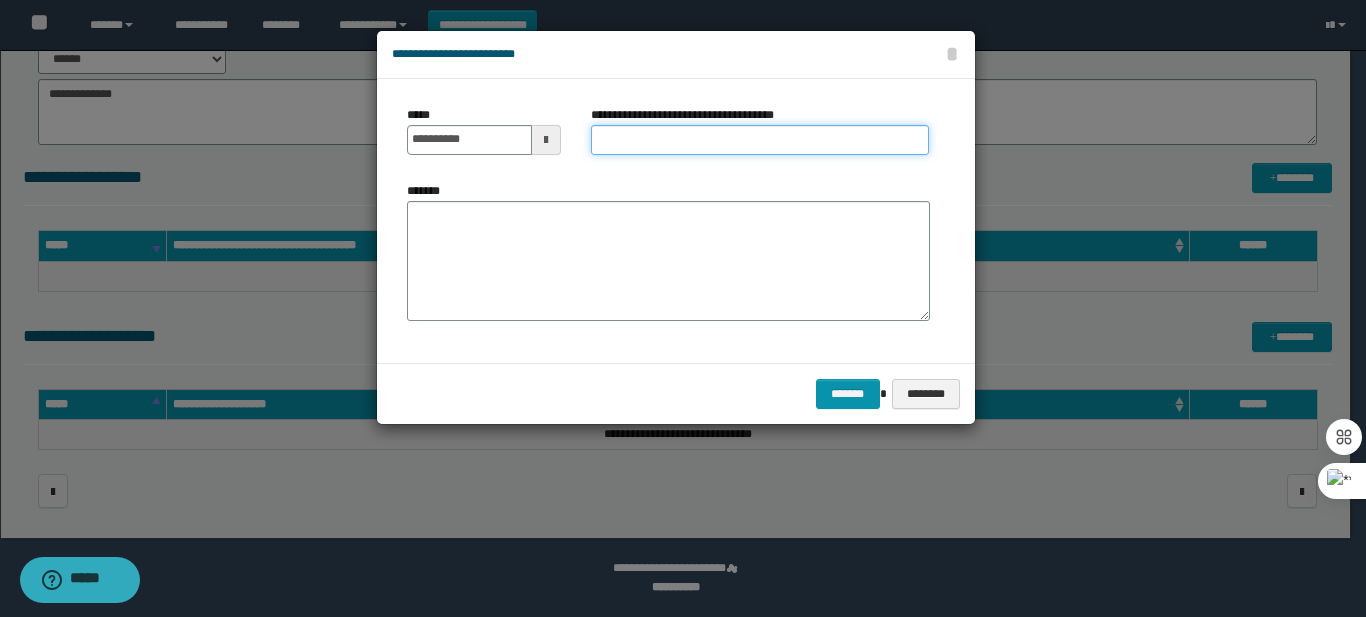 click on "**********" at bounding box center (760, 140) 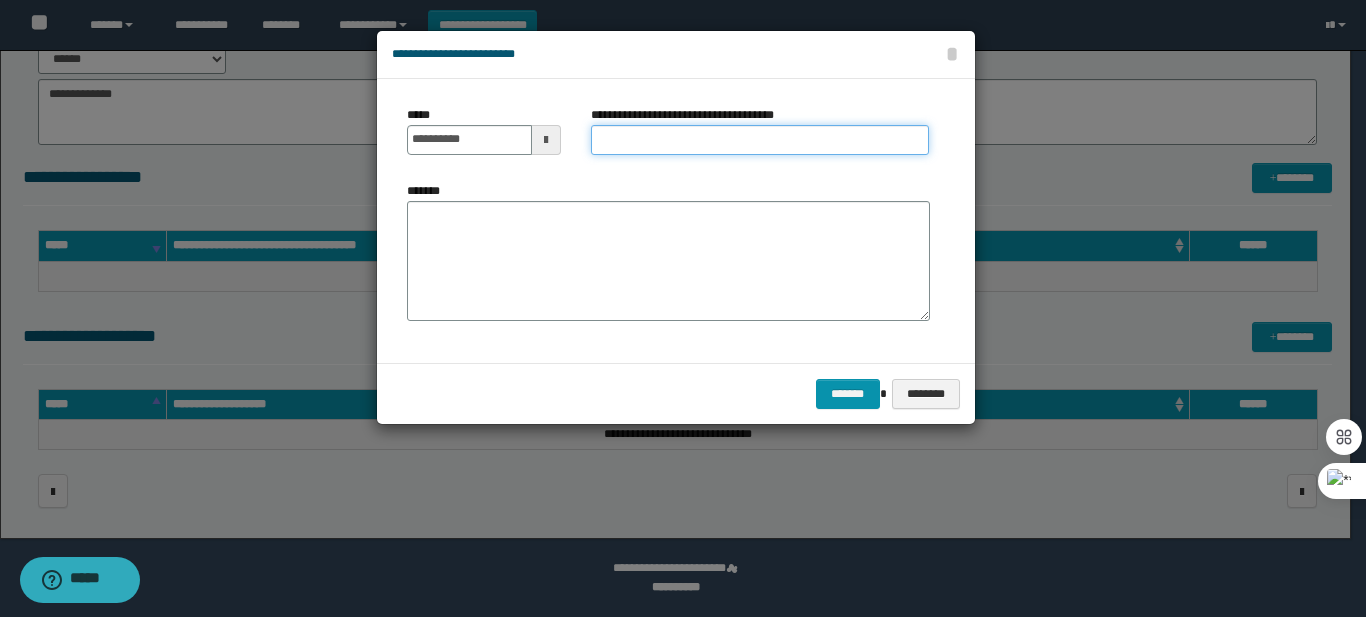 type on "**********" 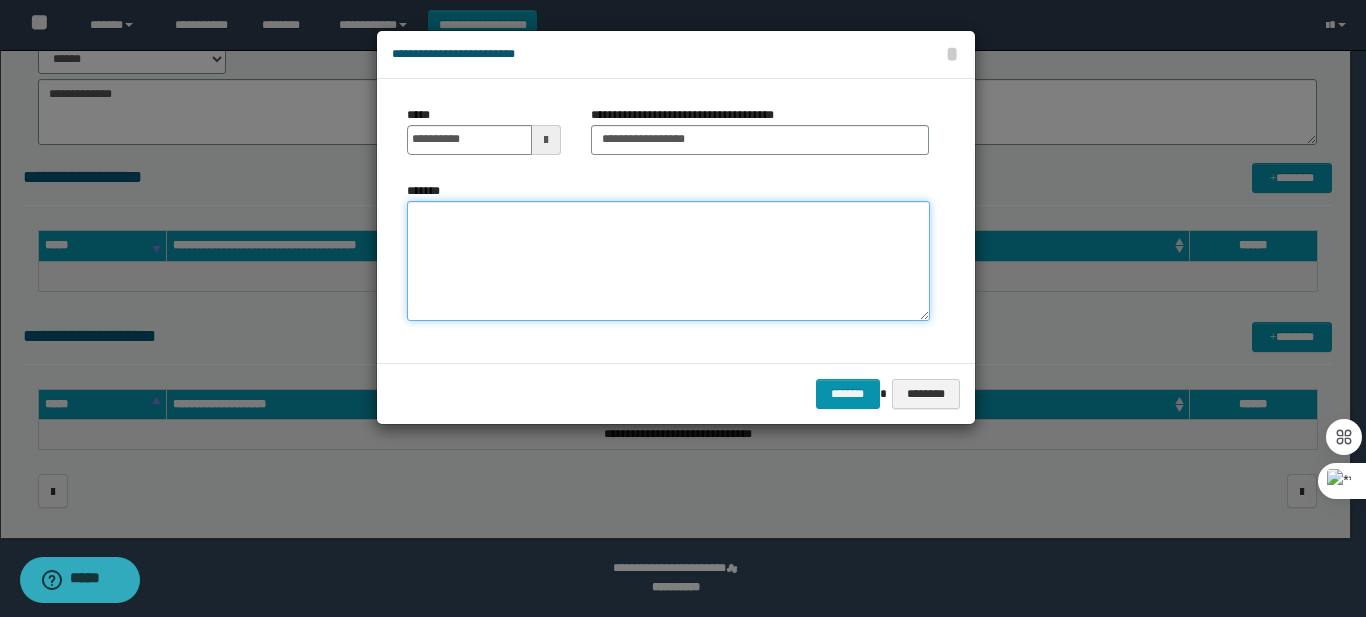 click on "*******" at bounding box center [668, 261] 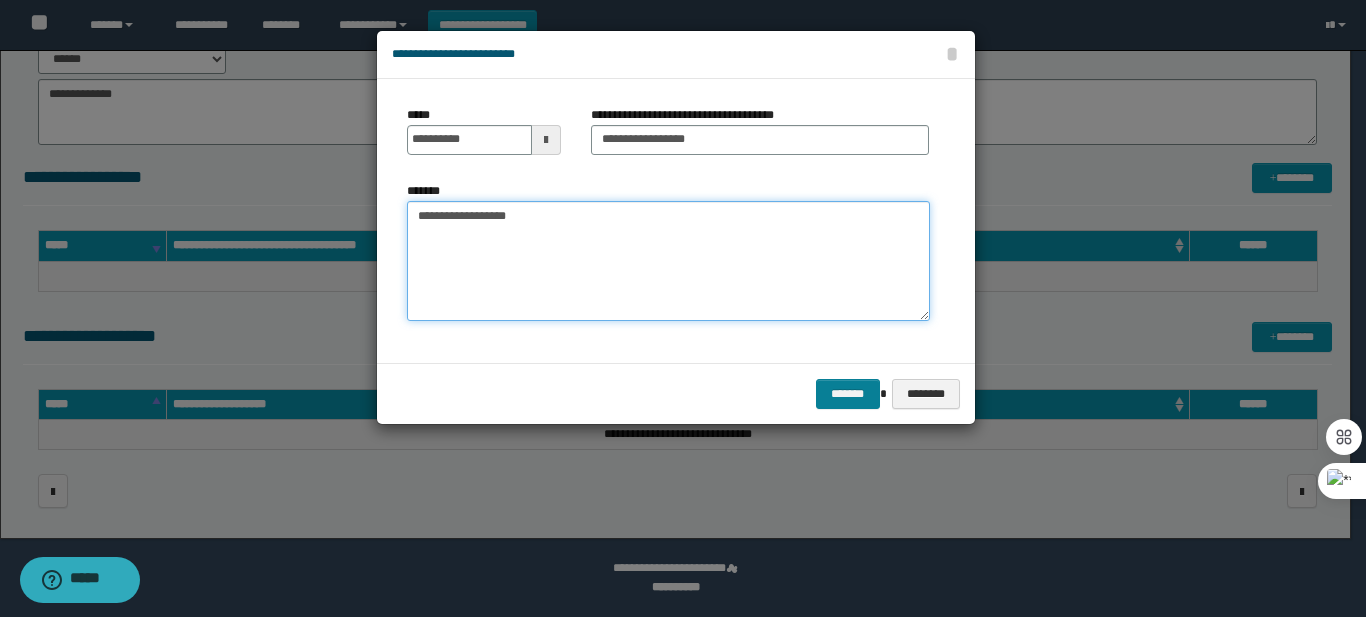 type on "**********" 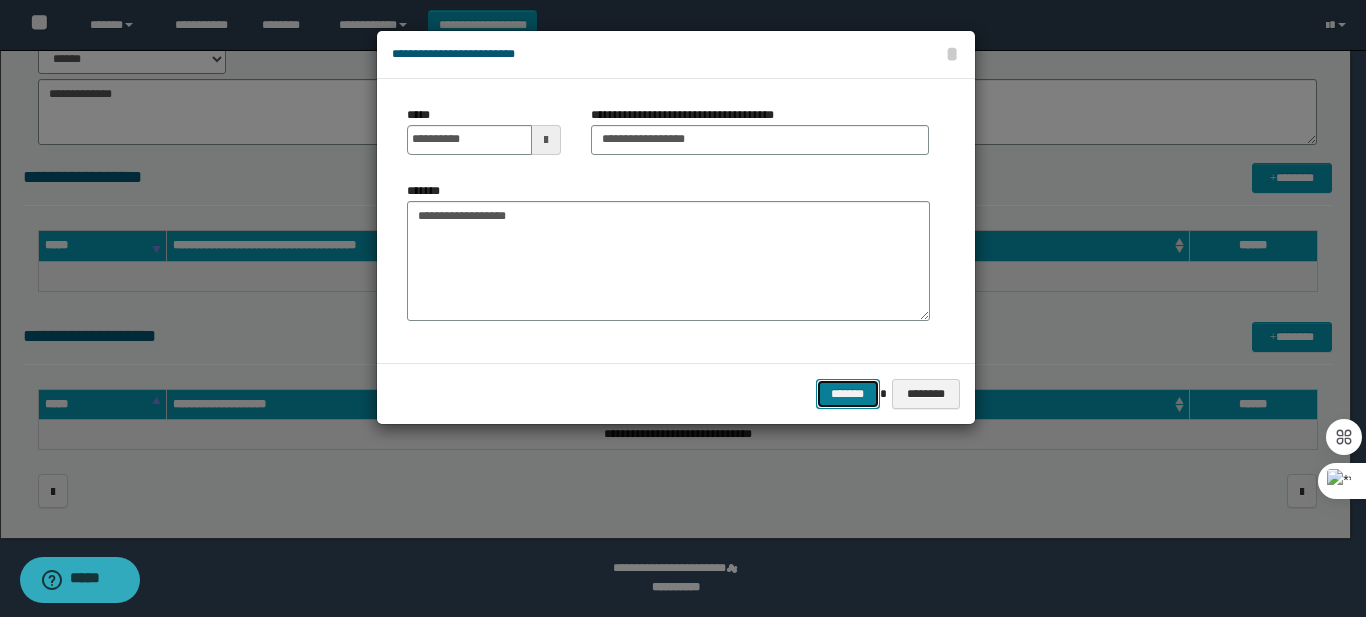 click on "*******" at bounding box center [848, 394] 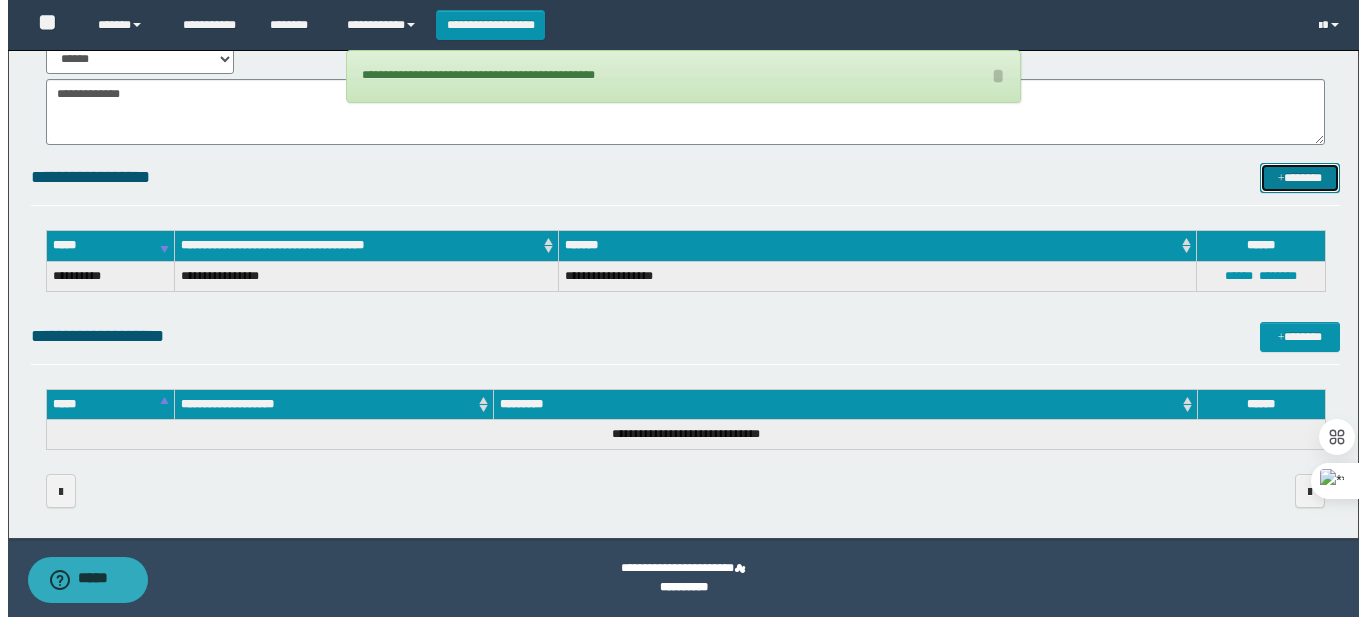 scroll, scrollTop: 0, scrollLeft: 0, axis: both 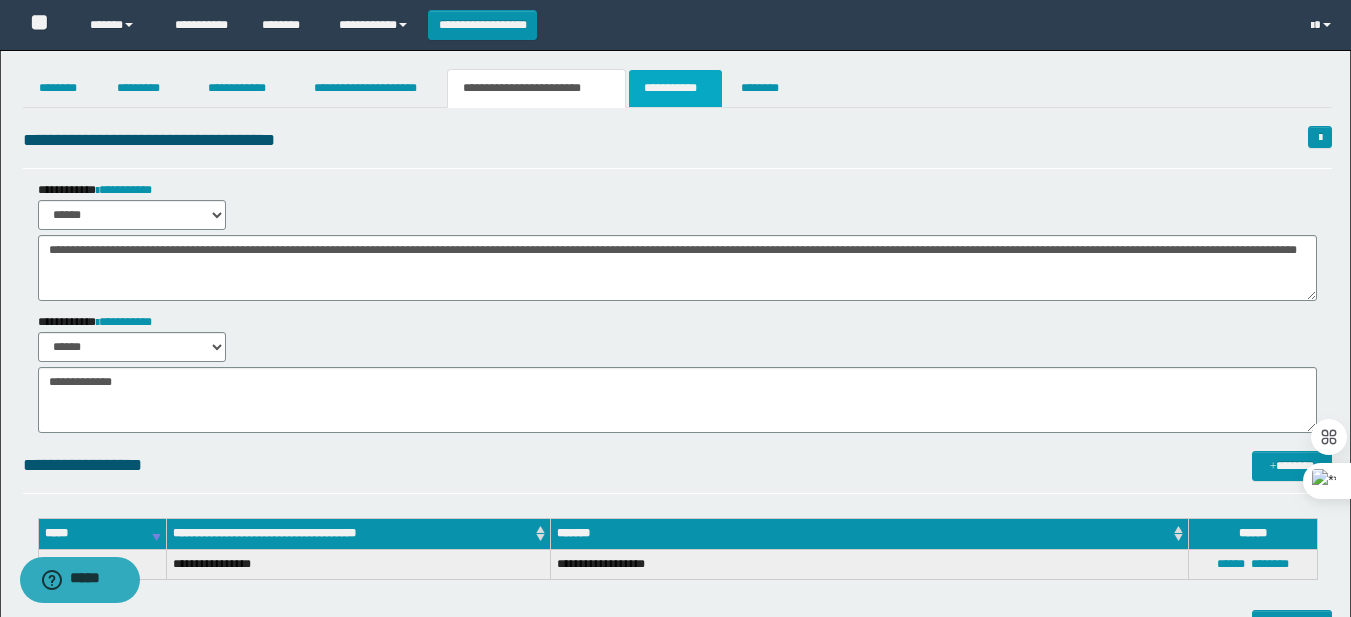 click on "**********" at bounding box center (675, 88) 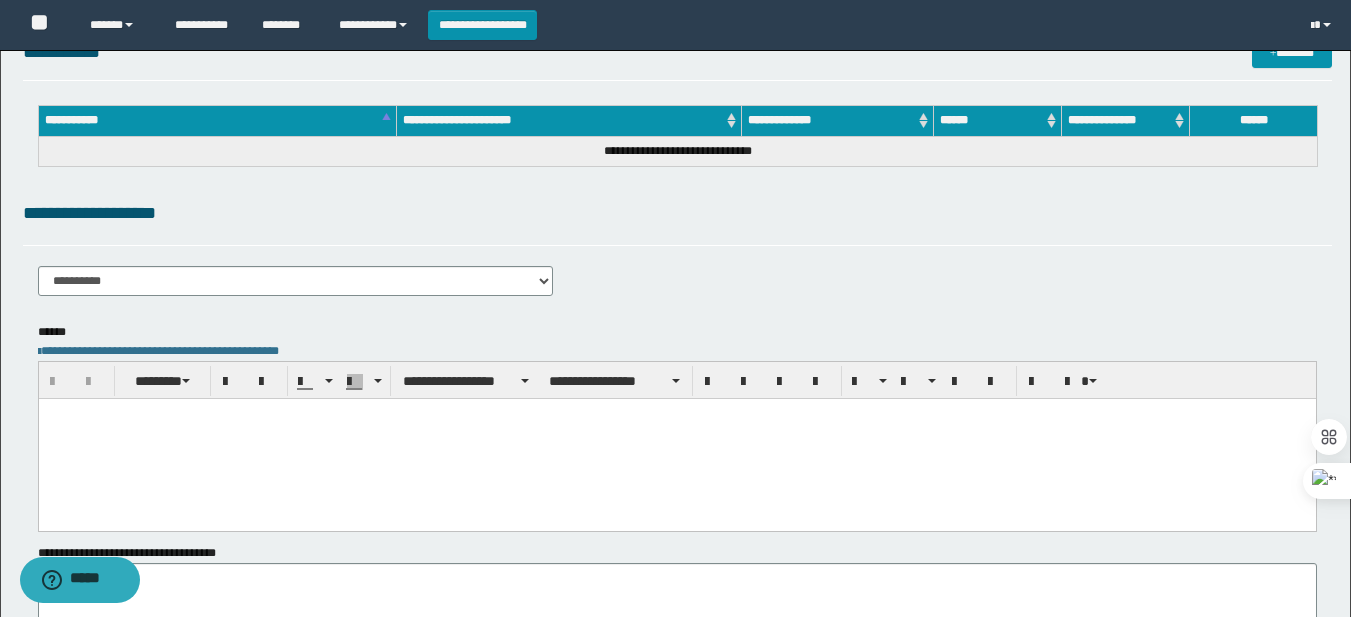scroll, scrollTop: 101, scrollLeft: 0, axis: vertical 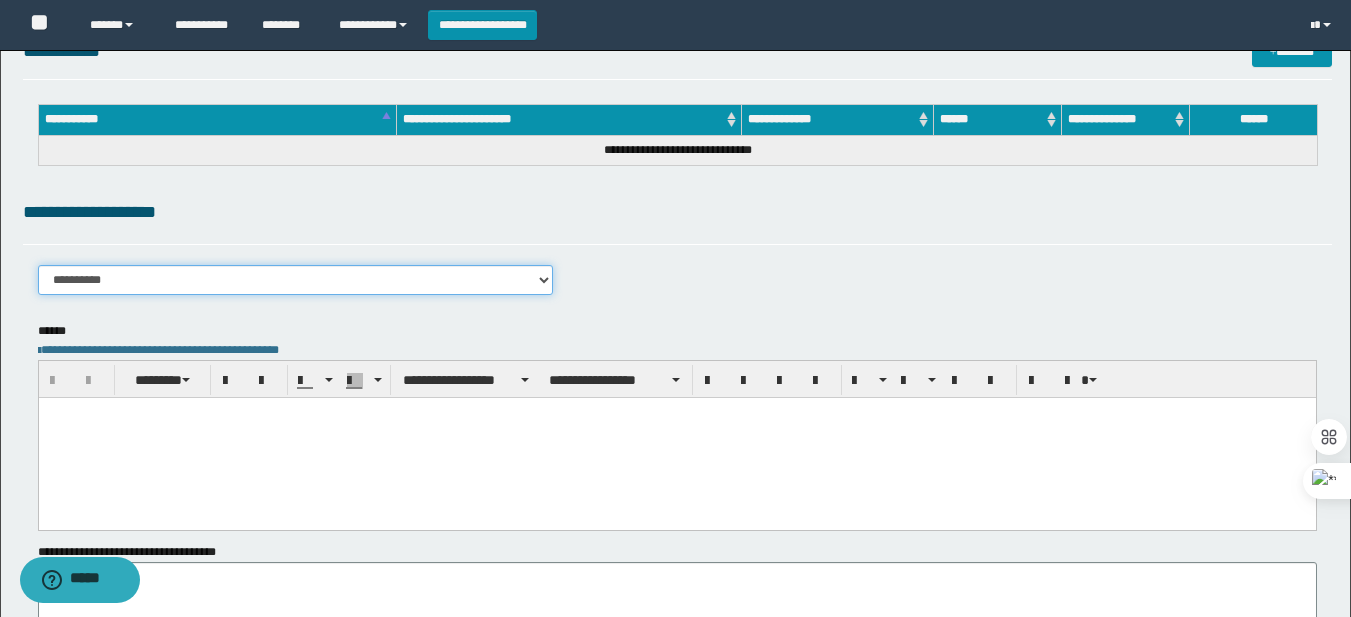 click on "**********" at bounding box center (296, 280) 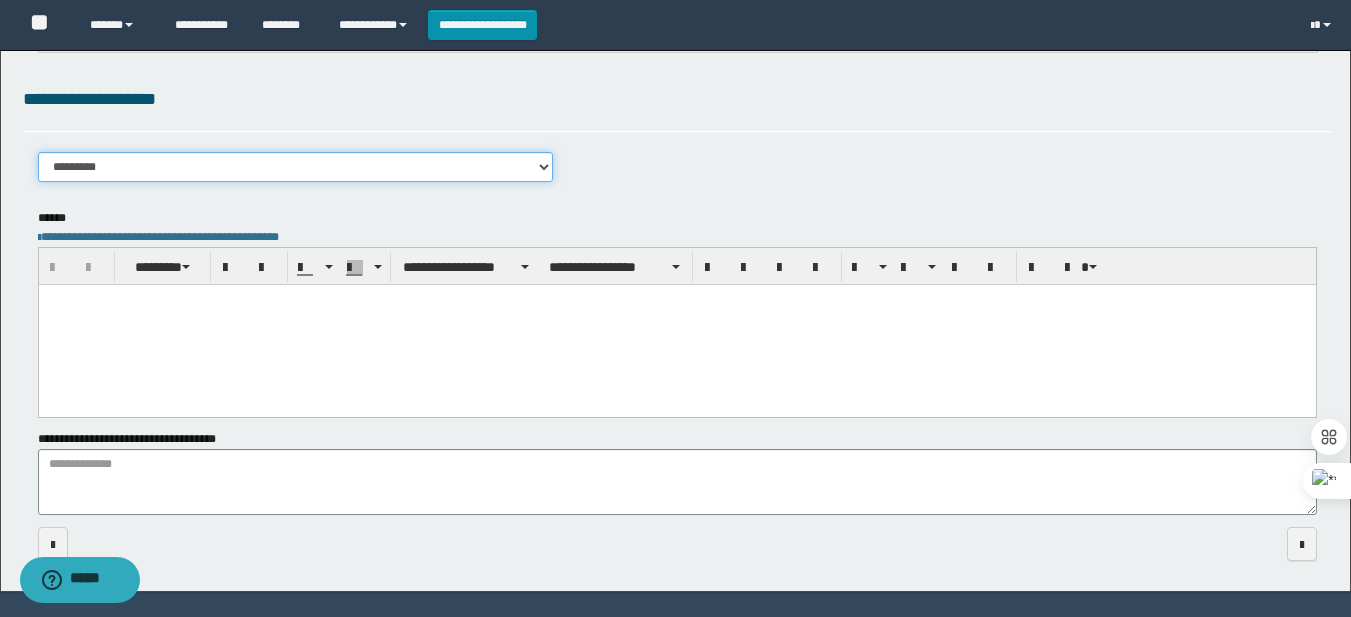 scroll, scrollTop: 215, scrollLeft: 0, axis: vertical 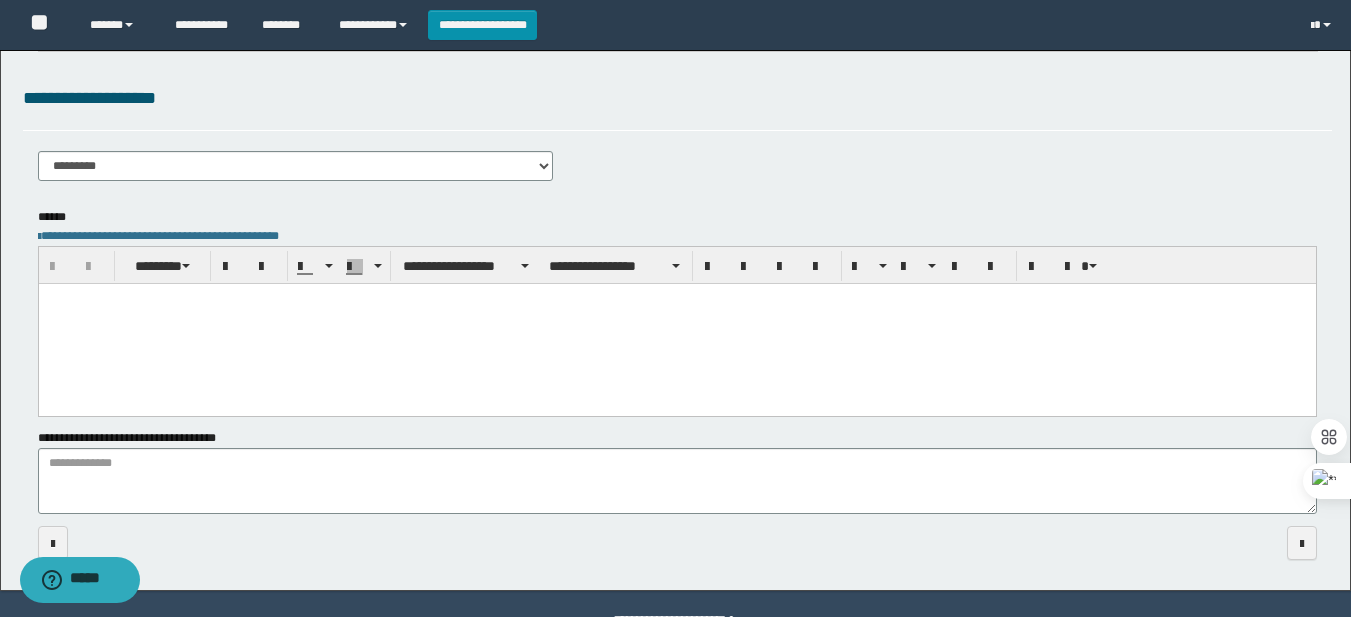click at bounding box center [676, 323] 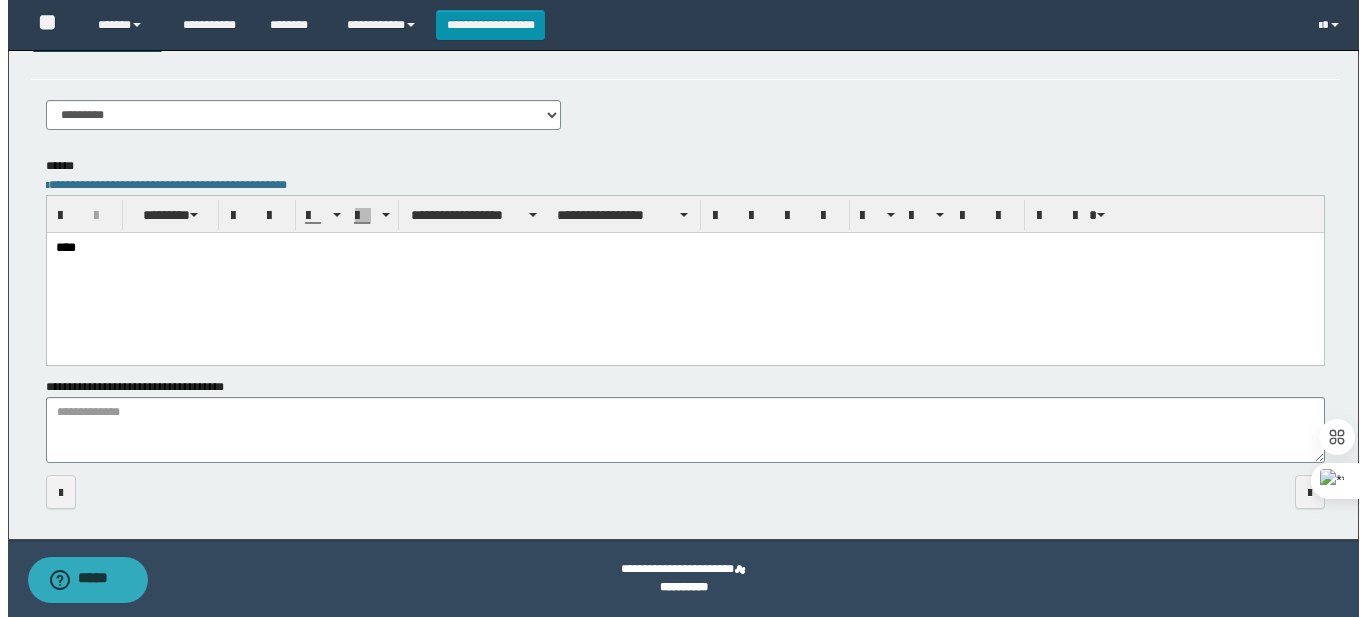 scroll, scrollTop: 0, scrollLeft: 0, axis: both 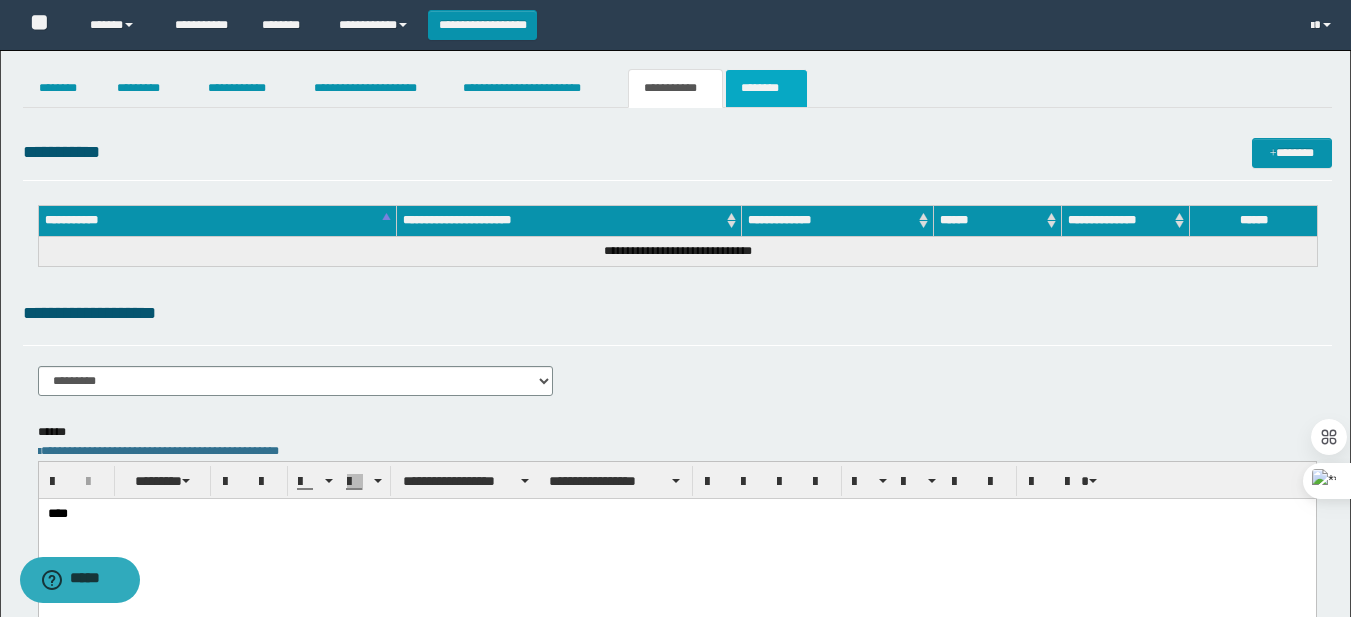 click on "********" at bounding box center [766, 88] 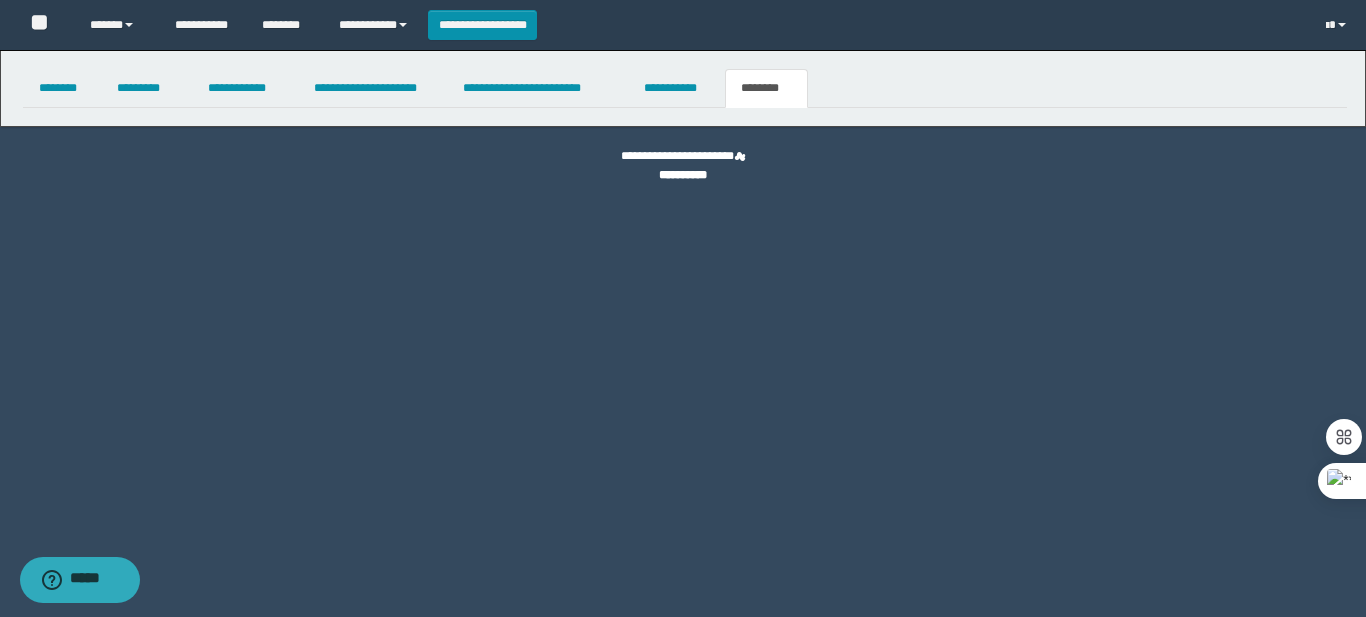select 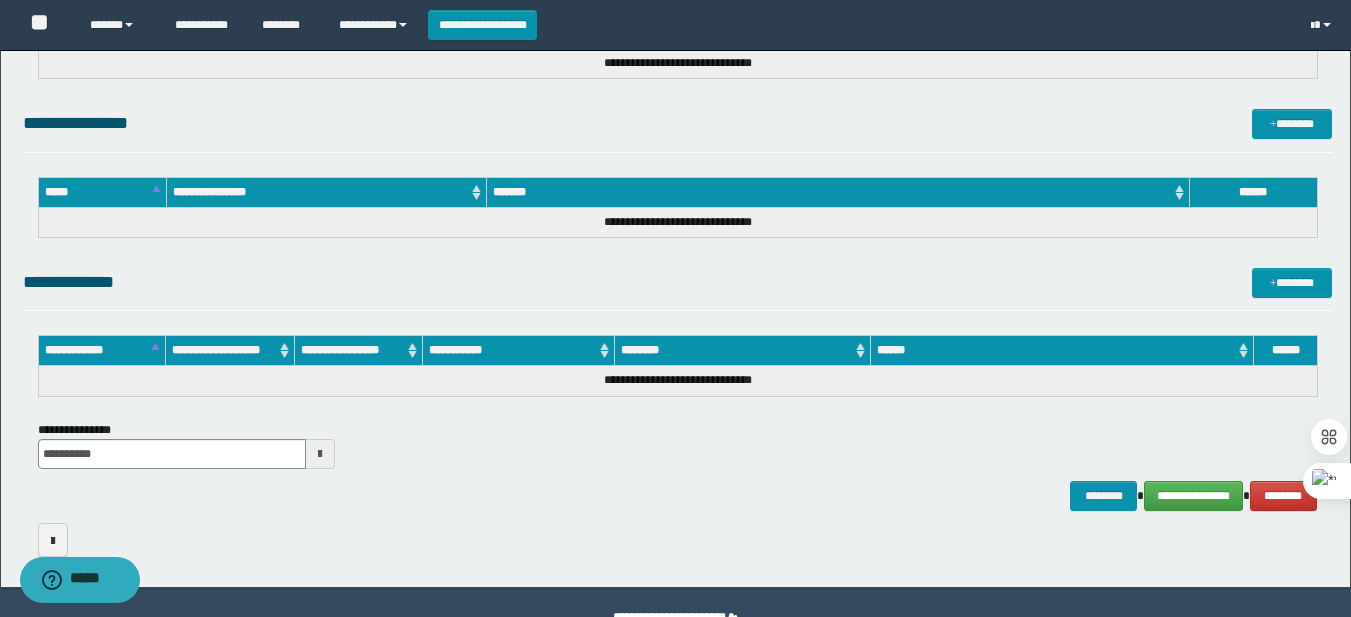 scroll, scrollTop: 1014, scrollLeft: 0, axis: vertical 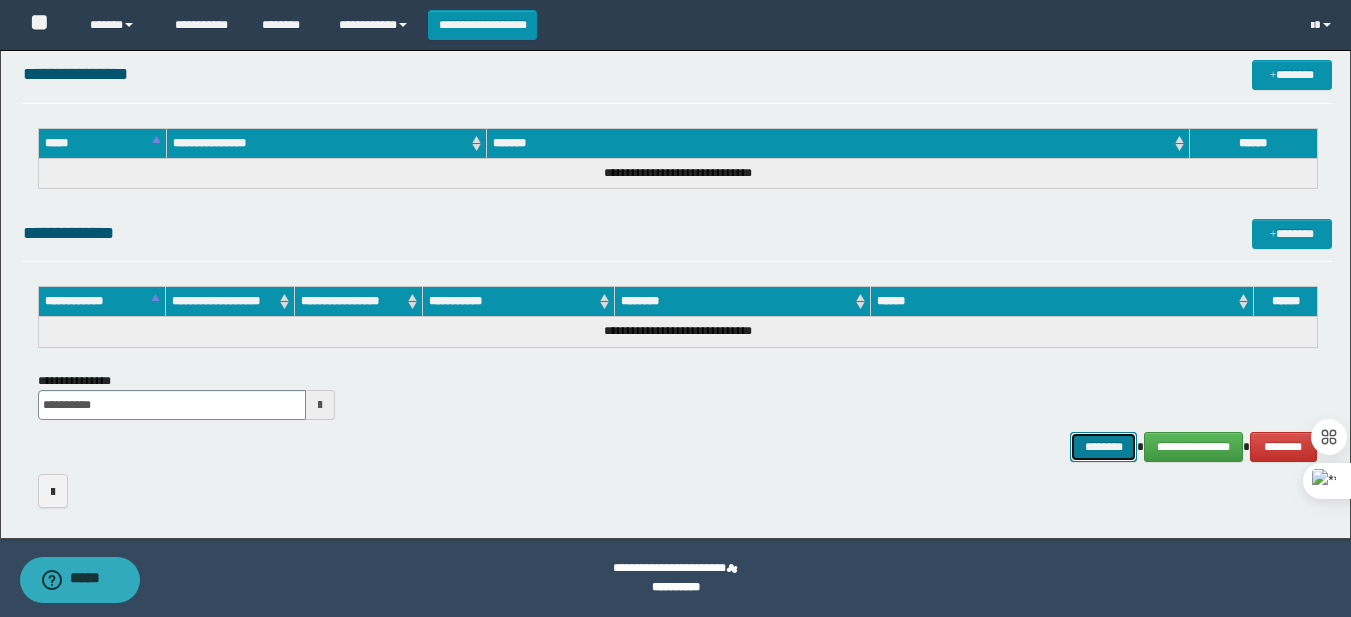 click on "********" at bounding box center (1104, 447) 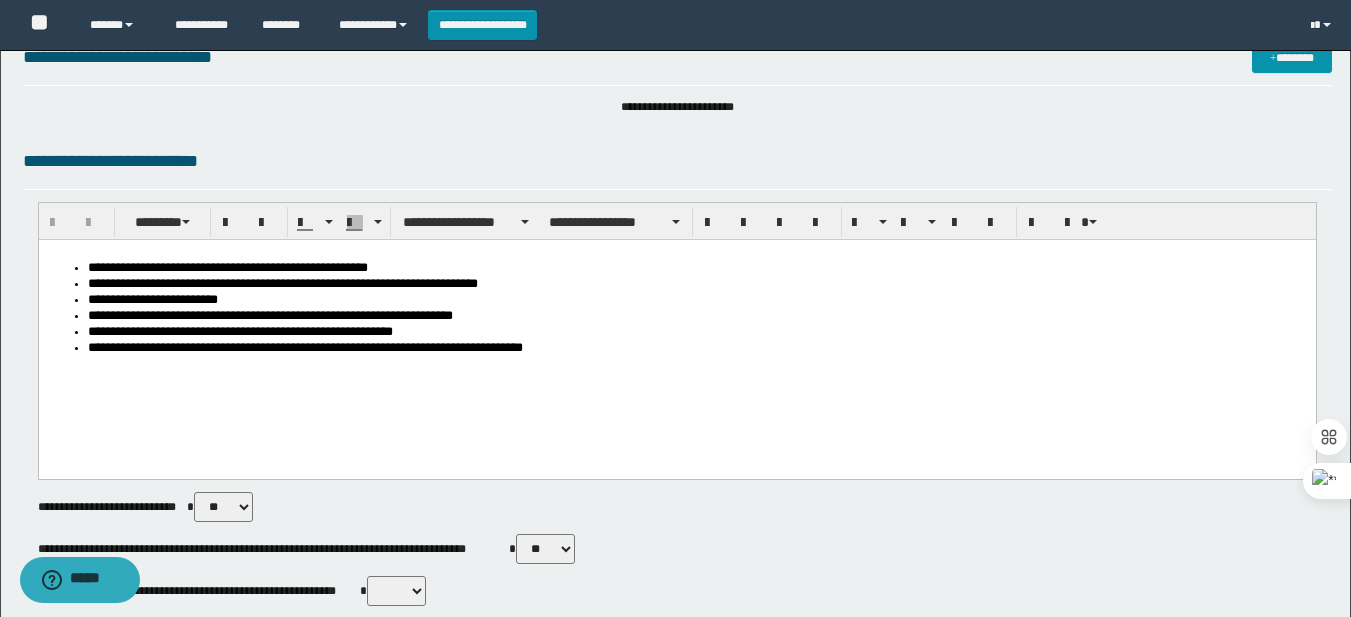 scroll, scrollTop: 0, scrollLeft: 0, axis: both 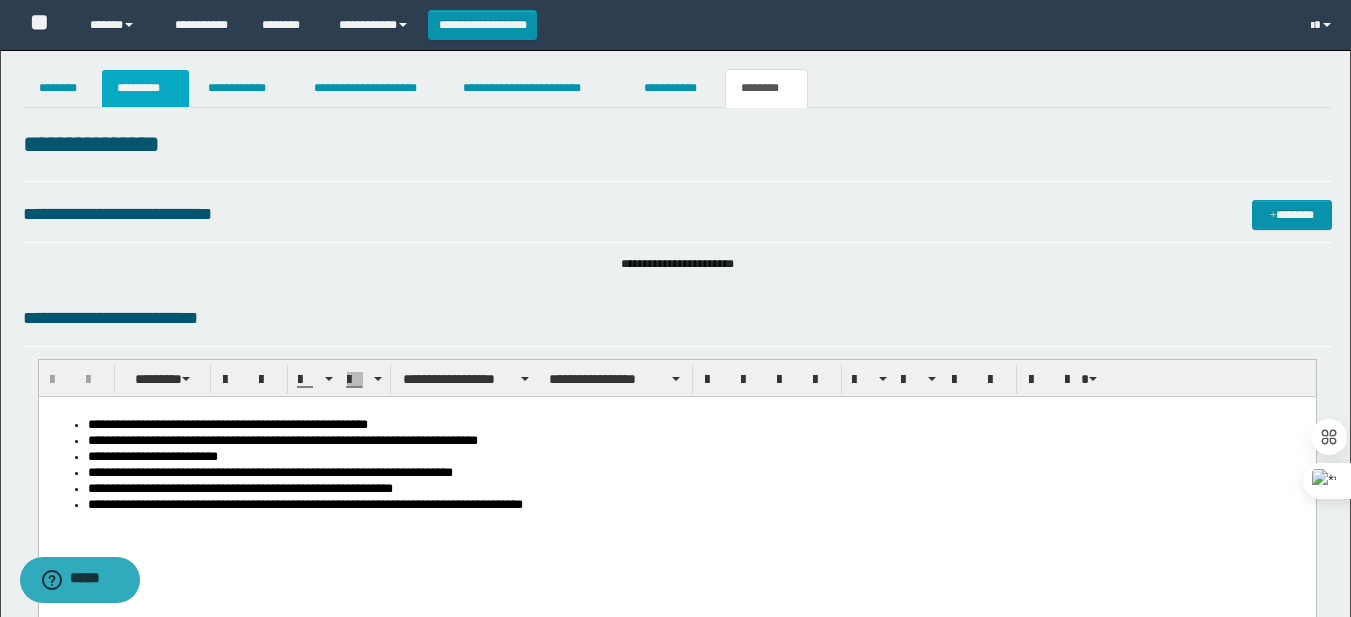 click on "*********" at bounding box center [145, 88] 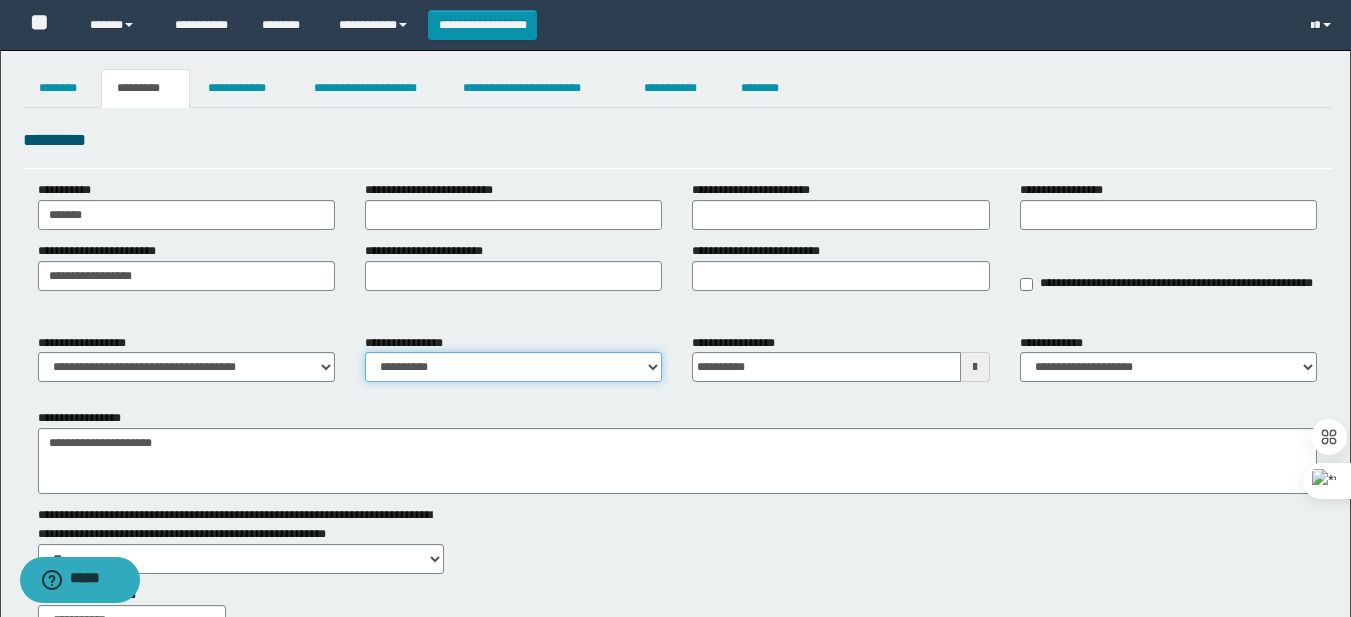 click on "**********" at bounding box center [513, 367] 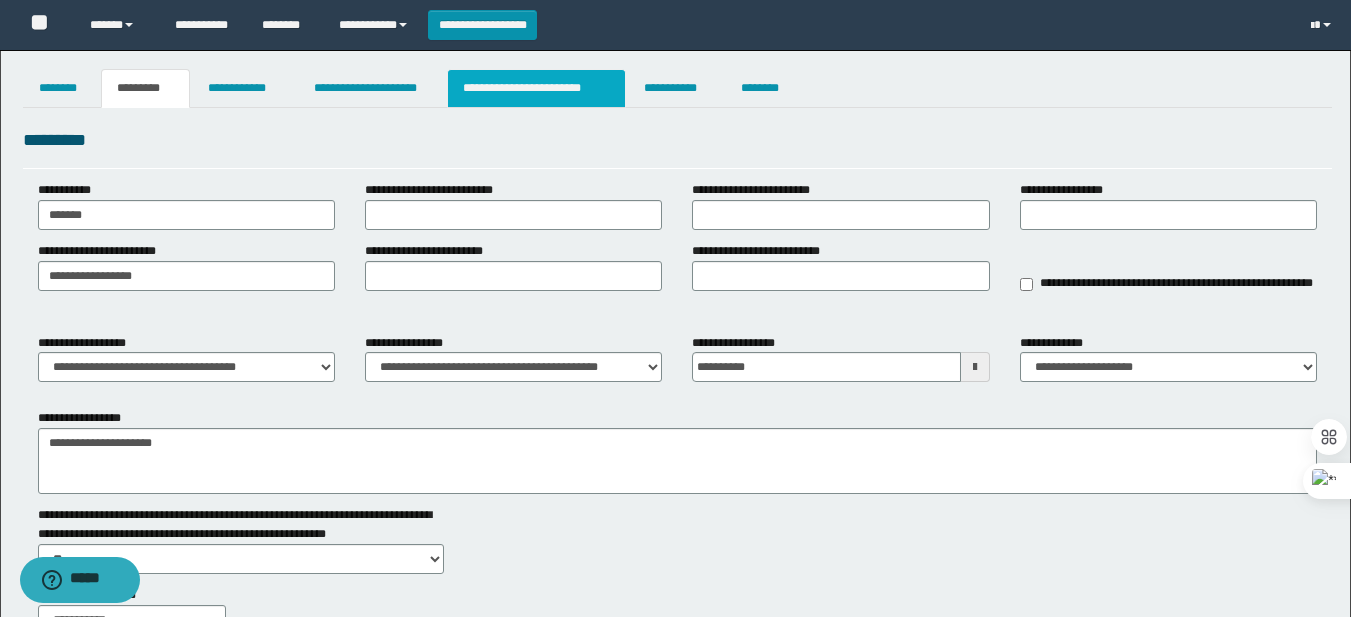 click on "**********" at bounding box center [537, 88] 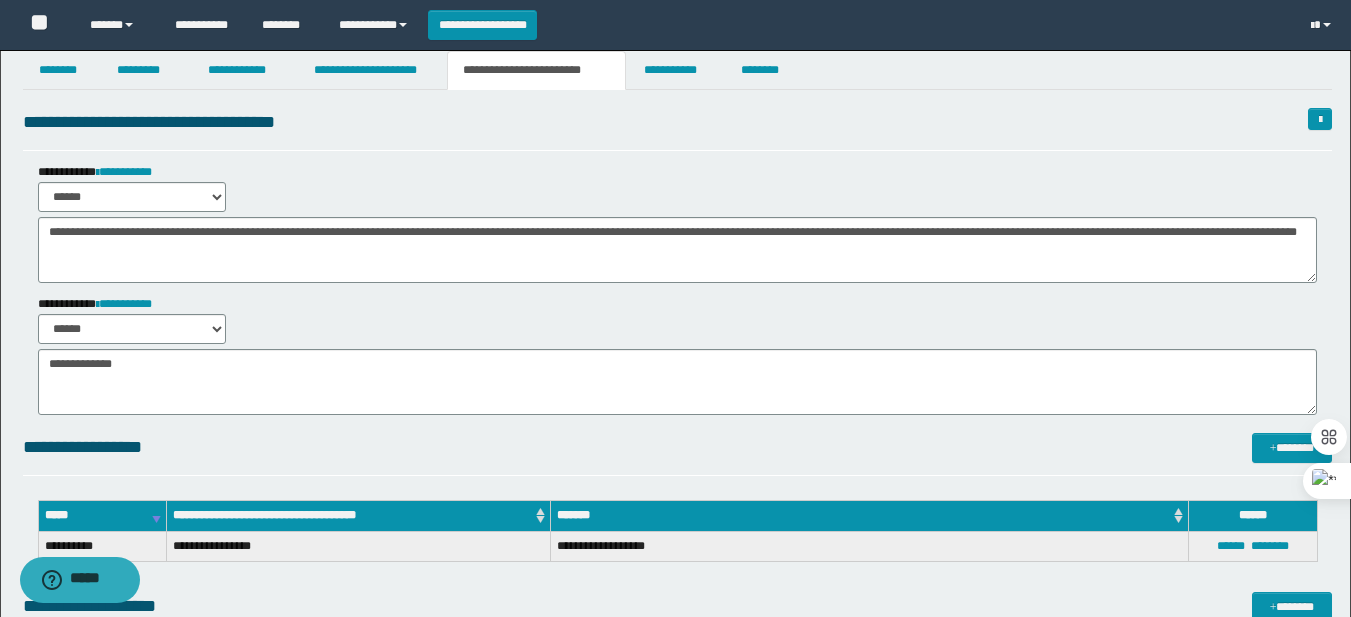 scroll, scrollTop: 0, scrollLeft: 0, axis: both 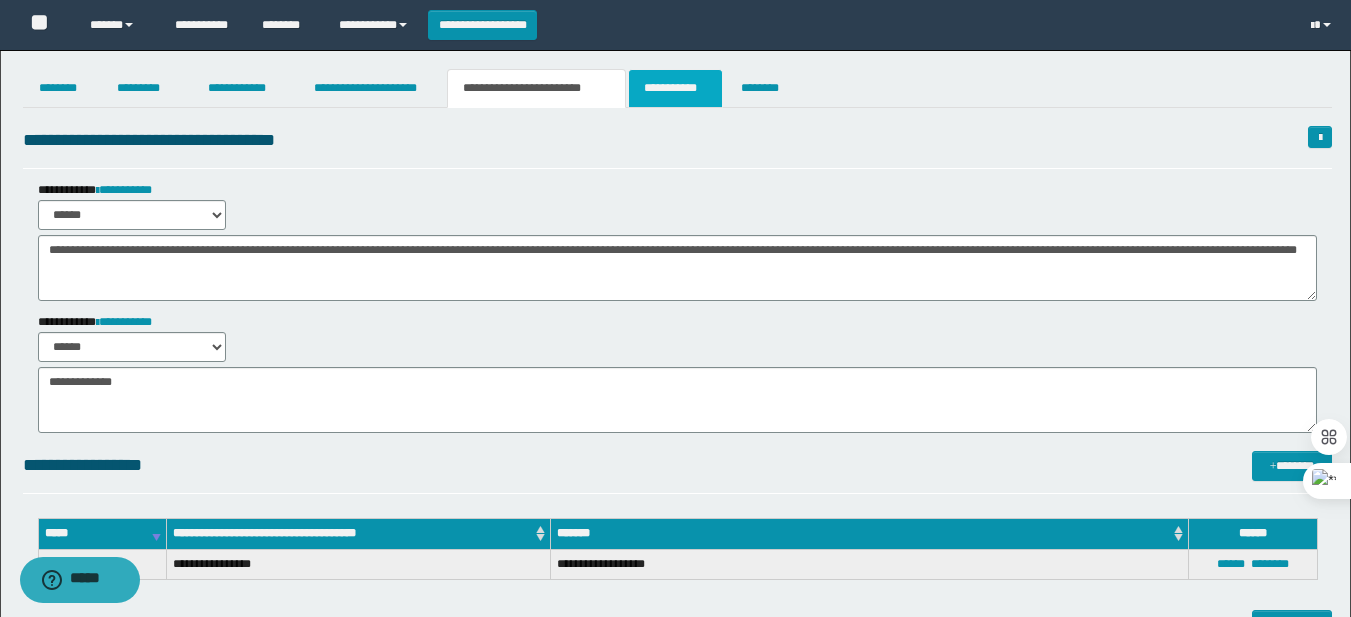 click on "**********" at bounding box center [675, 88] 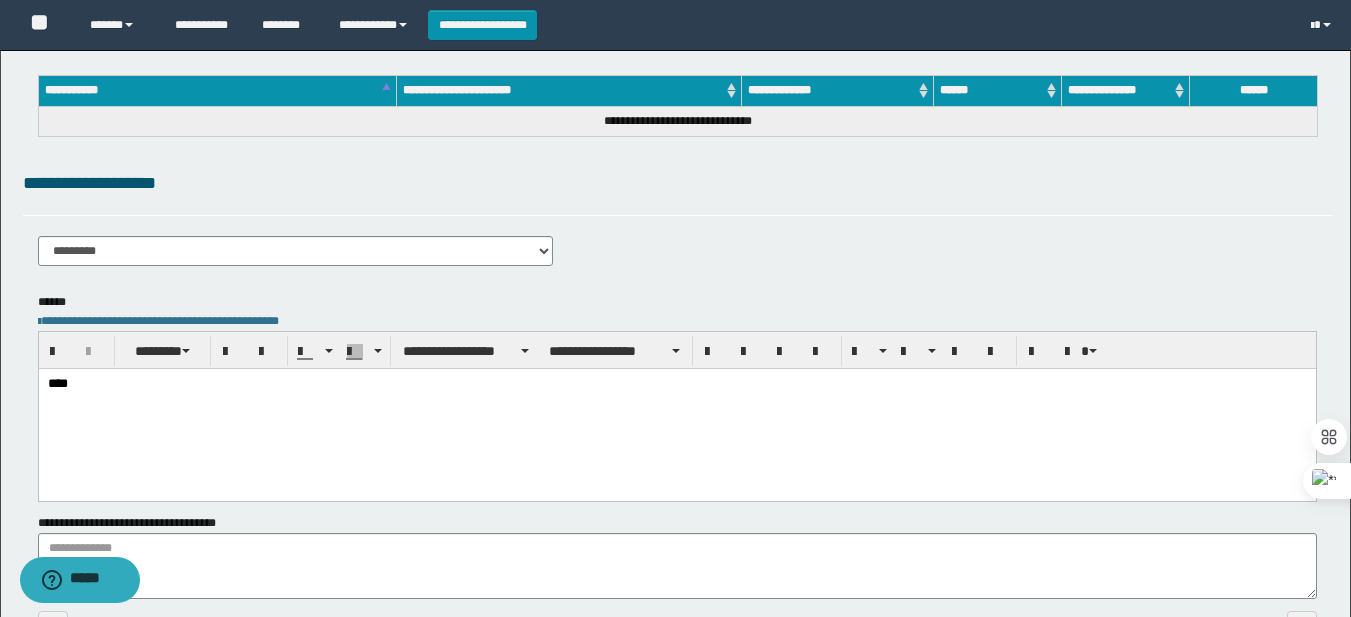scroll, scrollTop: 139, scrollLeft: 0, axis: vertical 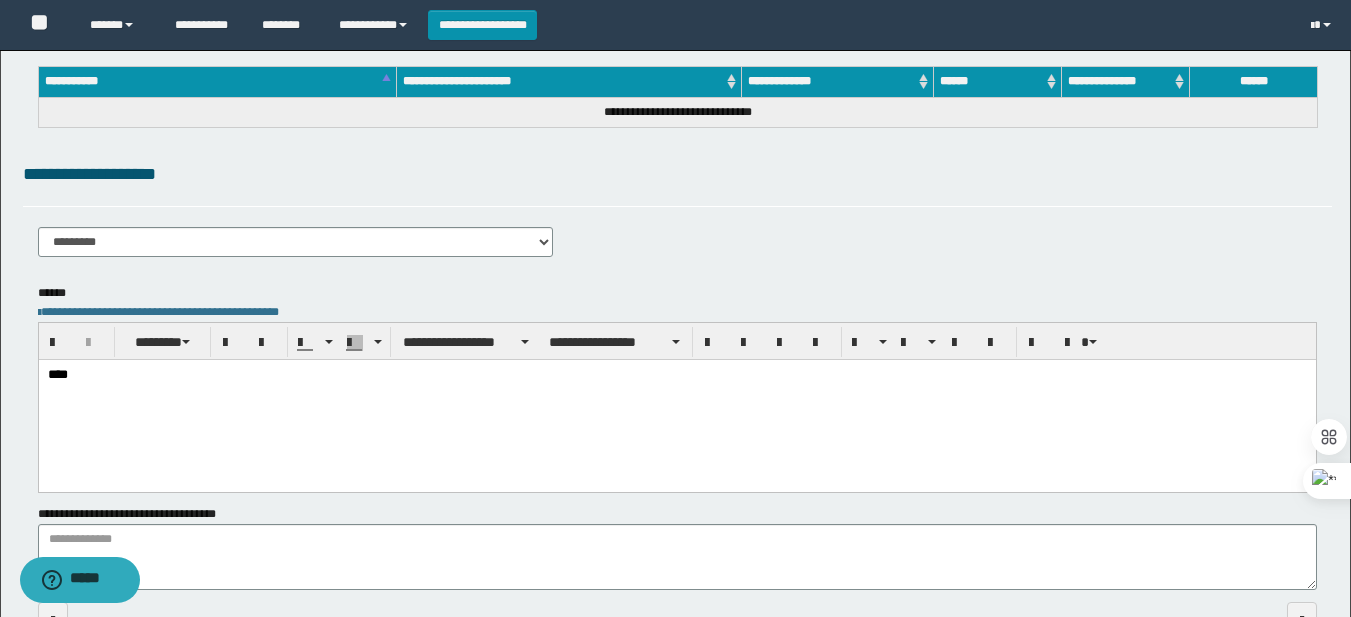 click on "****" at bounding box center [676, 400] 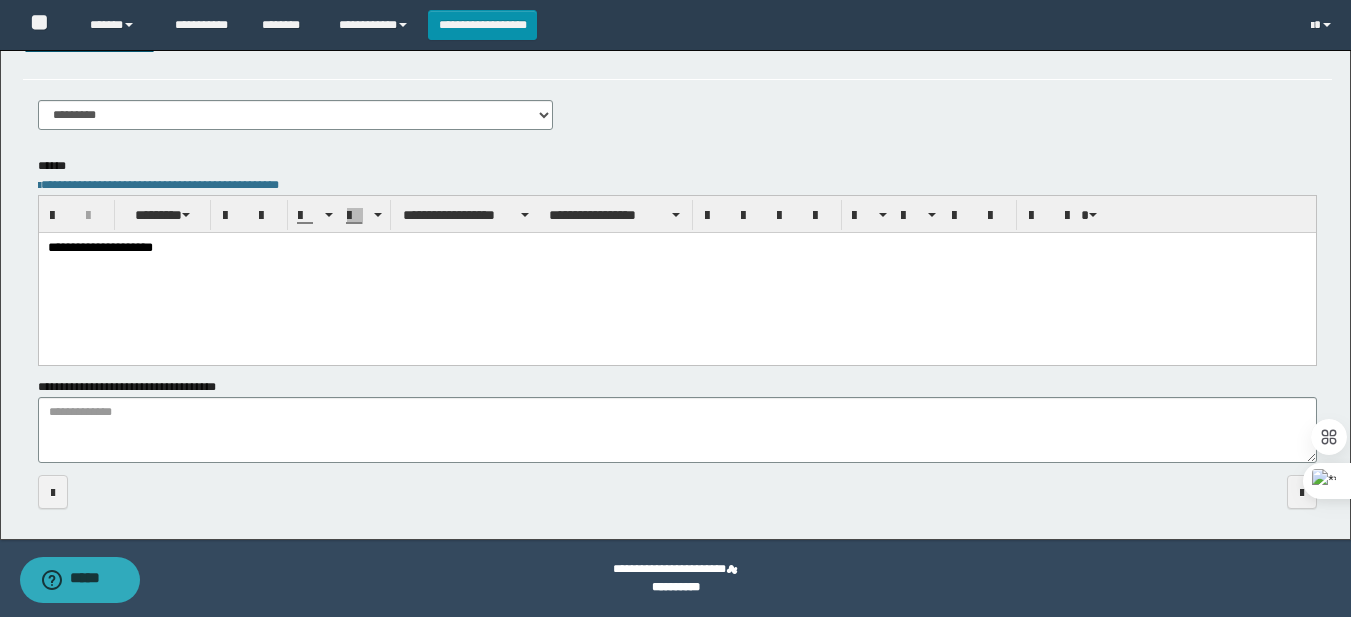 scroll, scrollTop: 0, scrollLeft: 0, axis: both 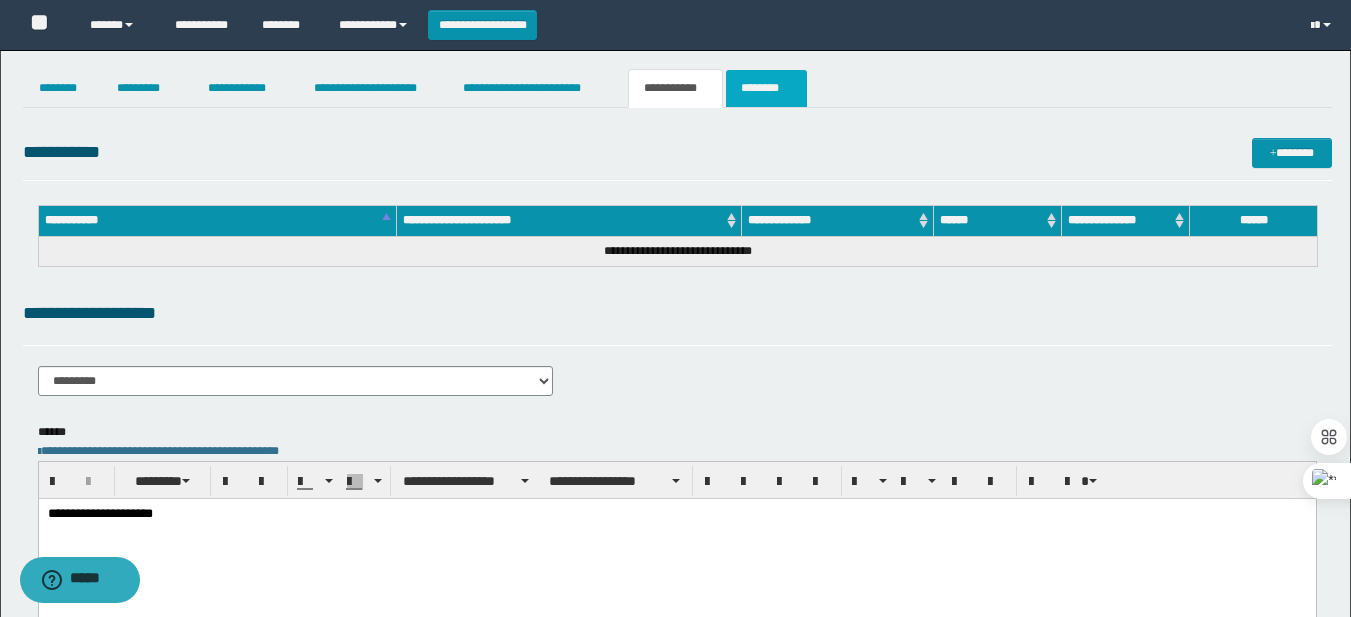 click on "********" at bounding box center (766, 88) 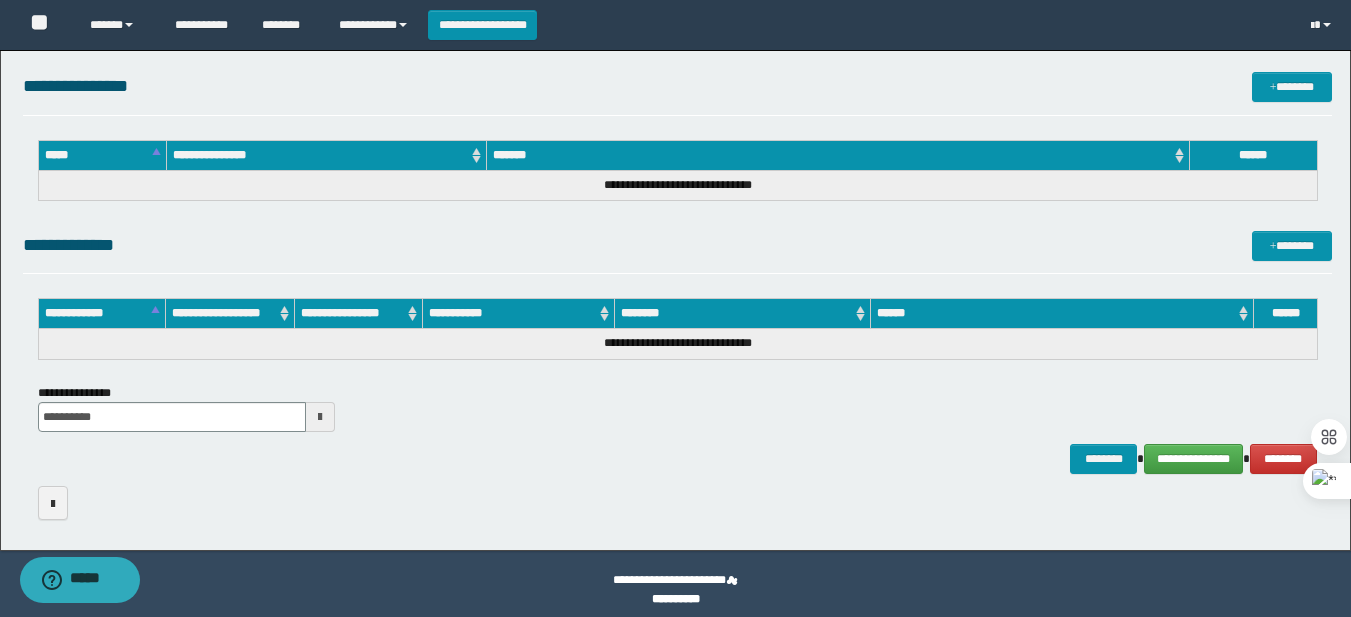scroll, scrollTop: 1014, scrollLeft: 0, axis: vertical 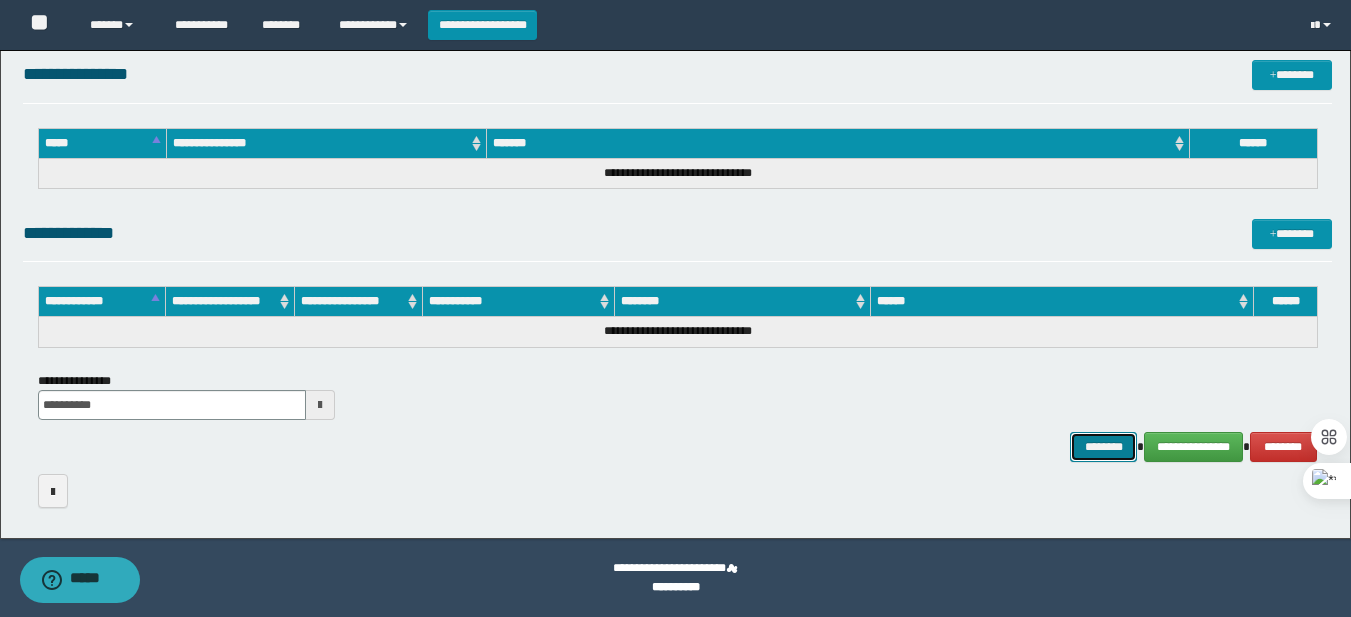 click on "********" at bounding box center (1104, 447) 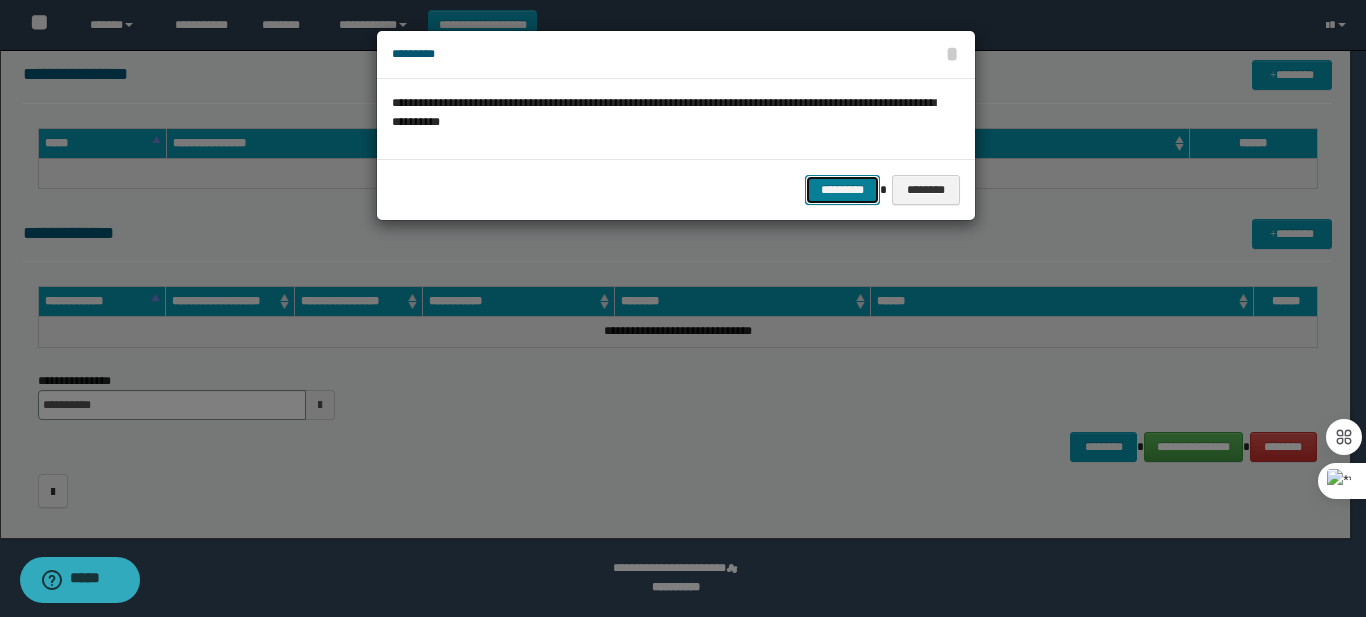 click on "*********" at bounding box center [842, 190] 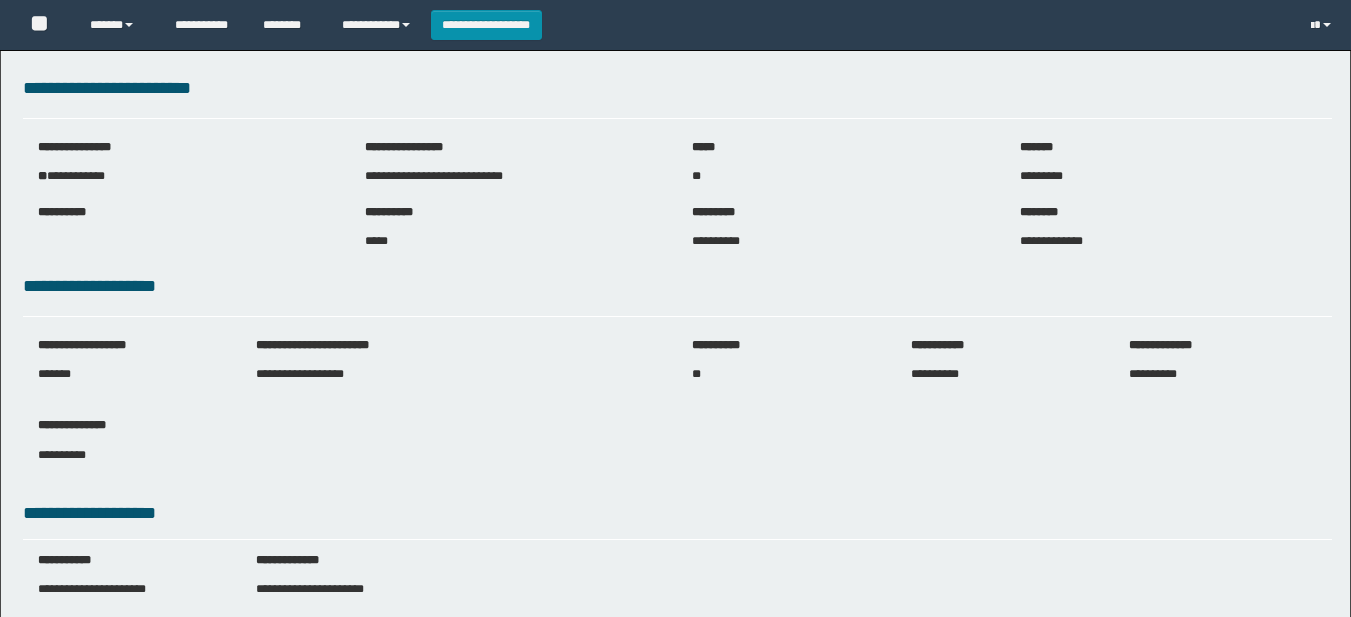 scroll, scrollTop: 0, scrollLeft: 0, axis: both 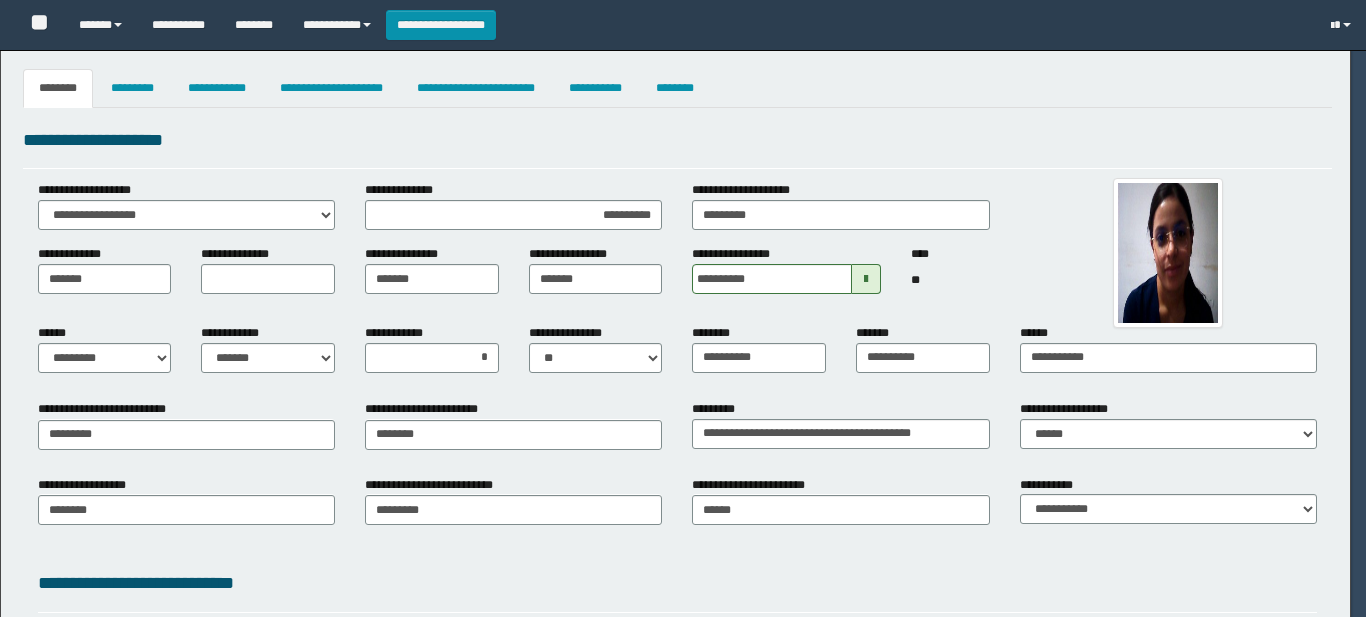 select on "*" 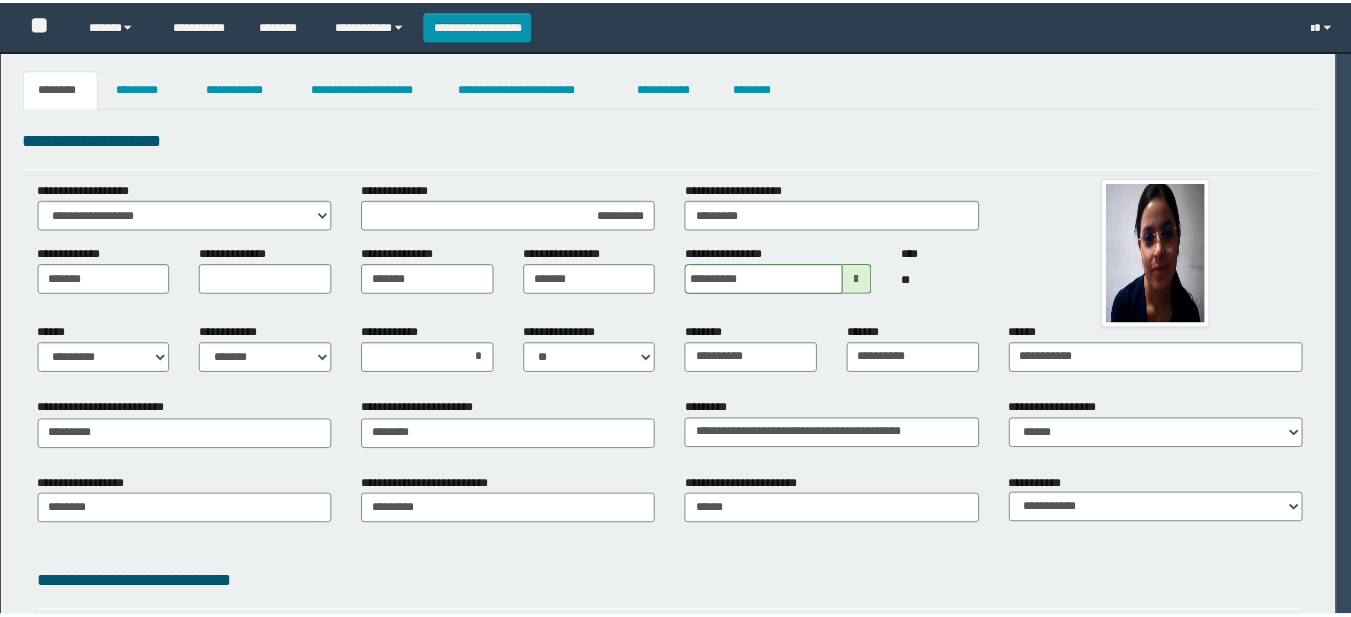 scroll, scrollTop: 0, scrollLeft: 0, axis: both 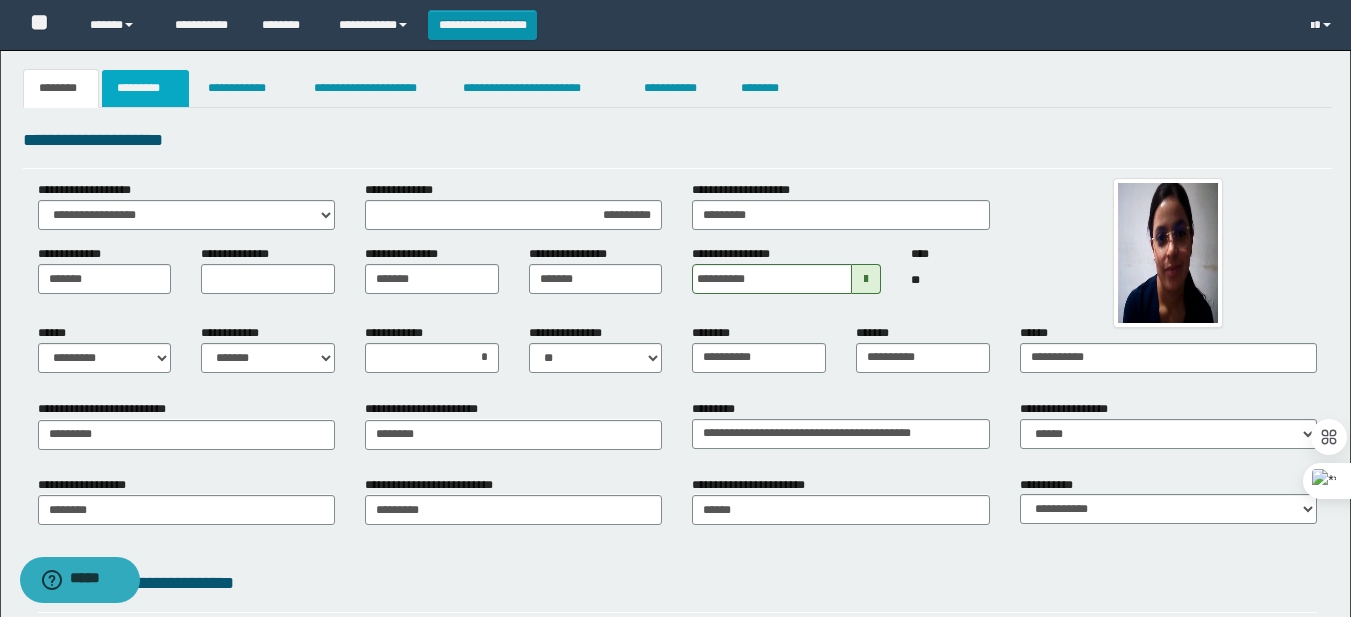 click on "*********" at bounding box center [145, 88] 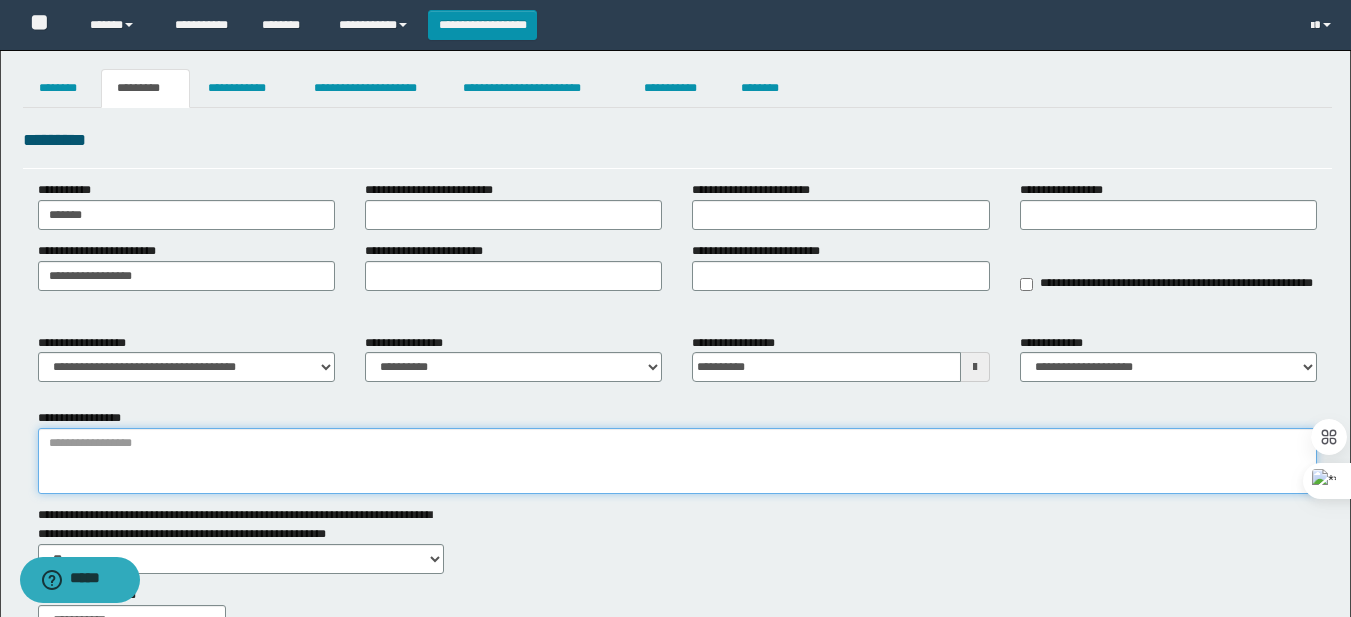 click on "**********" at bounding box center (677, 461) 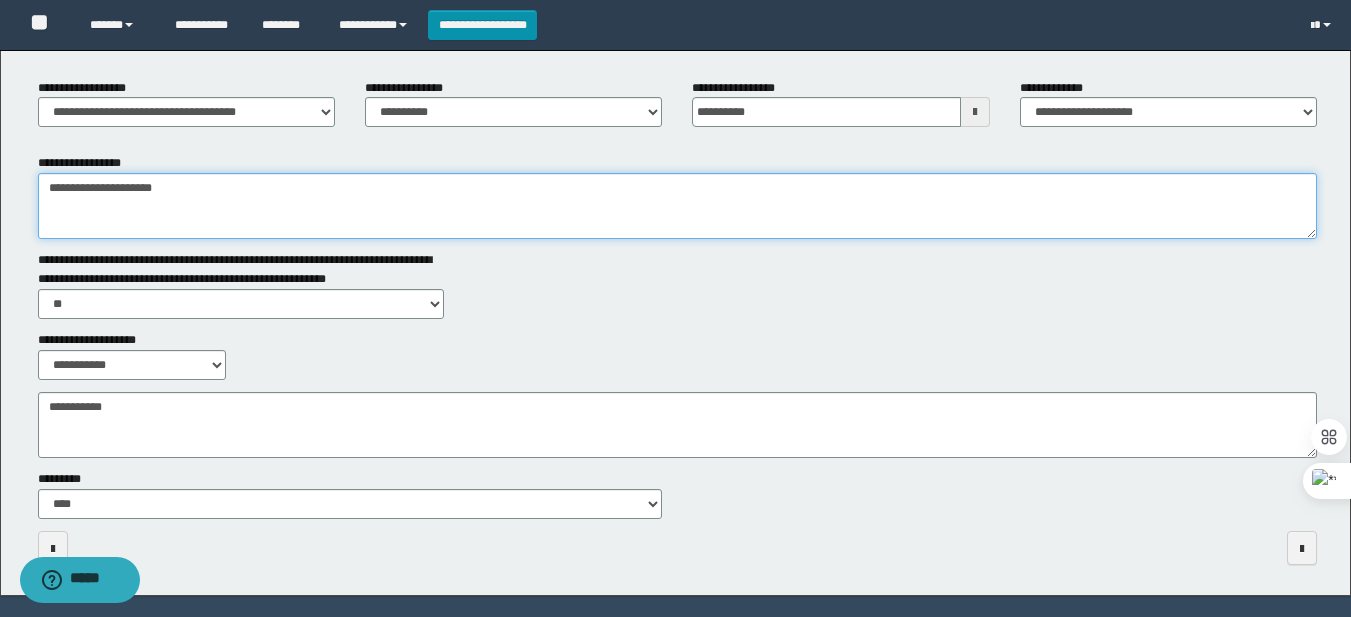 scroll, scrollTop: 311, scrollLeft: 0, axis: vertical 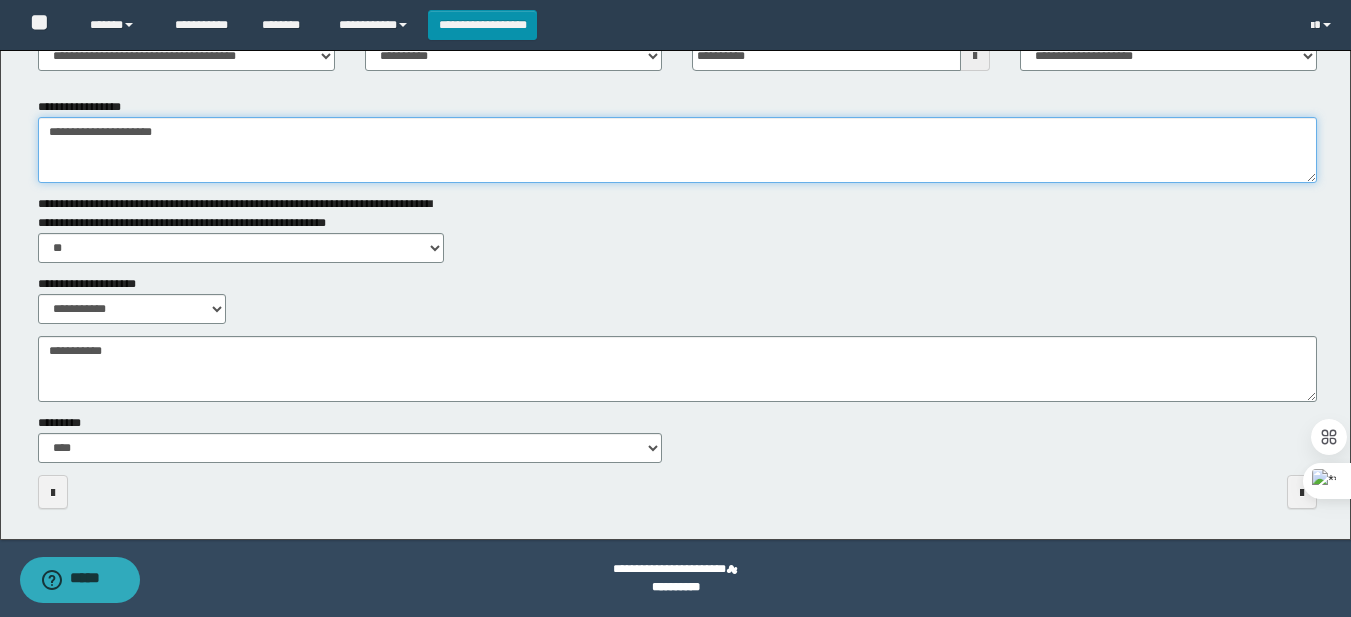 type on "**********" 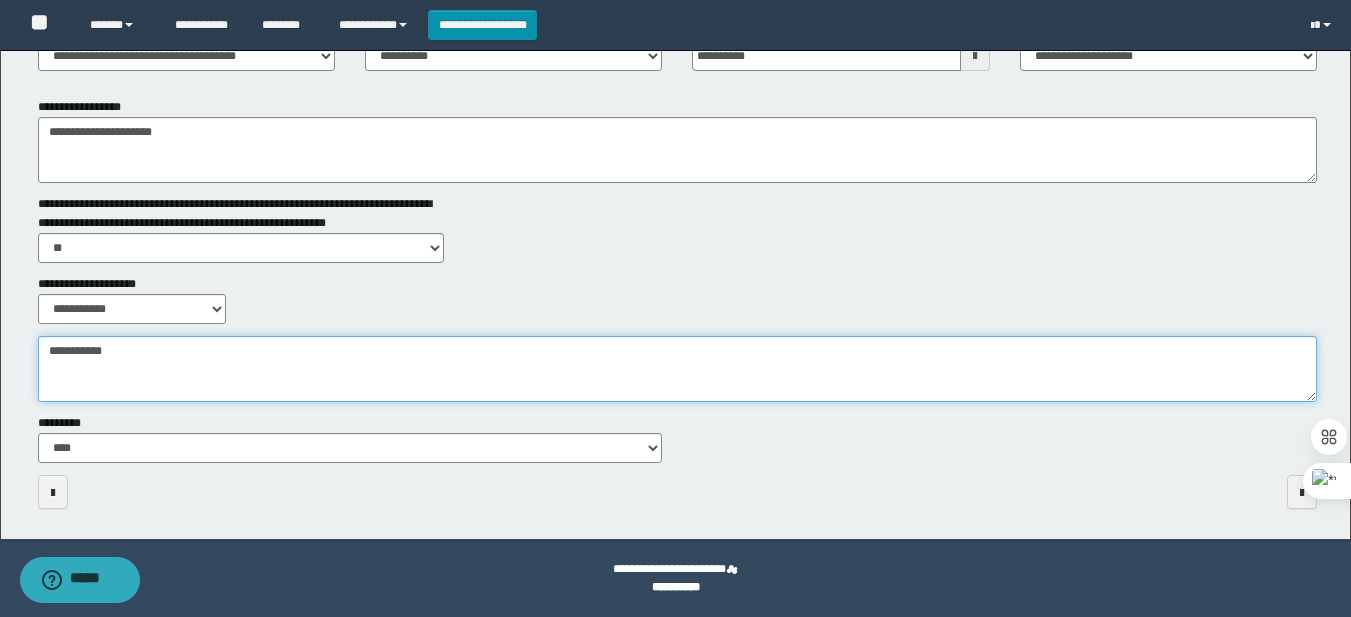 click on "**********" at bounding box center (677, 369) 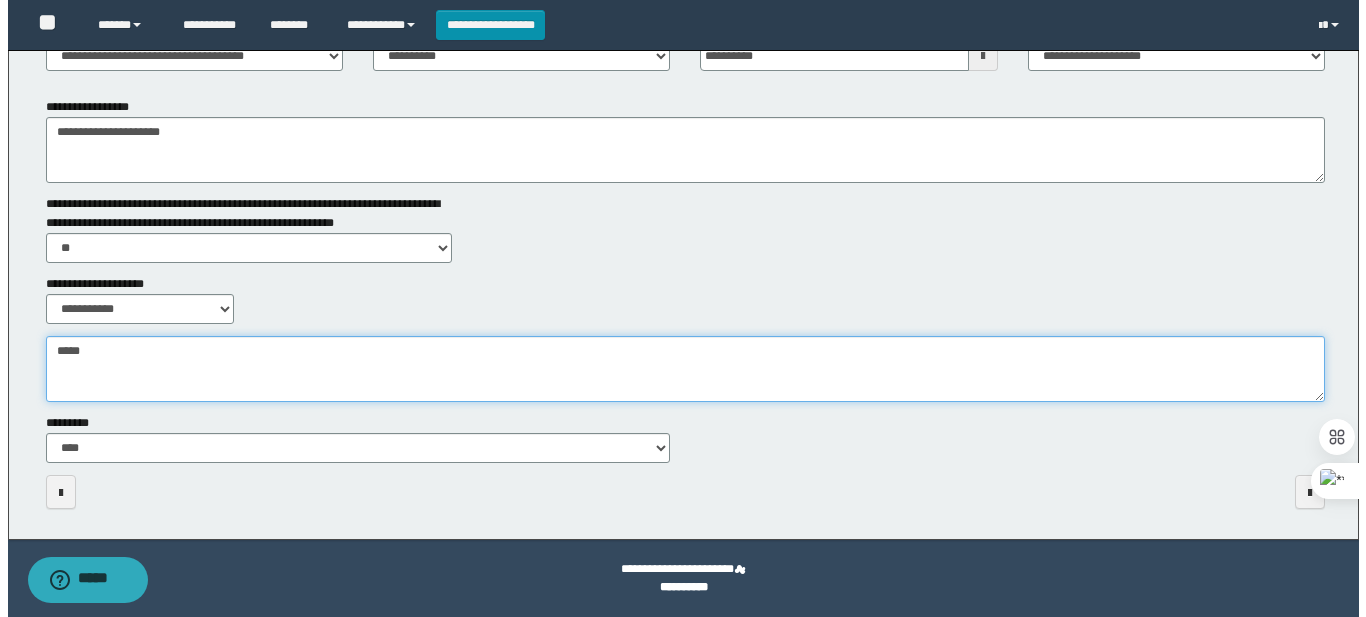 scroll, scrollTop: 0, scrollLeft: 0, axis: both 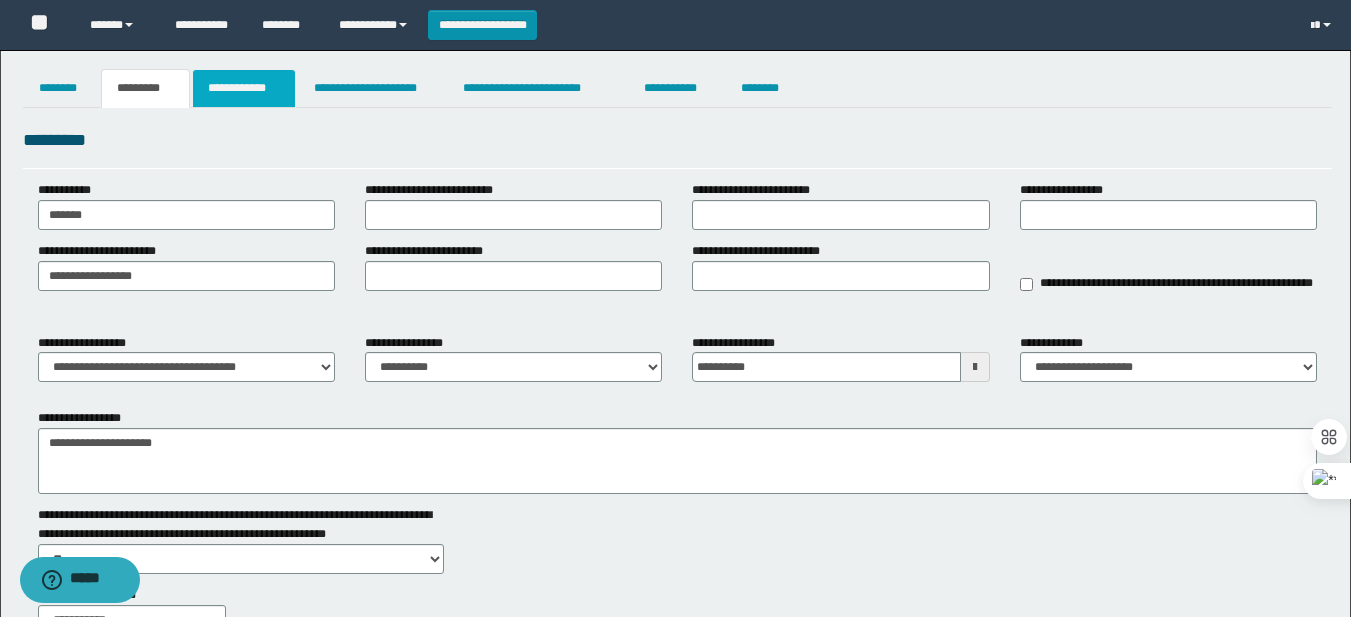 type on "*****" 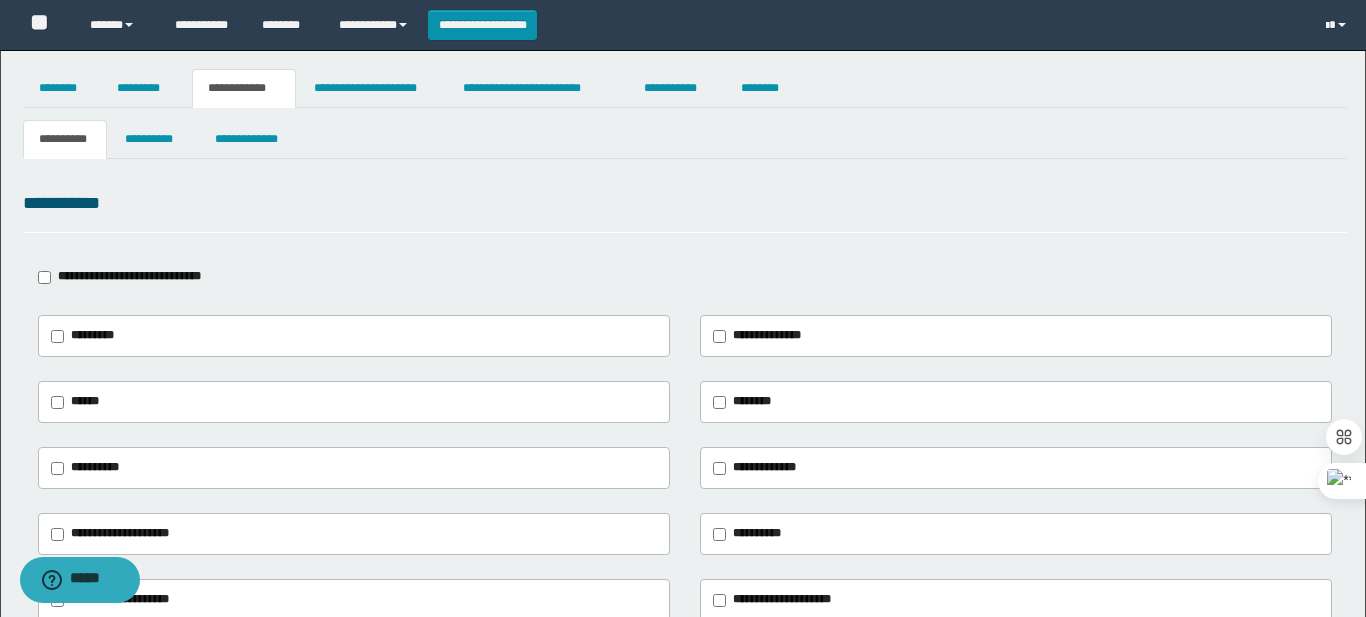 type on "*******" 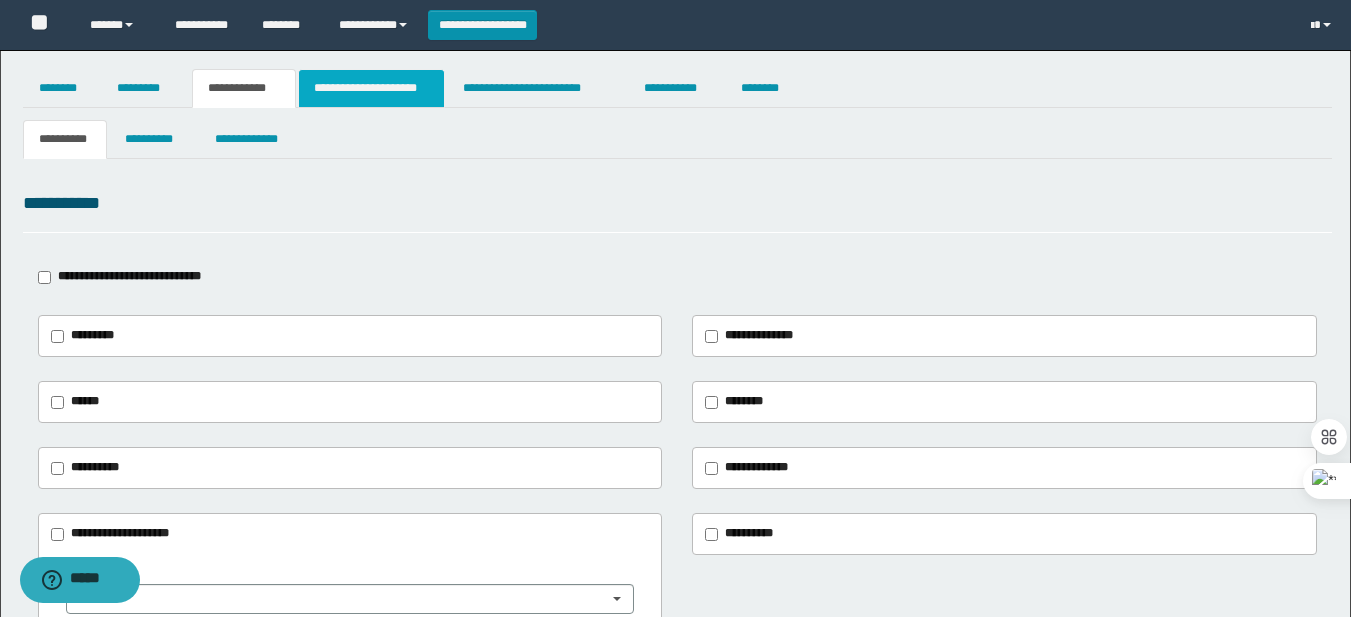 click on "**********" at bounding box center [371, 88] 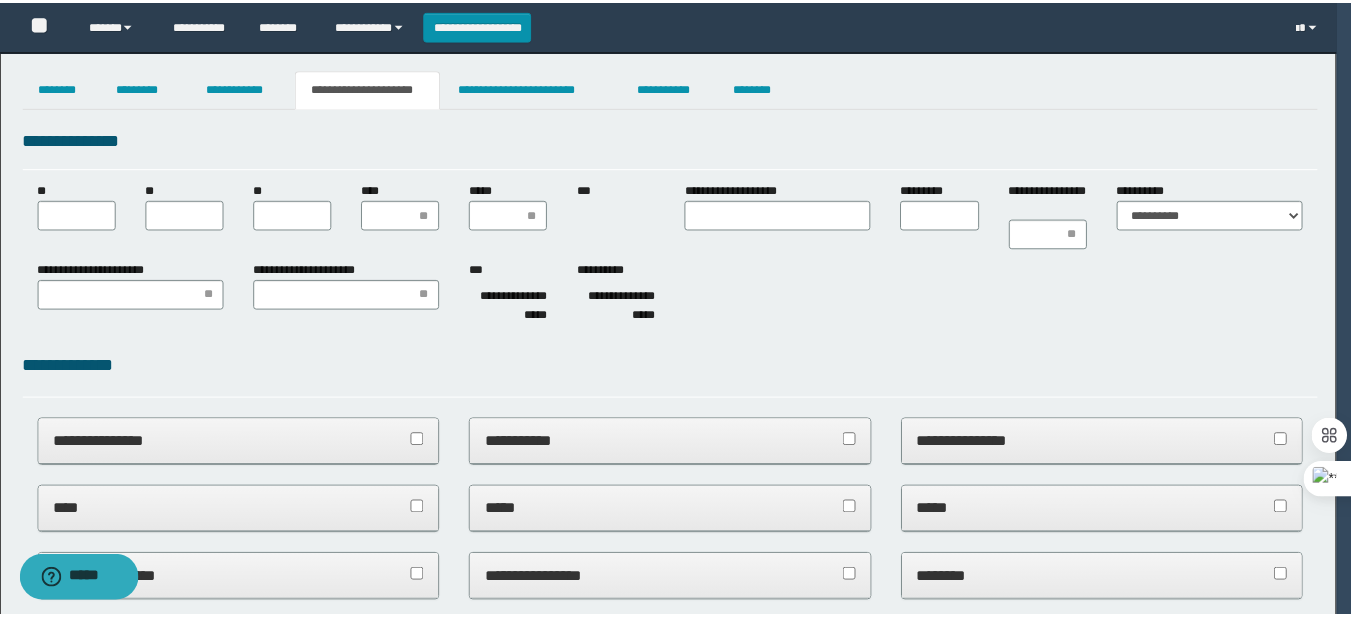 scroll, scrollTop: 0, scrollLeft: 0, axis: both 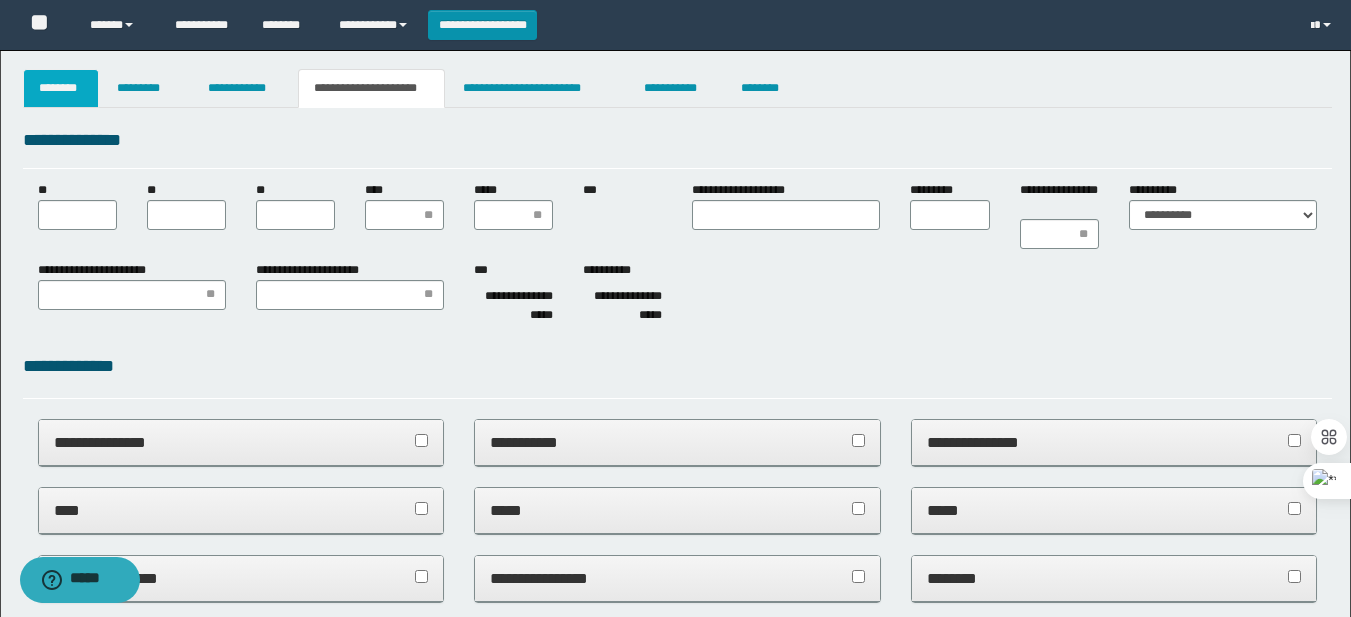click on "********" at bounding box center (61, 88) 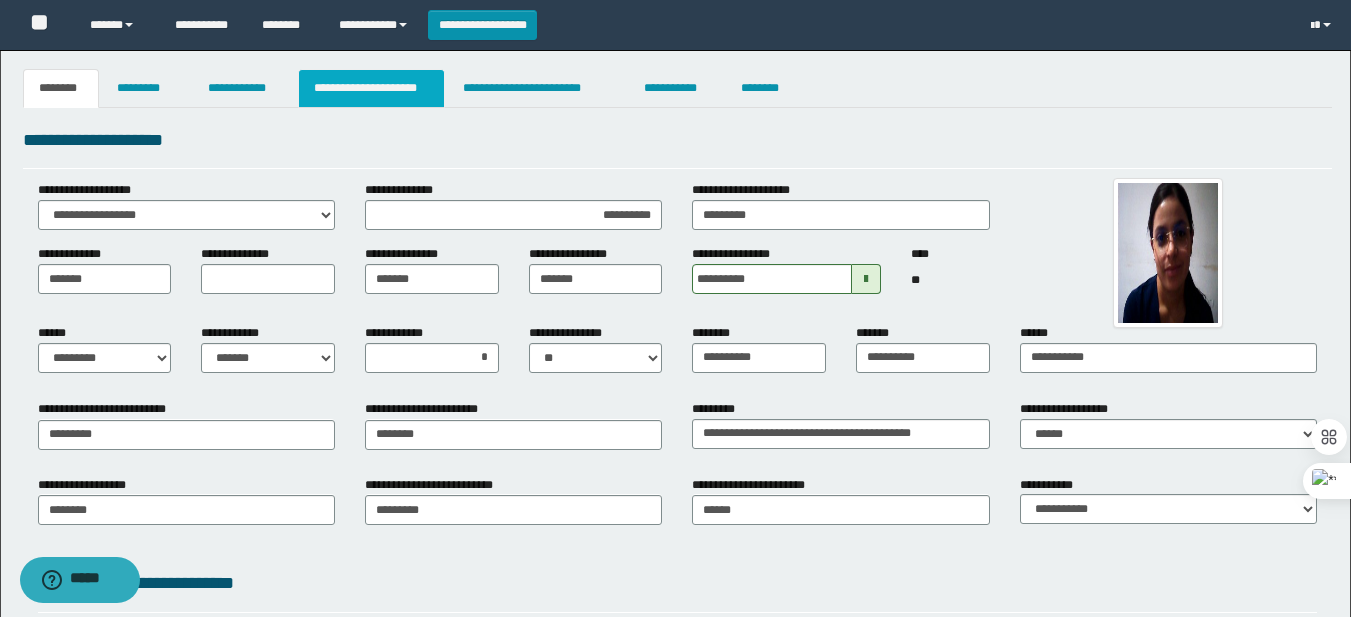 click on "**********" at bounding box center [371, 88] 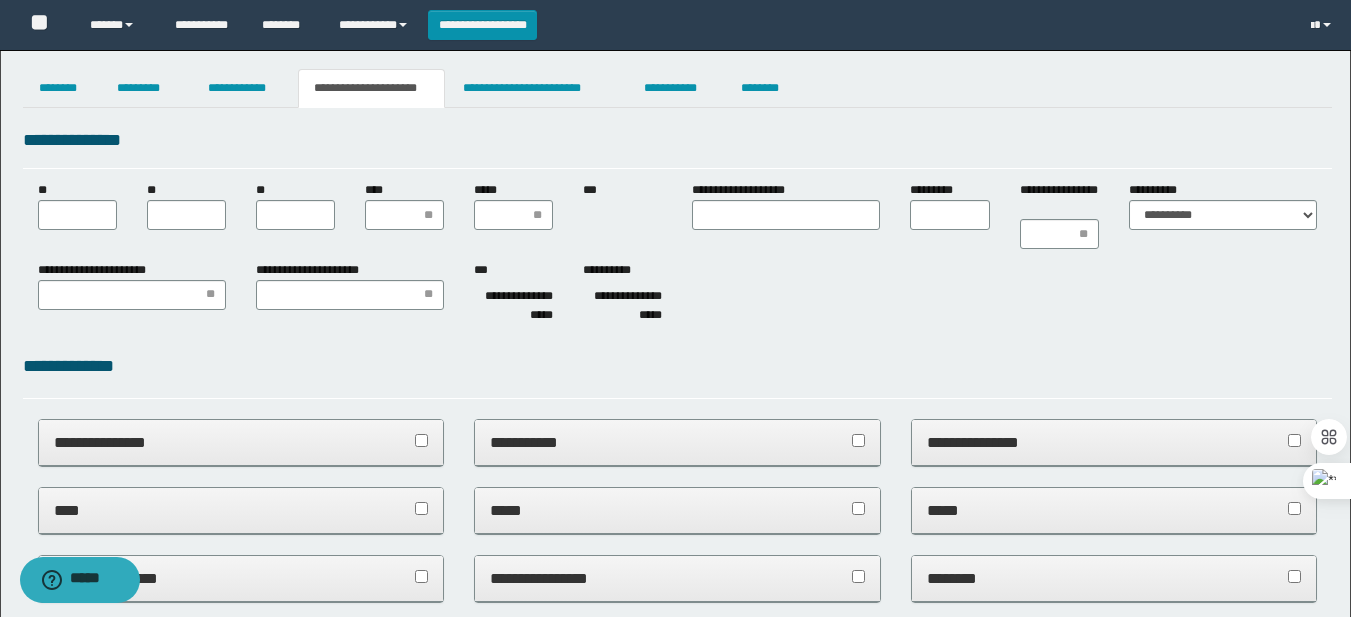 type 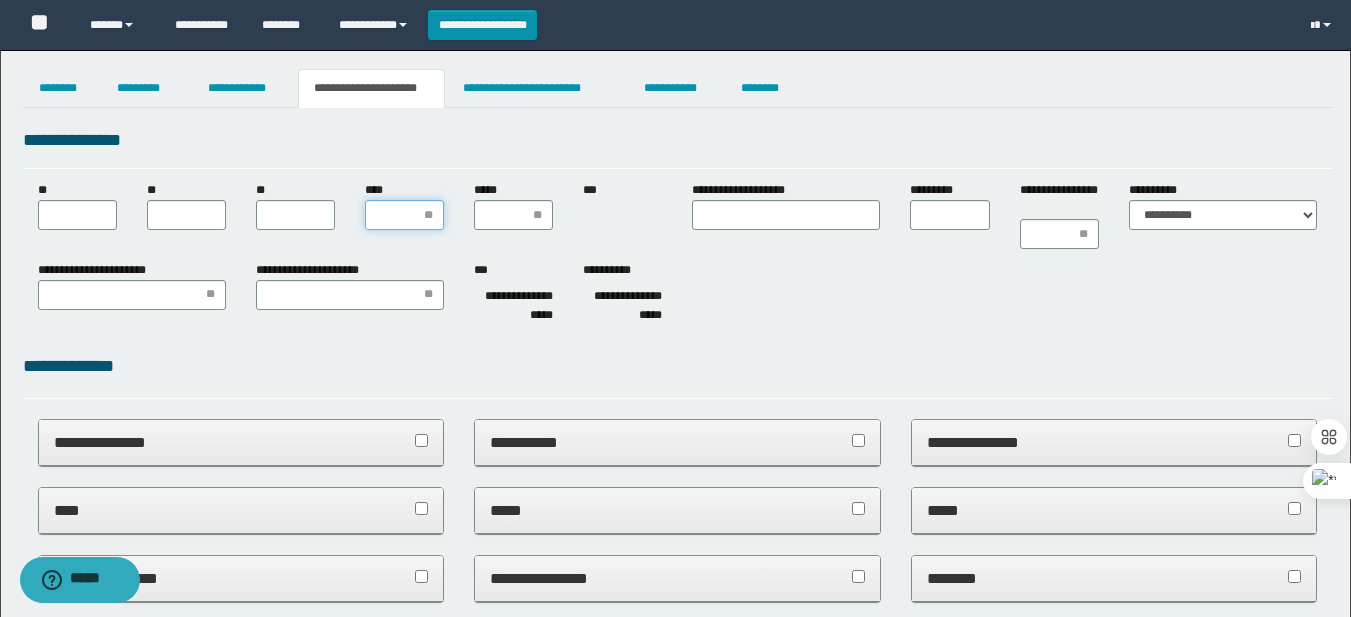 click on "****" at bounding box center [404, 215] 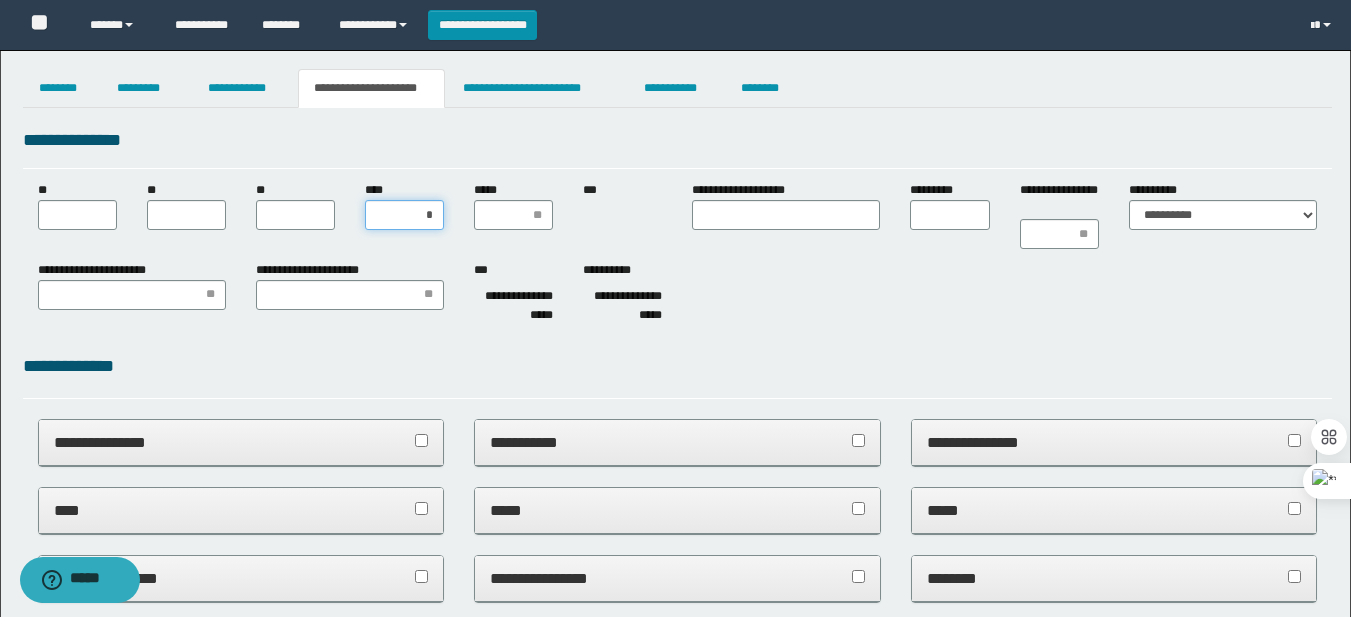 type on "**" 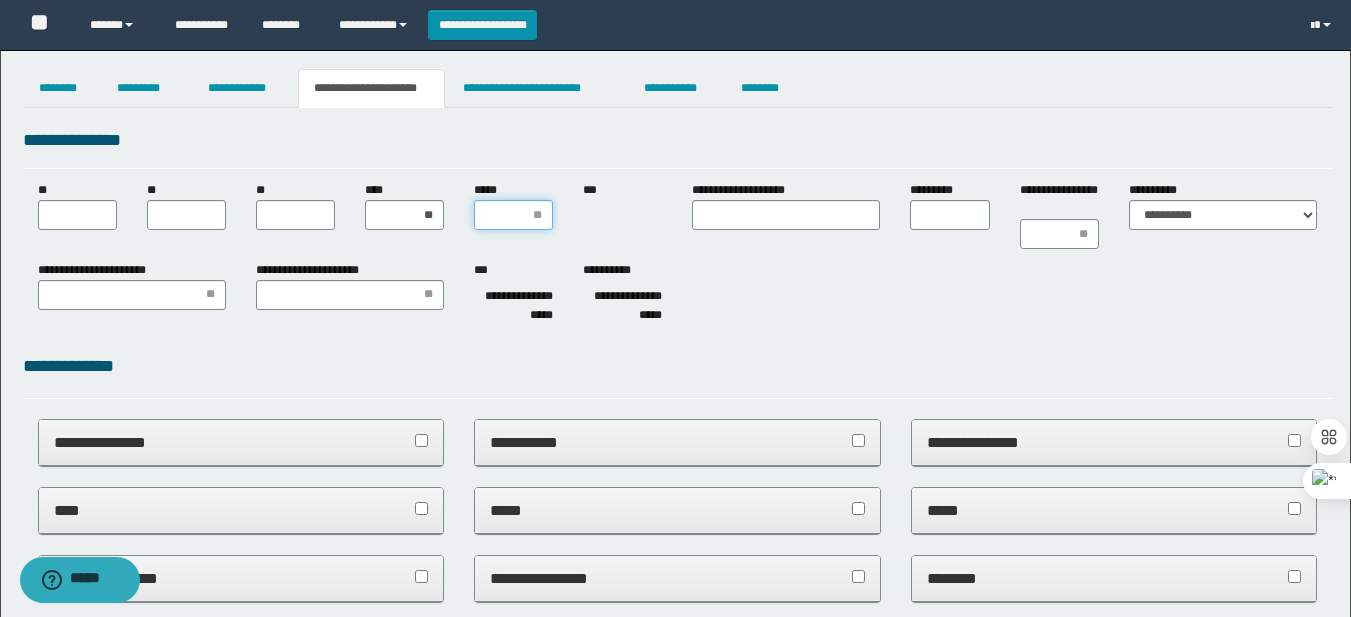click on "*****" at bounding box center (513, 215) 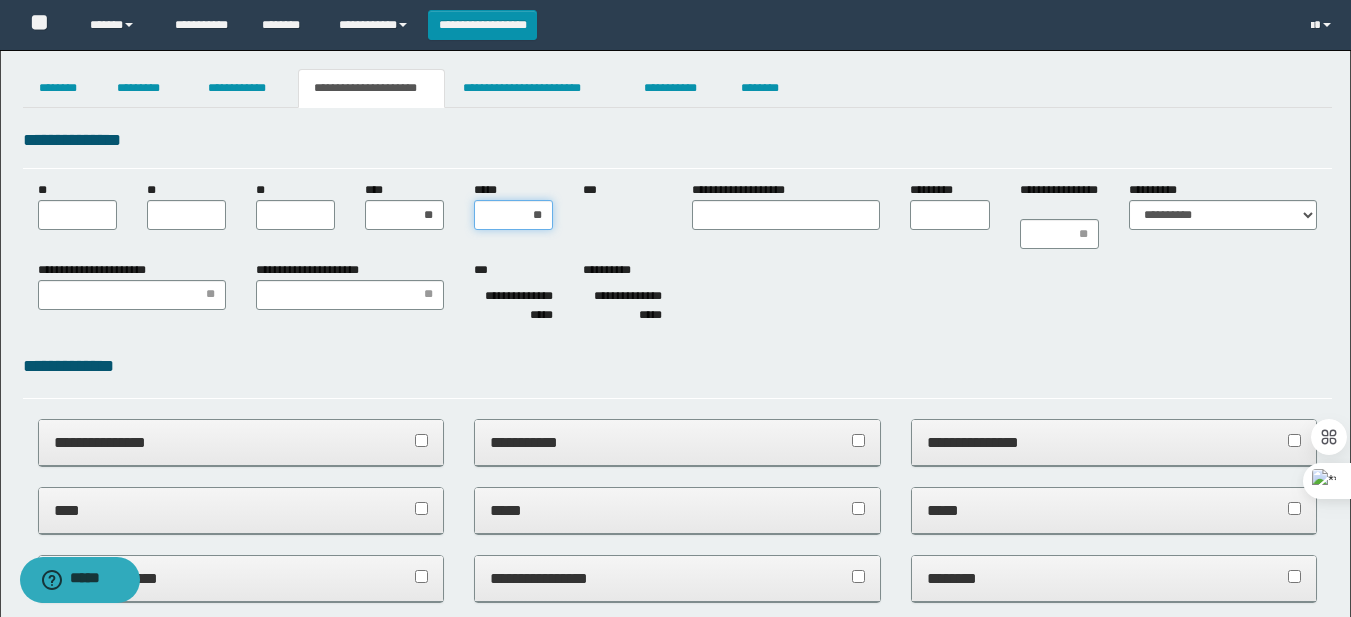 type on "***" 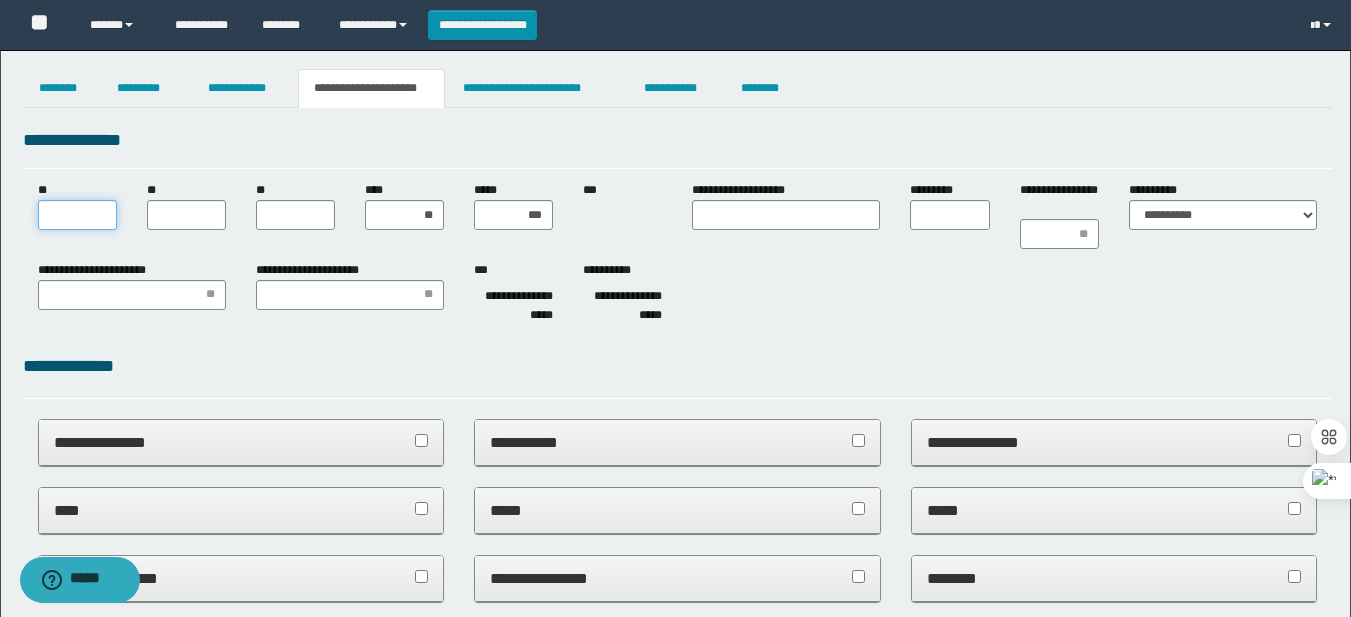 click on "**" at bounding box center [77, 215] 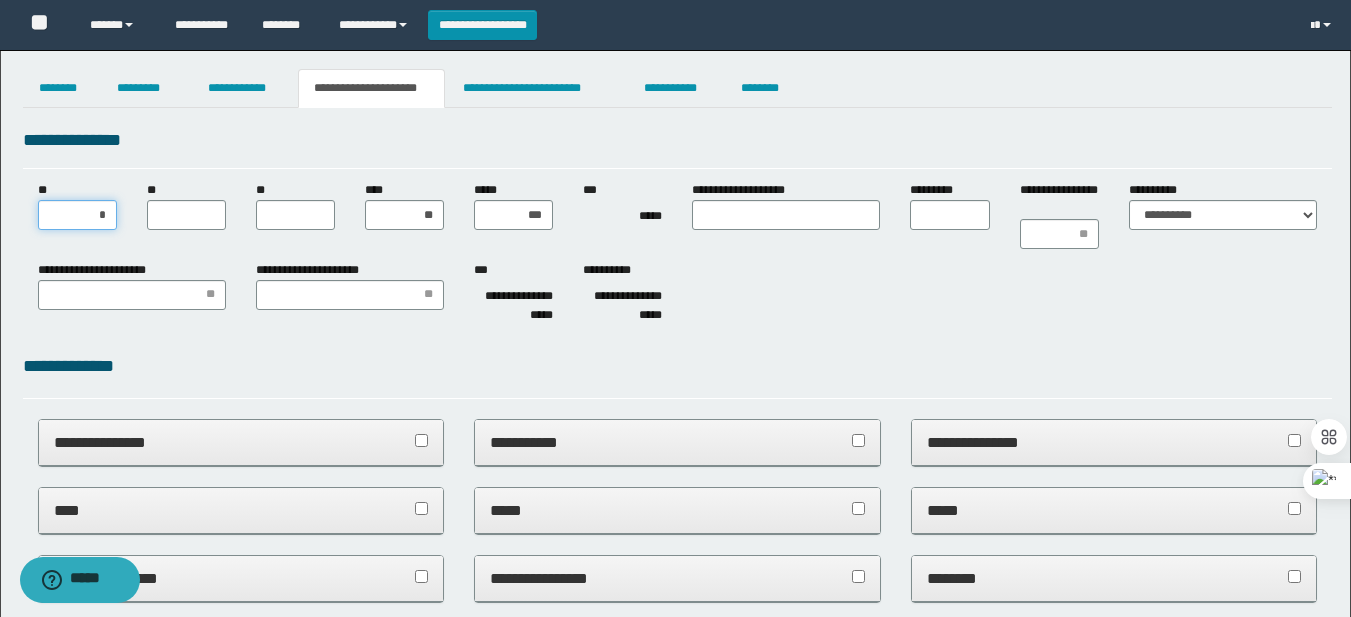 type on "**" 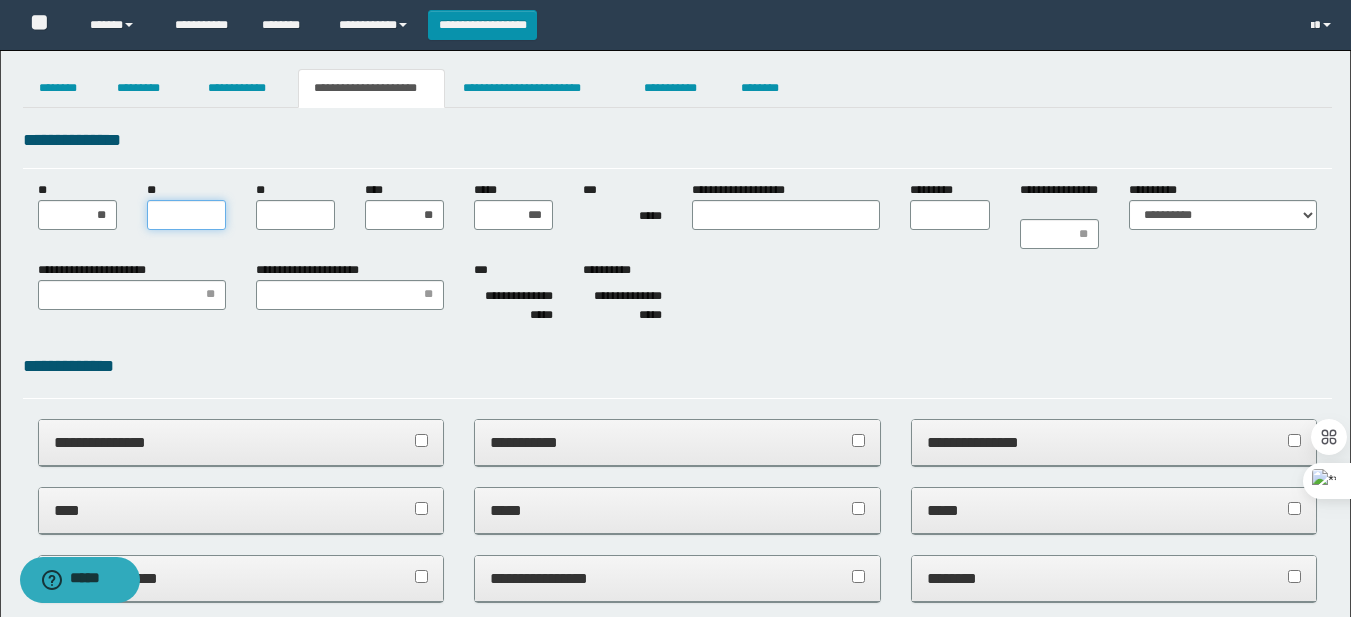 click on "**" at bounding box center [186, 215] 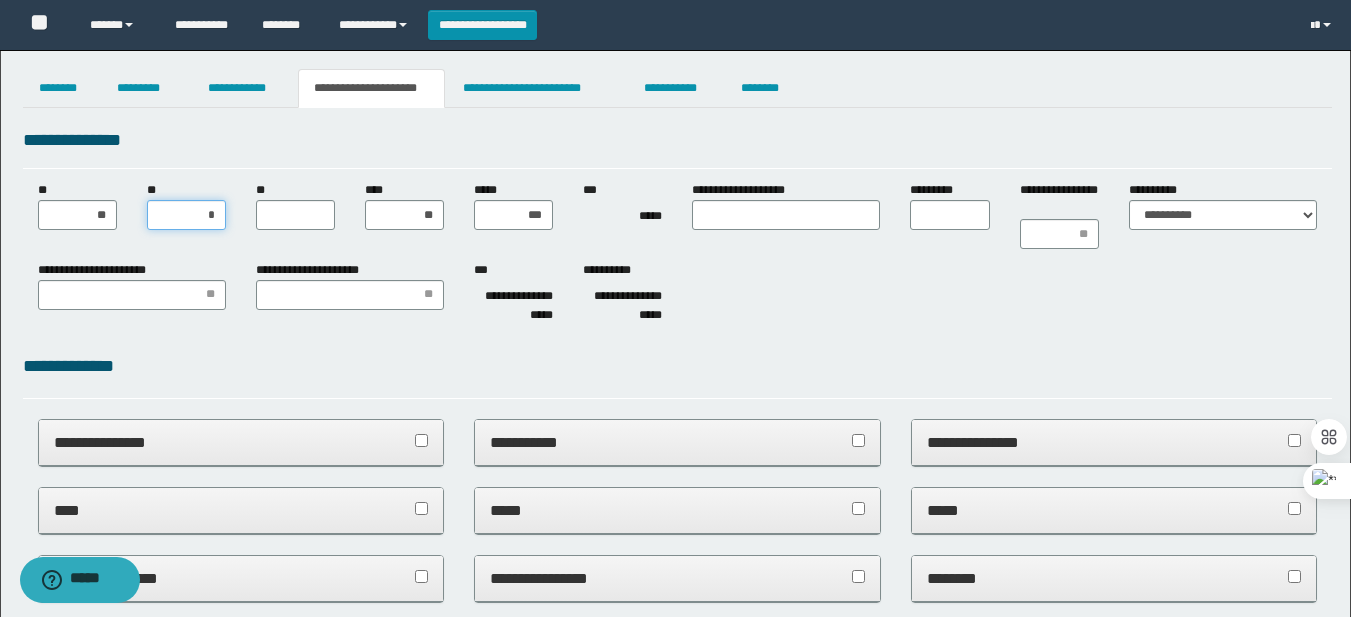 type on "**" 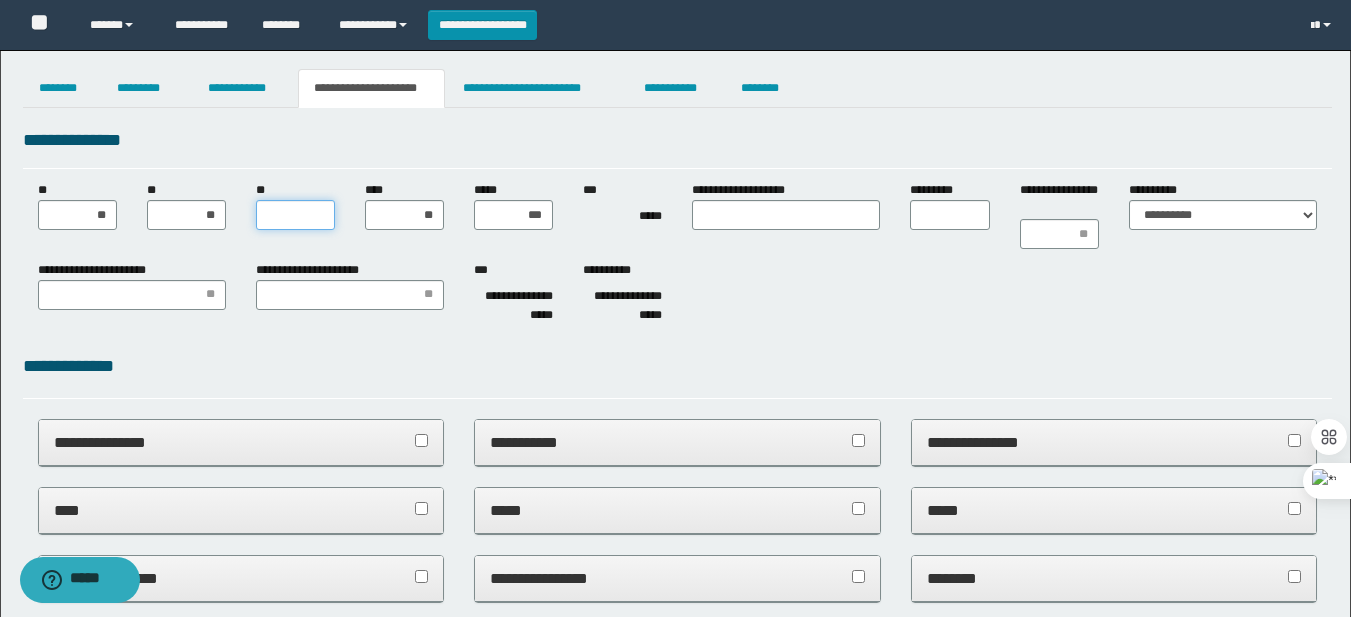 click on "**" at bounding box center [295, 215] 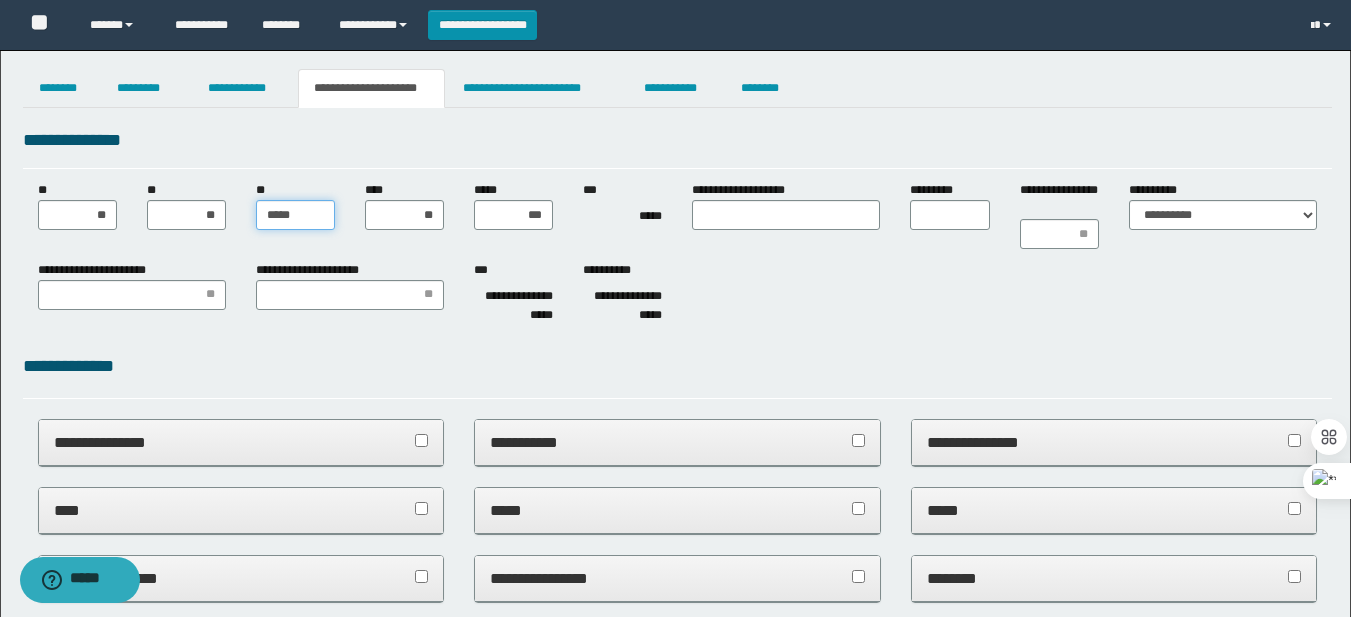 type on "******" 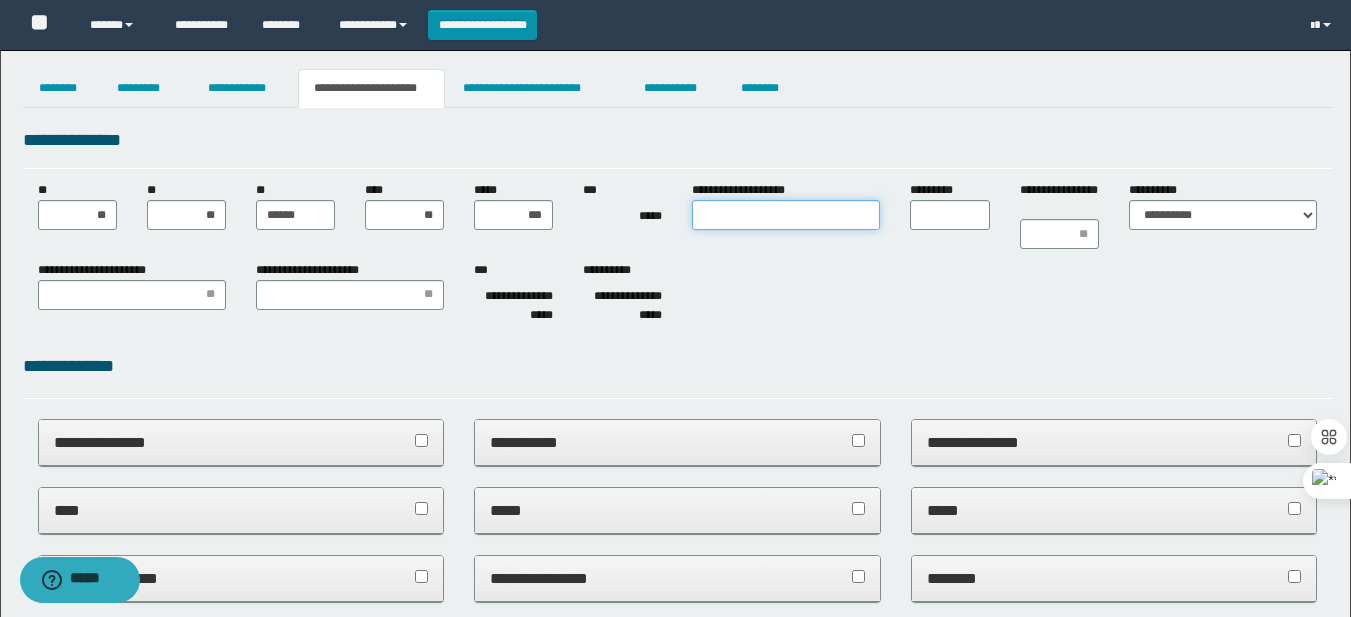 click on "**********" at bounding box center [786, 215] 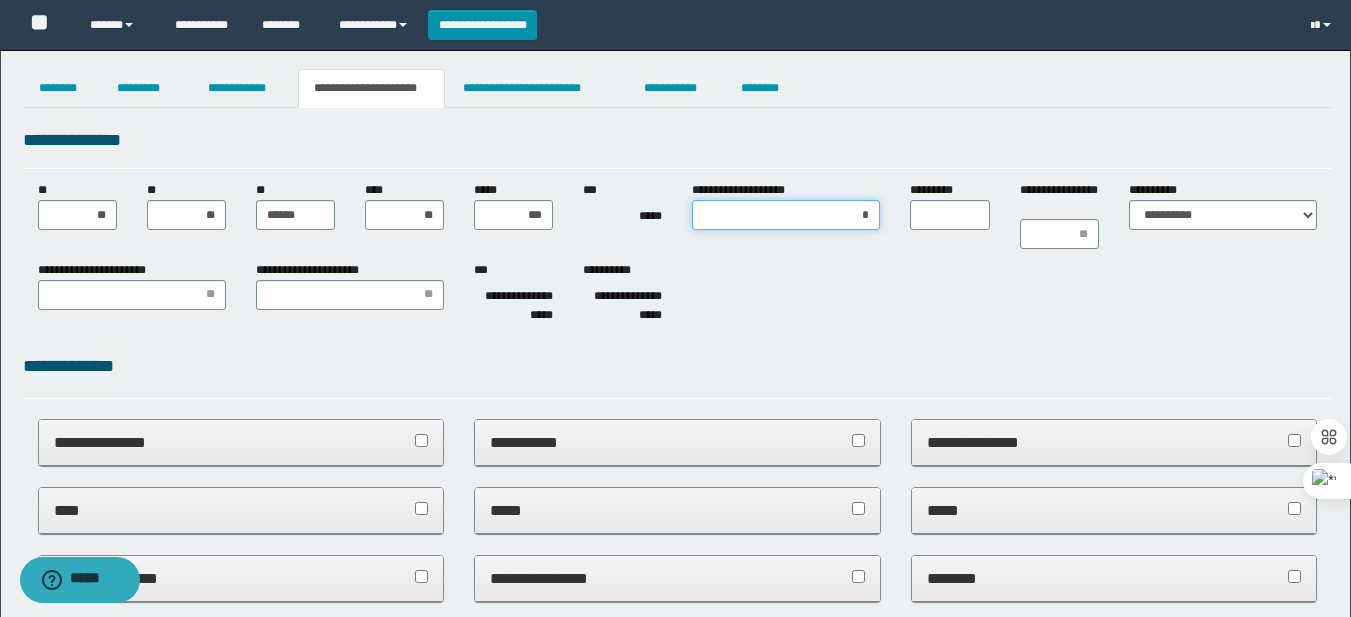 type on "**" 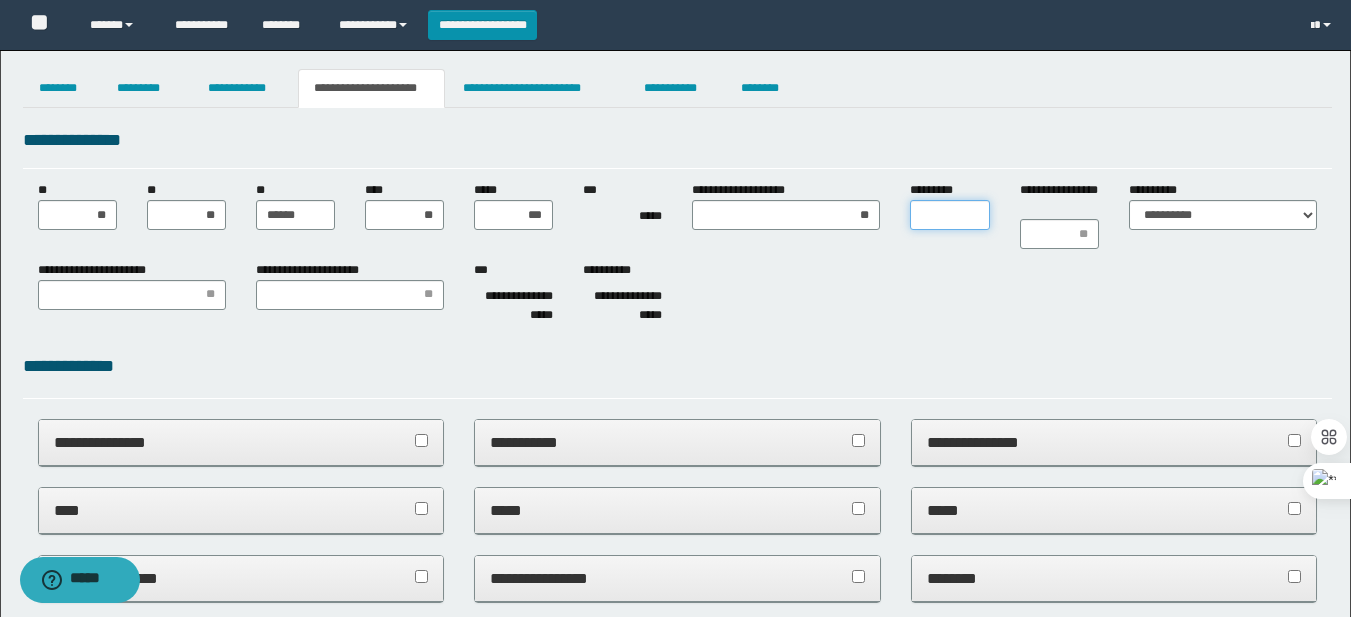 click on "*********" at bounding box center [949, 215] 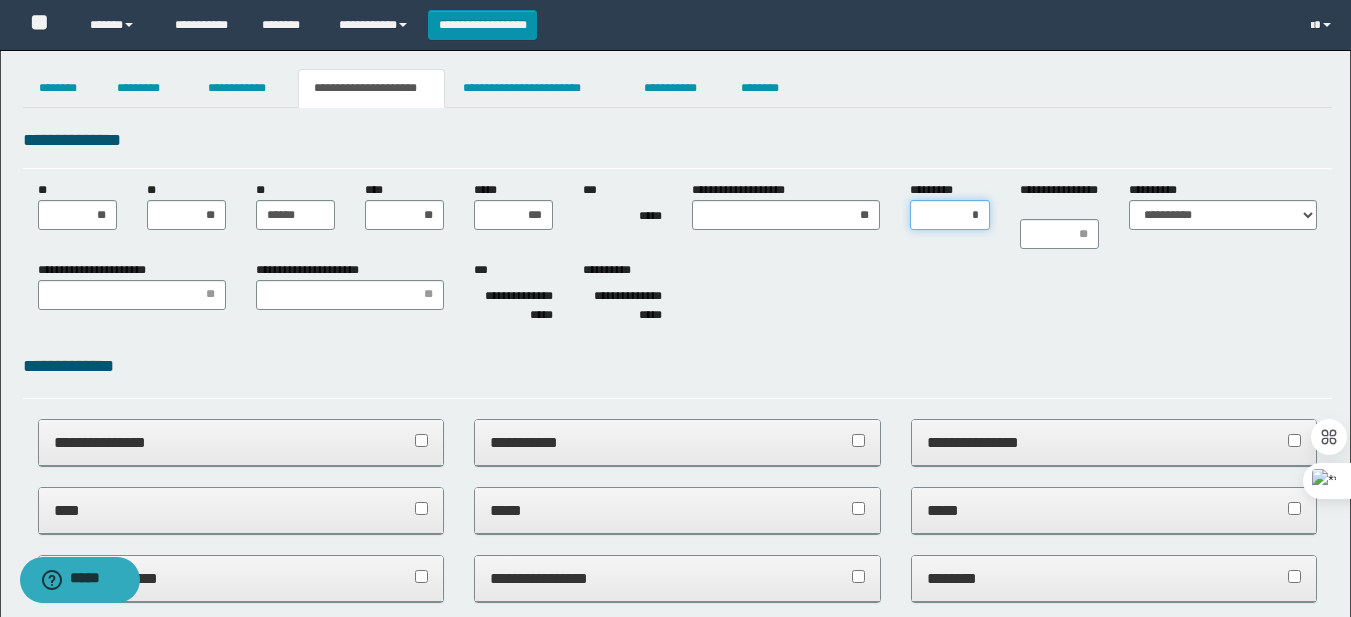 type on "**" 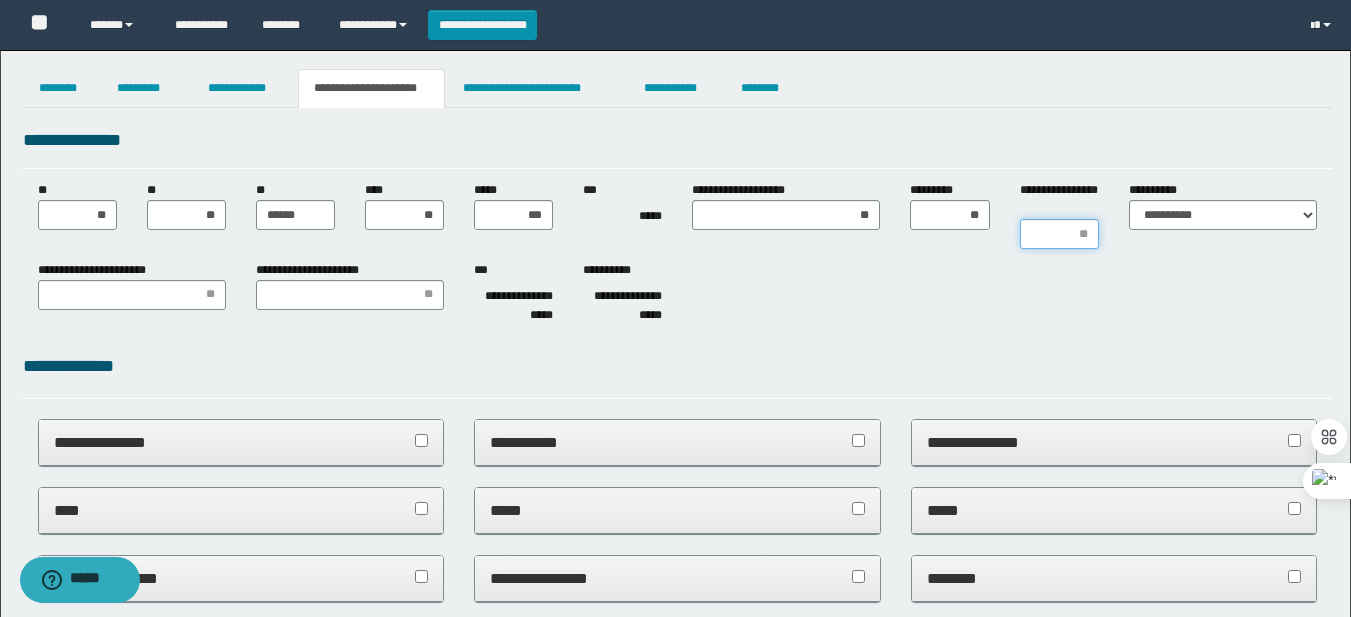 click on "**********" at bounding box center (1059, 234) 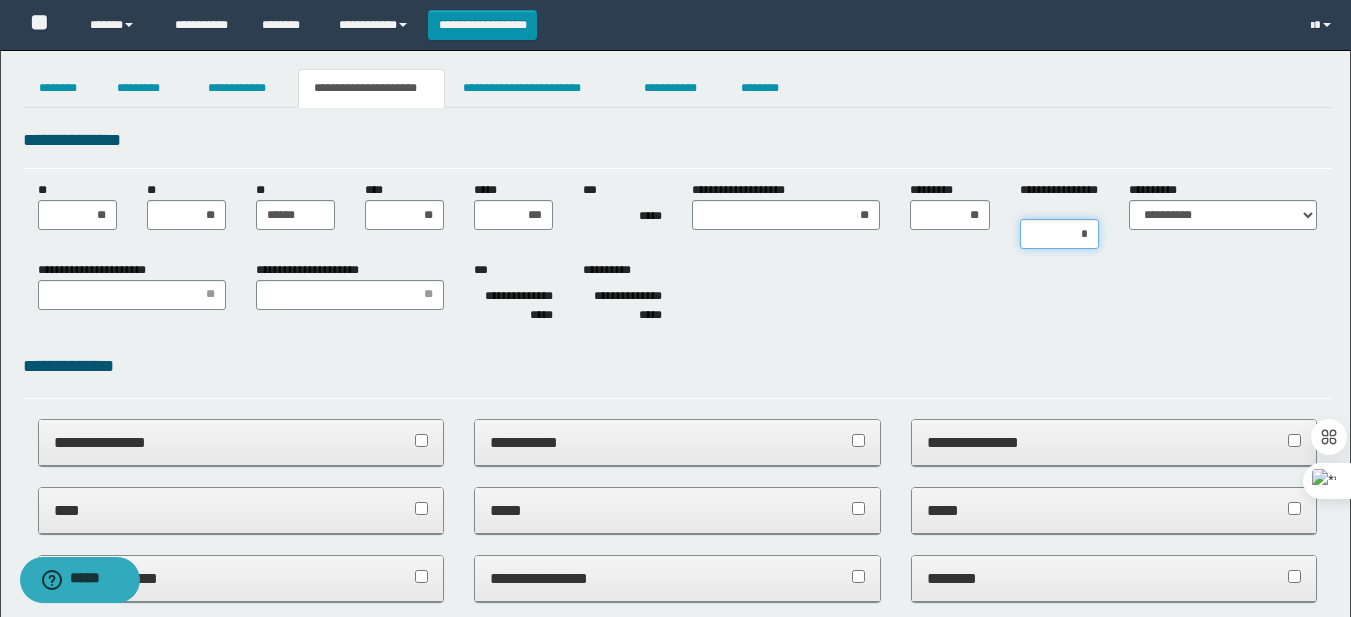 type on "**" 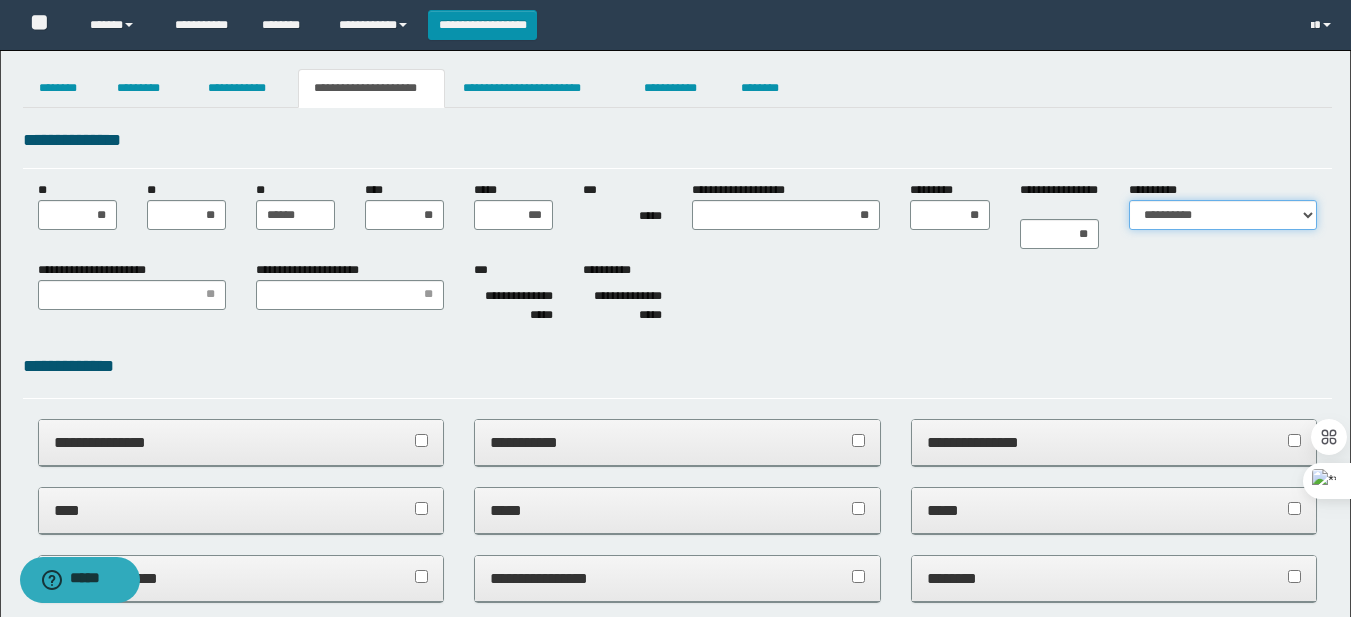 click on "**********" at bounding box center (1223, 215) 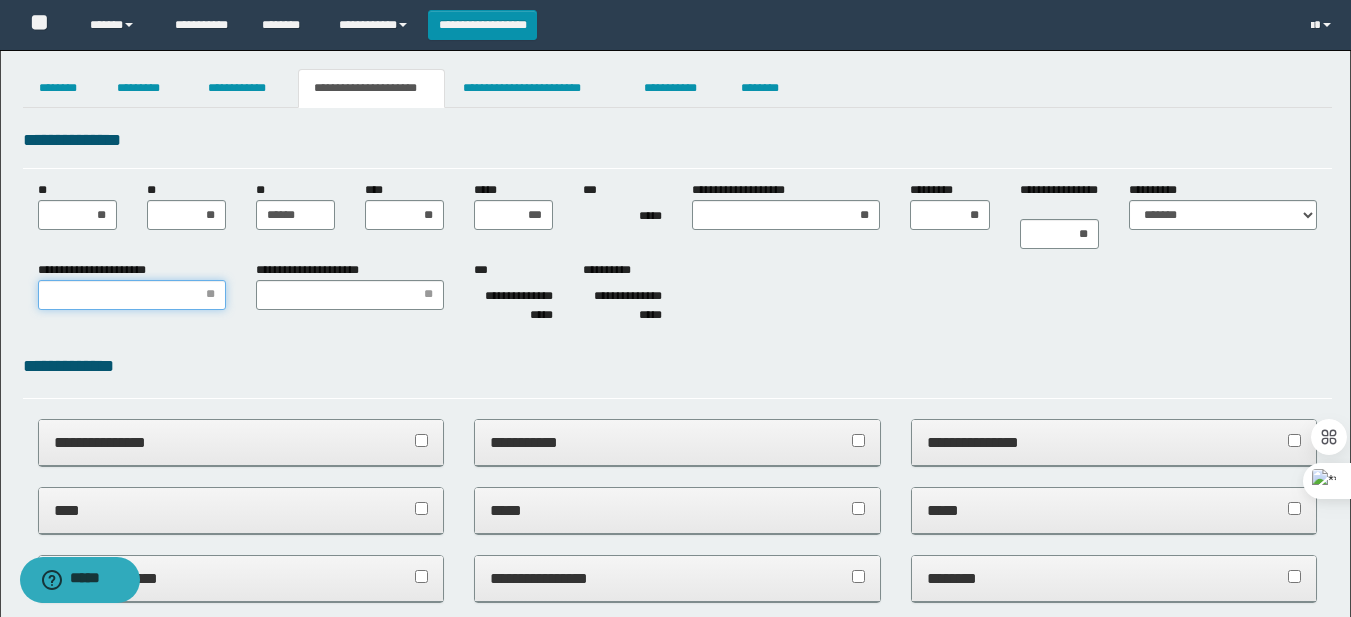 click on "**********" at bounding box center [132, 295] 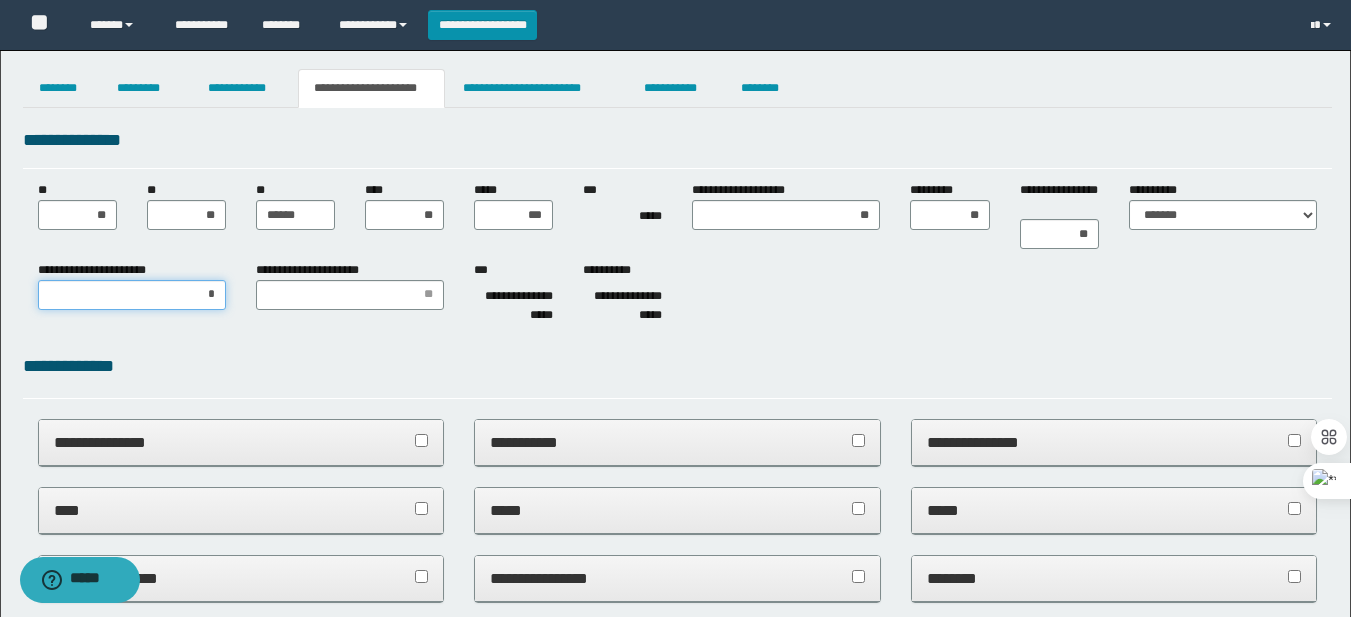 type on "**" 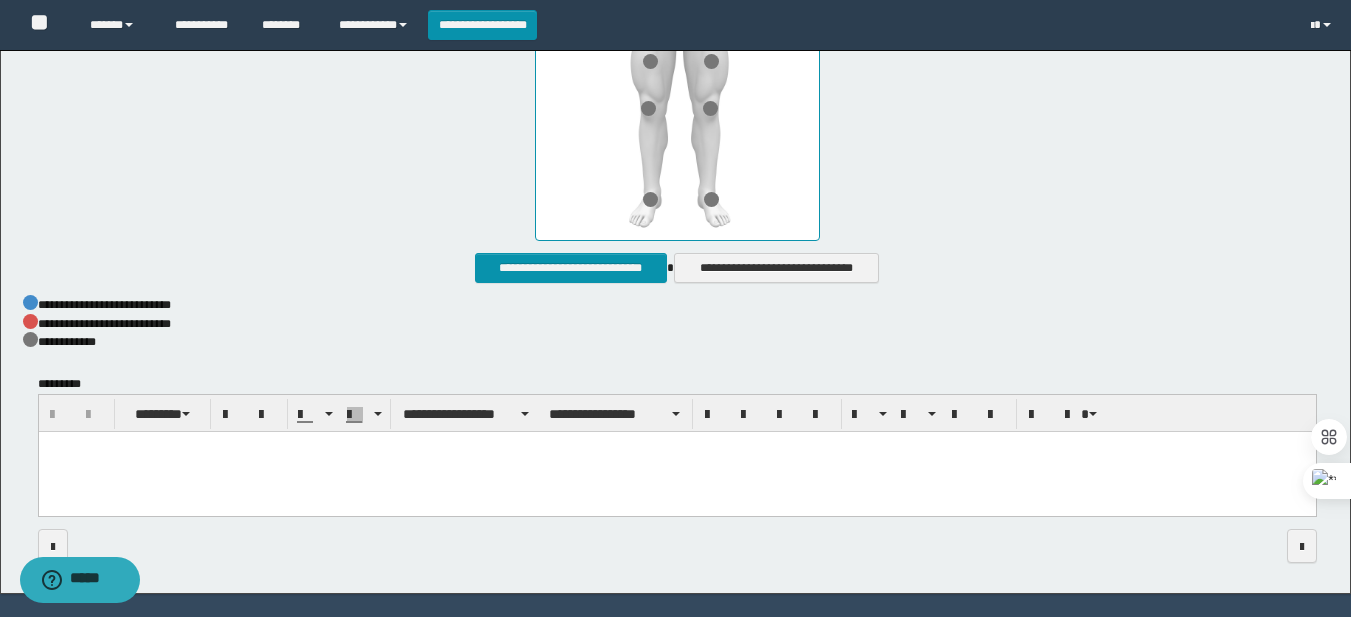 scroll, scrollTop: 1059, scrollLeft: 0, axis: vertical 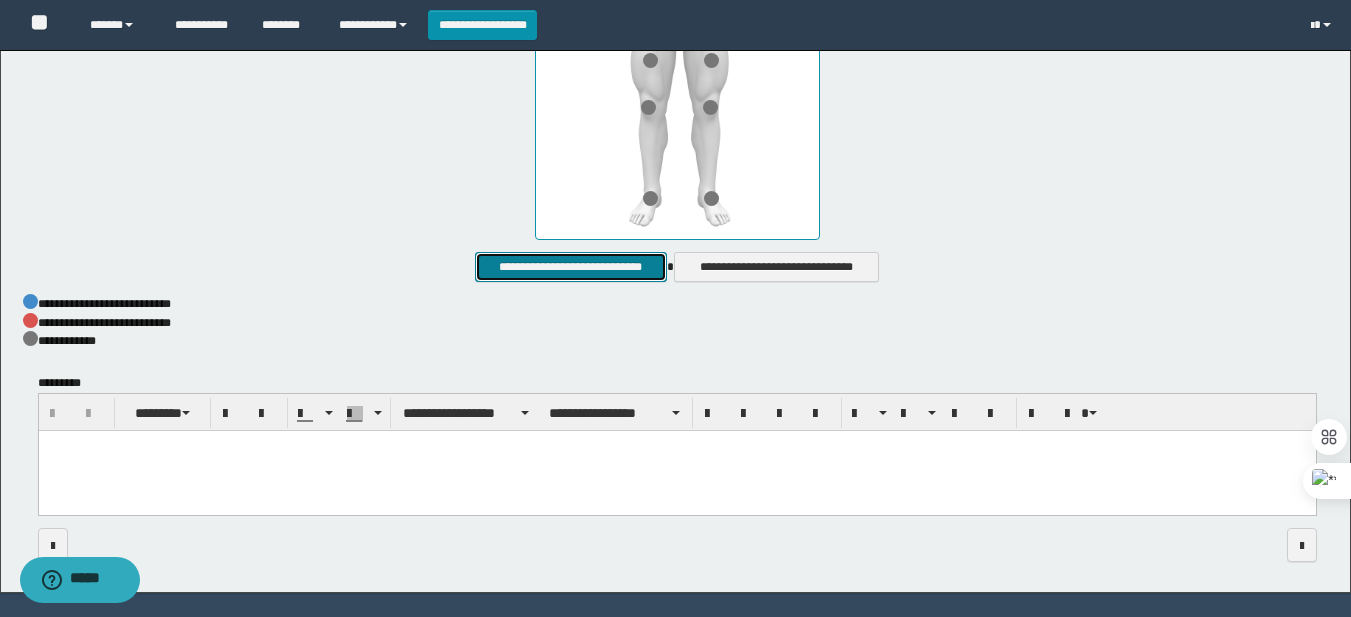 click on "**********" at bounding box center [570, 267] 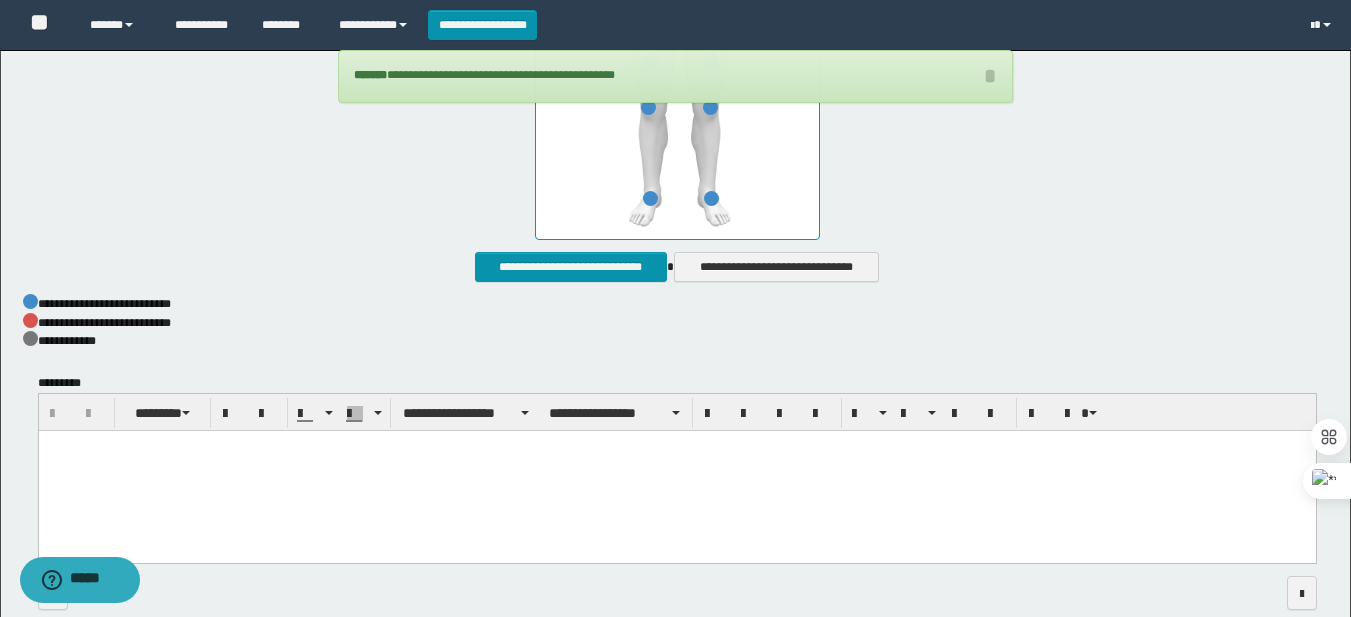 click at bounding box center (676, 472) 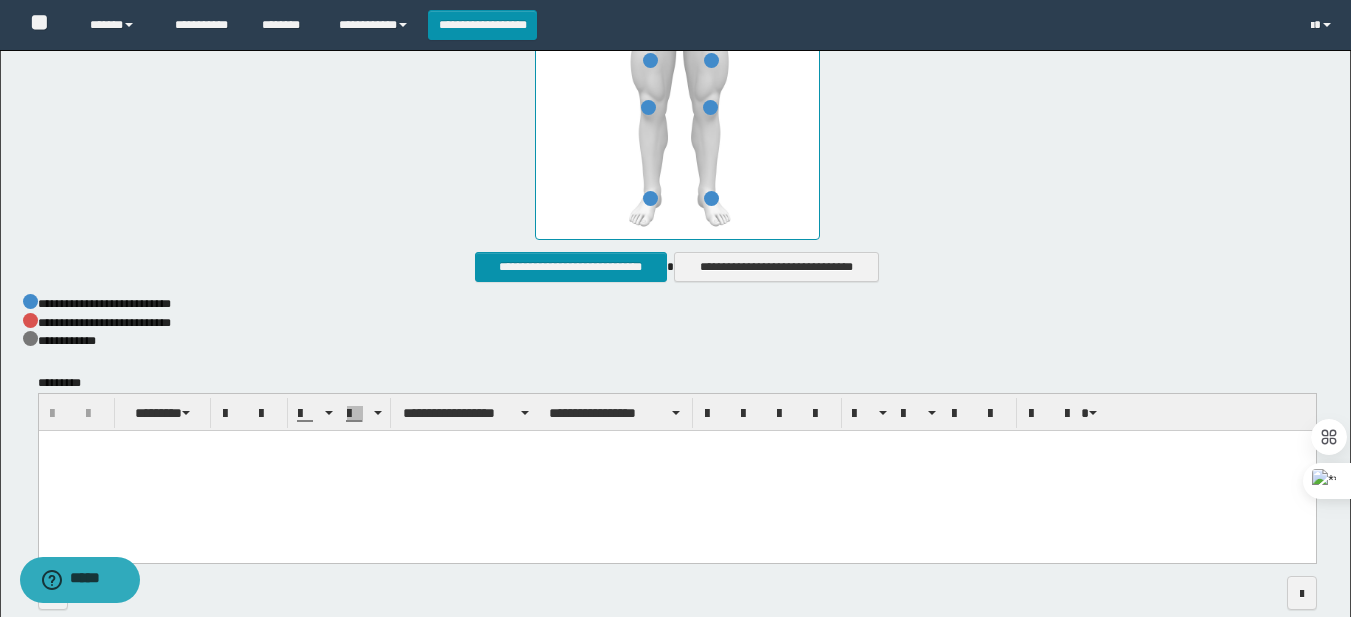 click at bounding box center (676, 472) 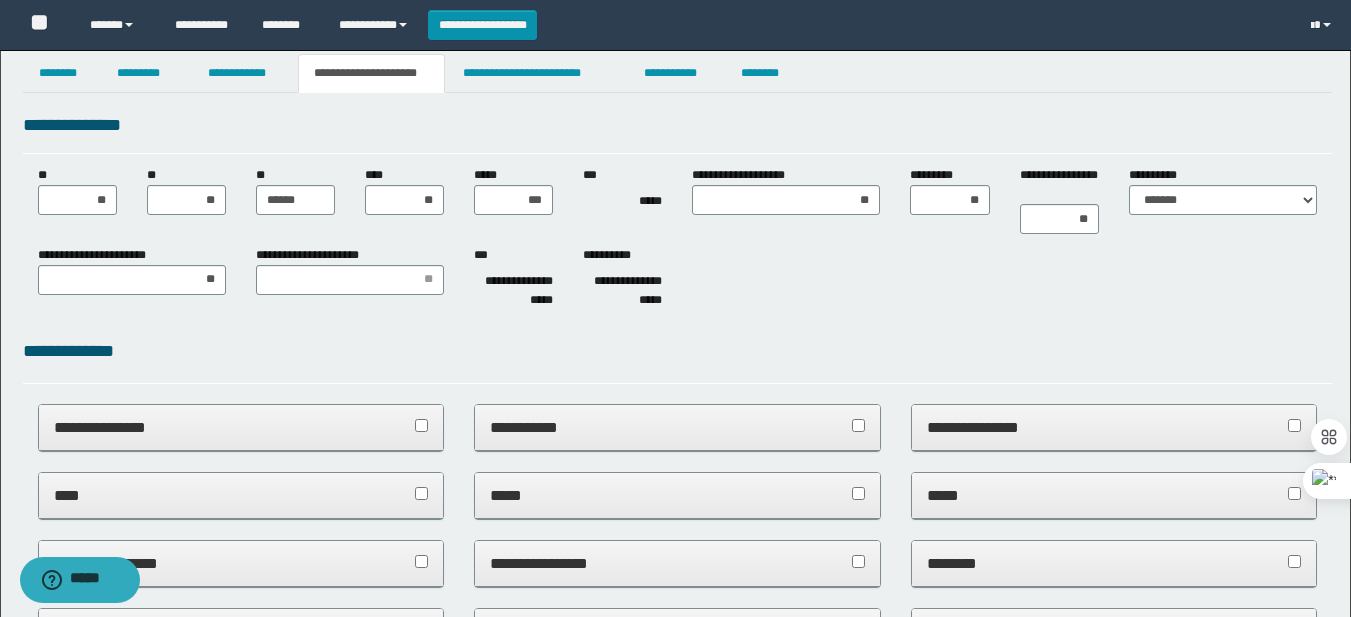 scroll, scrollTop: 0, scrollLeft: 0, axis: both 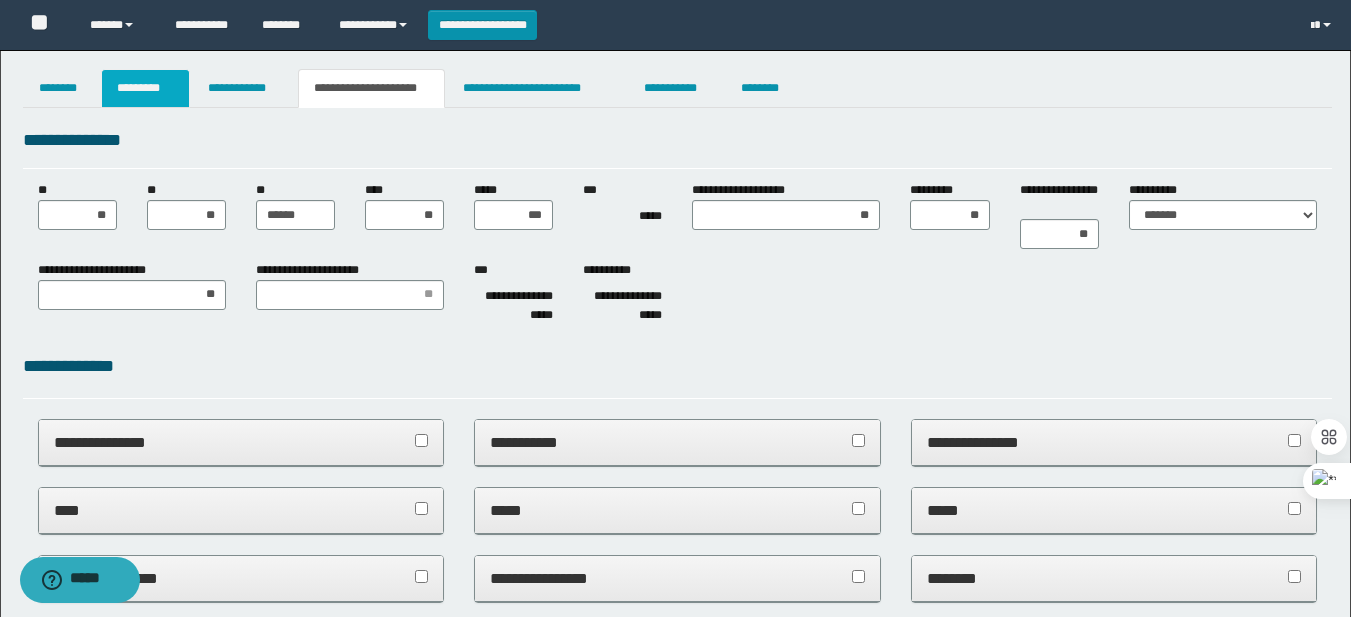 click on "*********" at bounding box center (145, 88) 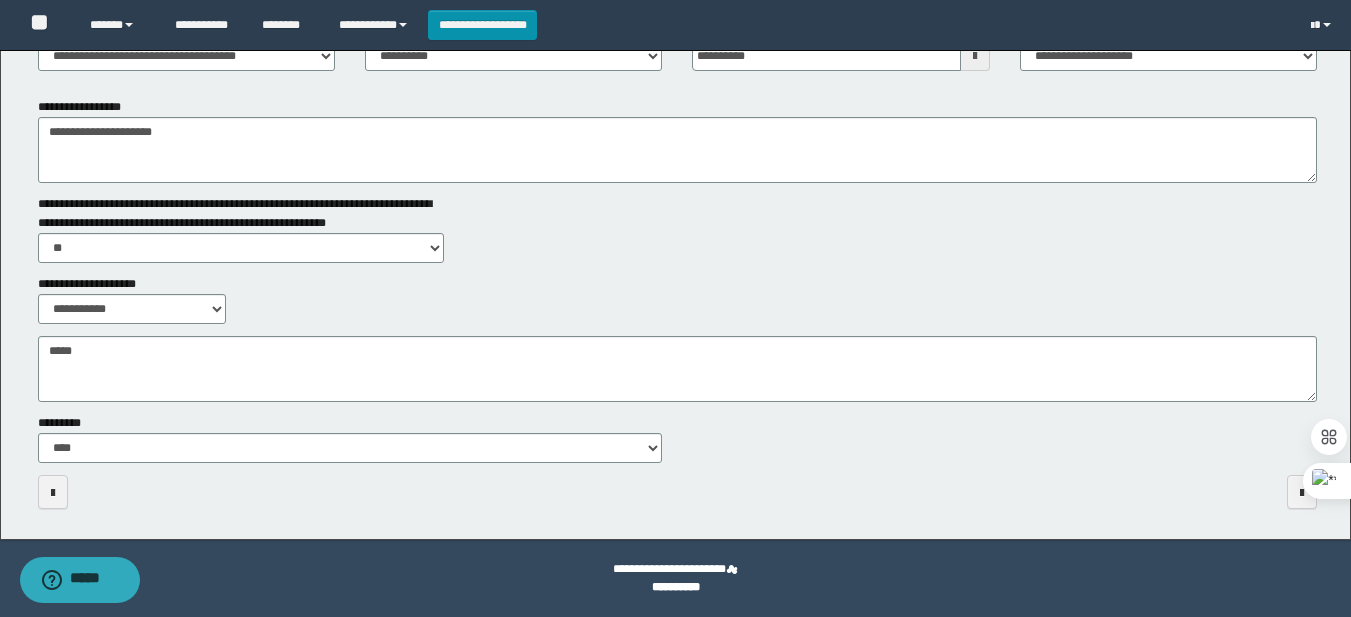 scroll, scrollTop: 0, scrollLeft: 0, axis: both 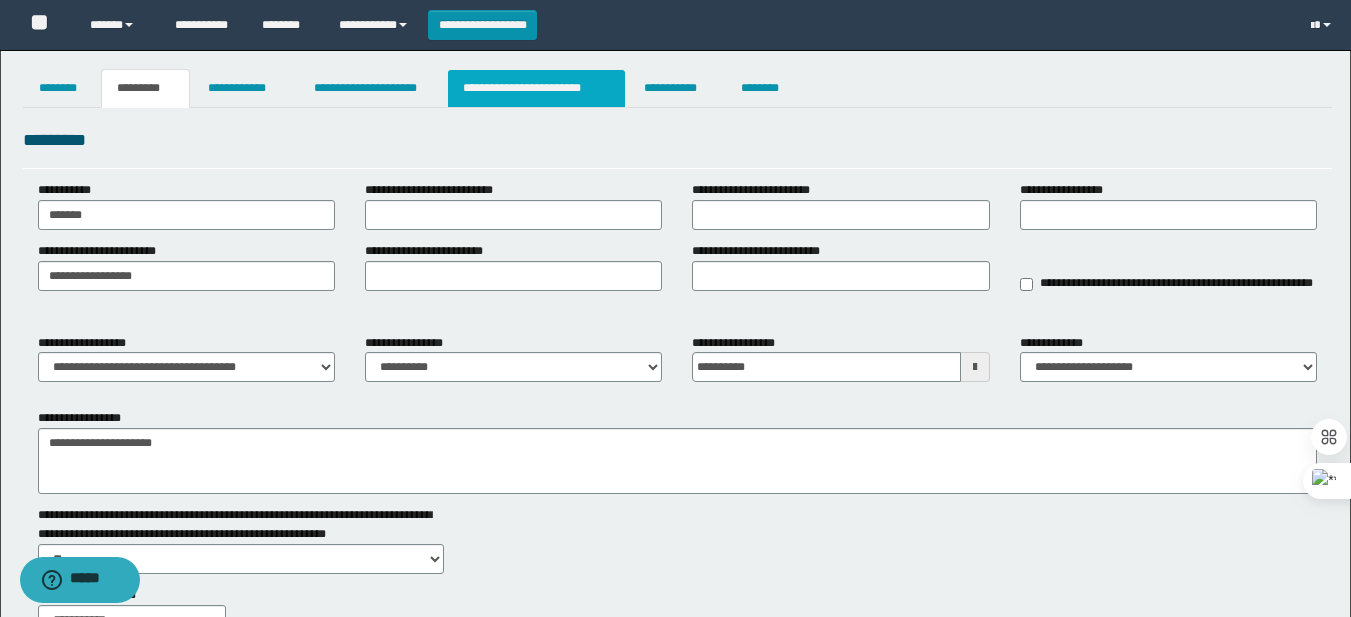 click on "**********" at bounding box center [537, 88] 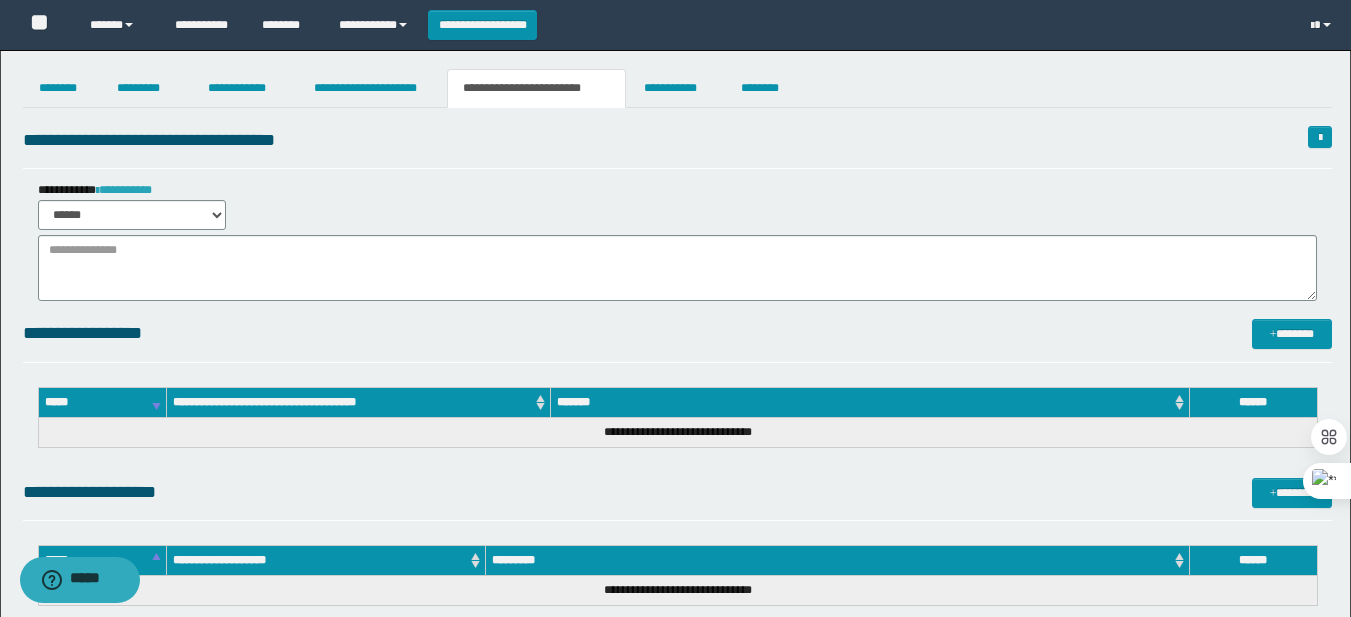click on "**********" at bounding box center (124, 190) 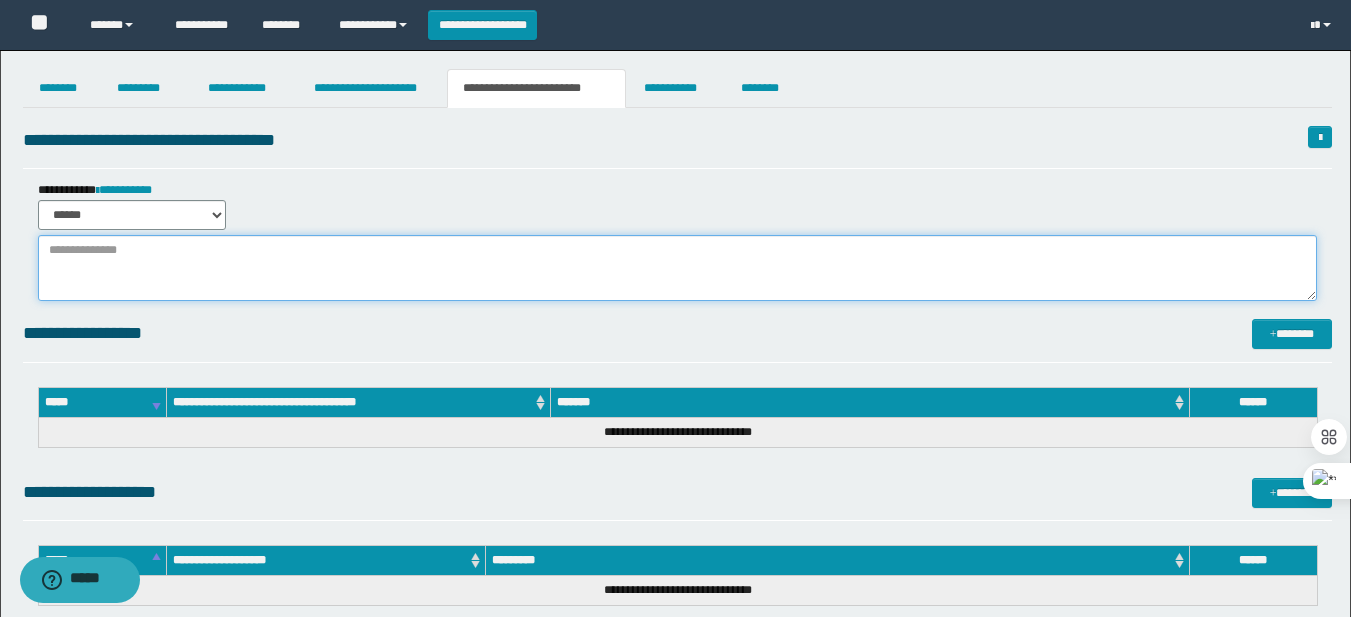 click at bounding box center [677, 268] 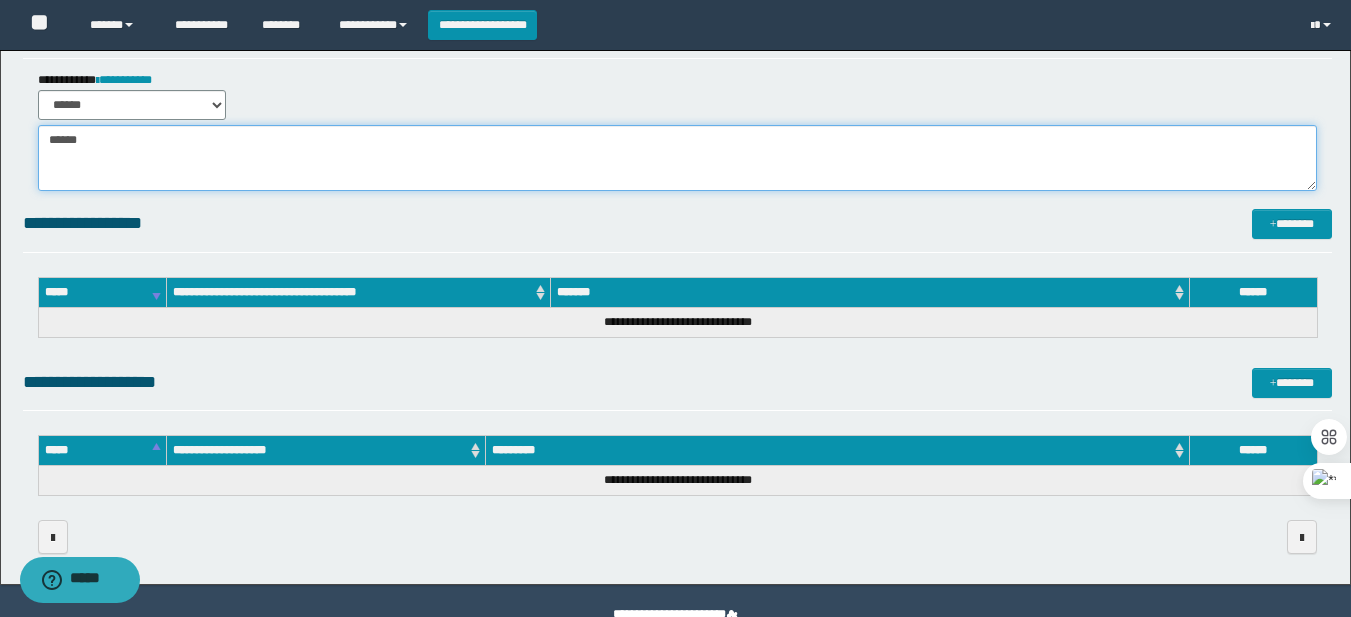 scroll, scrollTop: 111, scrollLeft: 0, axis: vertical 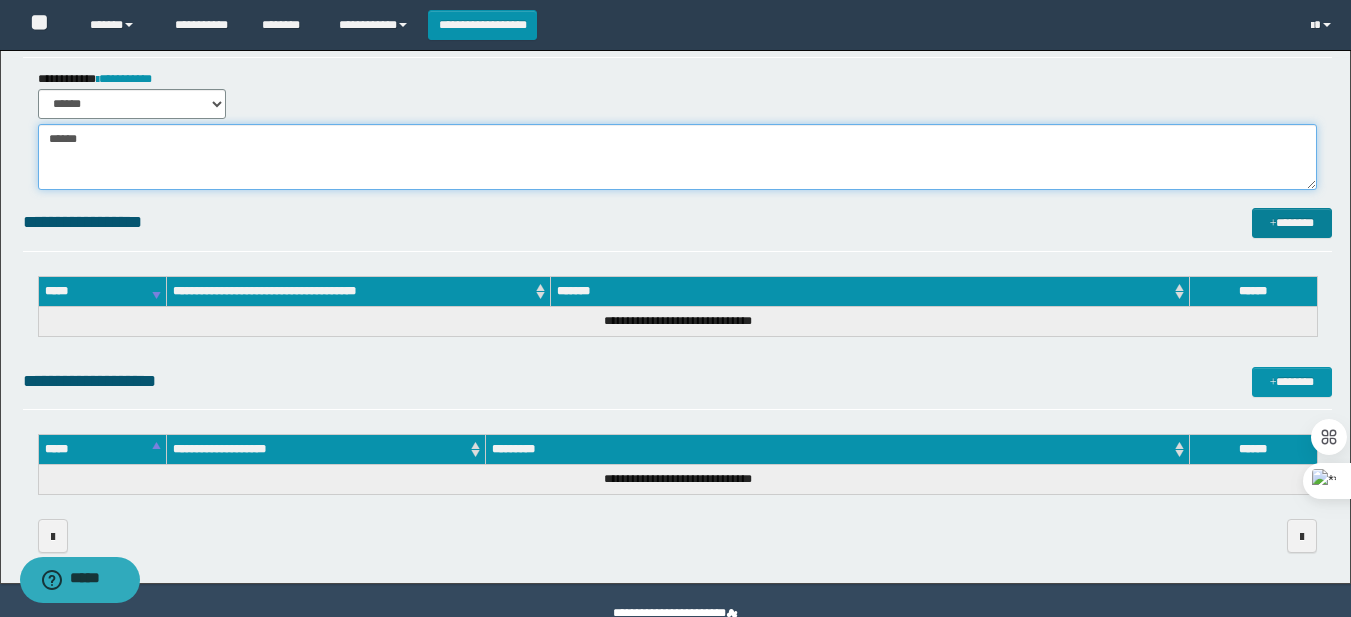 type on "******" 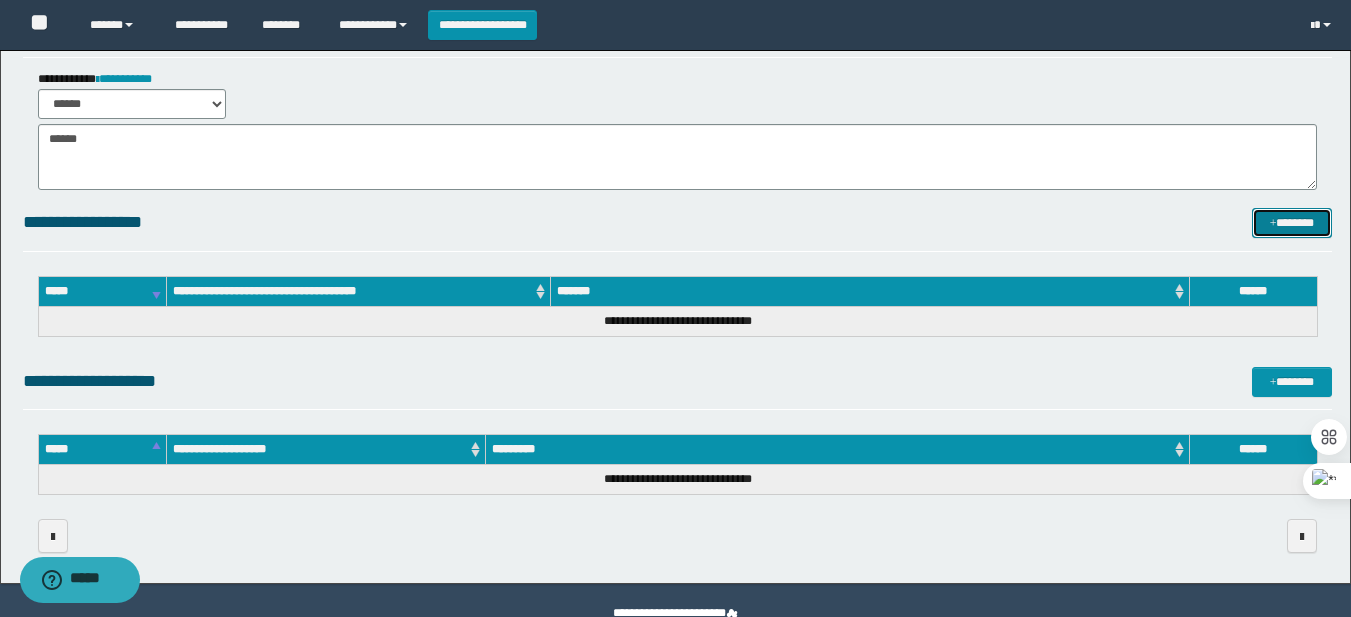 click on "*******" at bounding box center [1292, 223] 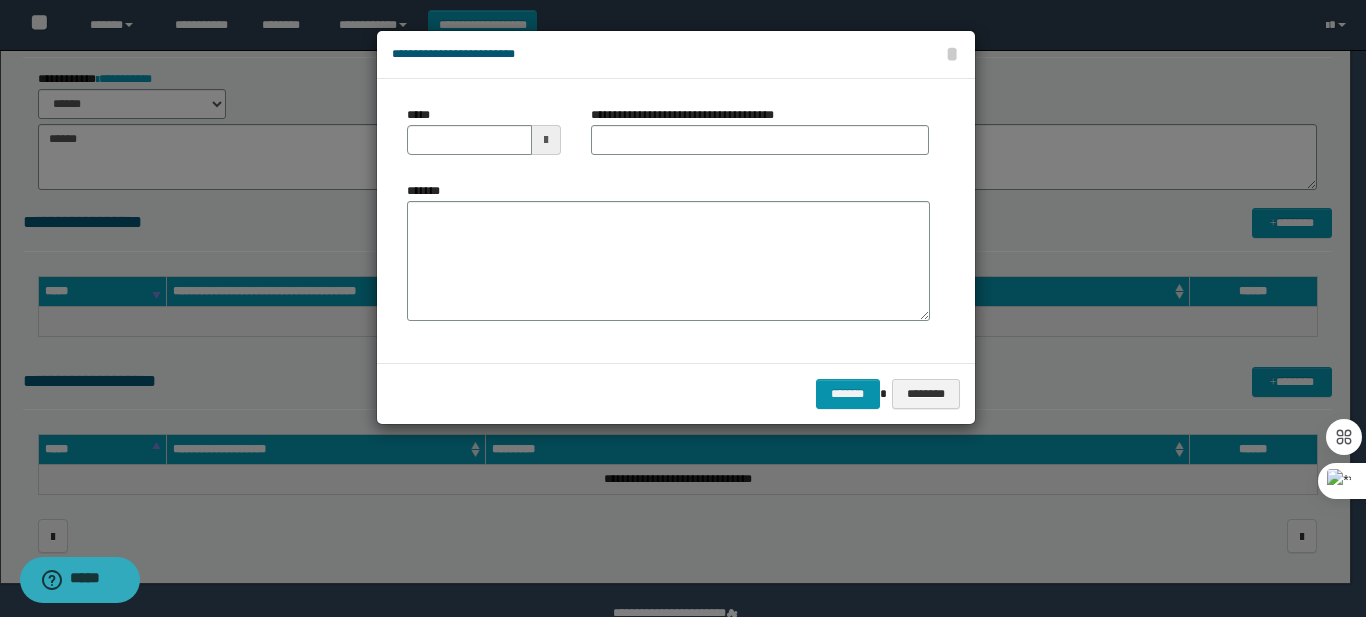 click at bounding box center [546, 140] 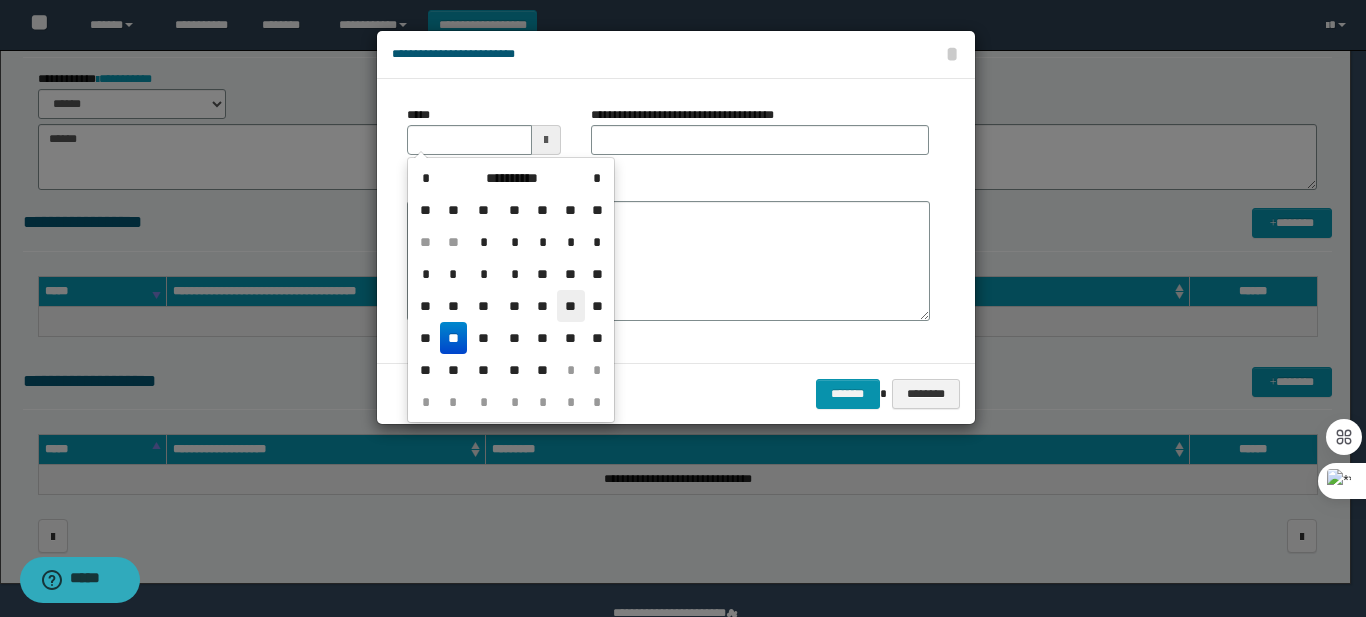click on "**" at bounding box center [571, 306] 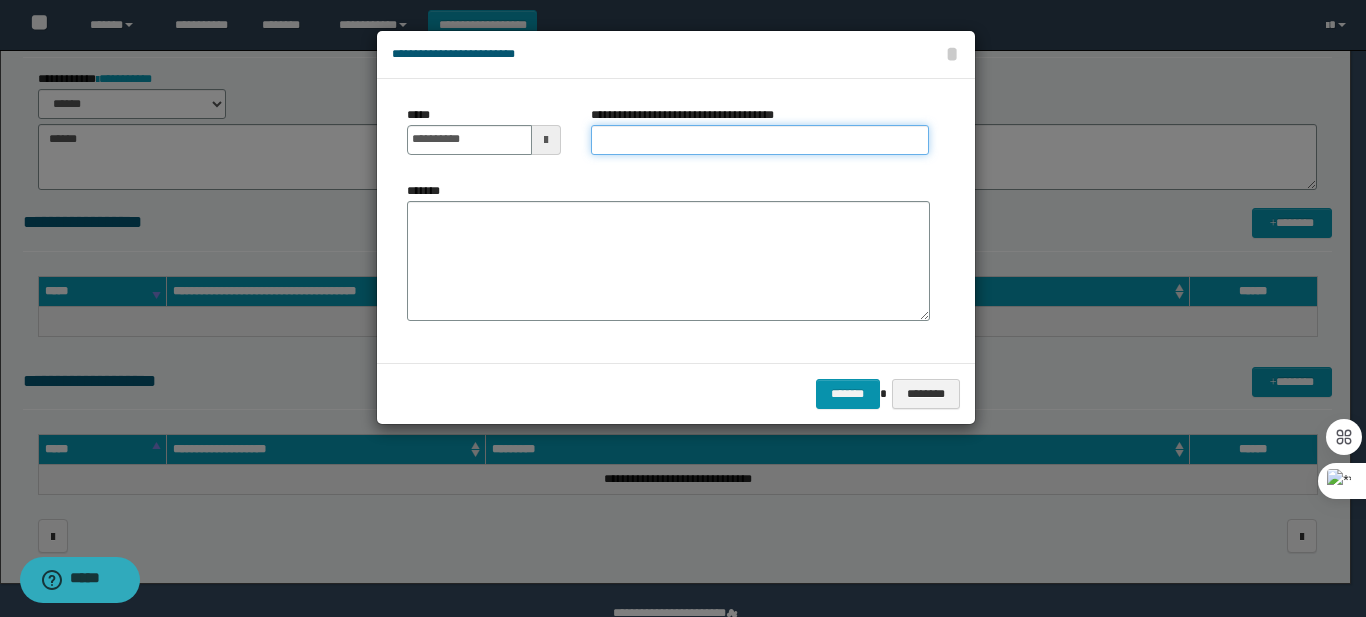 click on "**********" at bounding box center [760, 140] 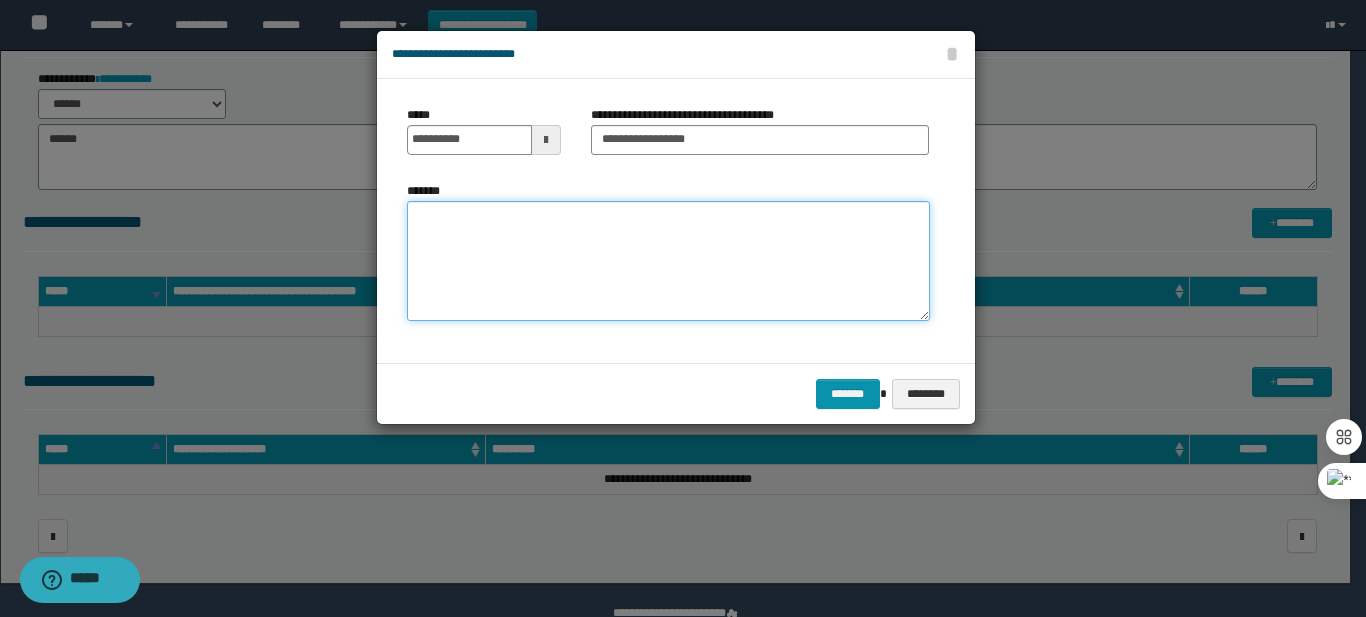 click on "*******" at bounding box center (668, 261) 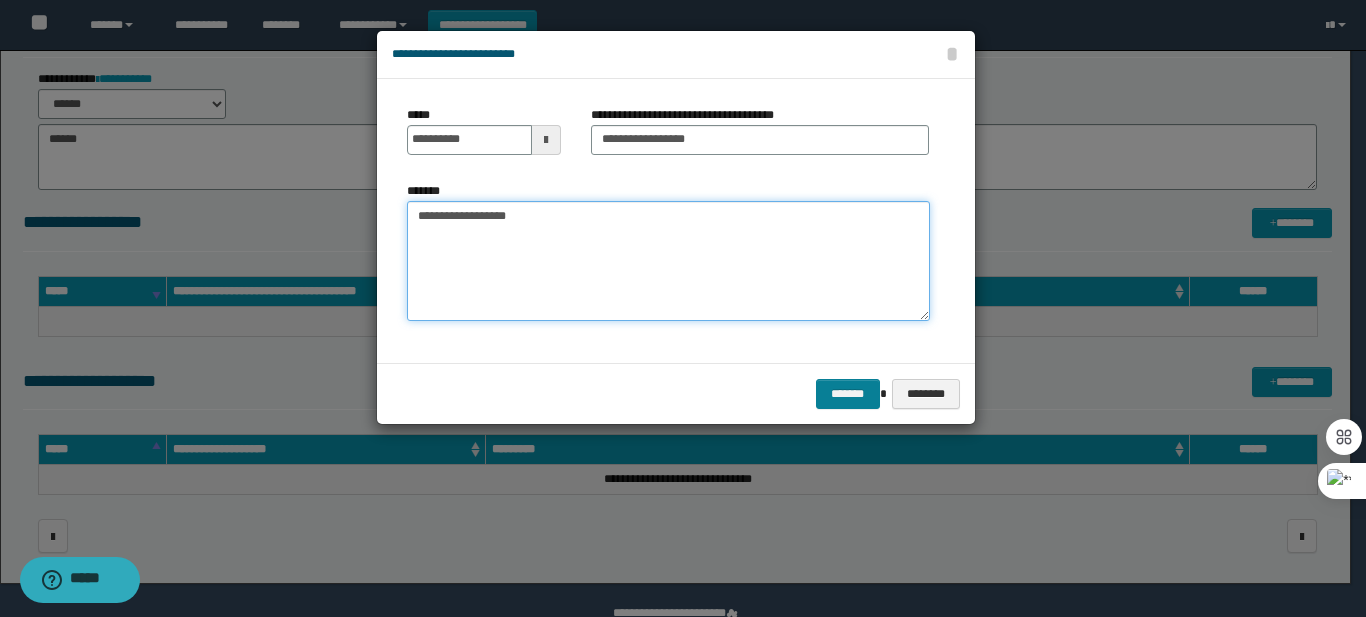 type on "**********" 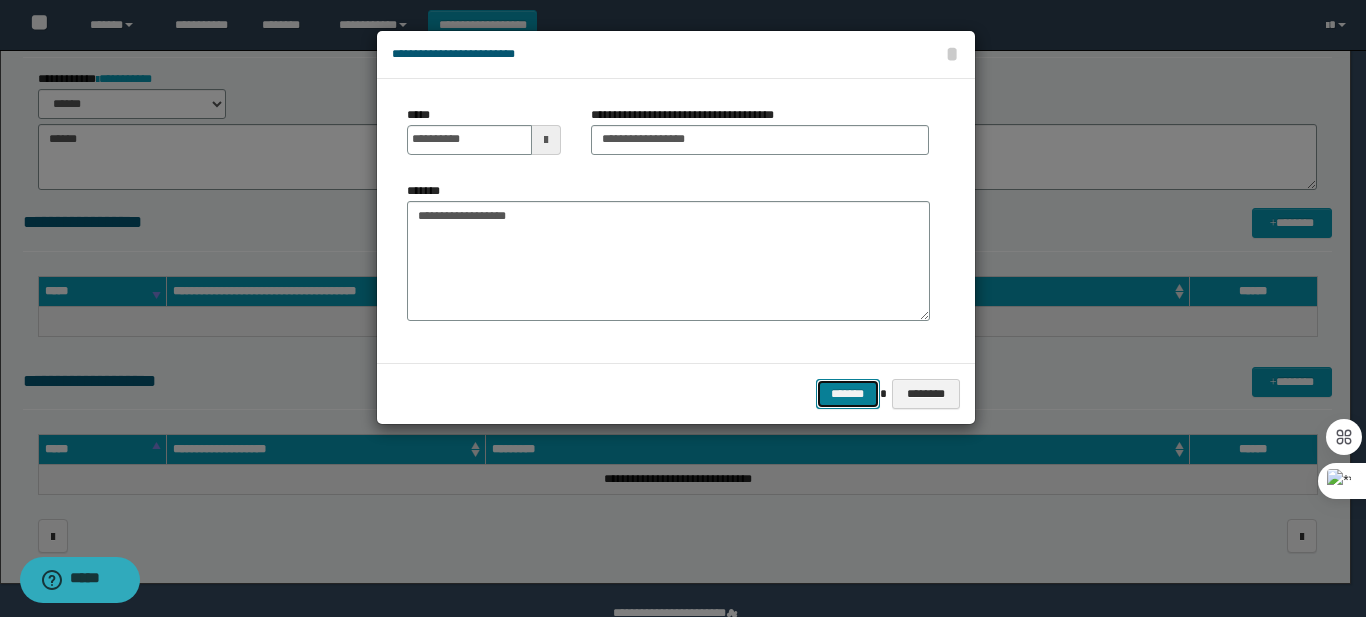click on "*******" at bounding box center (848, 394) 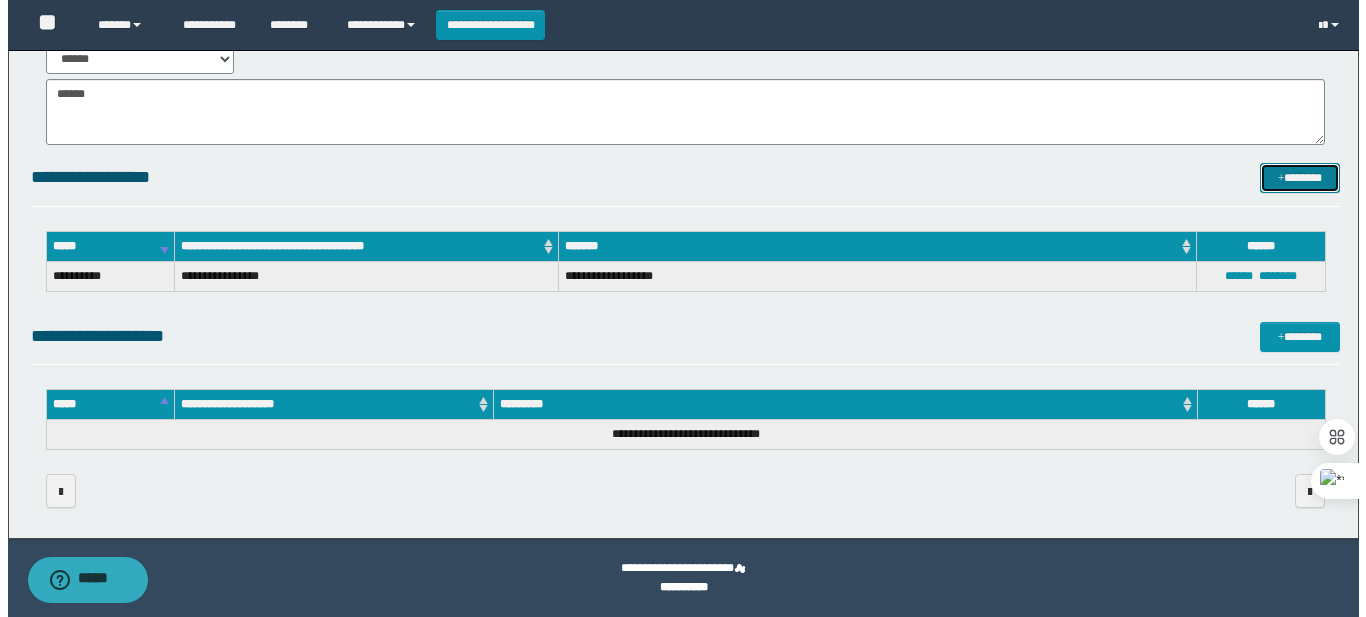 scroll, scrollTop: 0, scrollLeft: 0, axis: both 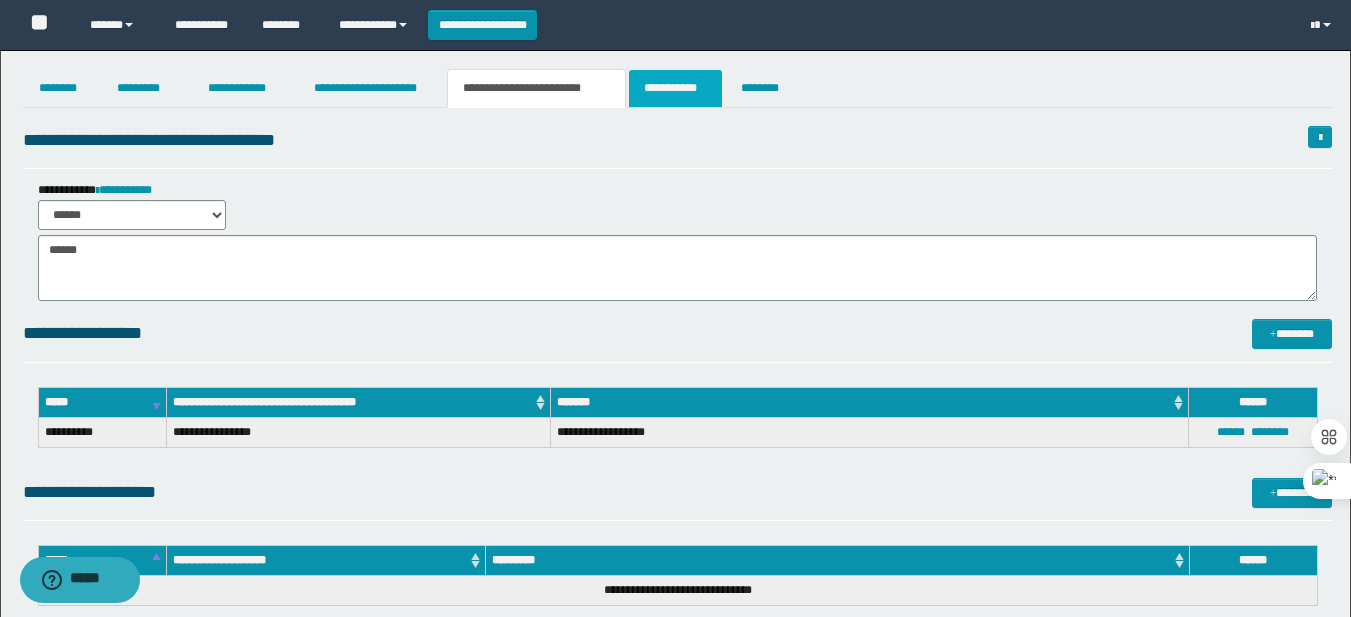 click on "**********" at bounding box center [675, 88] 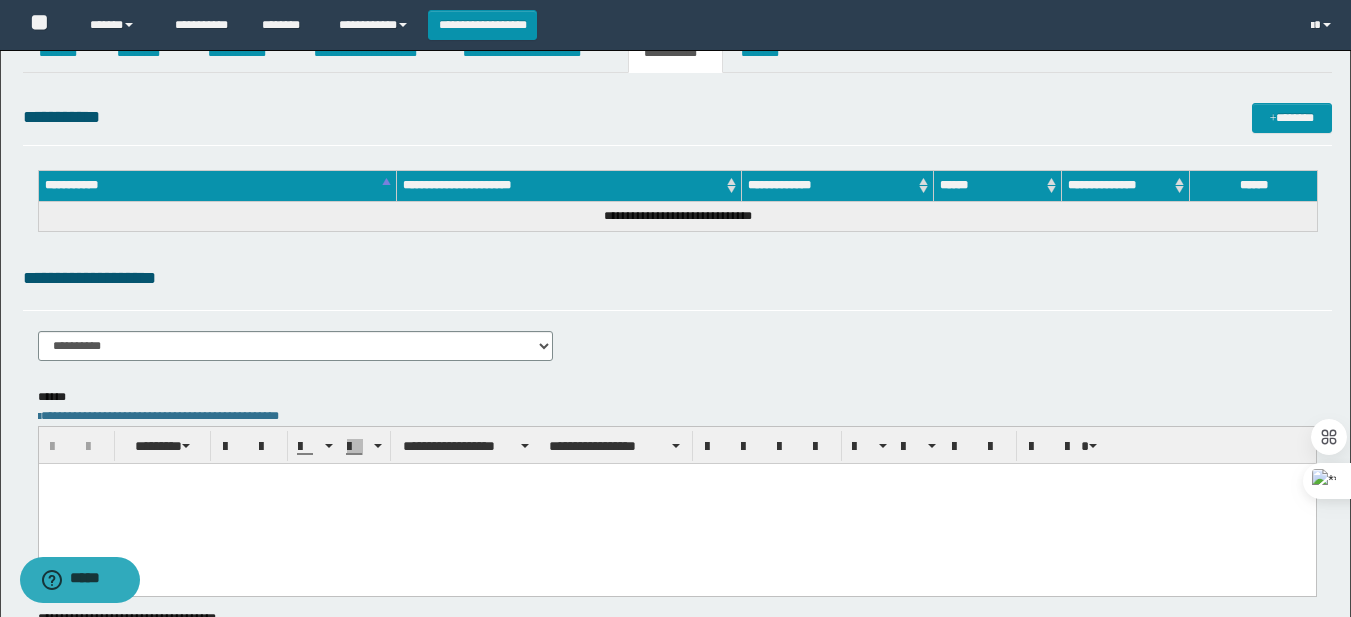 scroll, scrollTop: 69, scrollLeft: 0, axis: vertical 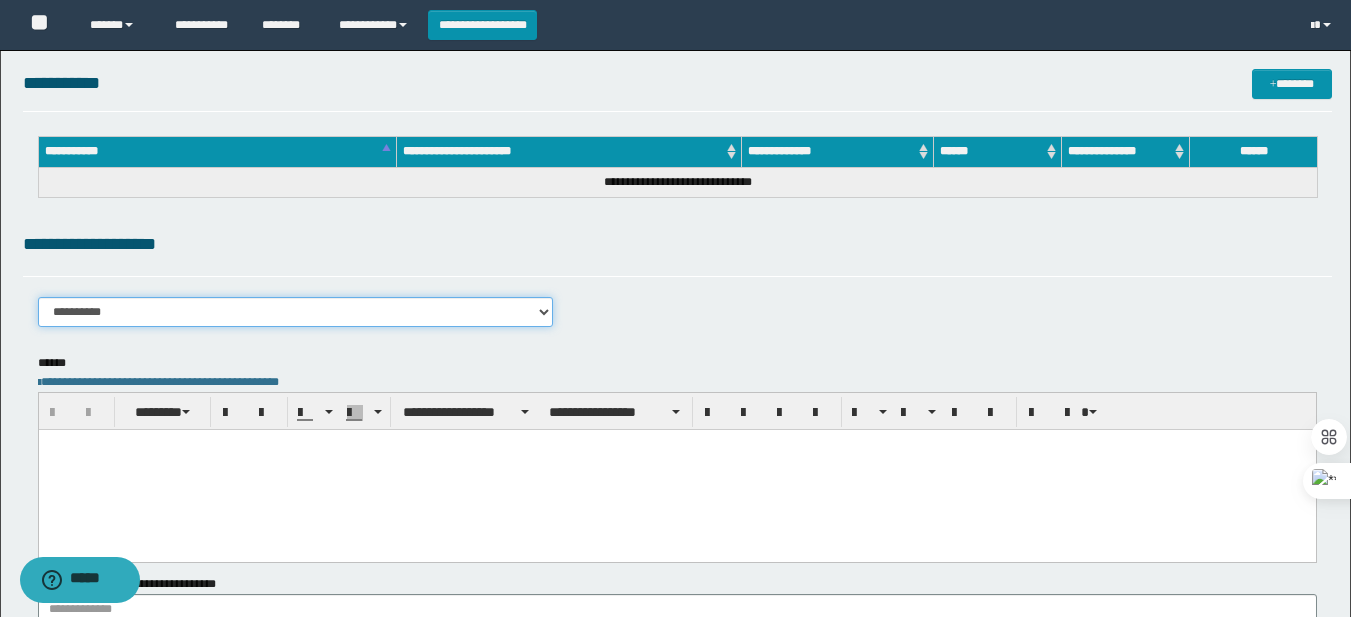 click on "**********" at bounding box center [296, 312] 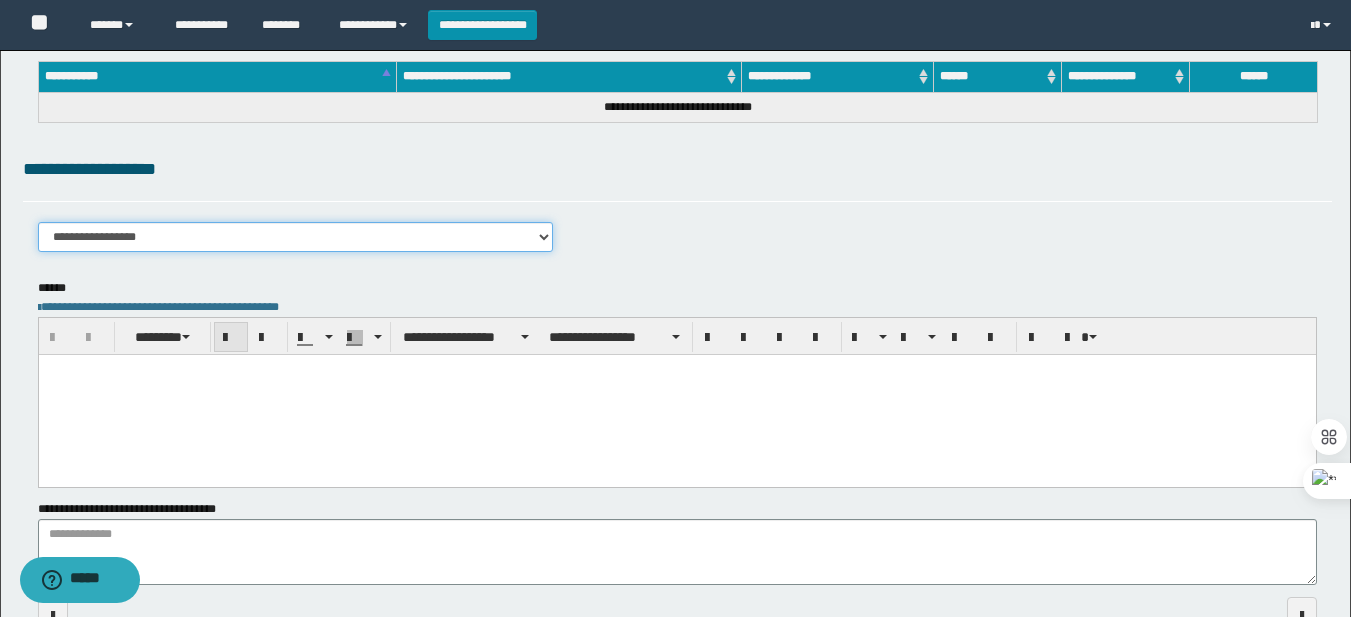 scroll, scrollTop: 145, scrollLeft: 0, axis: vertical 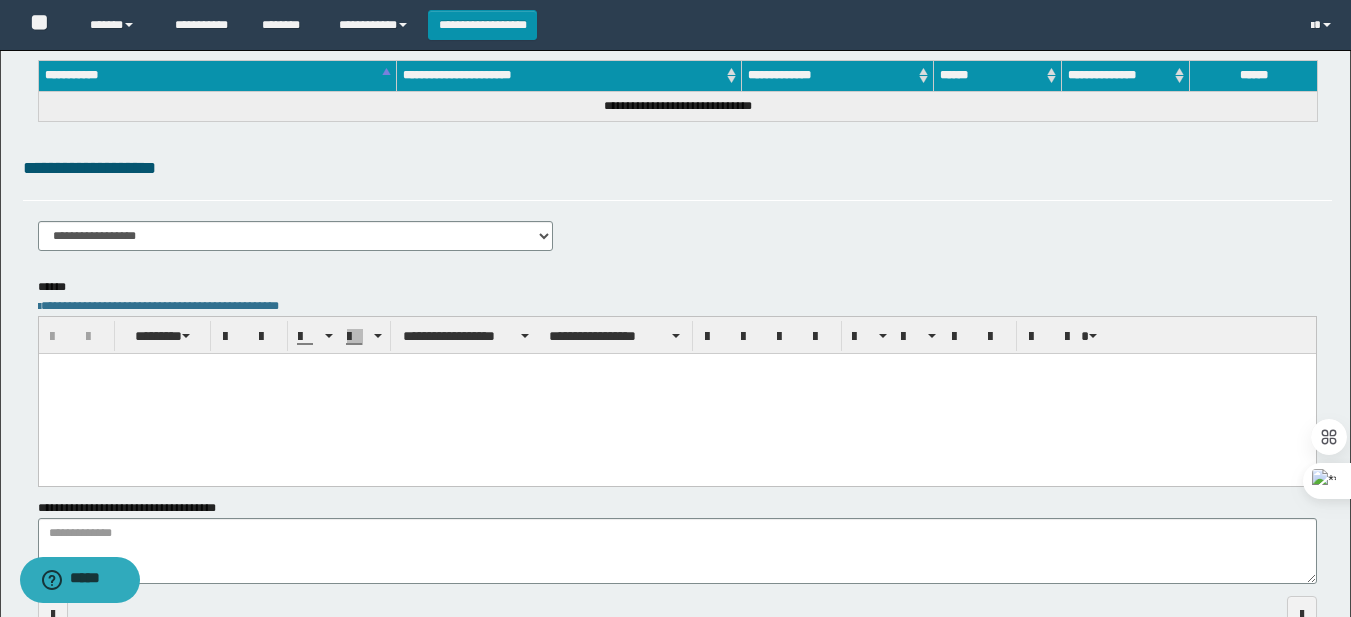 click at bounding box center [676, 393] 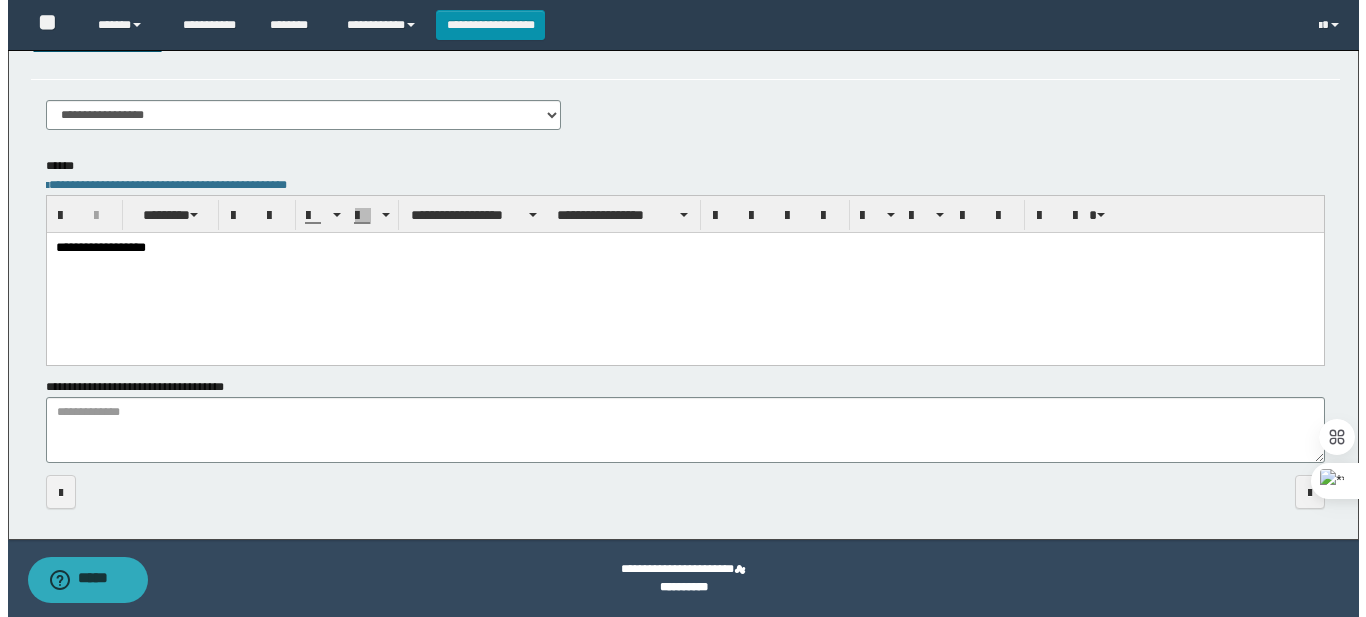 scroll, scrollTop: 0, scrollLeft: 0, axis: both 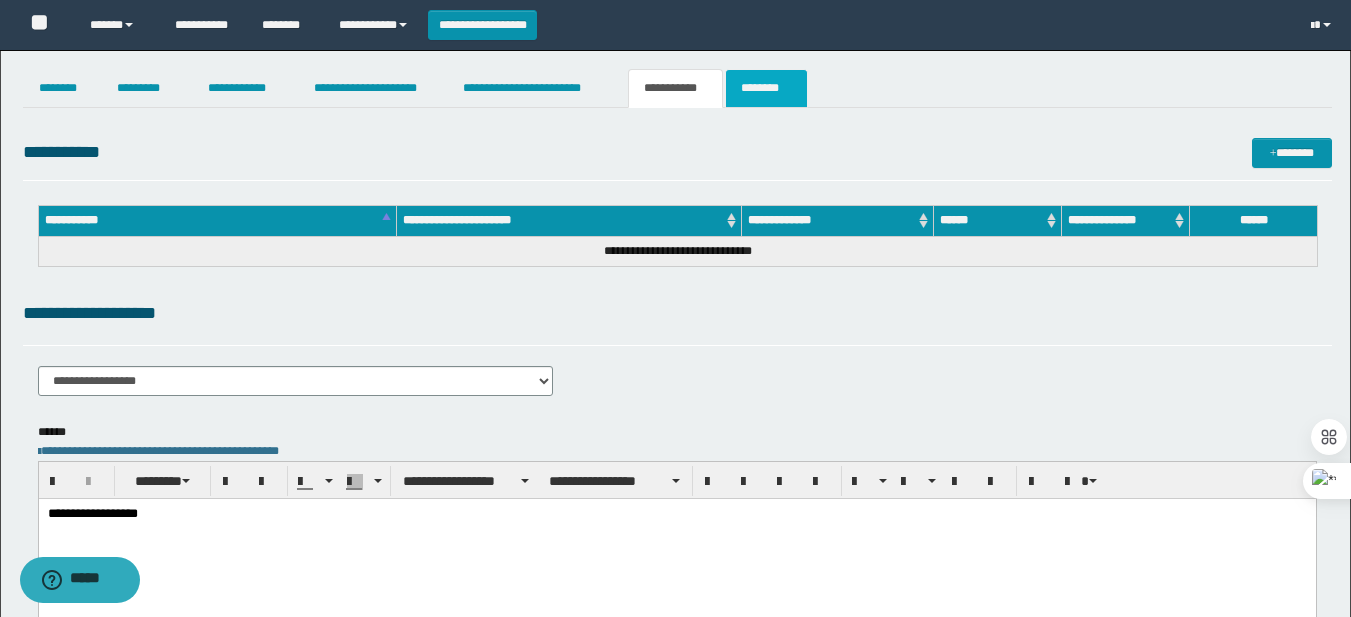 click on "********" at bounding box center [766, 88] 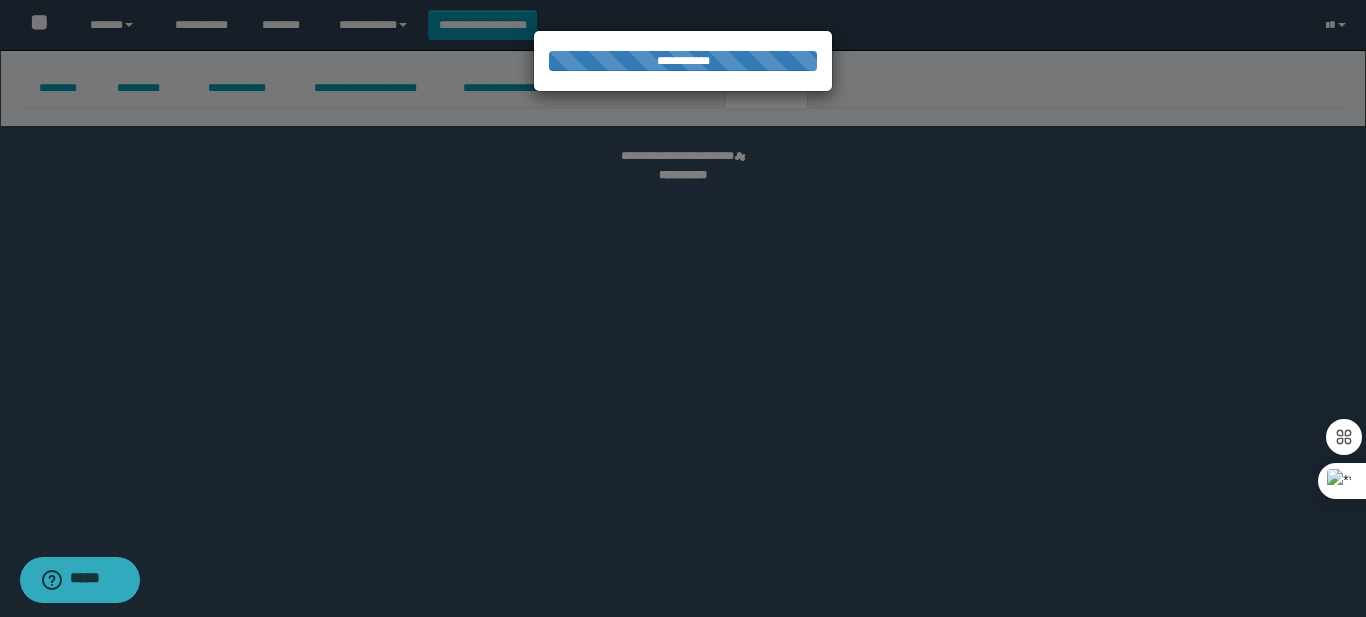 select 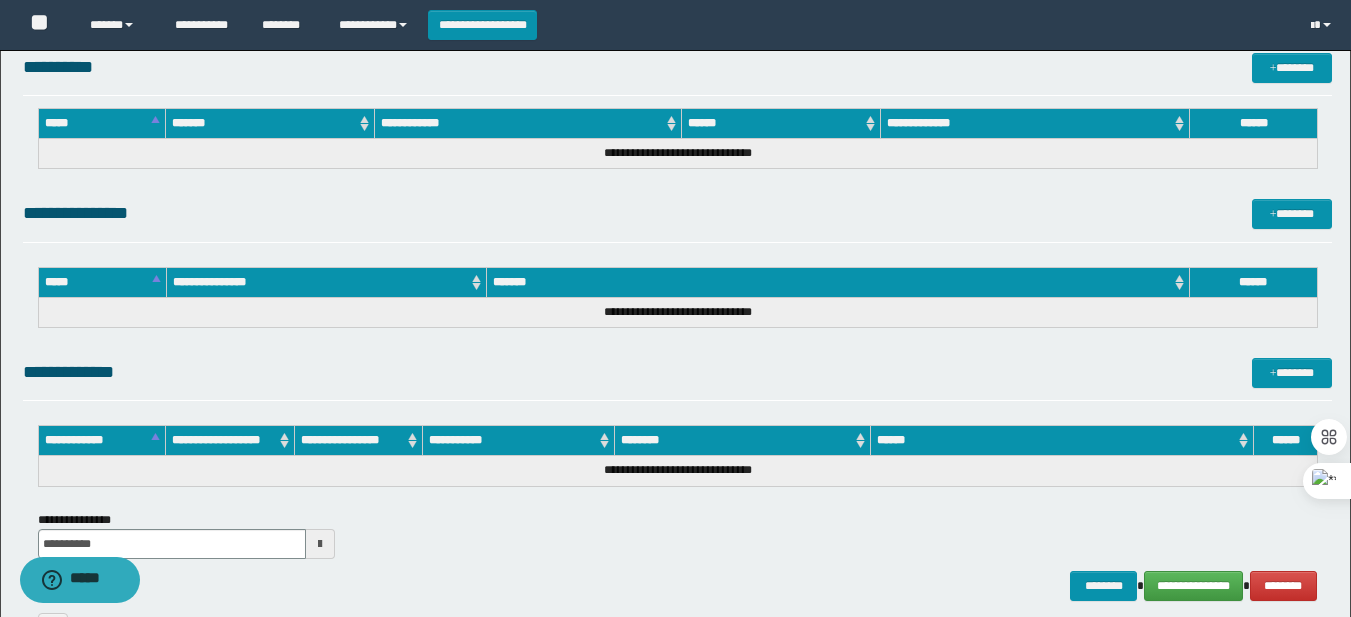 scroll, scrollTop: 1014, scrollLeft: 0, axis: vertical 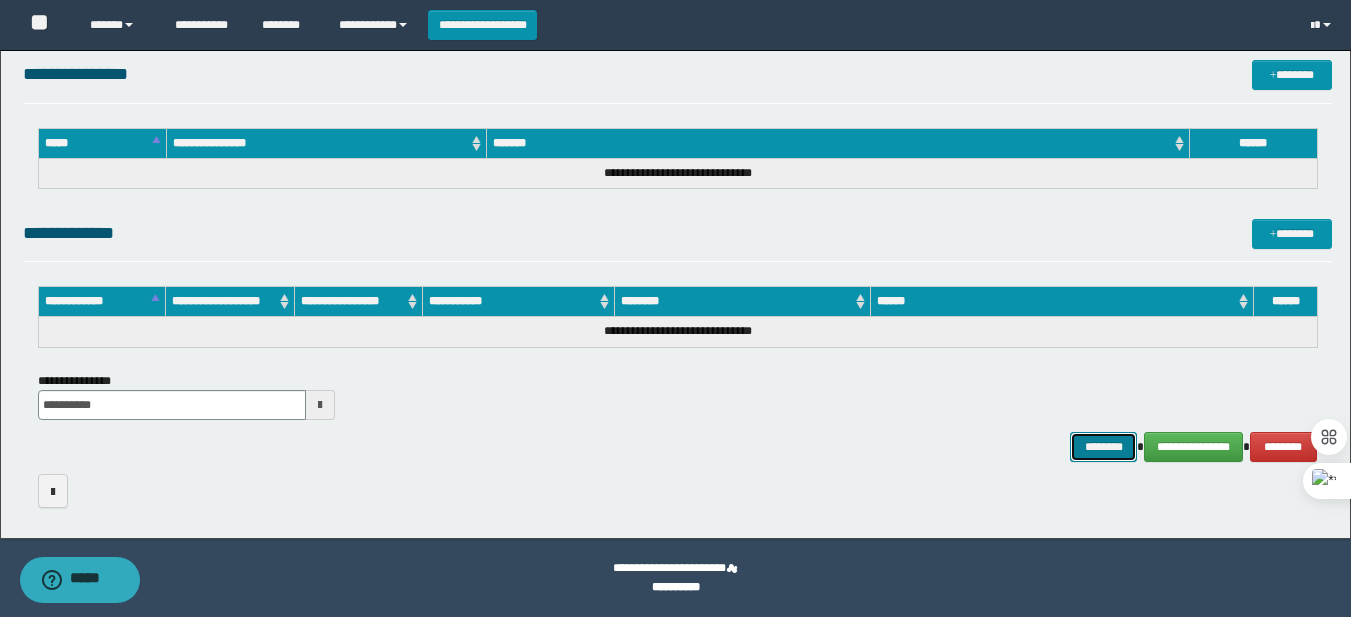 click on "********" at bounding box center [1104, 447] 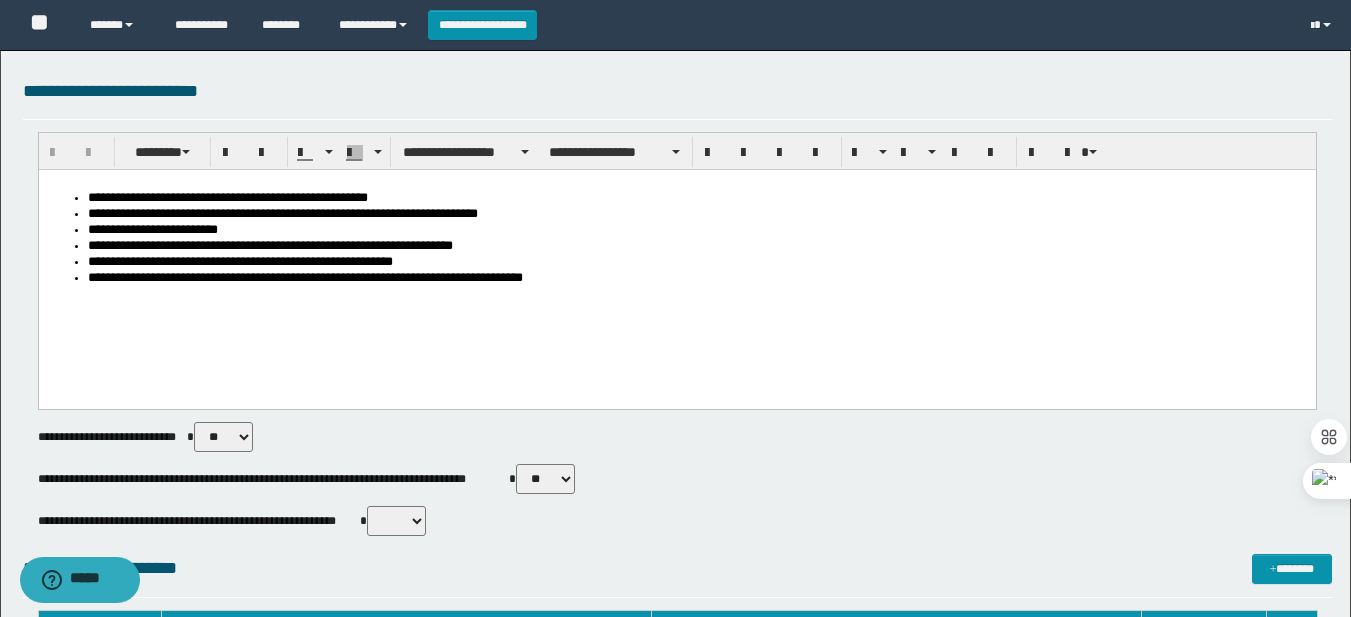 scroll, scrollTop: 0, scrollLeft: 0, axis: both 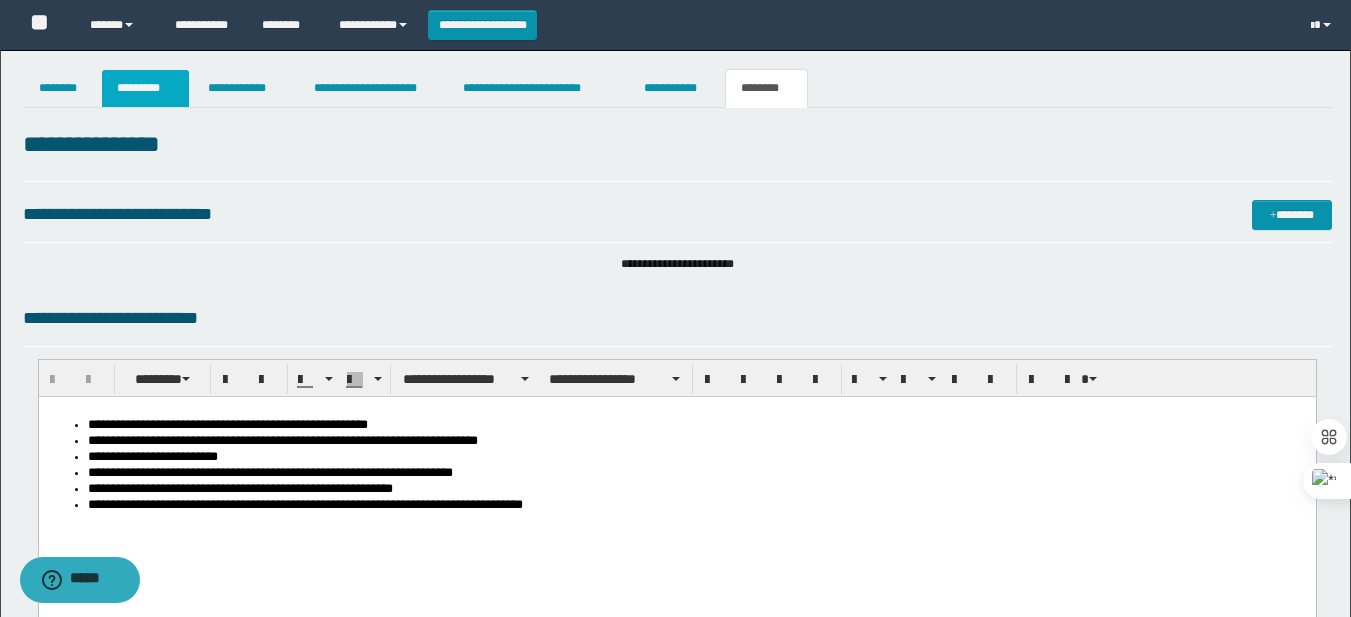 click on "*********" at bounding box center (145, 88) 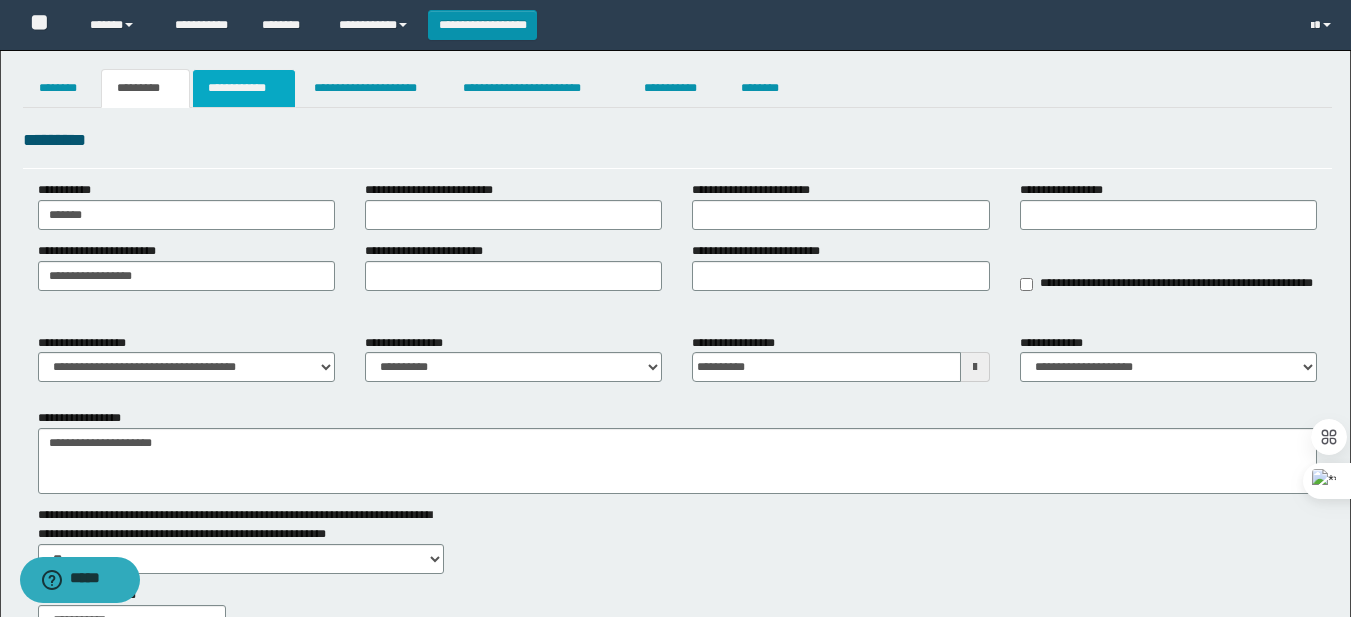 click on "**********" at bounding box center [244, 88] 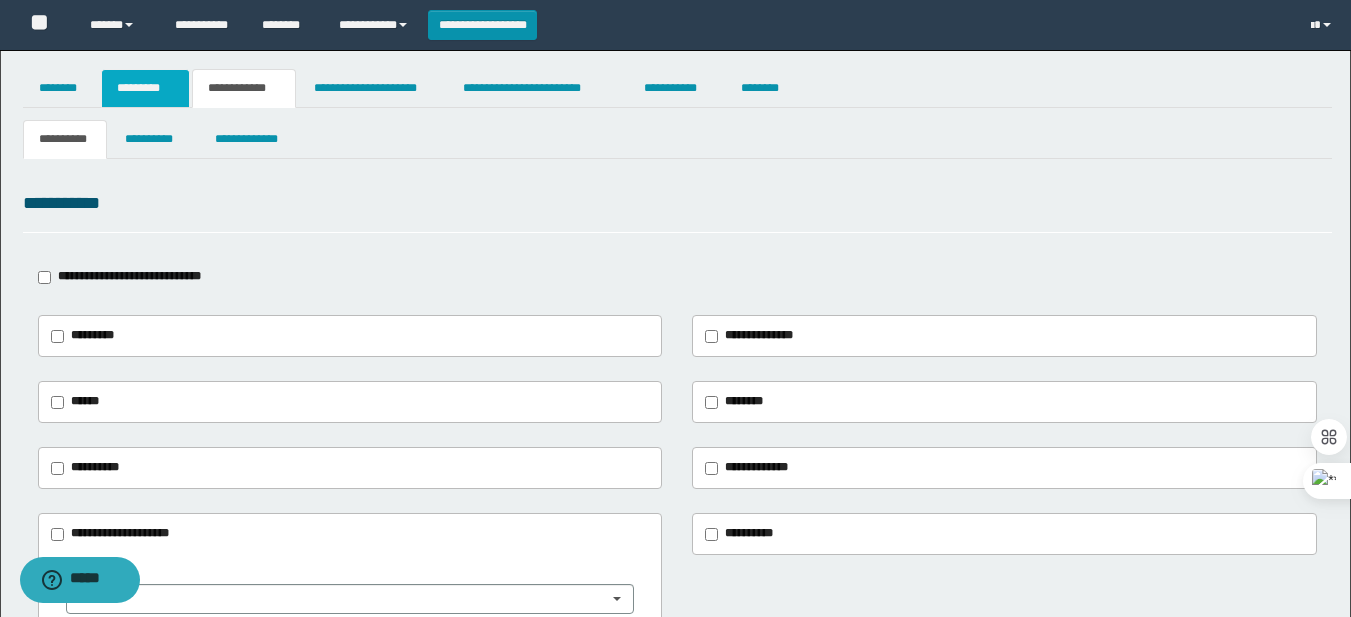 click on "*********" at bounding box center [145, 88] 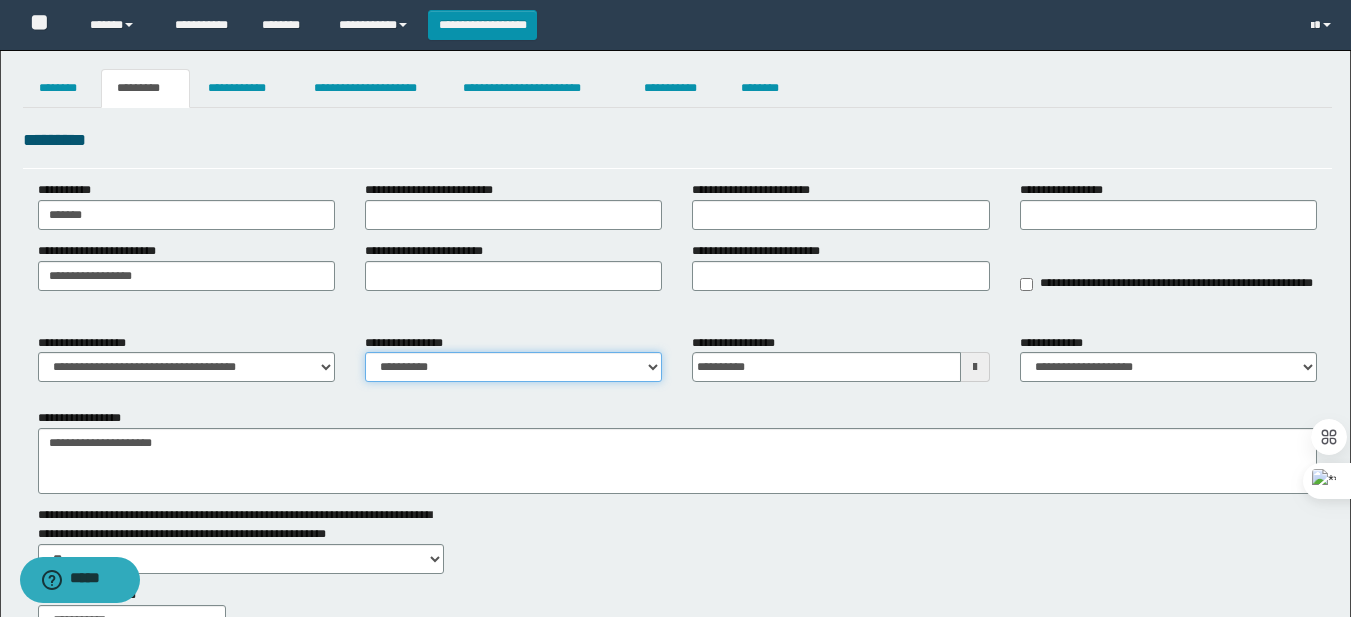 click on "**********" at bounding box center (513, 367) 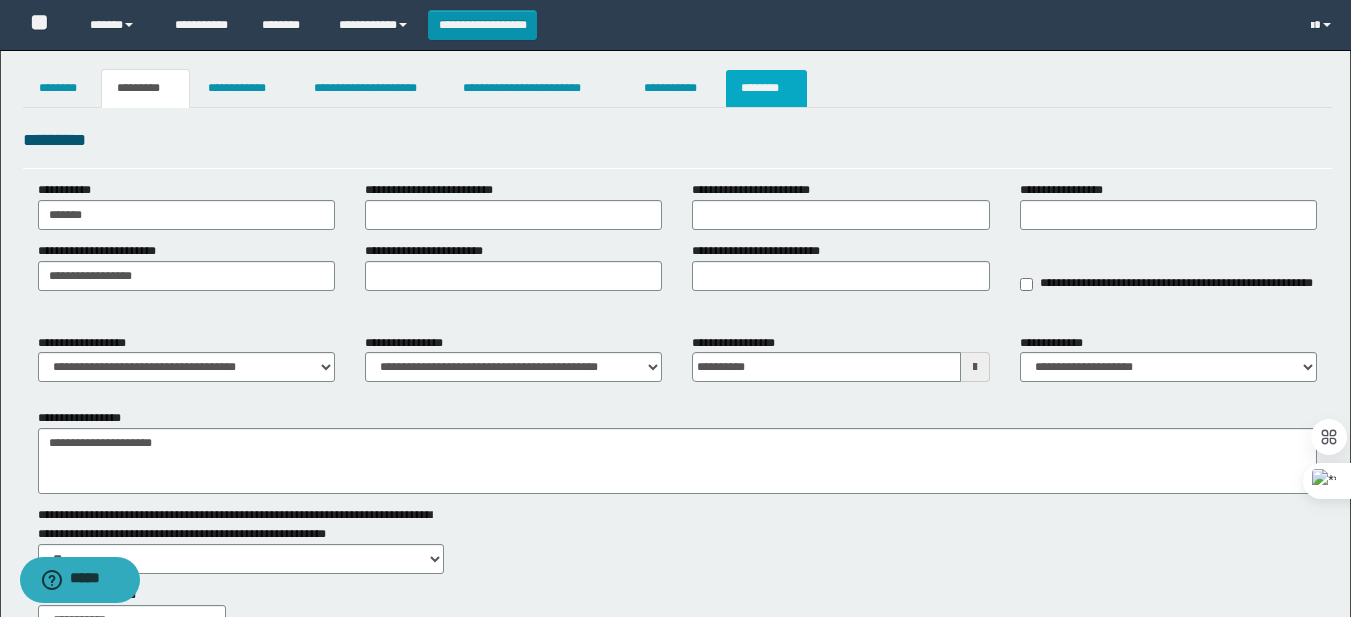 click on "********" at bounding box center (766, 88) 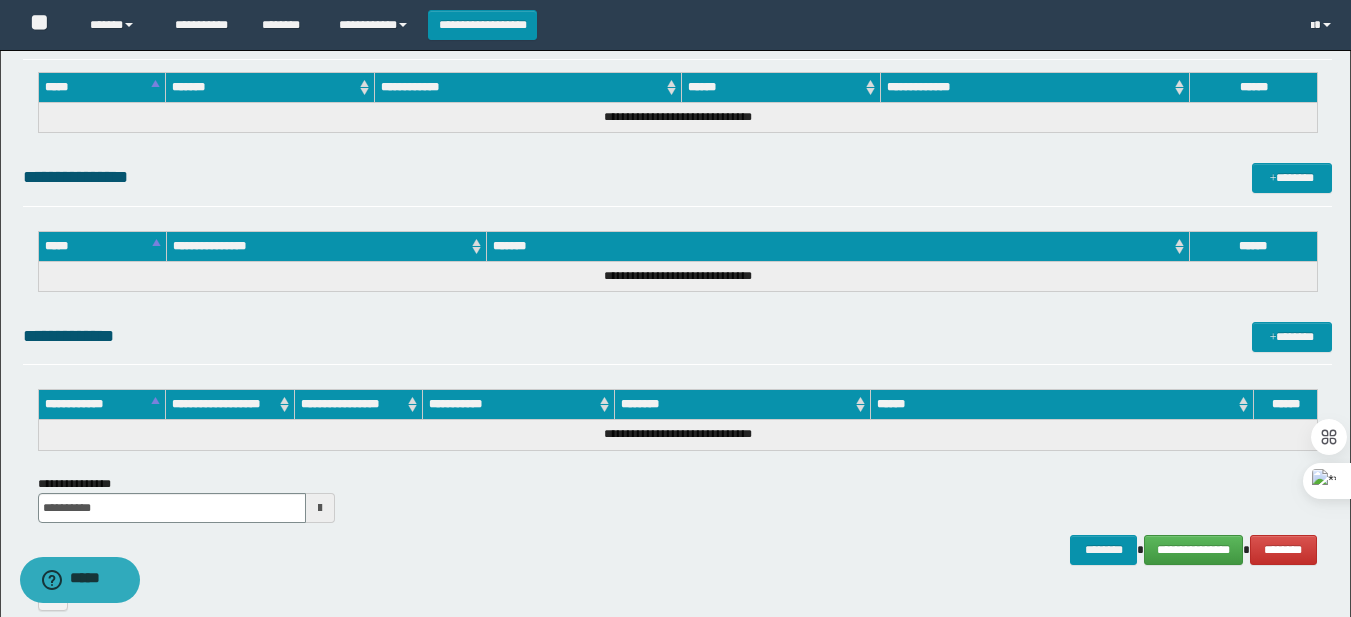 scroll, scrollTop: 1014, scrollLeft: 0, axis: vertical 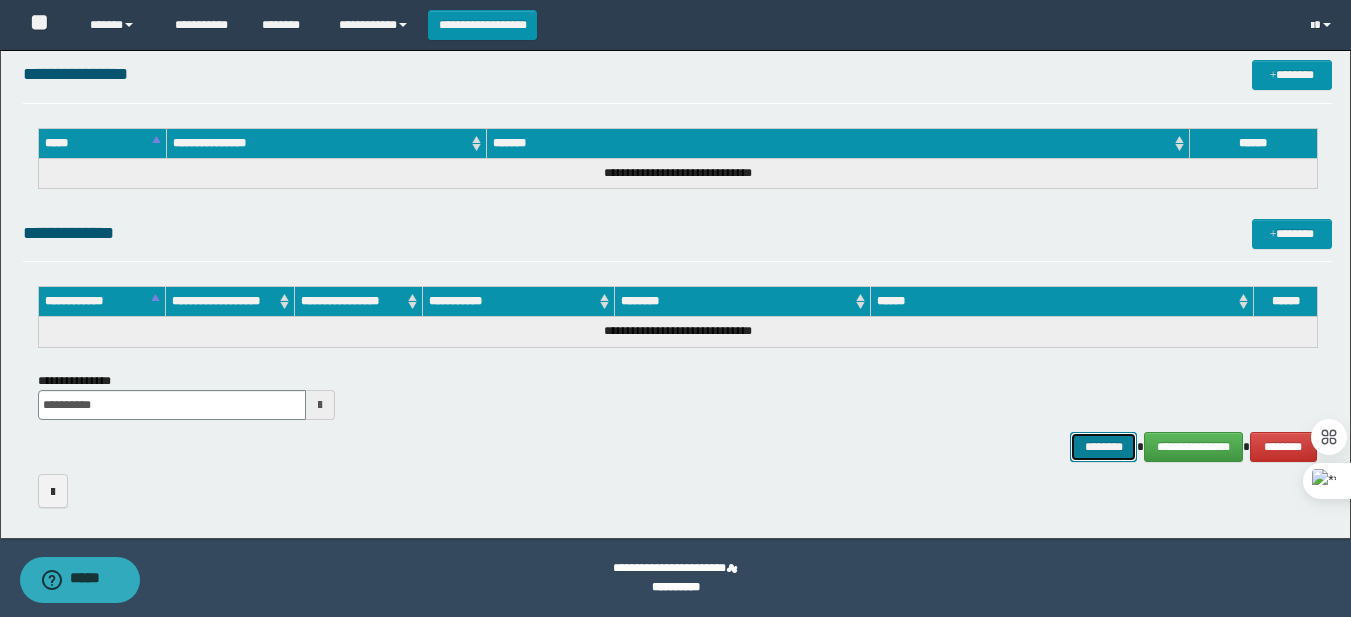 click on "********" at bounding box center [1104, 447] 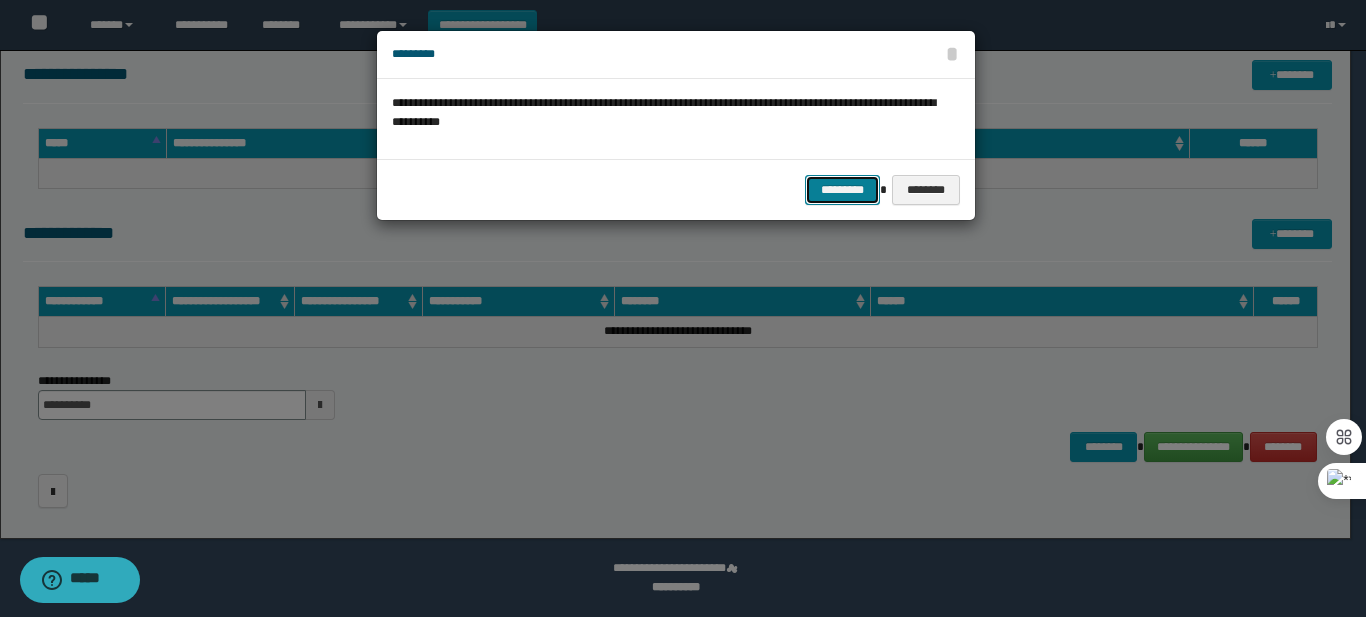 click on "*********" at bounding box center (842, 190) 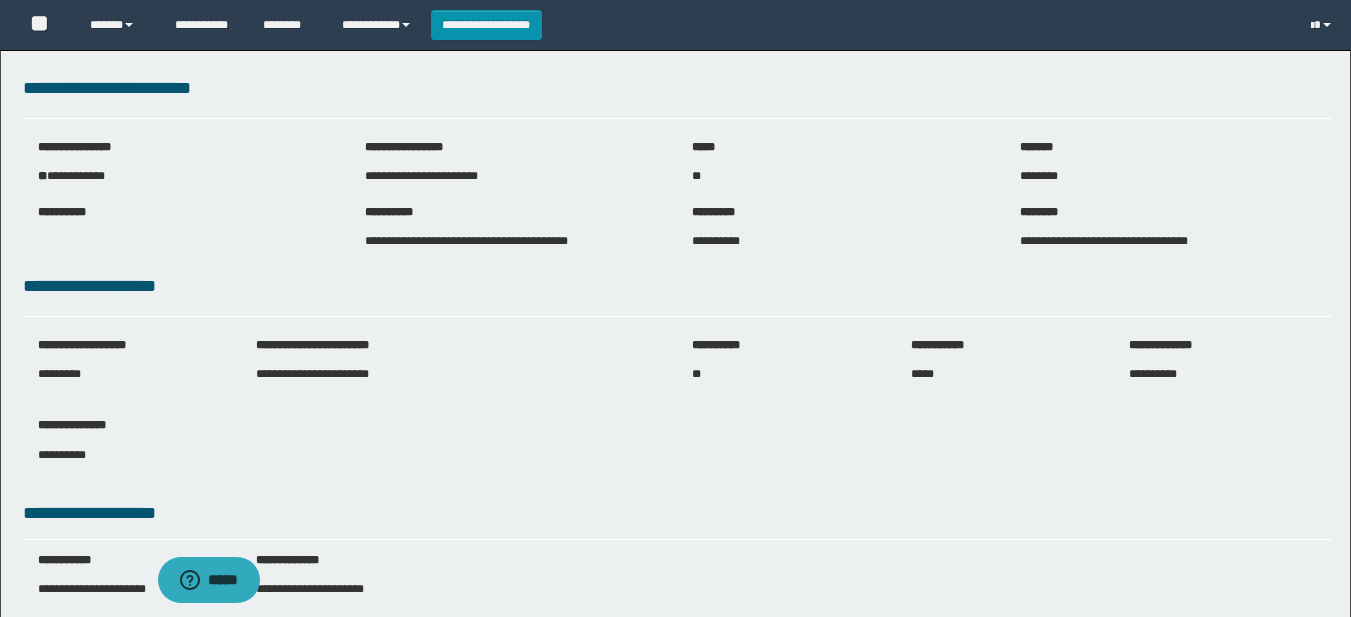 scroll, scrollTop: 469, scrollLeft: 0, axis: vertical 